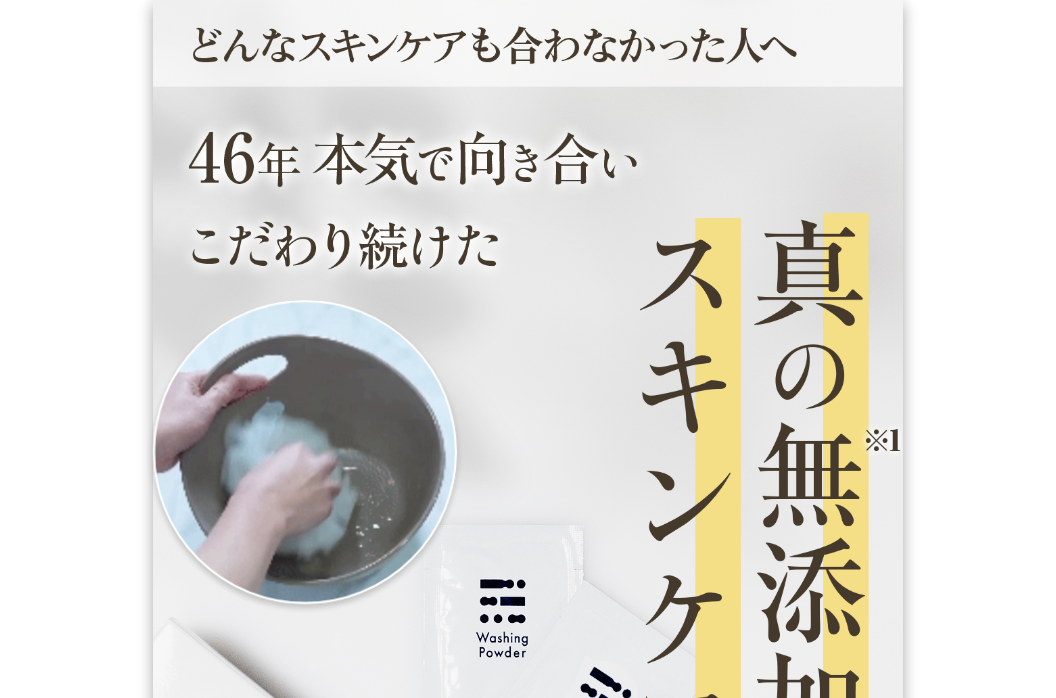 scroll, scrollTop: 0, scrollLeft: 0, axis: both 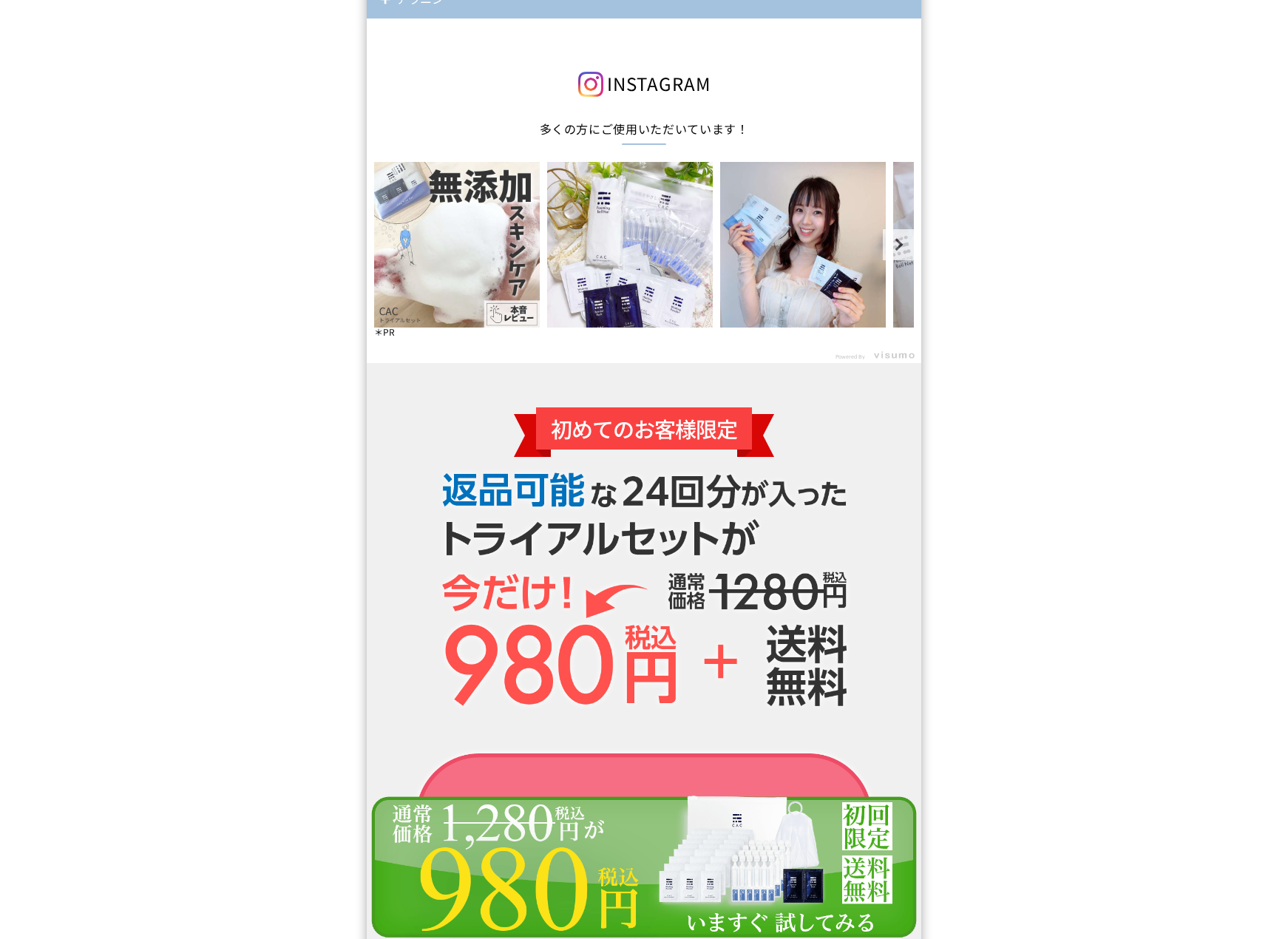 click at bounding box center (457, 245) 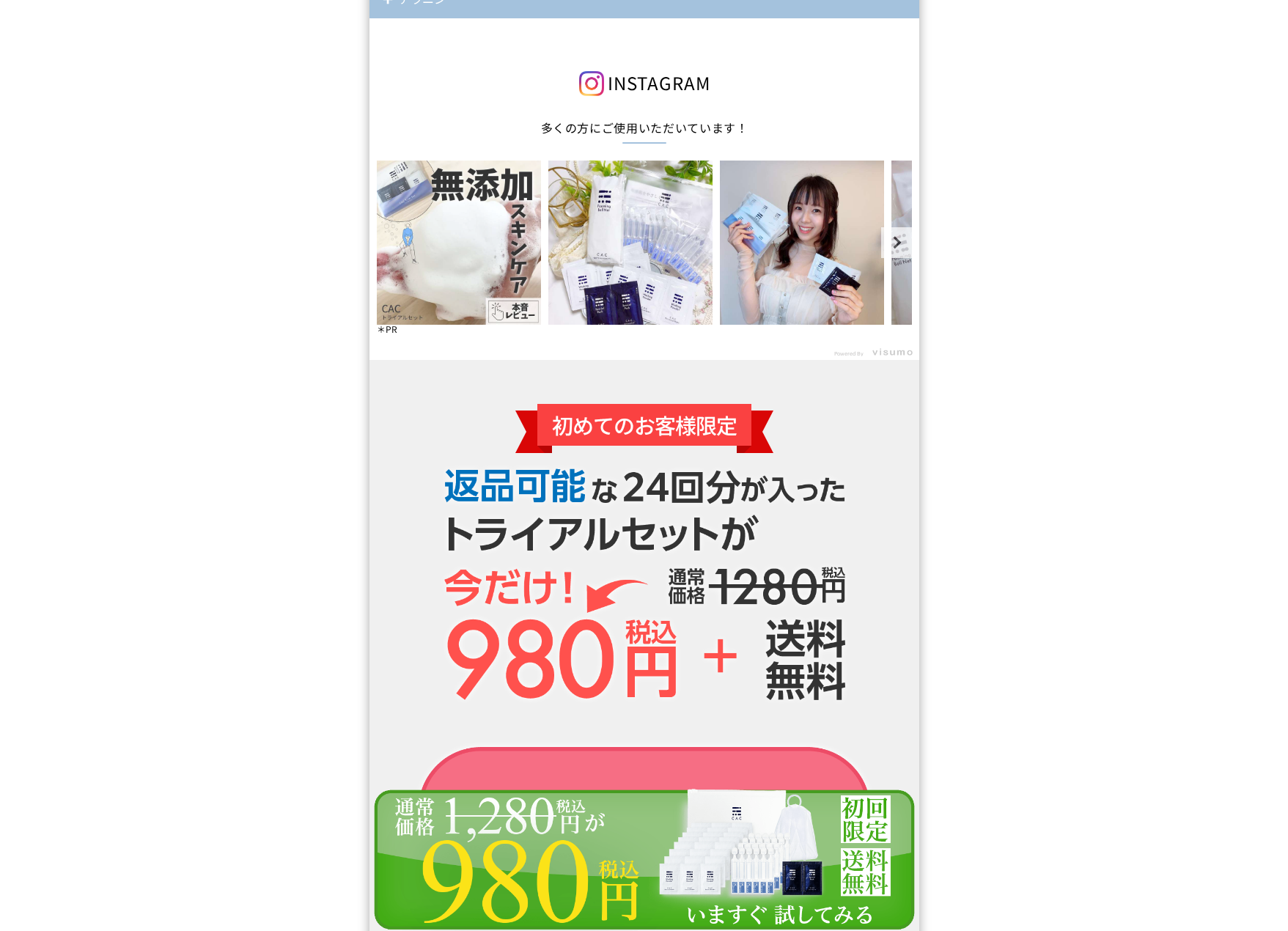 scroll, scrollTop: 0, scrollLeft: 0, axis: both 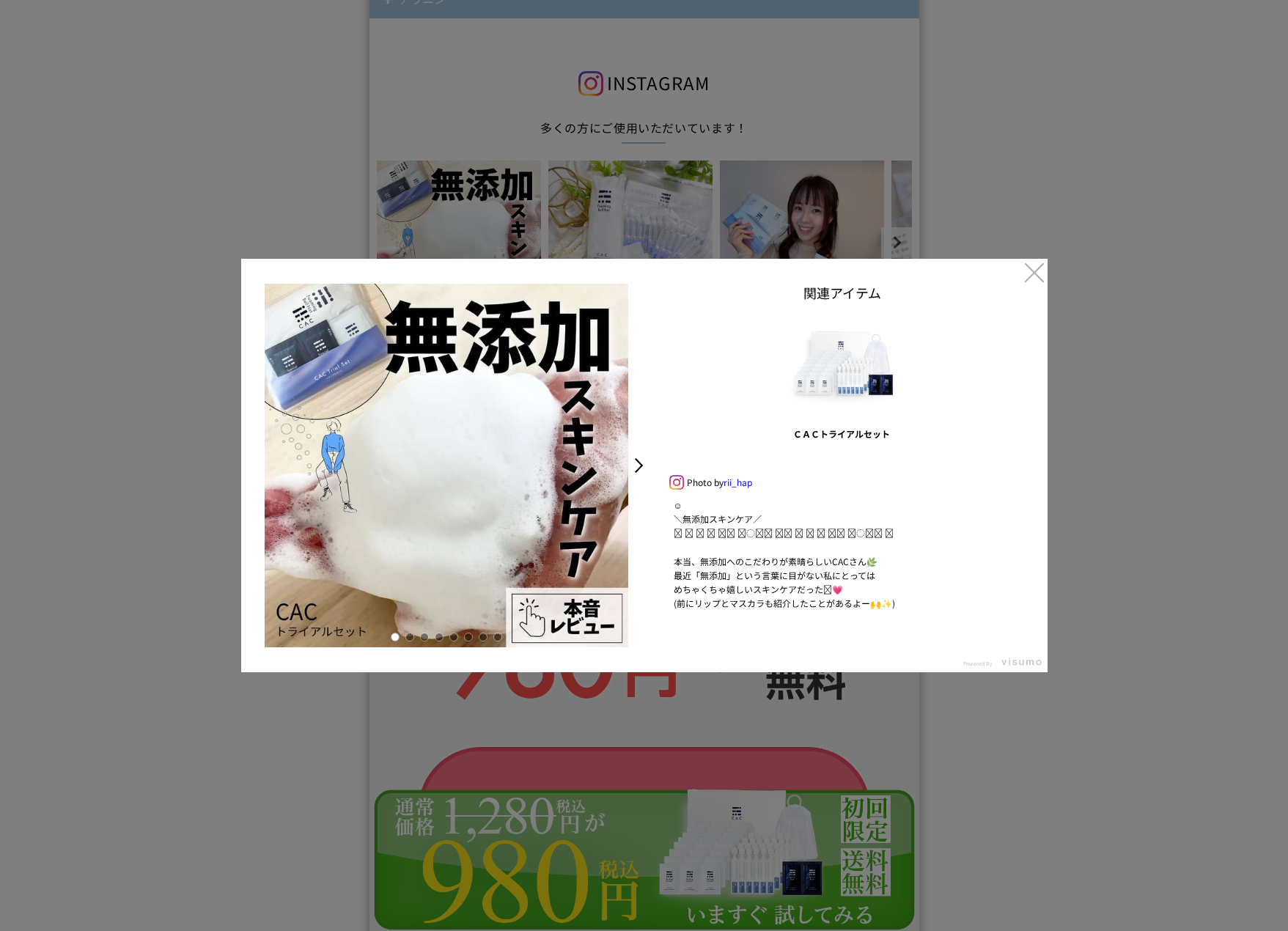 click on ">" at bounding box center [643, 466] 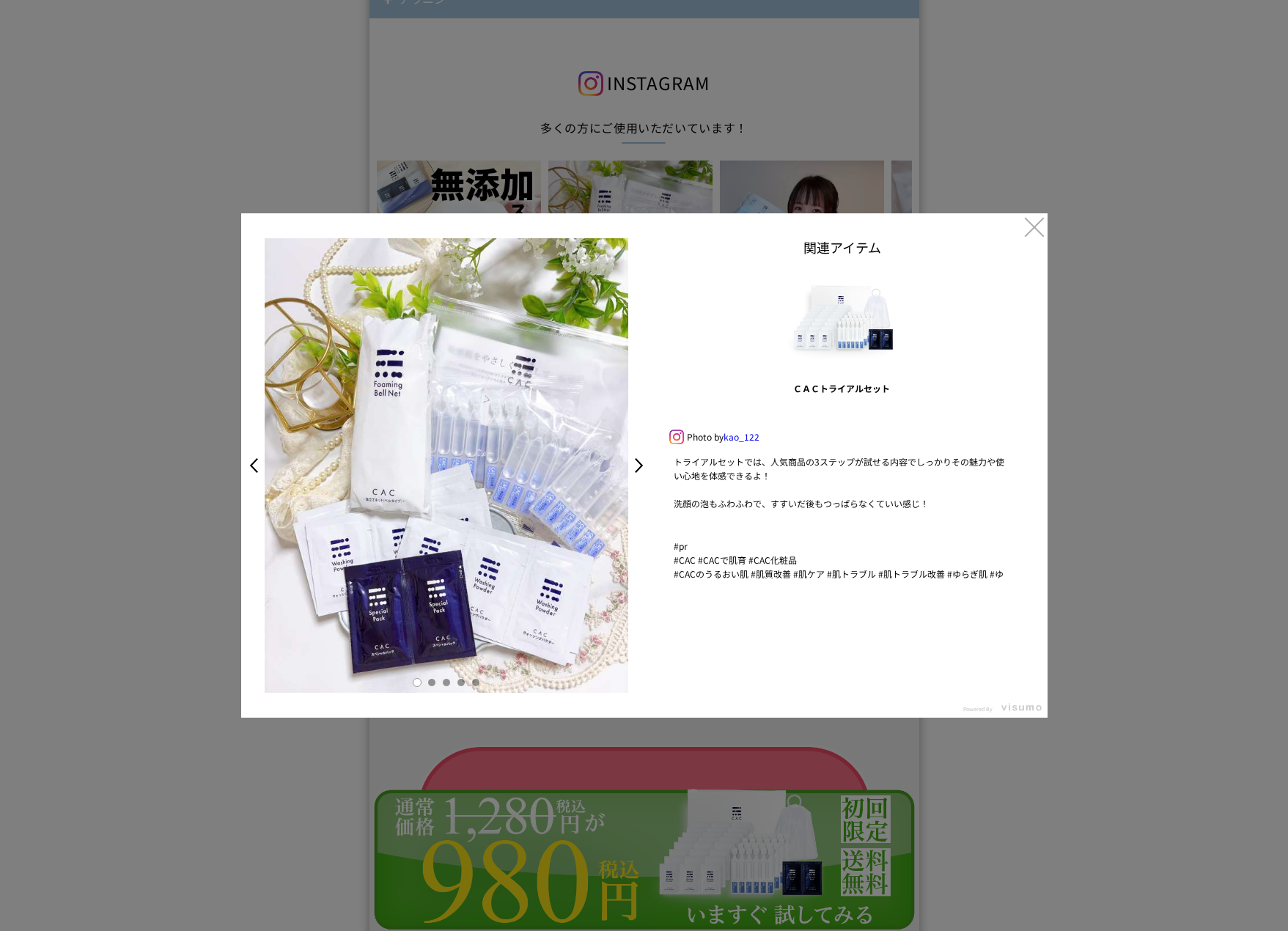 scroll, scrollTop: 309, scrollLeft: 0, axis: vertical 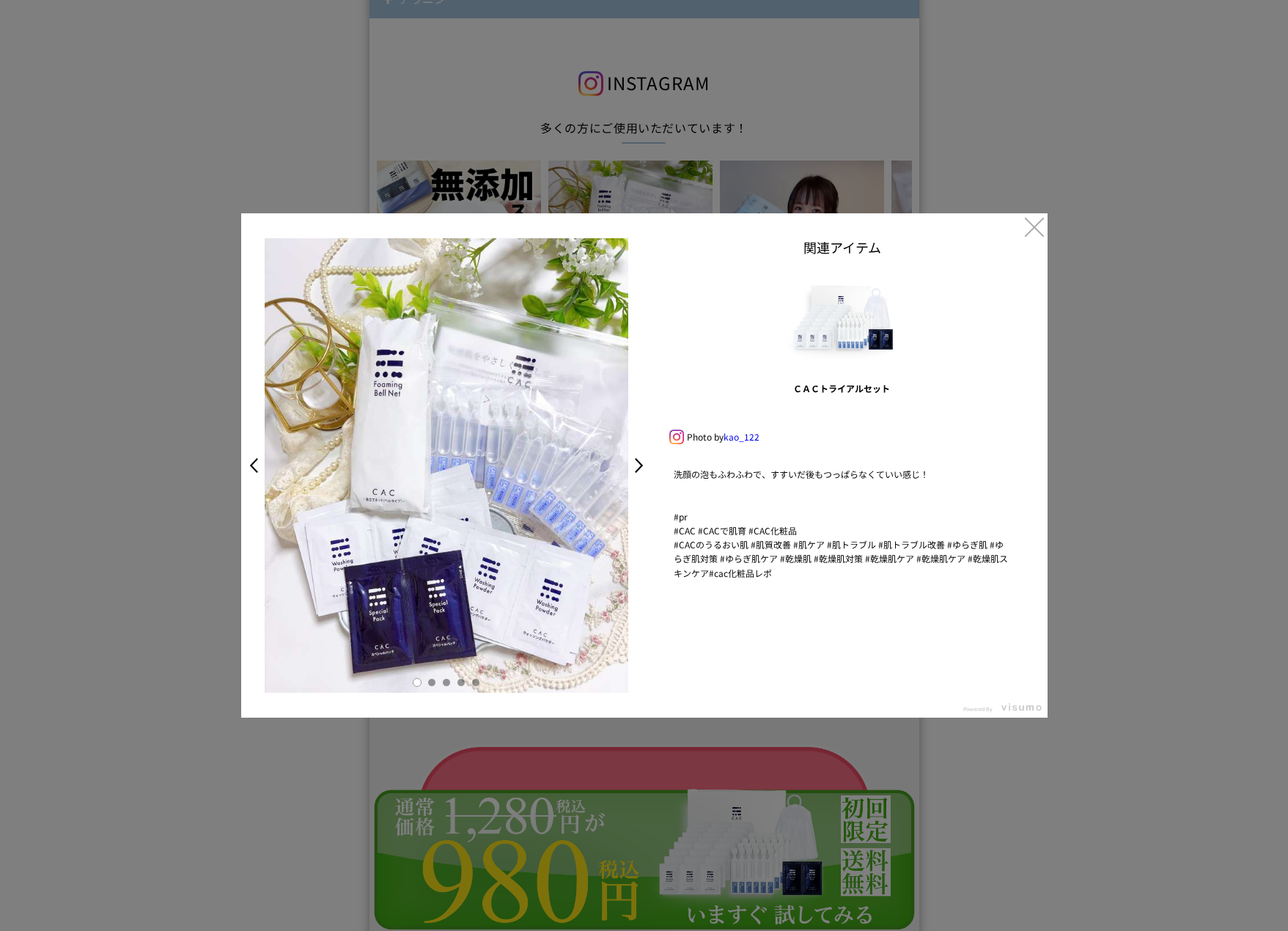 click on "<" at bounding box center (250, 466) 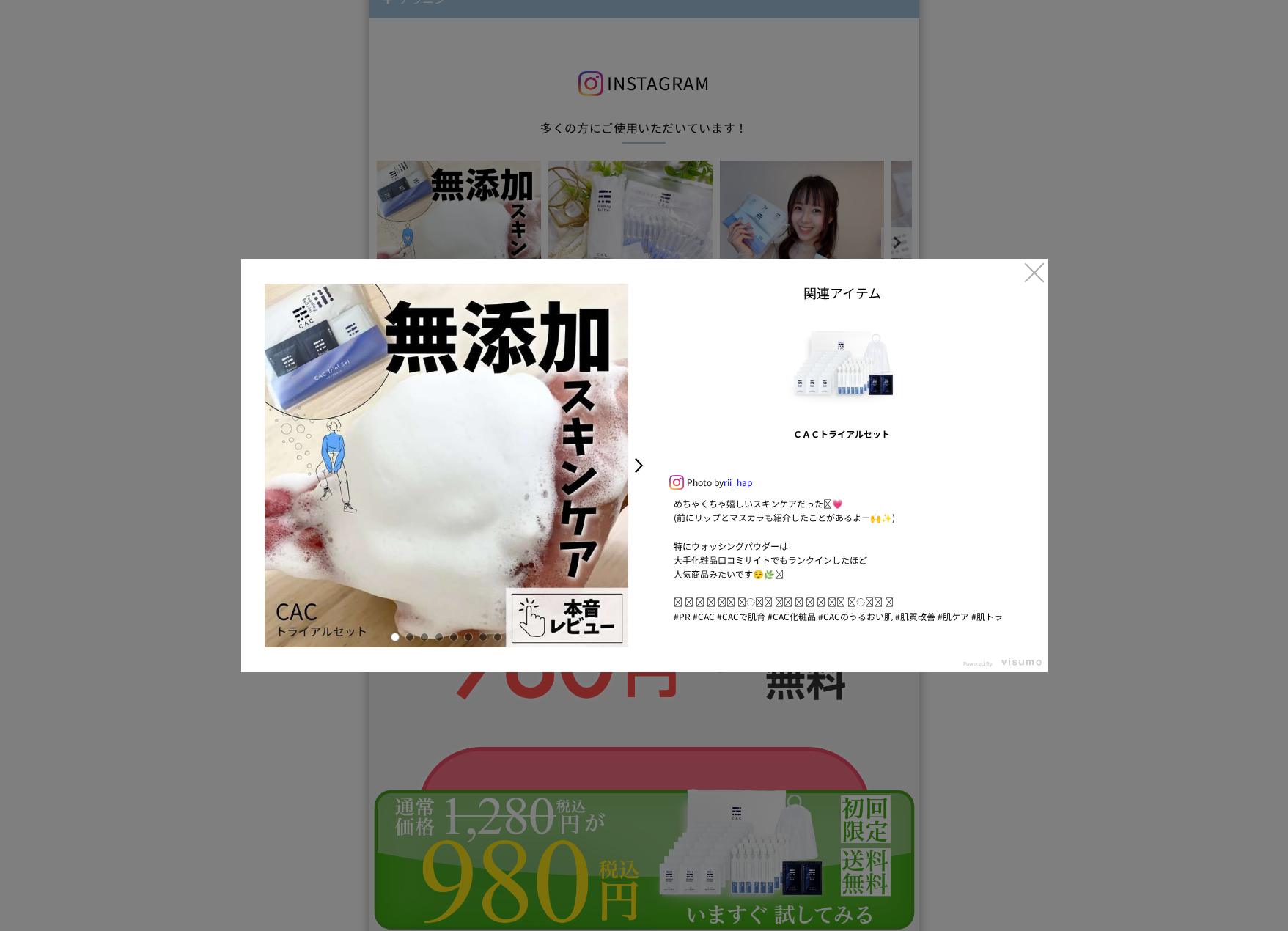 scroll, scrollTop: 85, scrollLeft: 0, axis: vertical 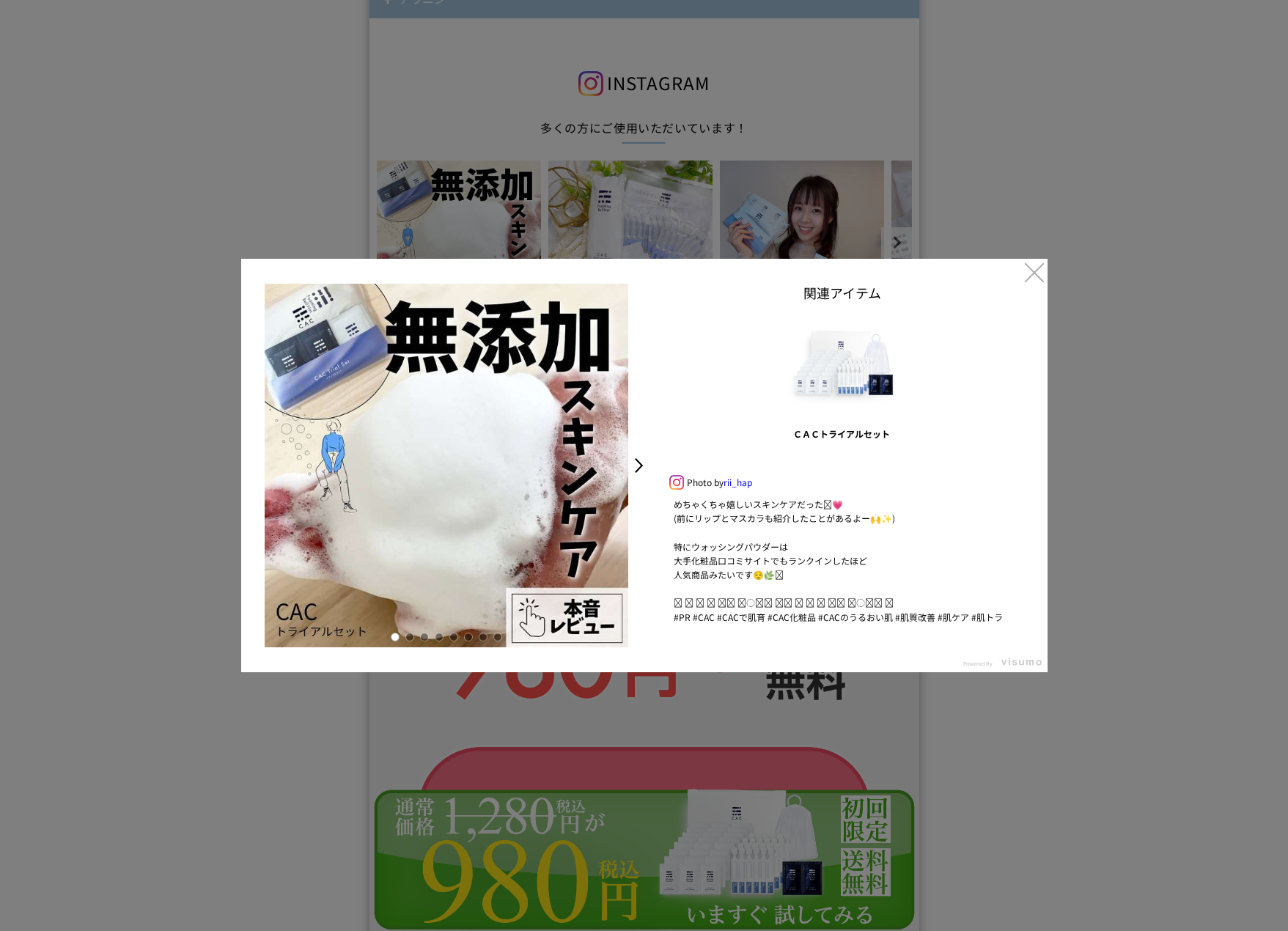 click at bounding box center [410, 637] 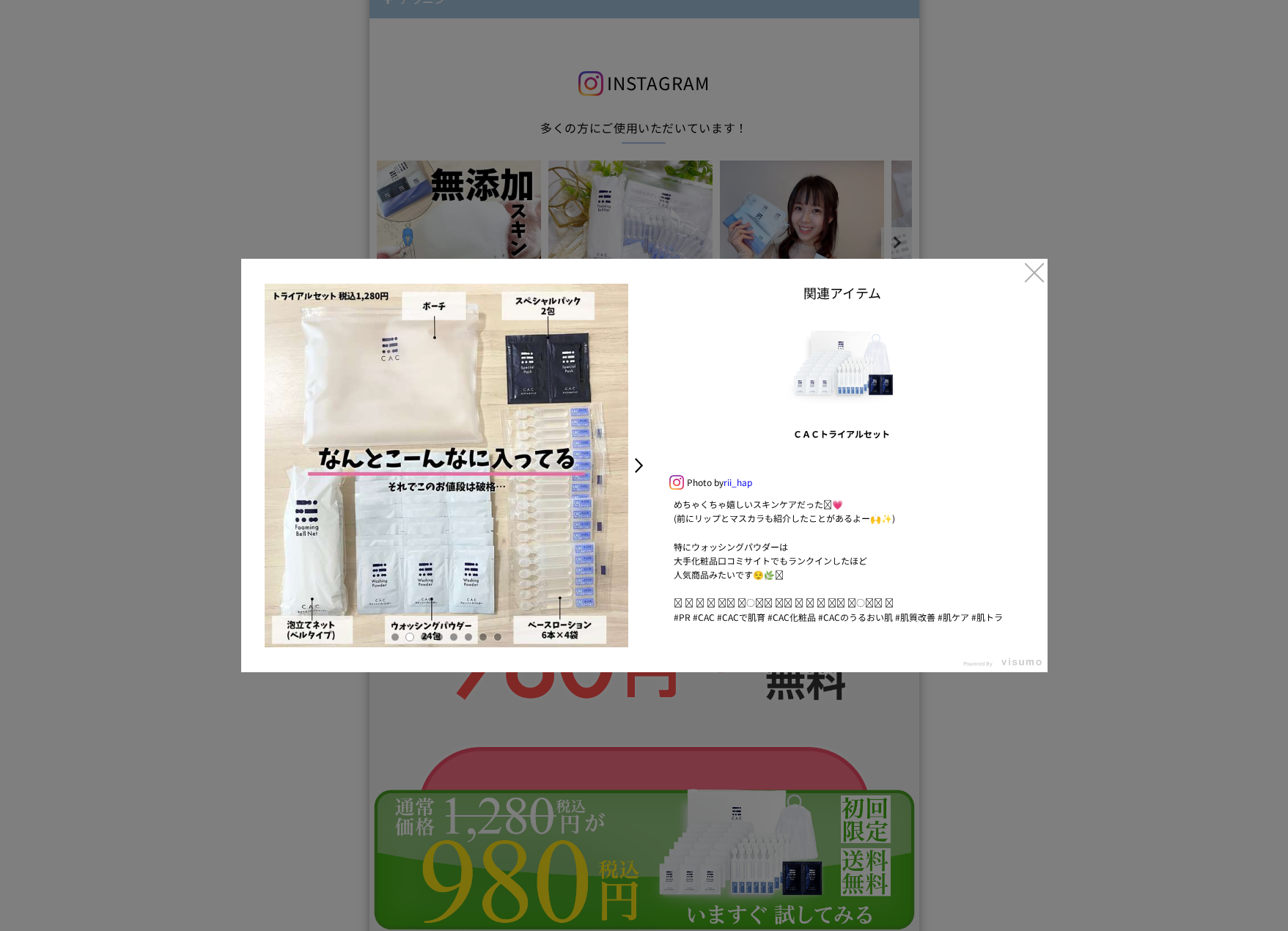 click at bounding box center [424, 637] 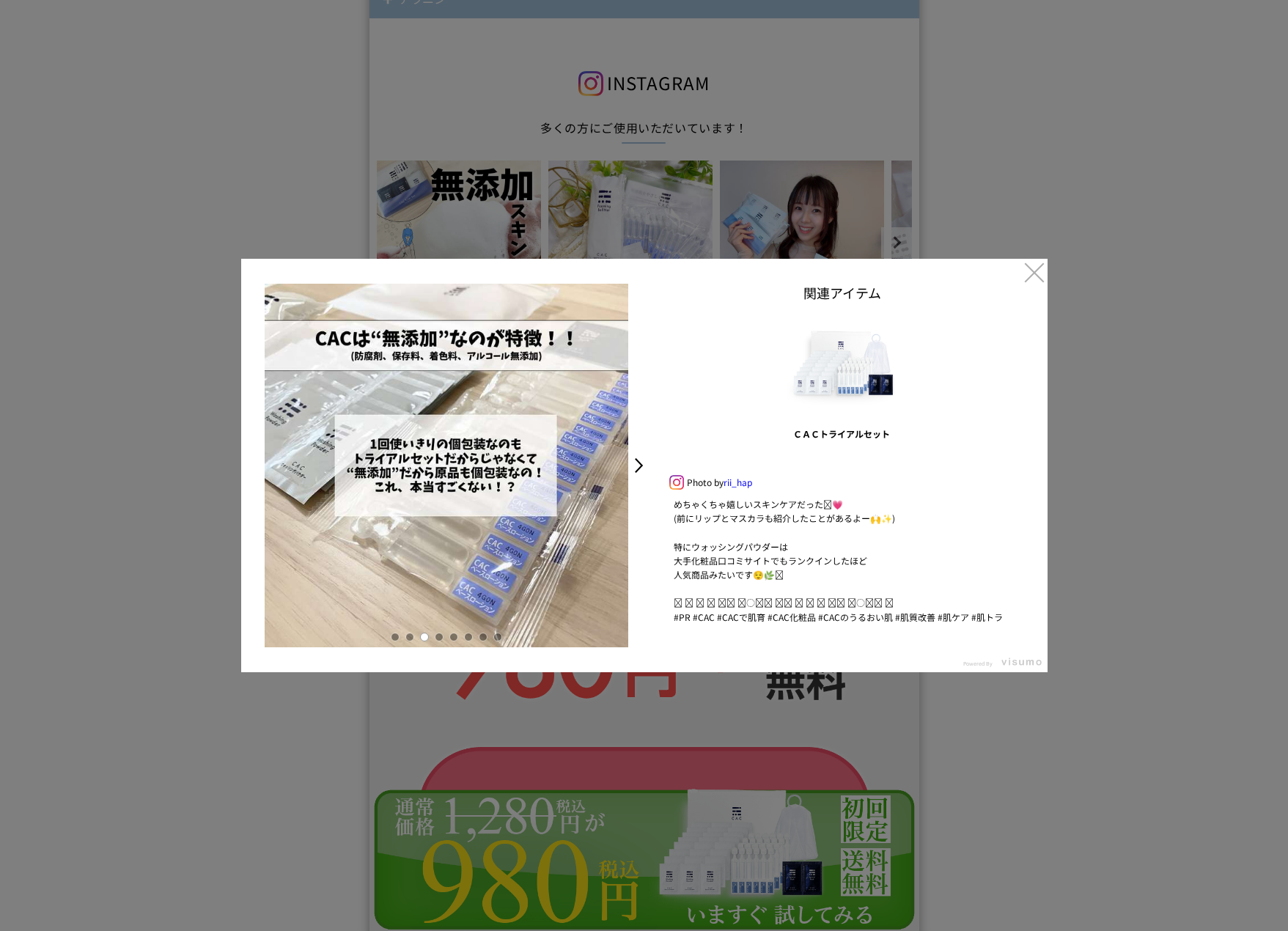 click at bounding box center (439, 637) 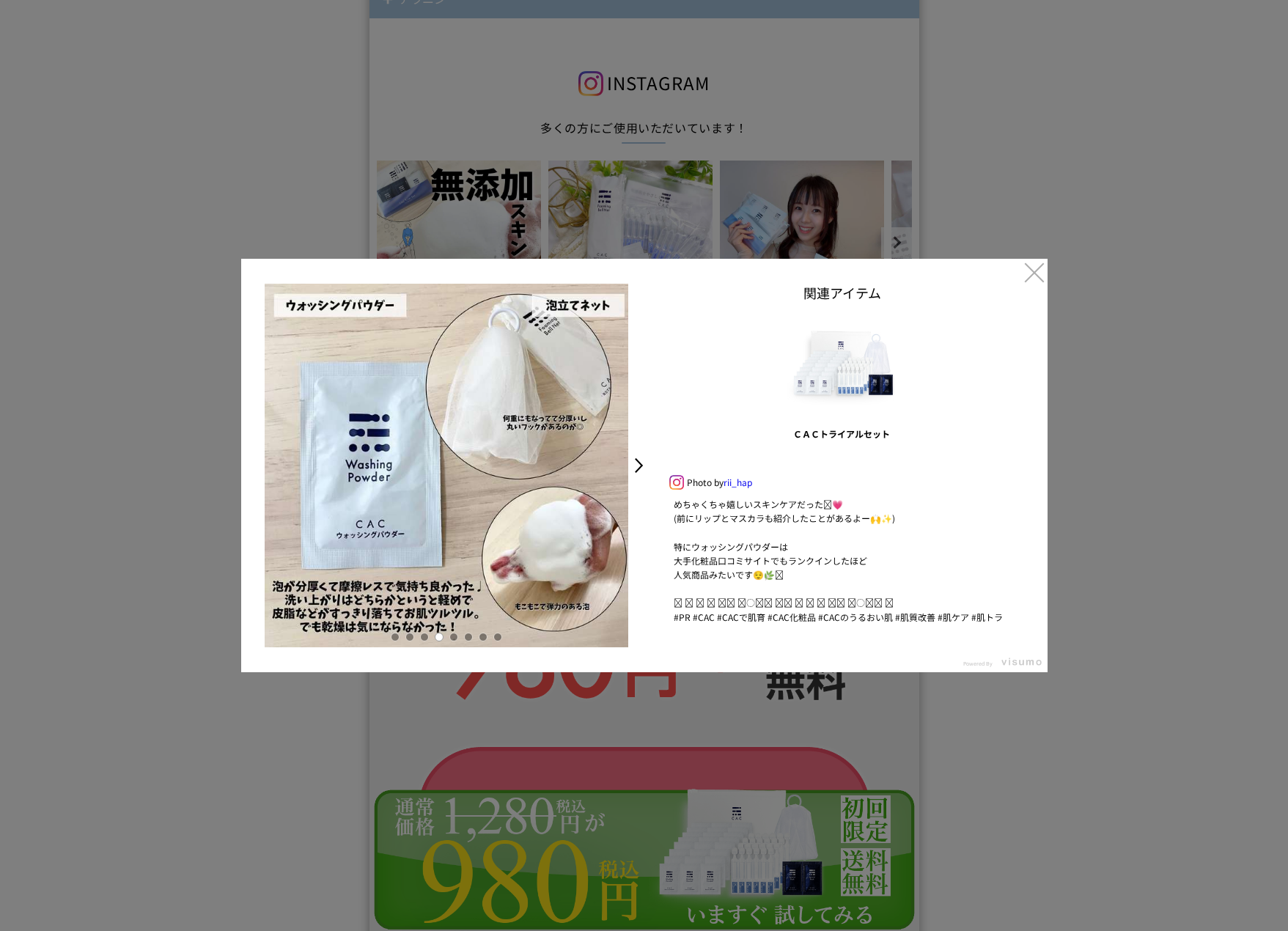 click at bounding box center [454, 637] 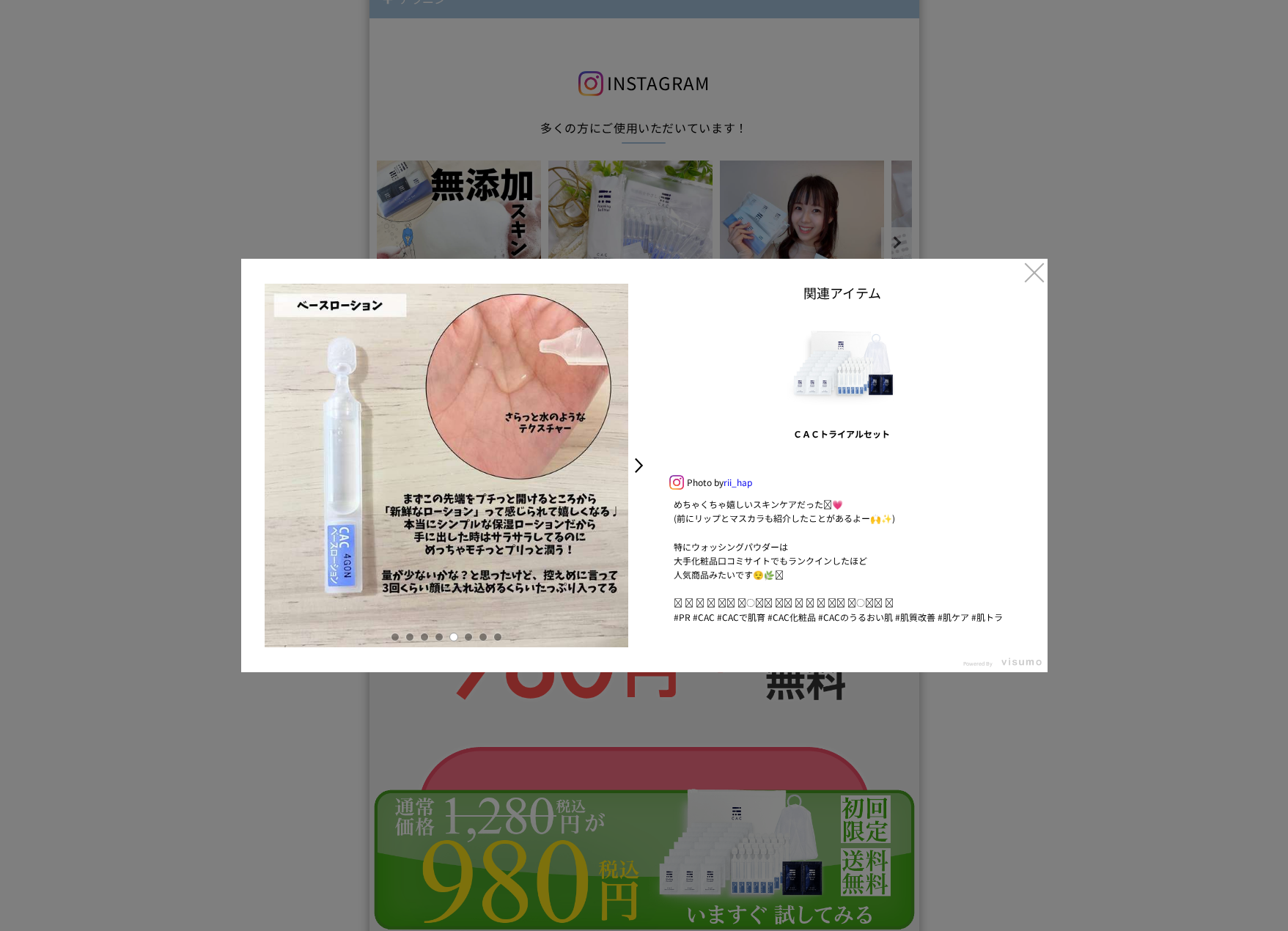 click at bounding box center [468, 637] 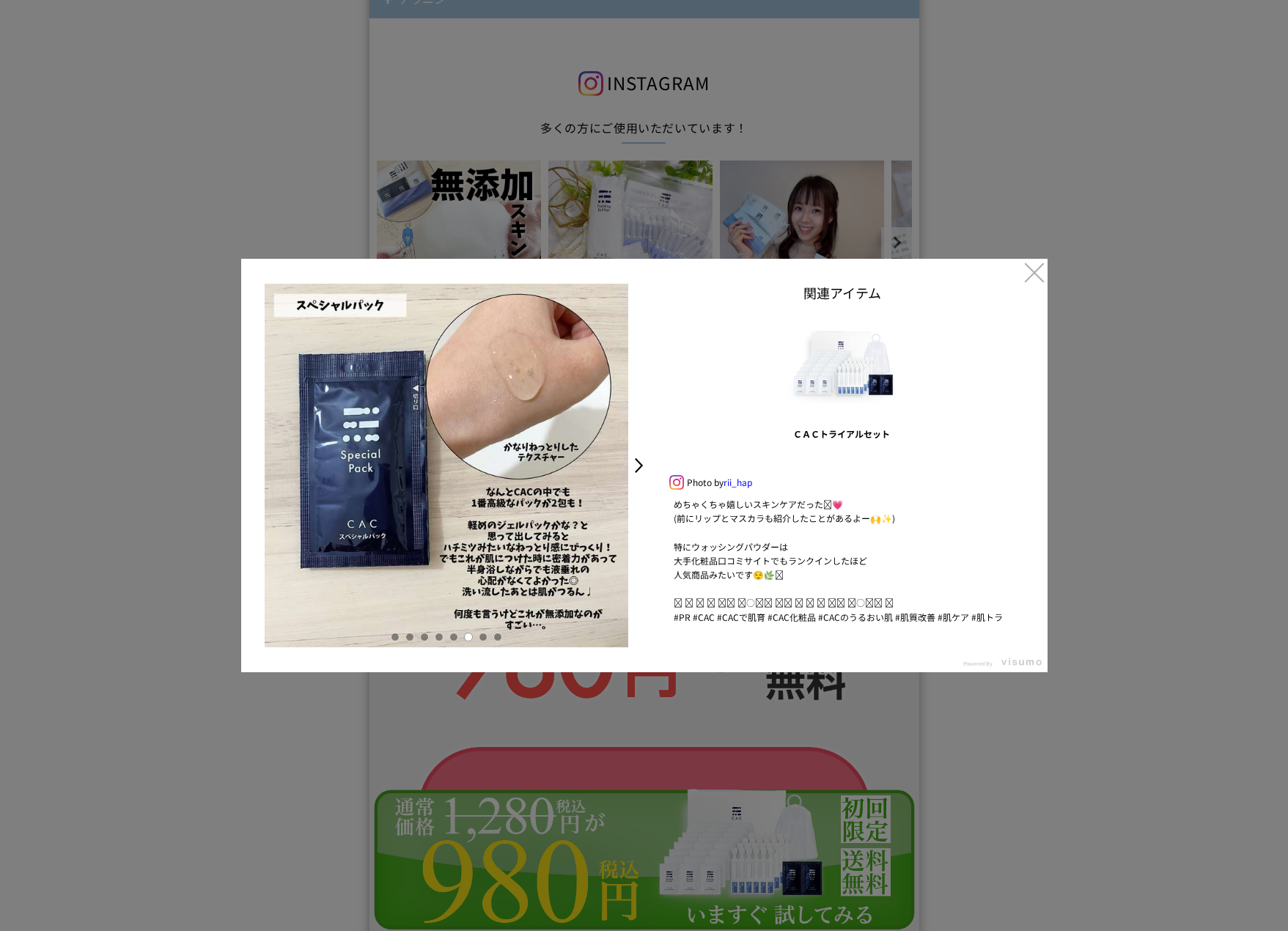 click at bounding box center [483, 637] 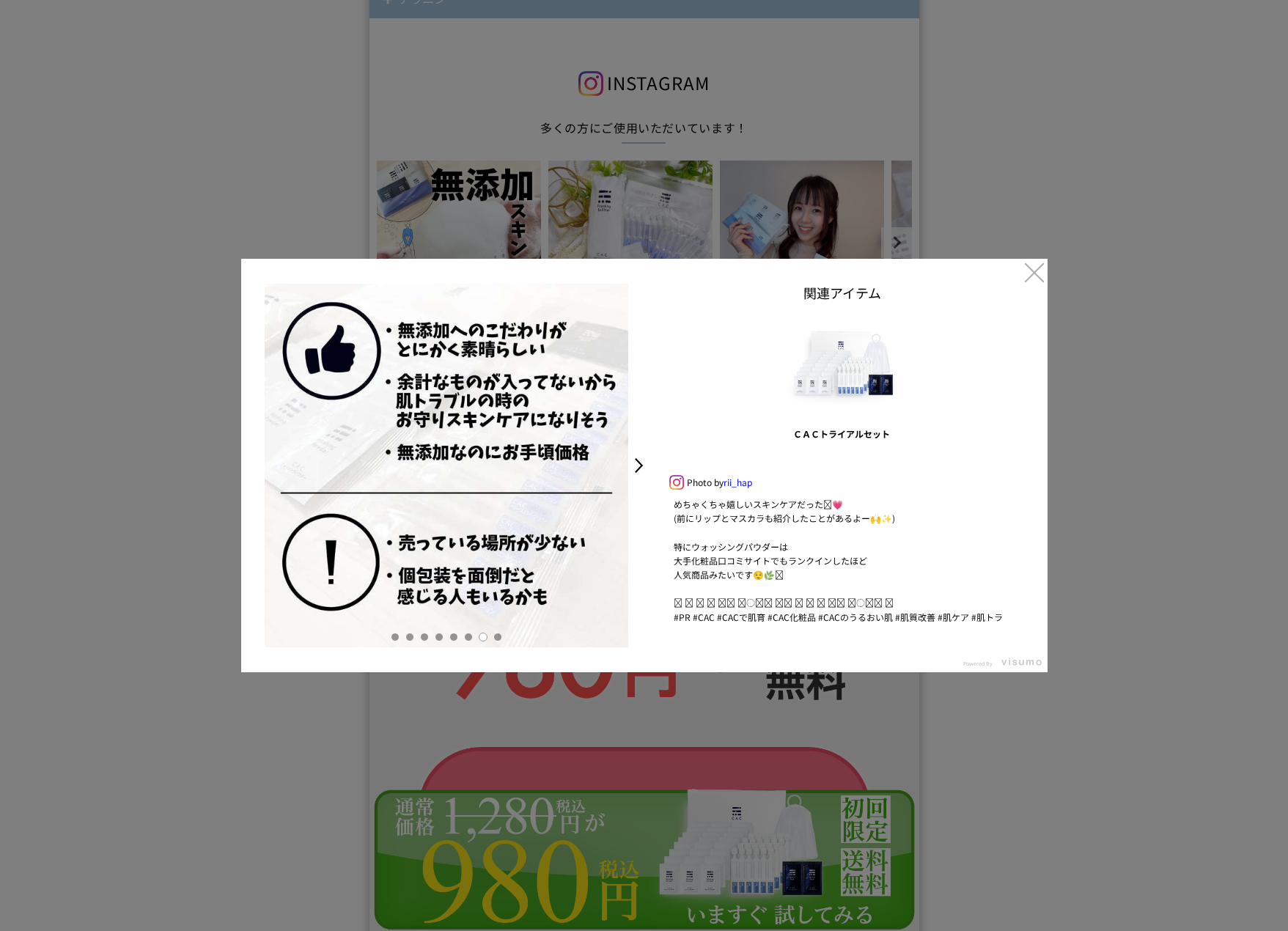 click at bounding box center (498, 637) 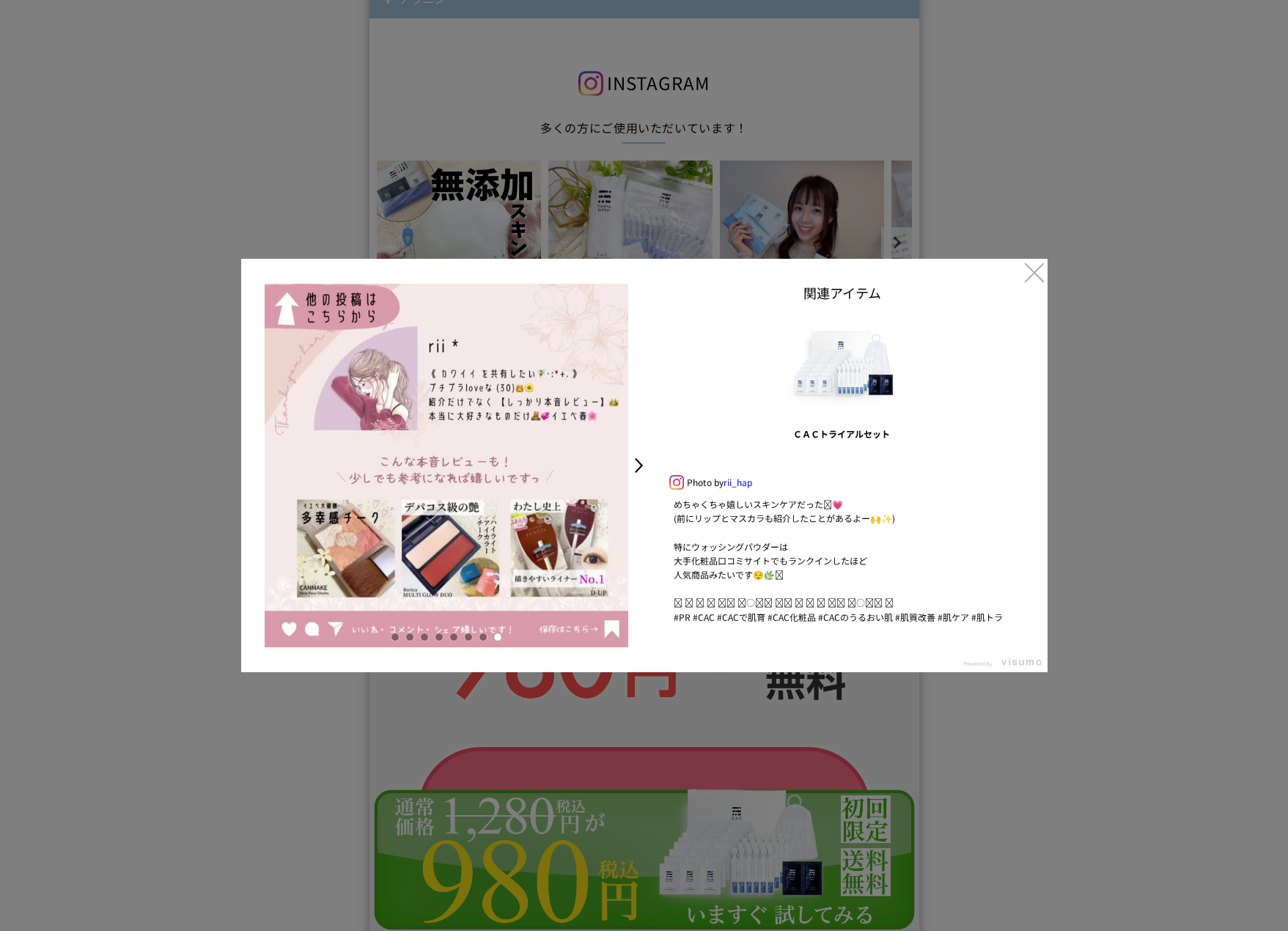 click at bounding box center [395, 637] 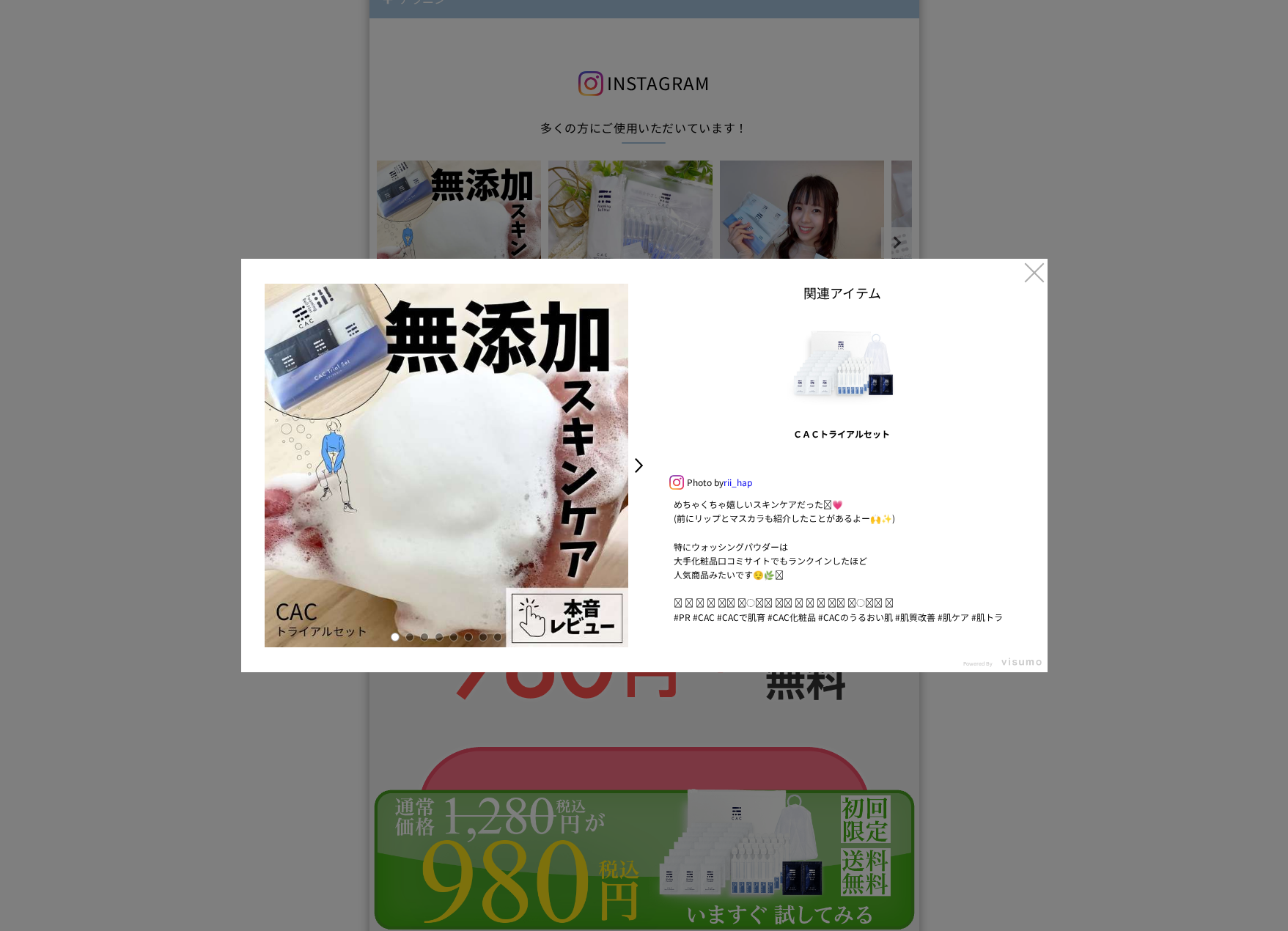 click at bounding box center (410, 637) 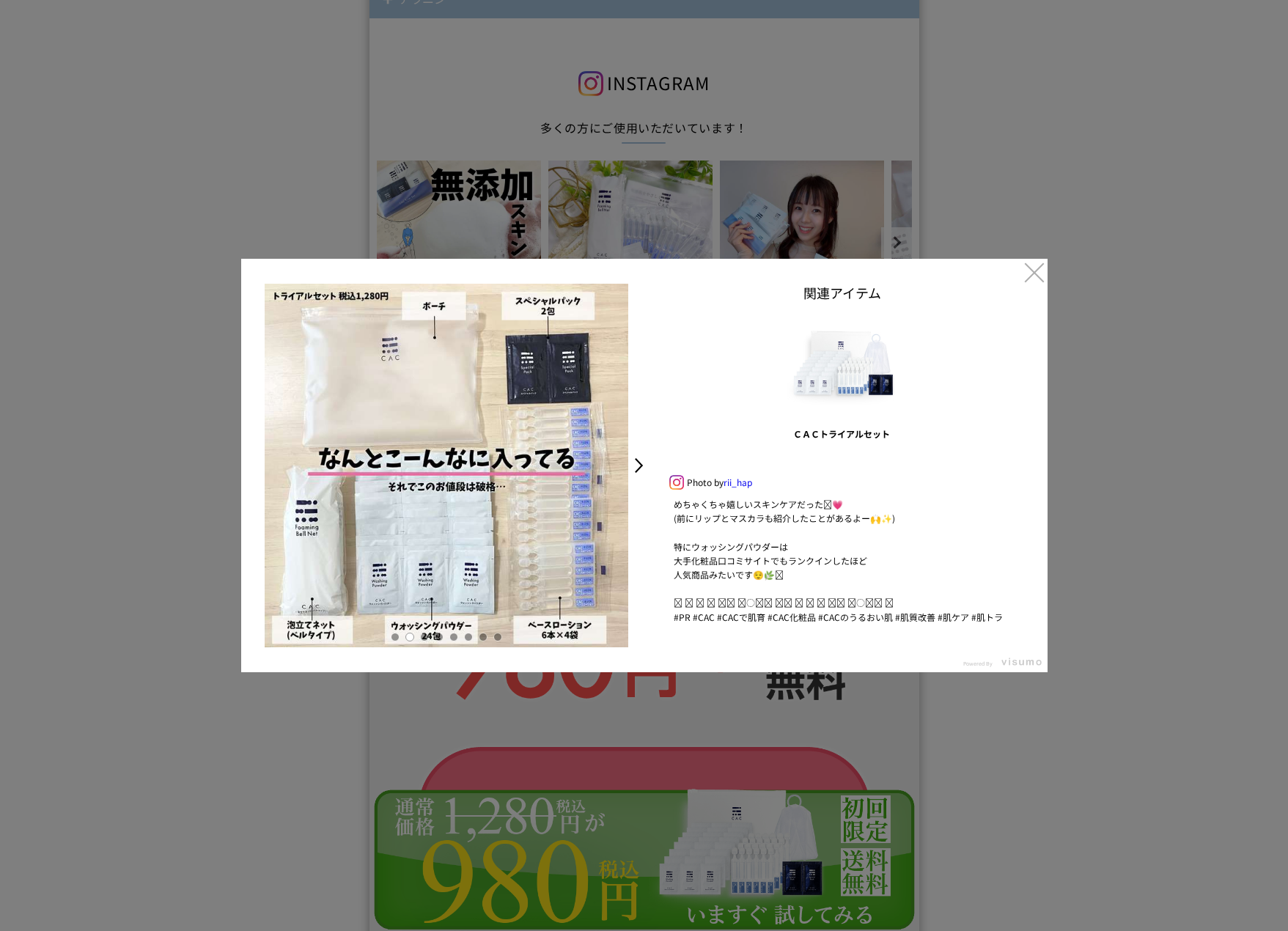 click at bounding box center (424, 637) 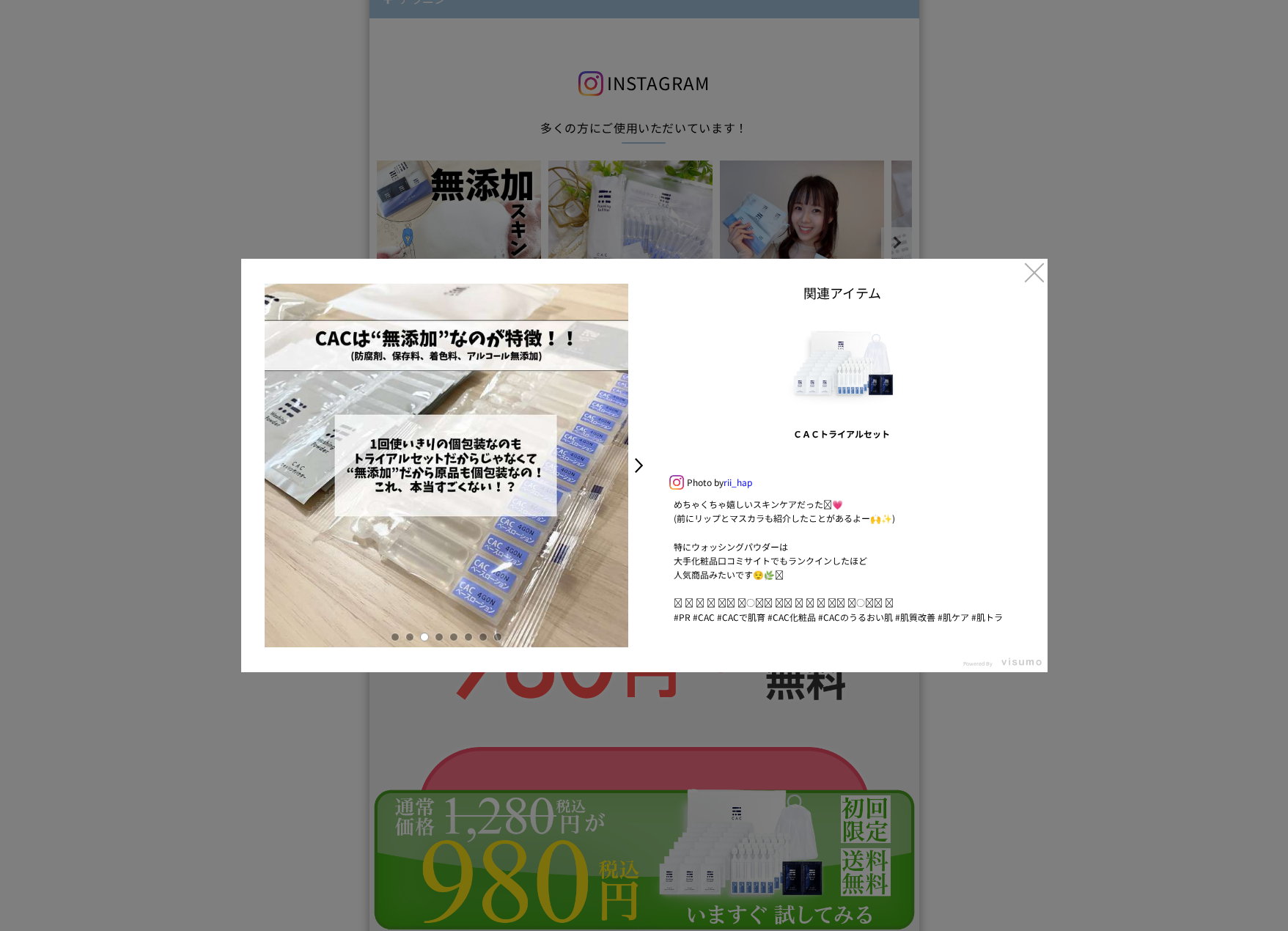click at bounding box center (439, 637) 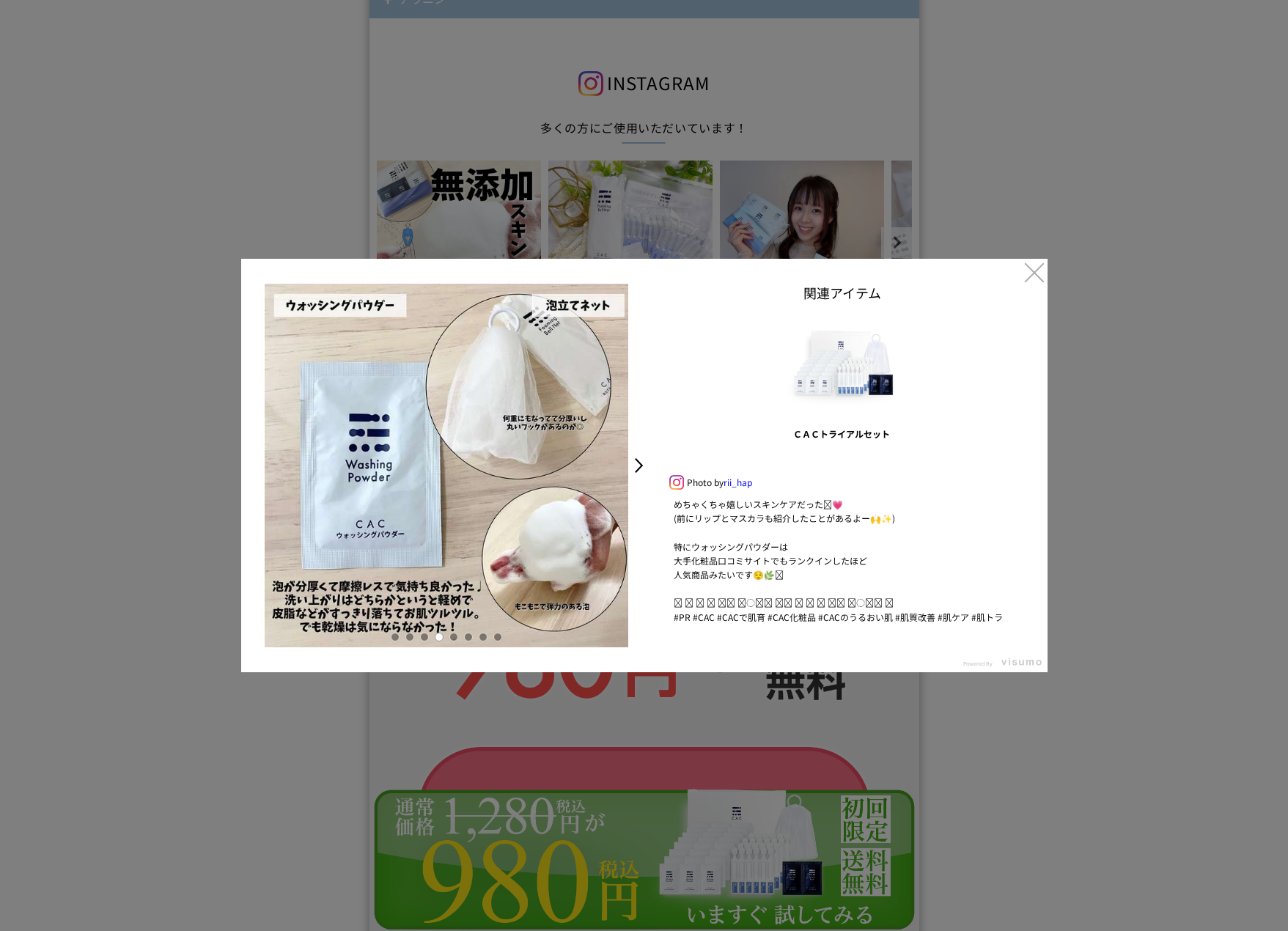 click at bounding box center [454, 637] 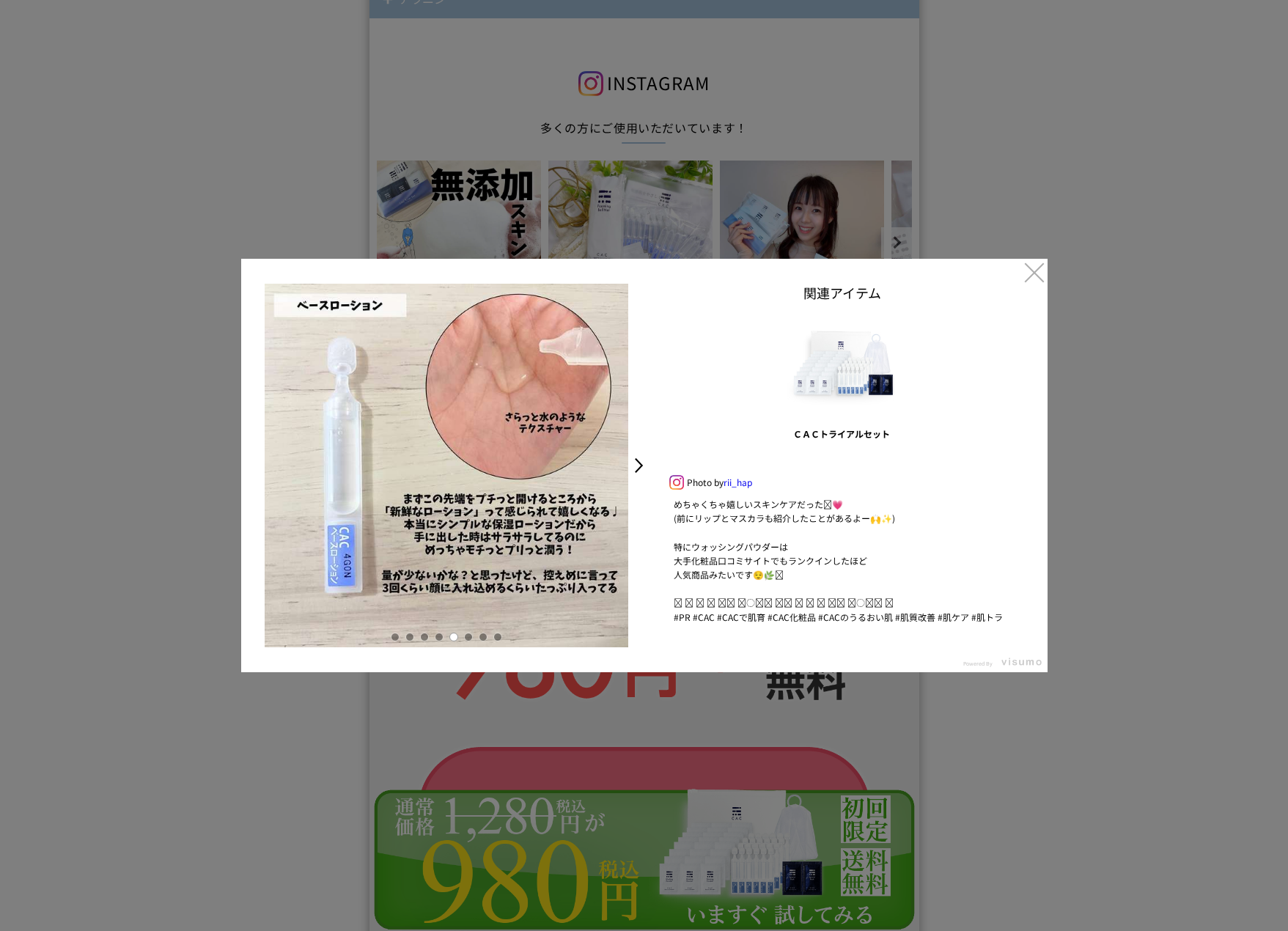 click at bounding box center [468, 637] 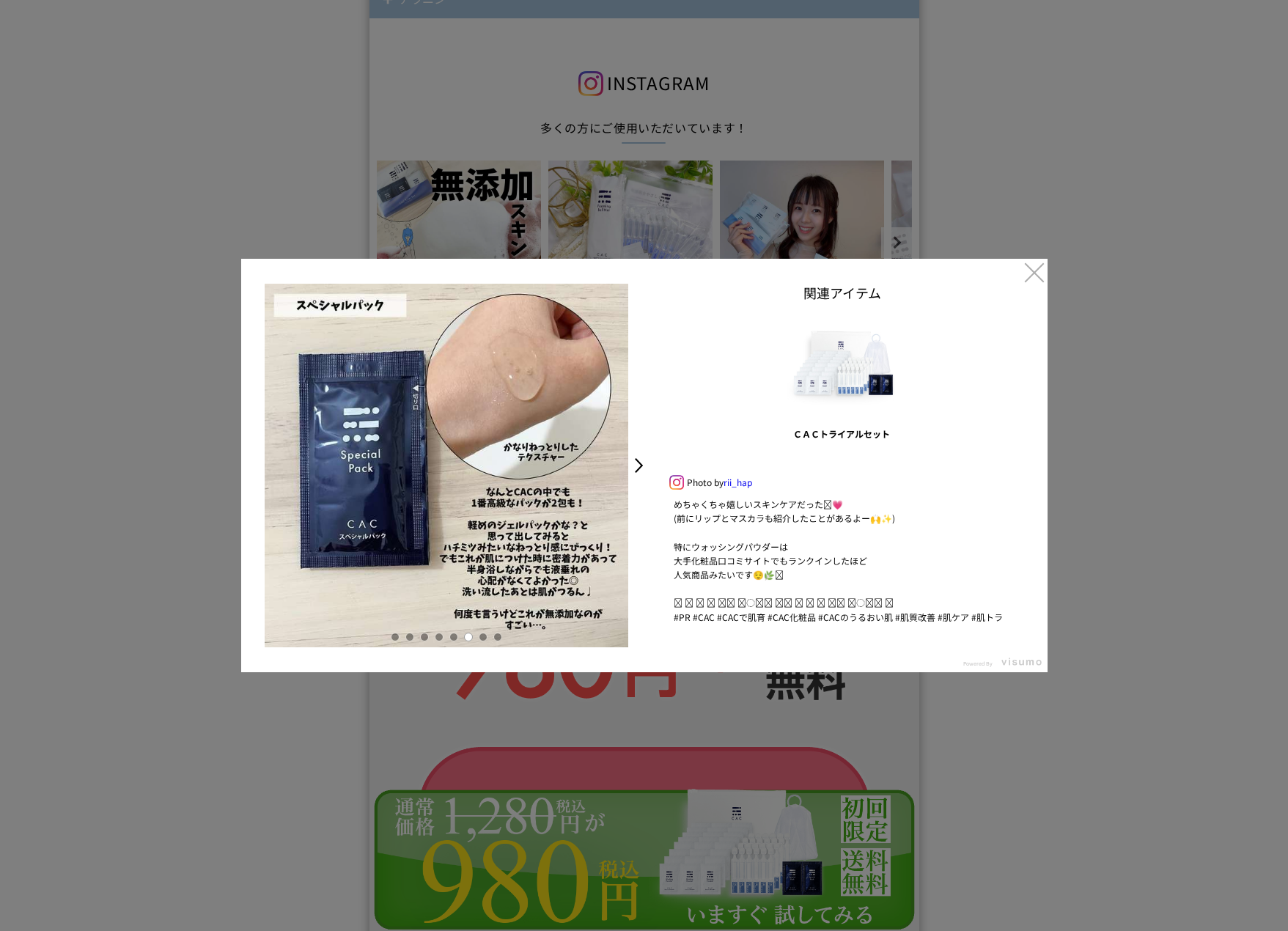 click at bounding box center [483, 637] 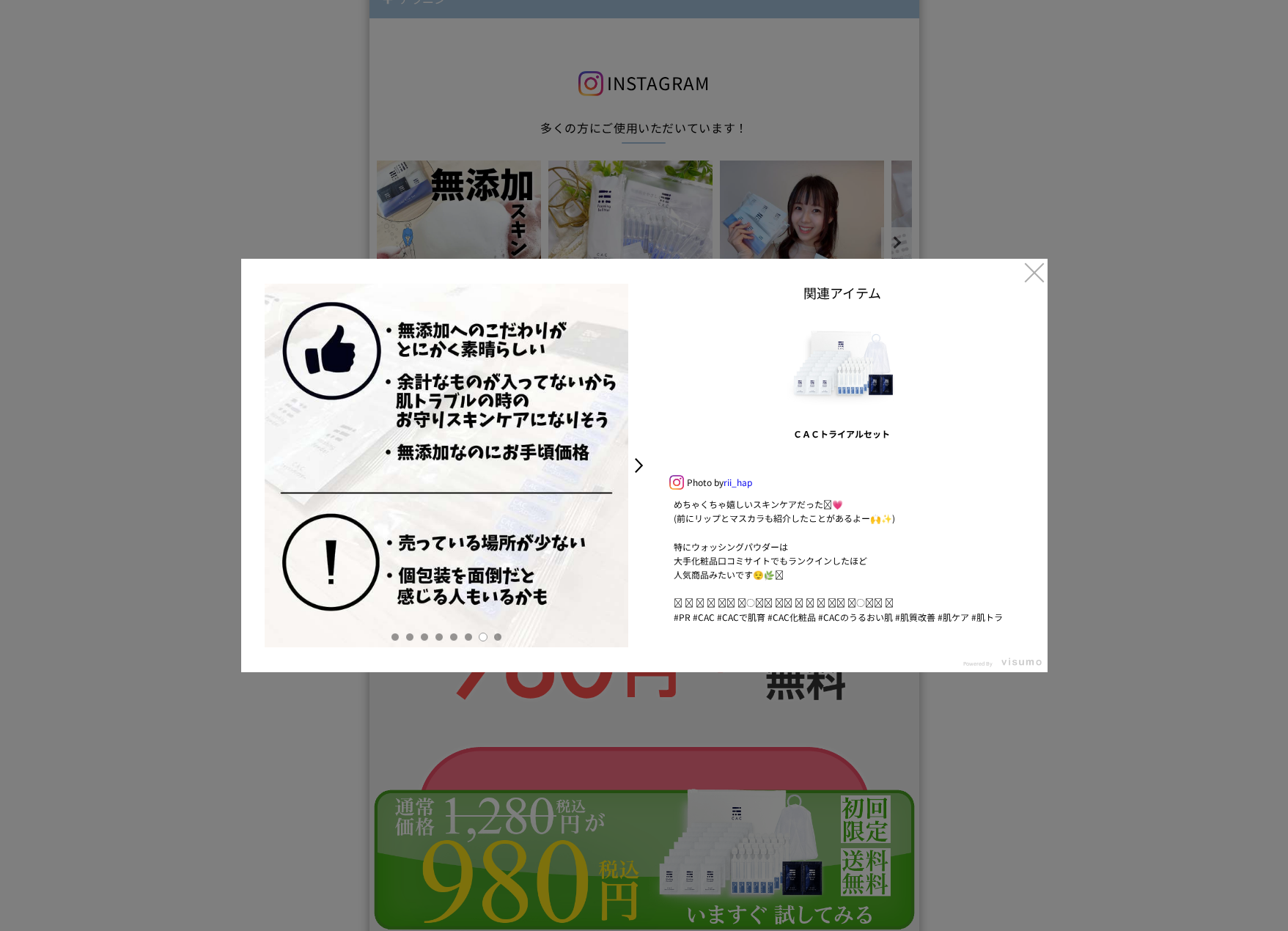 click at bounding box center (498, 637) 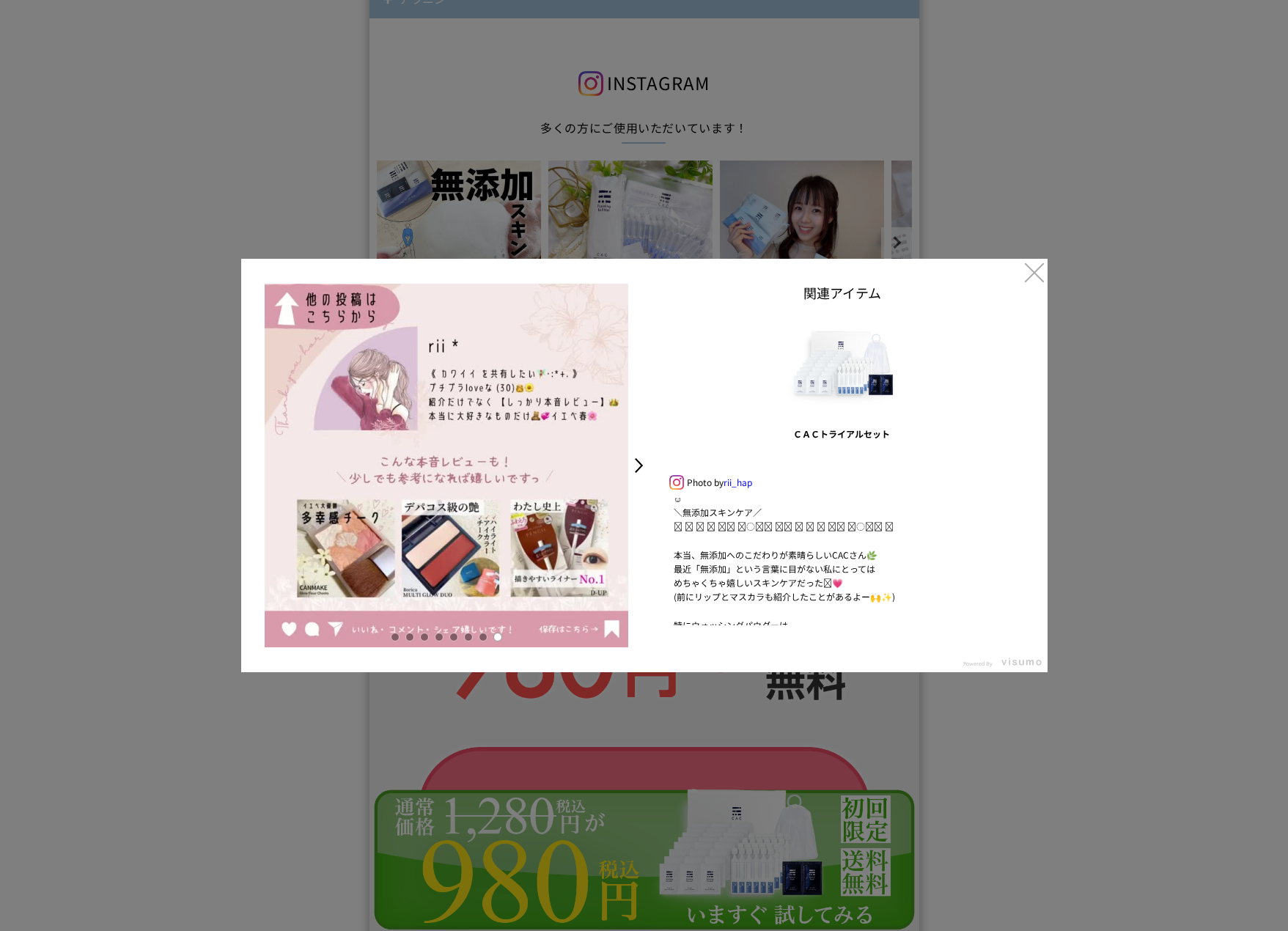 scroll, scrollTop: 0, scrollLeft: 0, axis: both 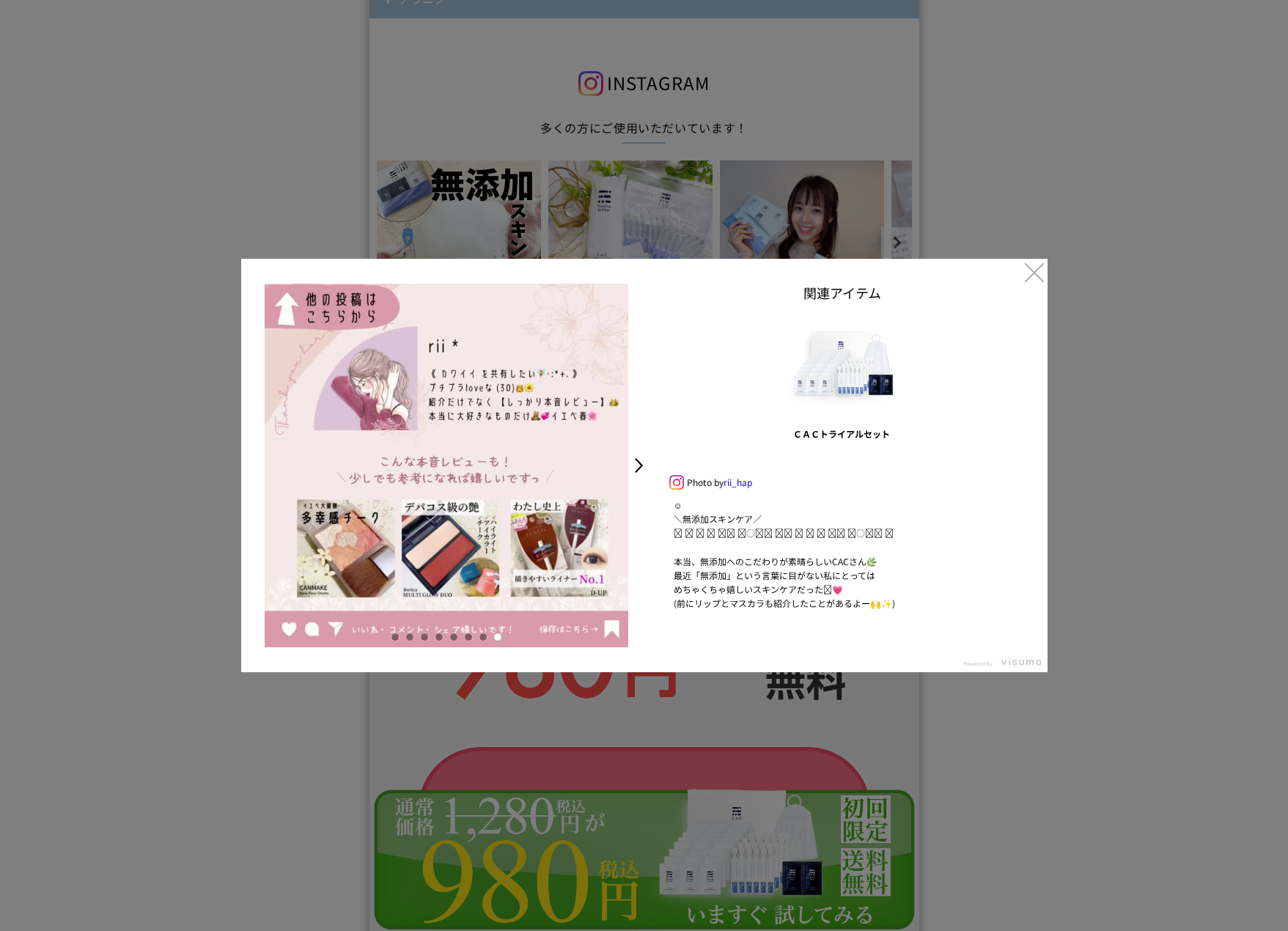 click on ">" at bounding box center [643, 466] 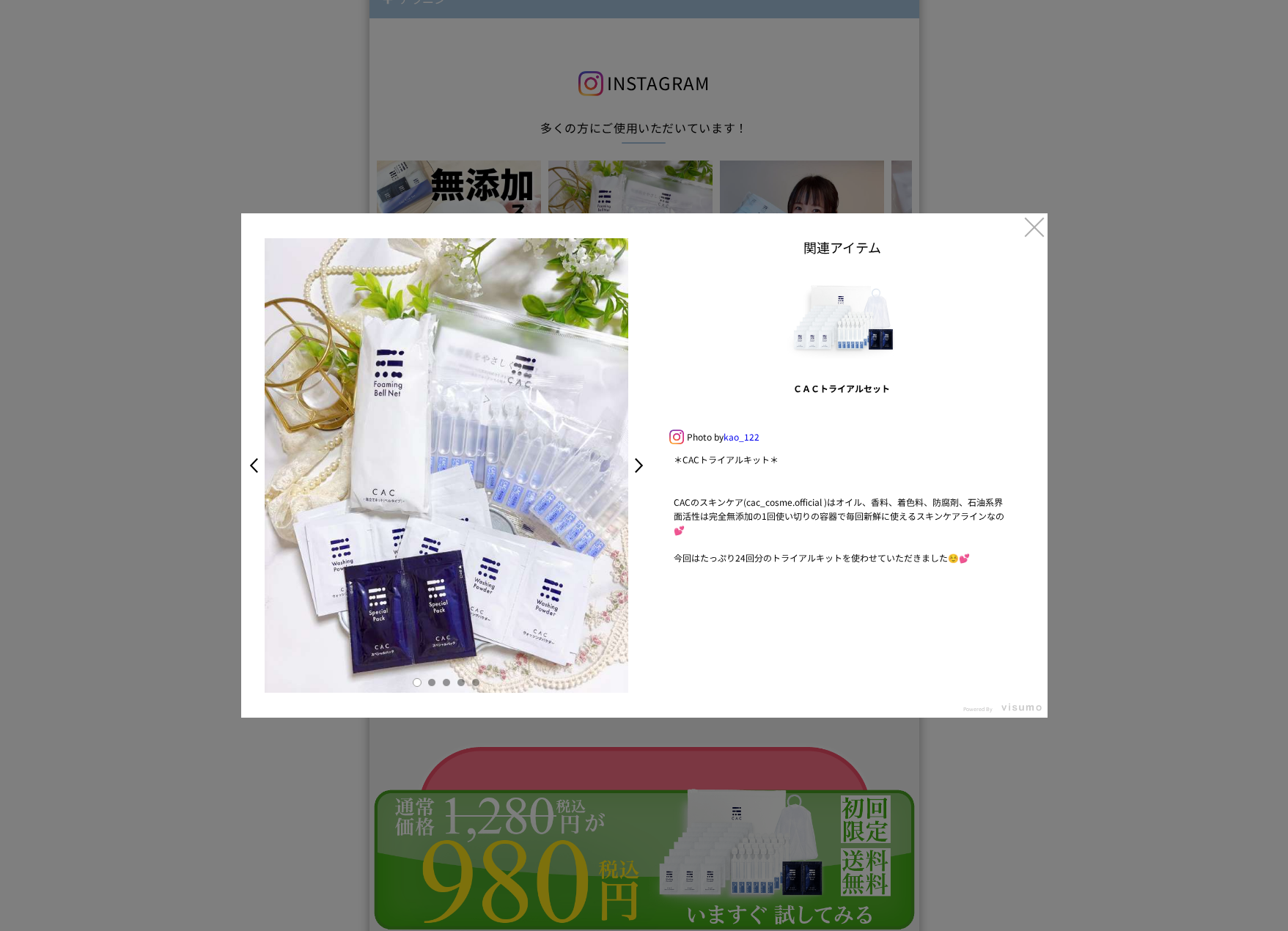 click at bounding box center [432, 682] 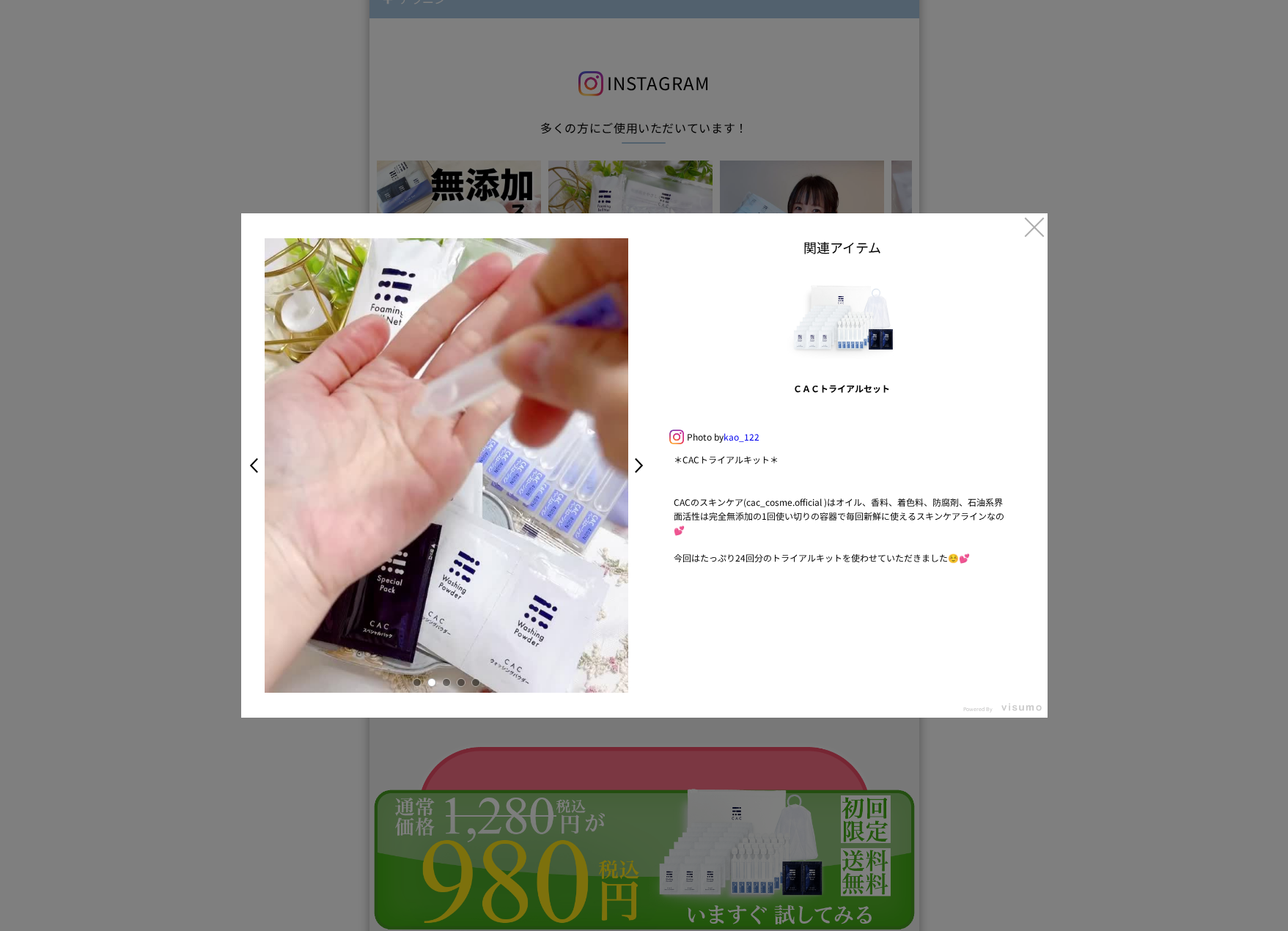 click at bounding box center (446, 682) 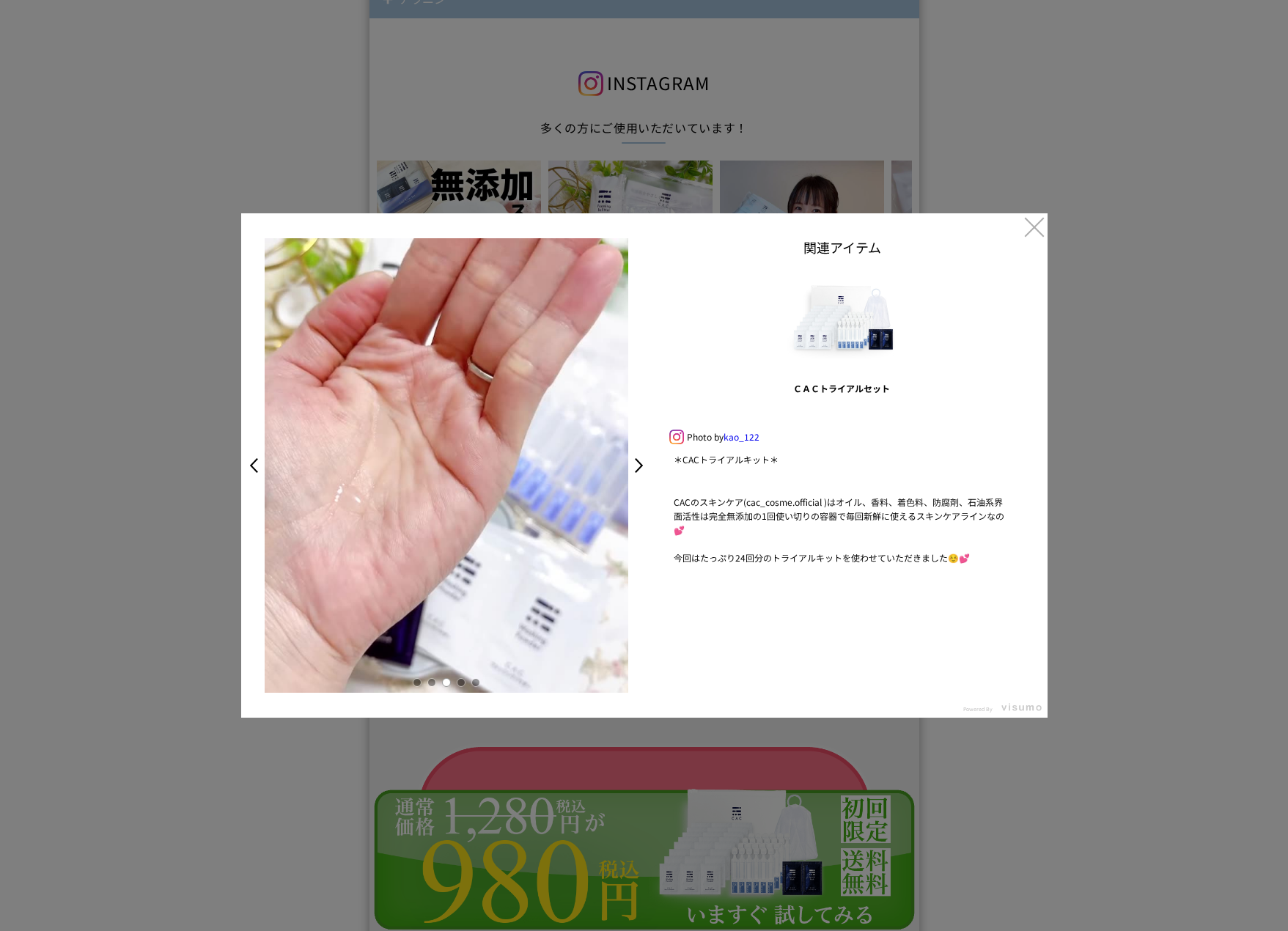 click at bounding box center [461, 682] 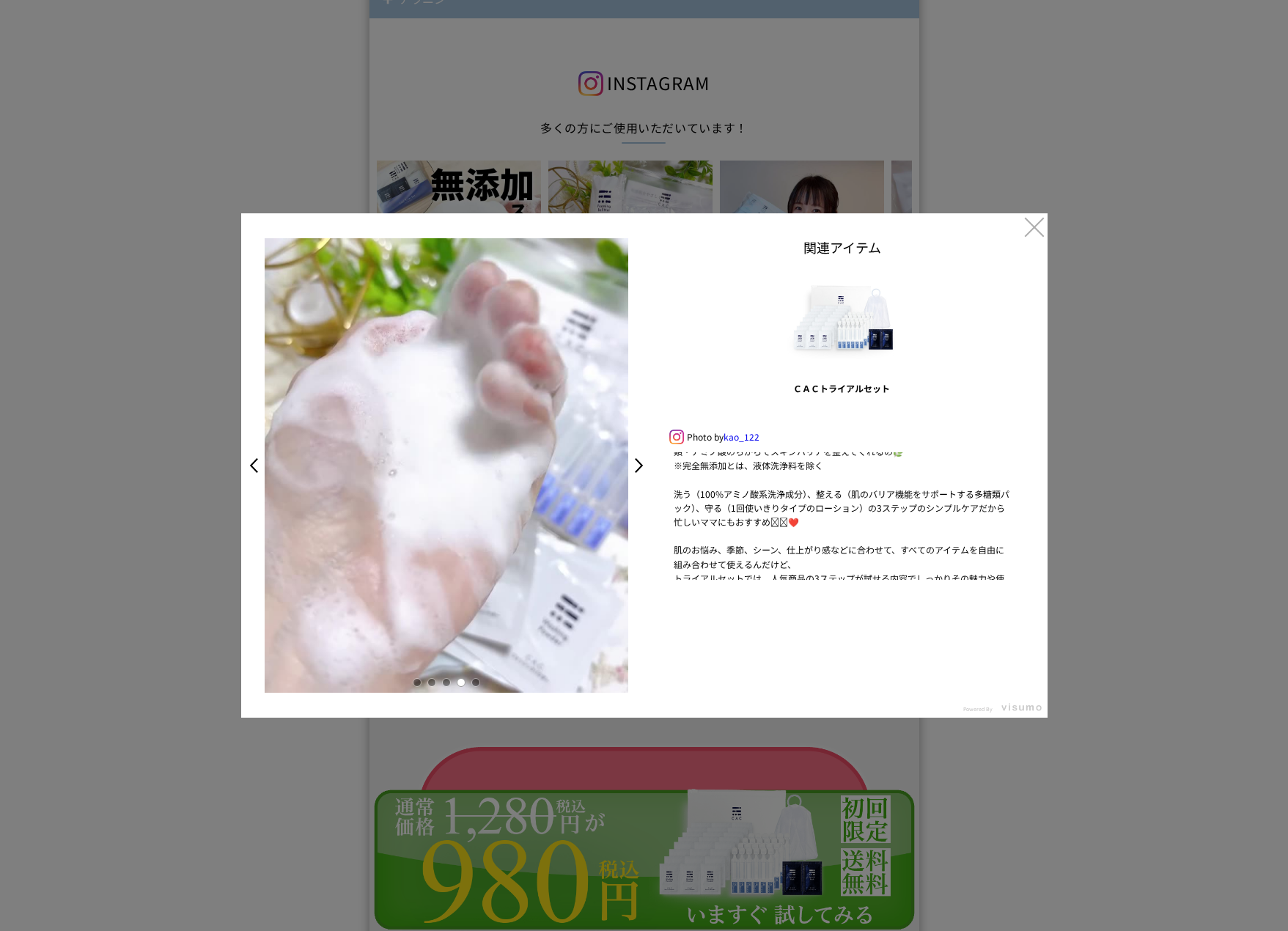 scroll, scrollTop: 162, scrollLeft: 0, axis: vertical 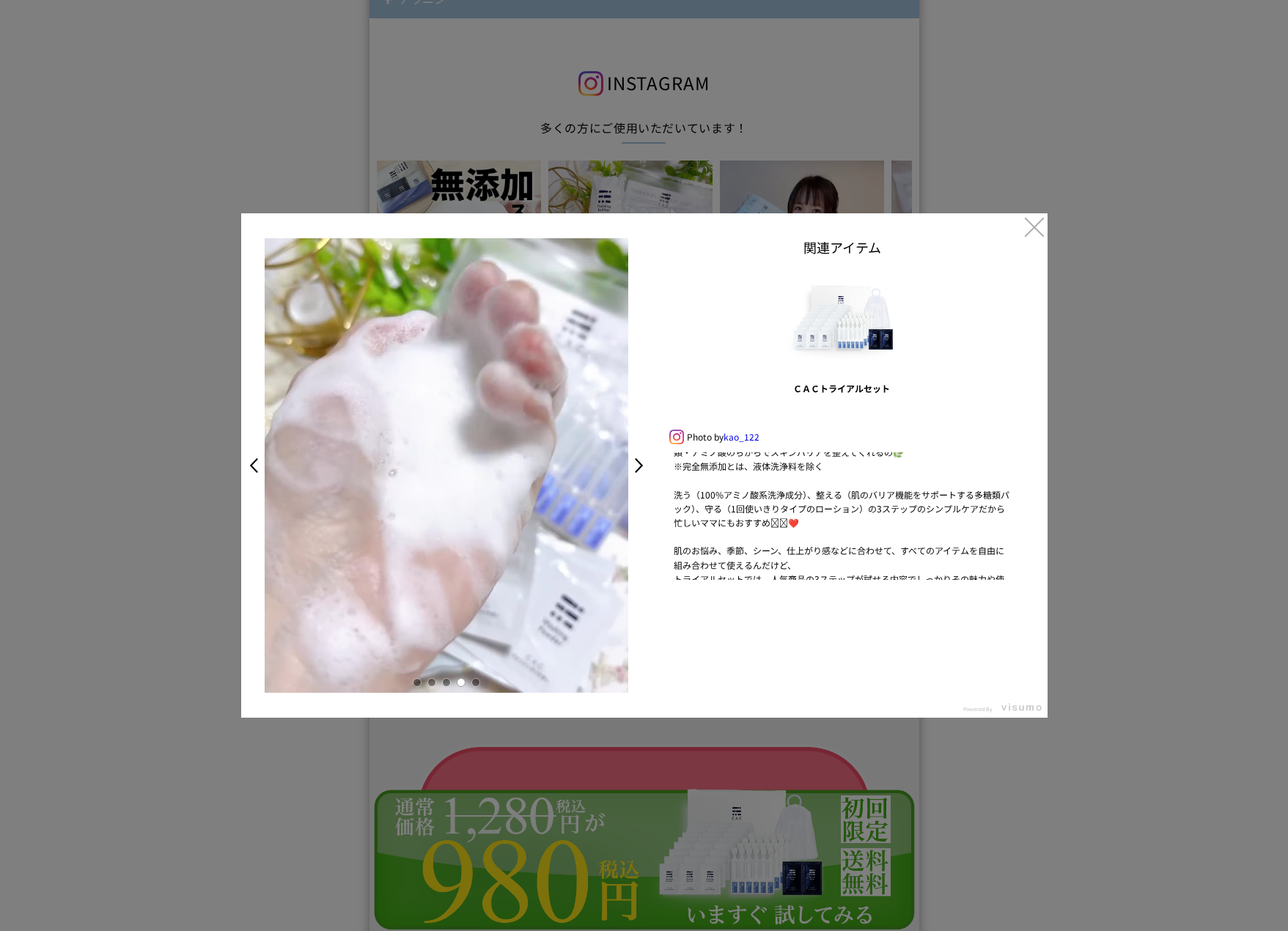 click at bounding box center (476, 682) 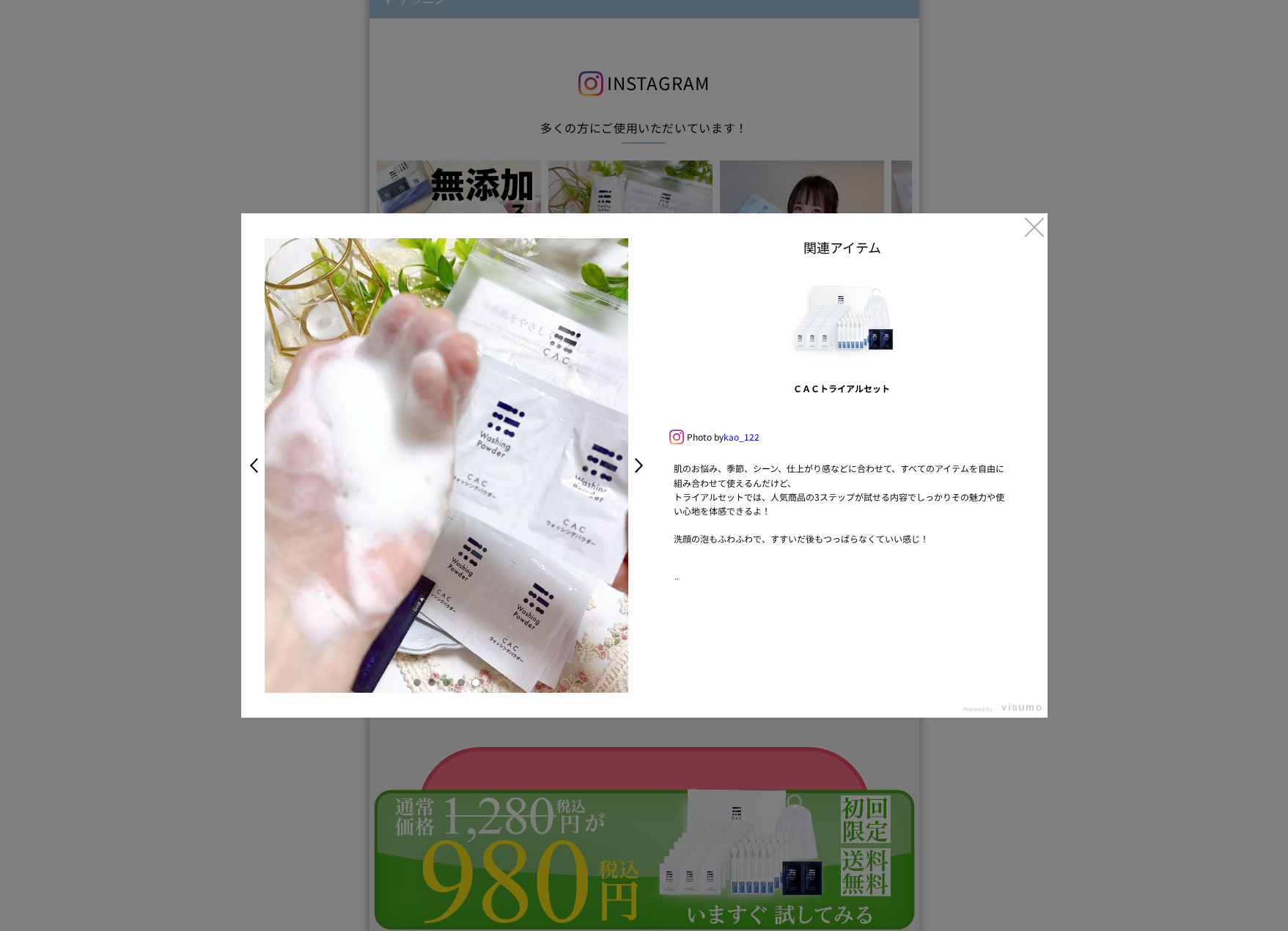 scroll, scrollTop: 309, scrollLeft: 0, axis: vertical 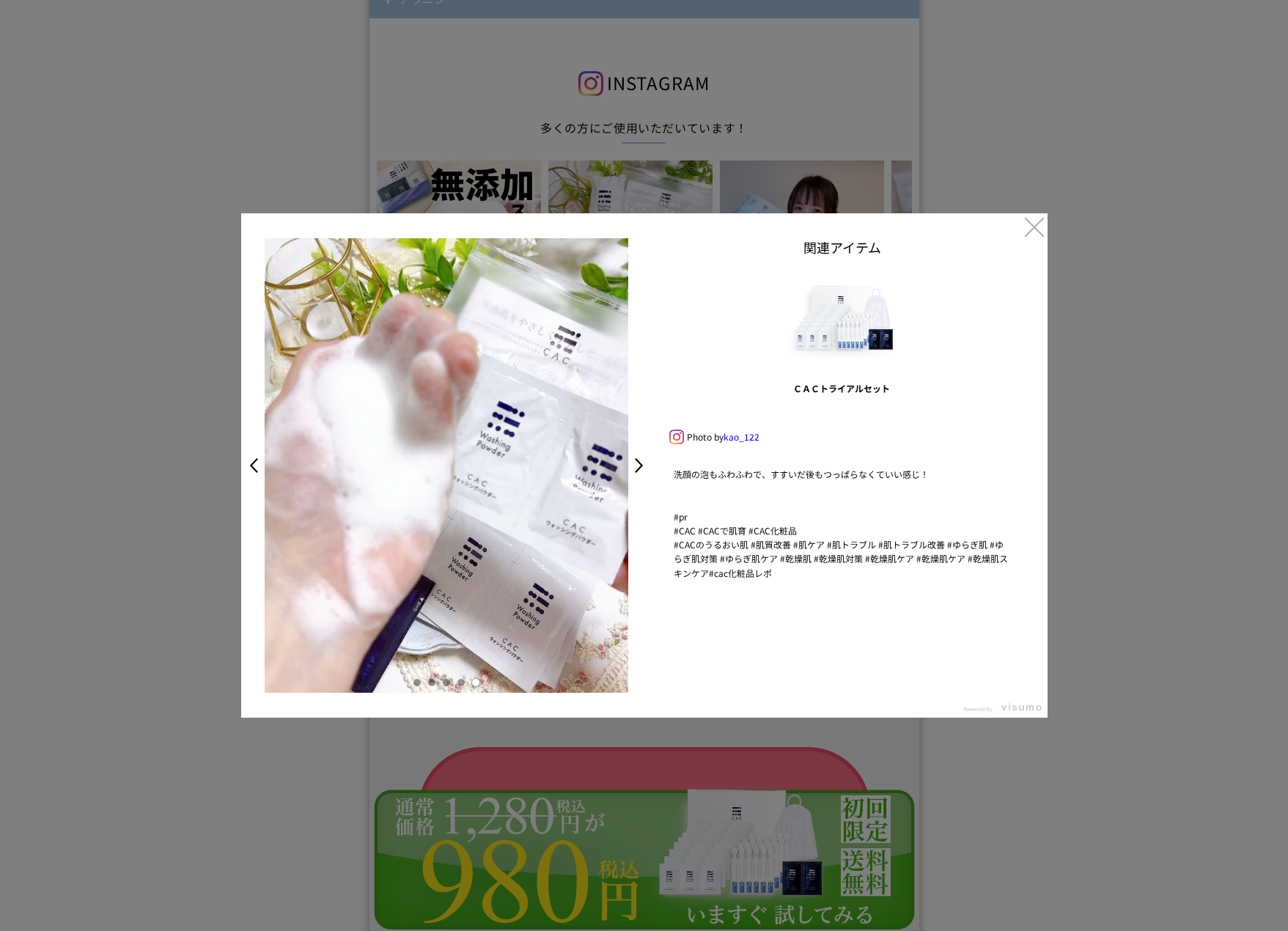 click on ">" at bounding box center [643, 466] 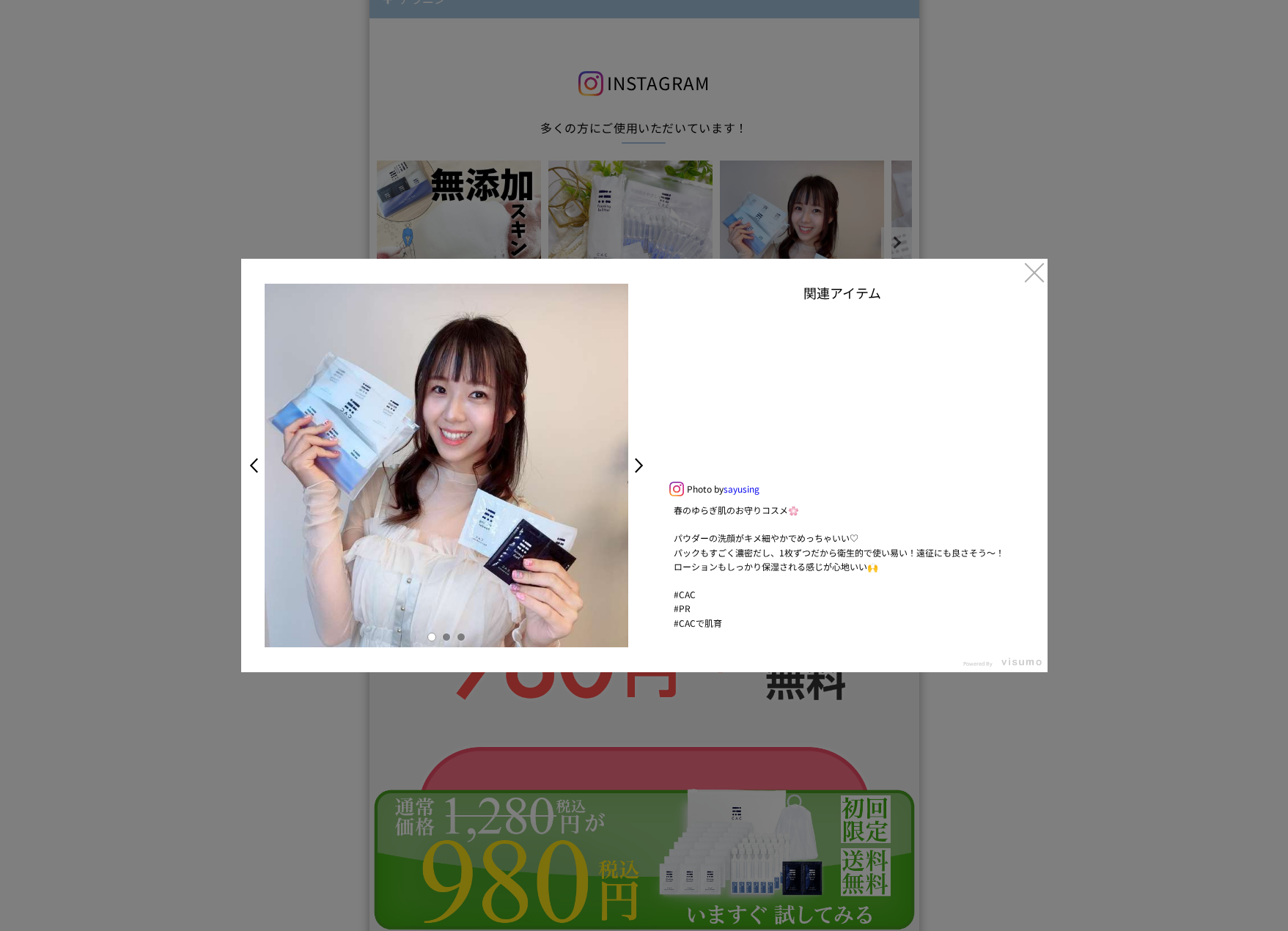 scroll, scrollTop: 13, scrollLeft: 0, axis: vertical 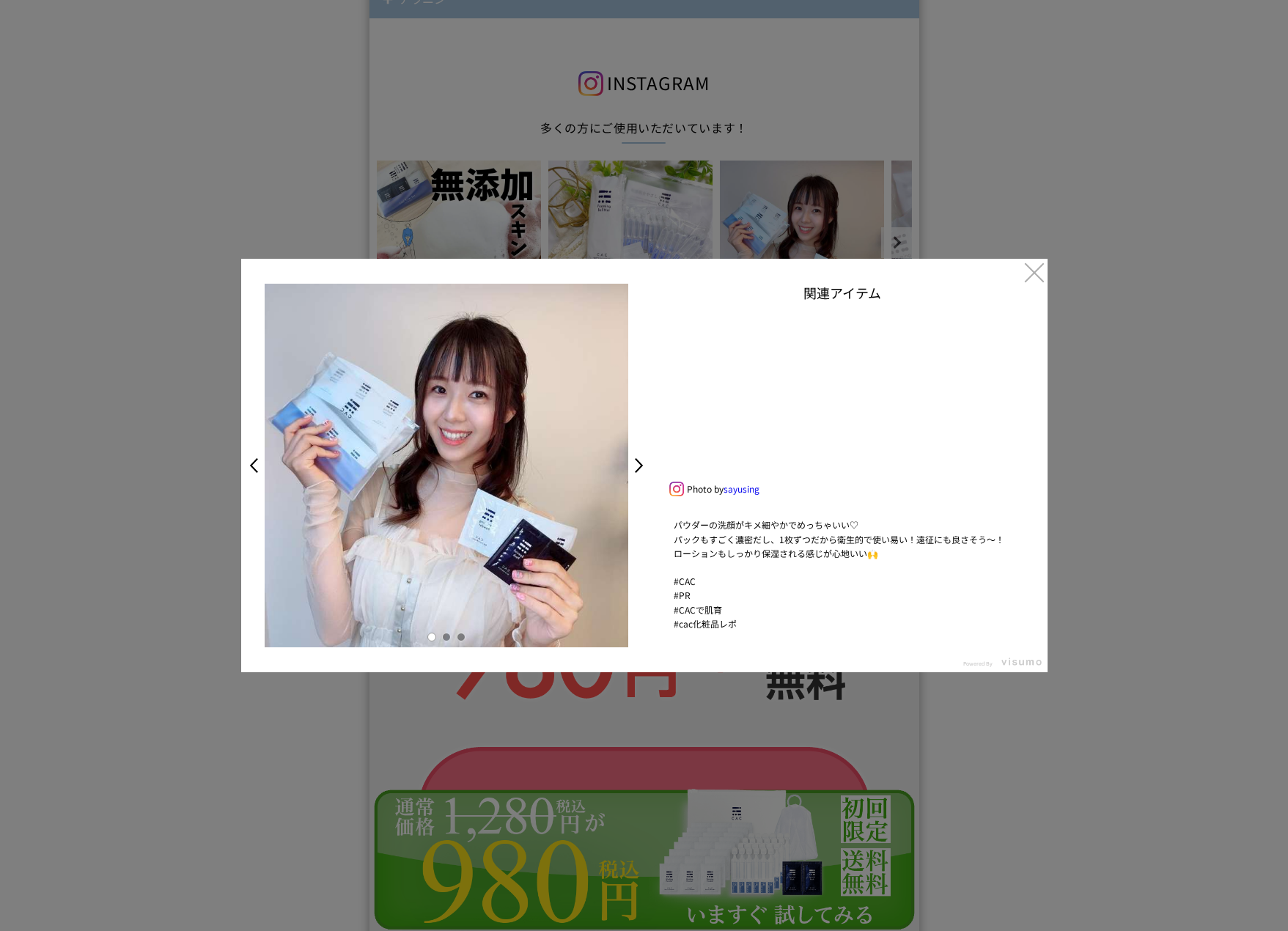 click at bounding box center (446, 637) 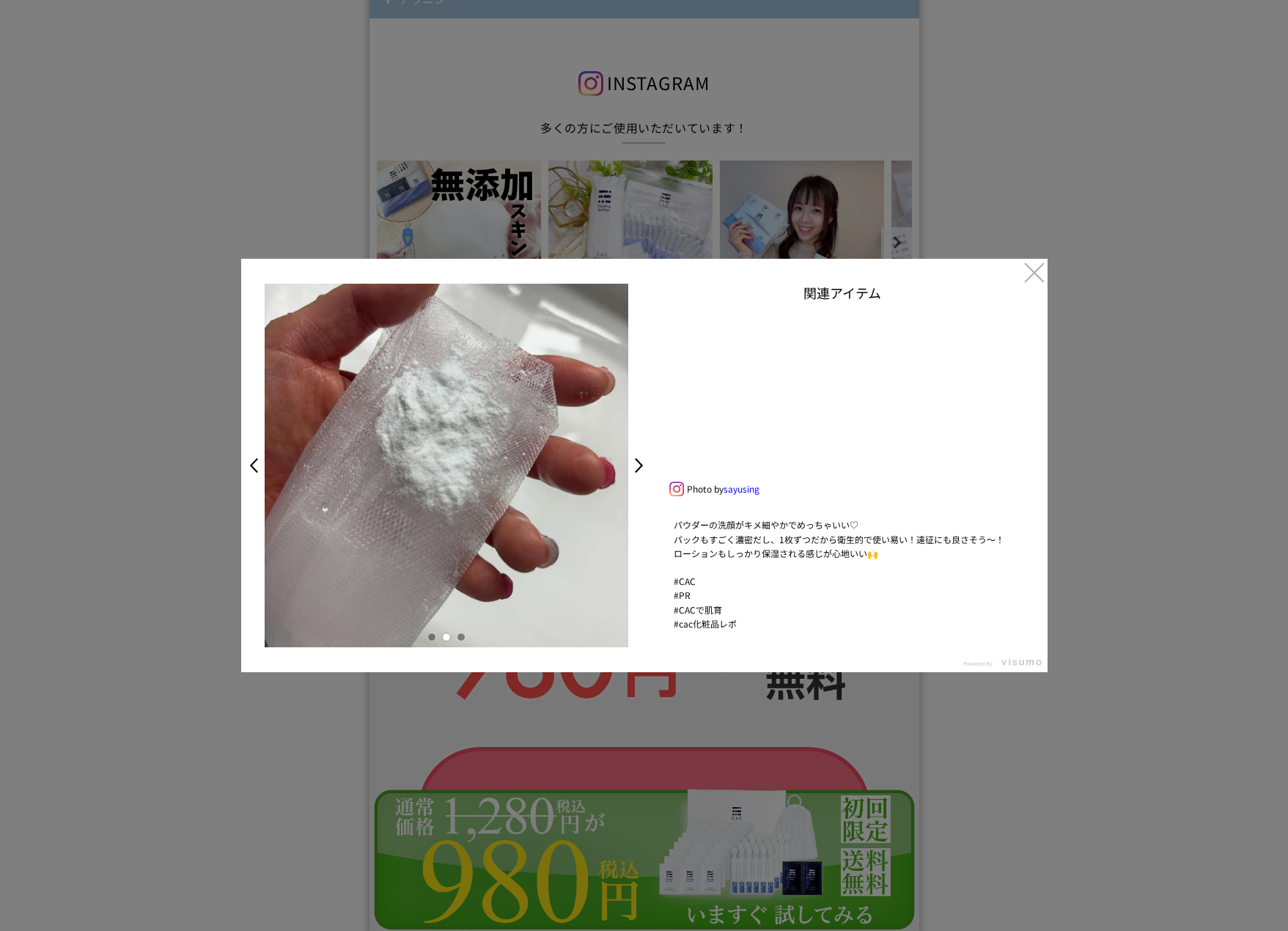 click at bounding box center (461, 637) 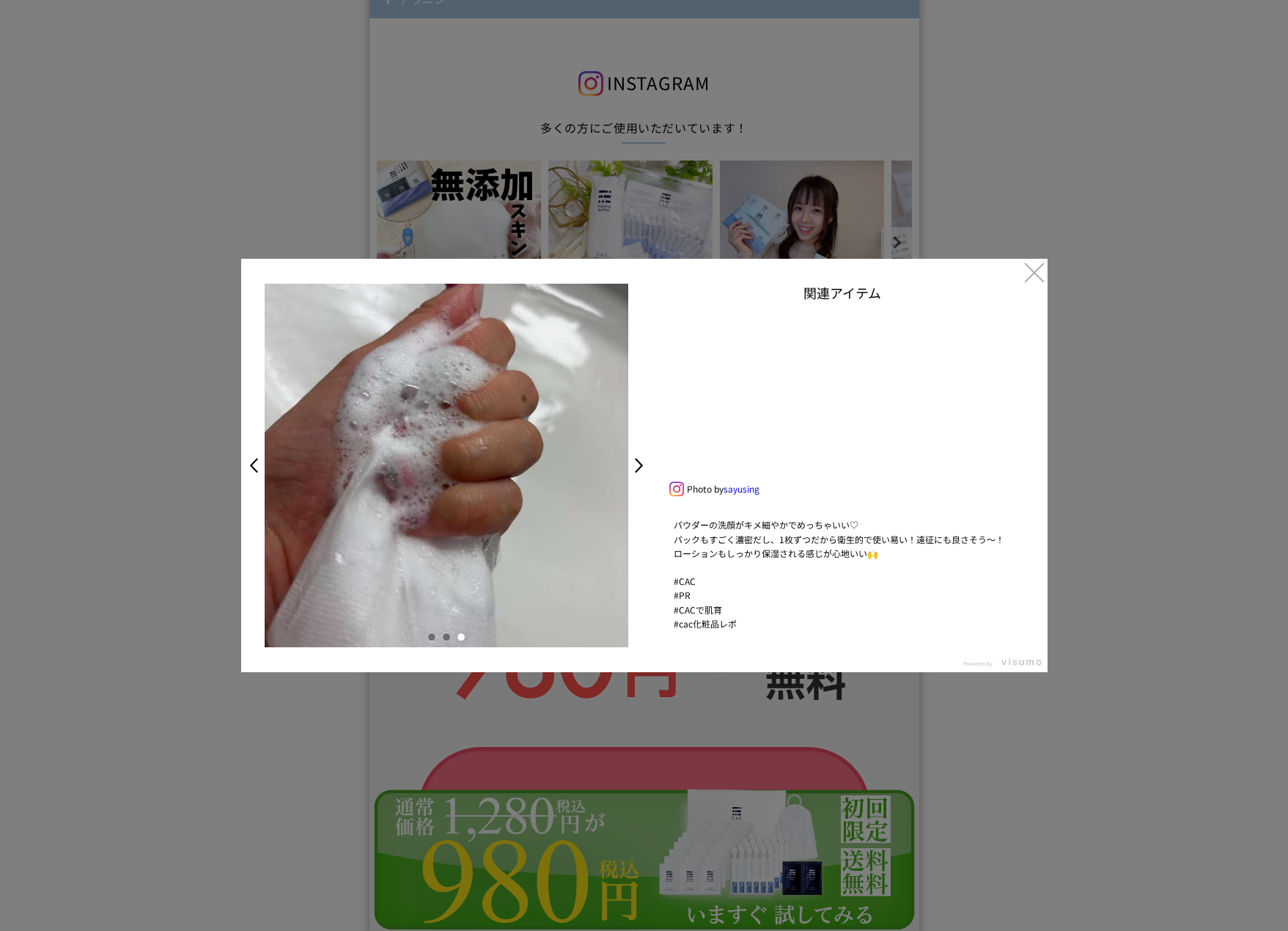 click on ">" at bounding box center (643, 466) 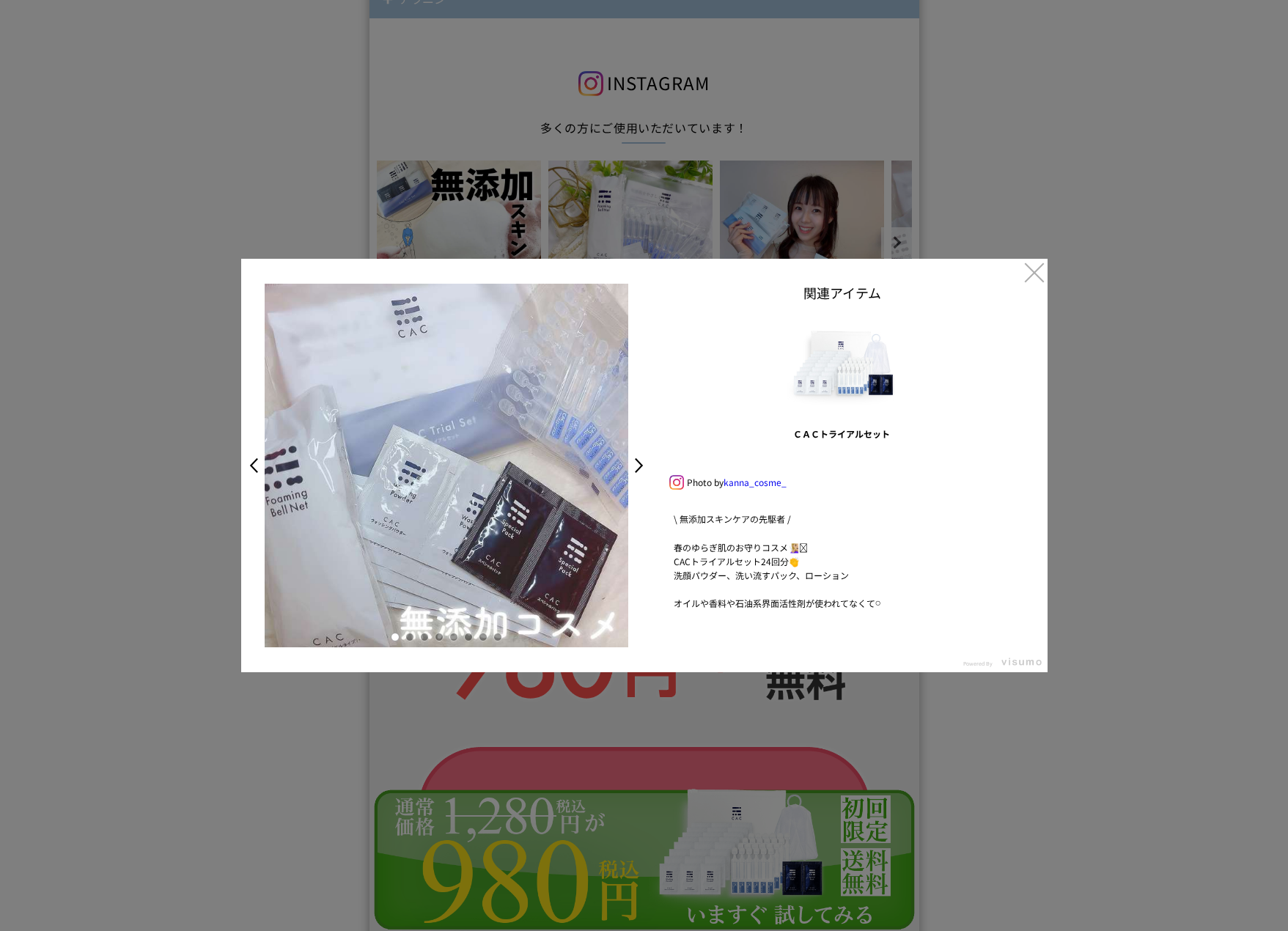 click at bounding box center [410, 637] 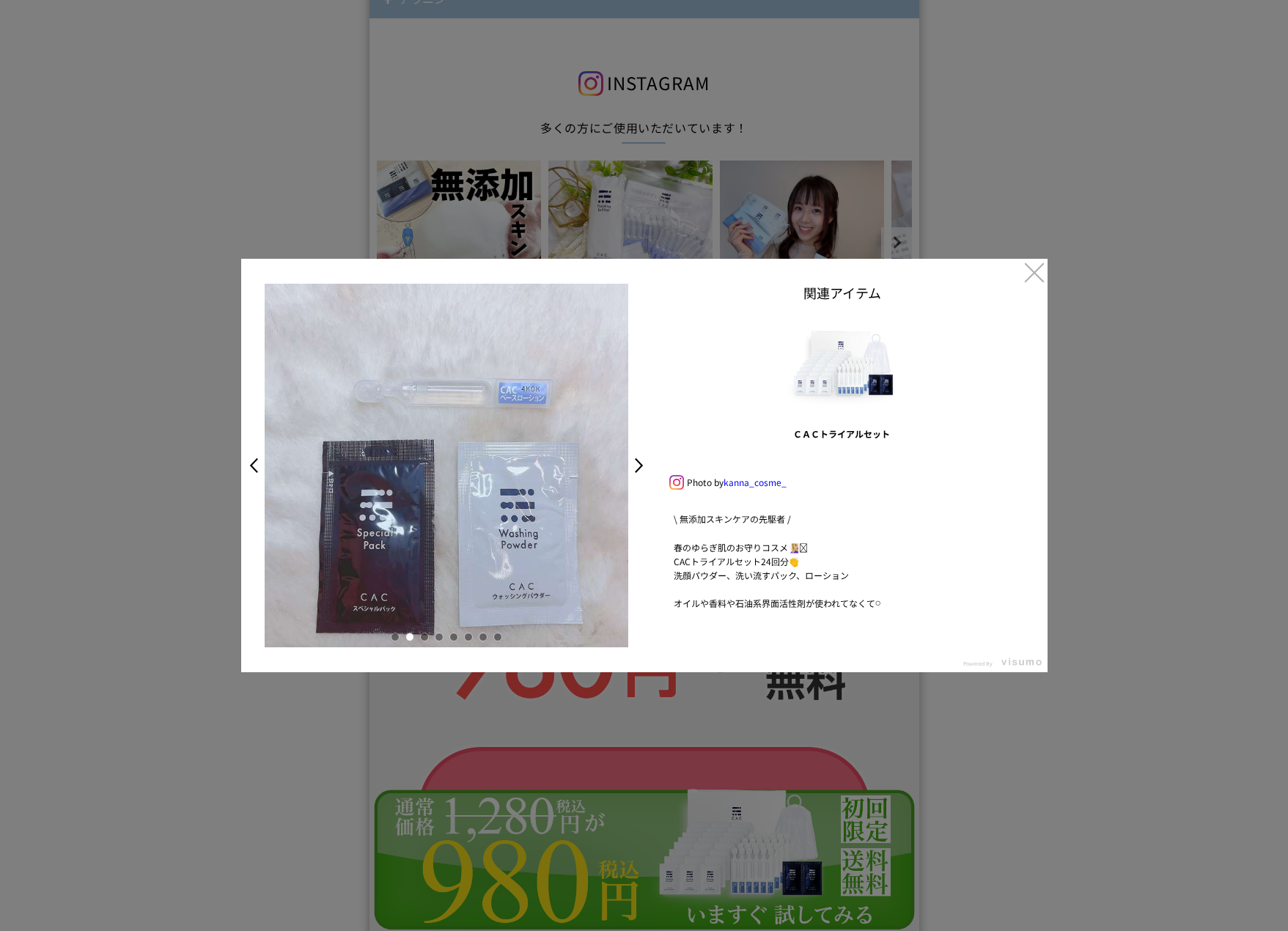 click at bounding box center (446, 637) 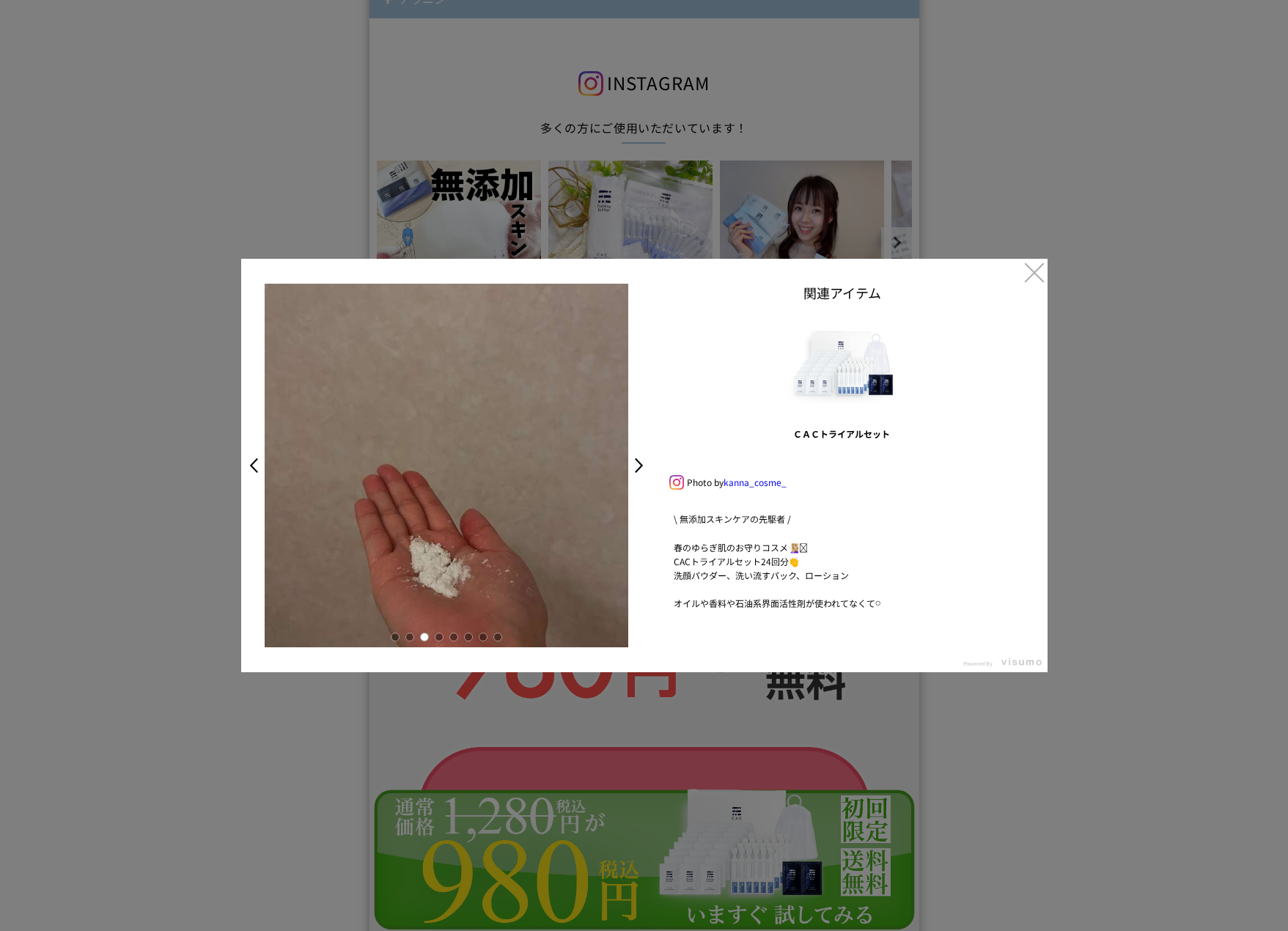 click at bounding box center [439, 637] 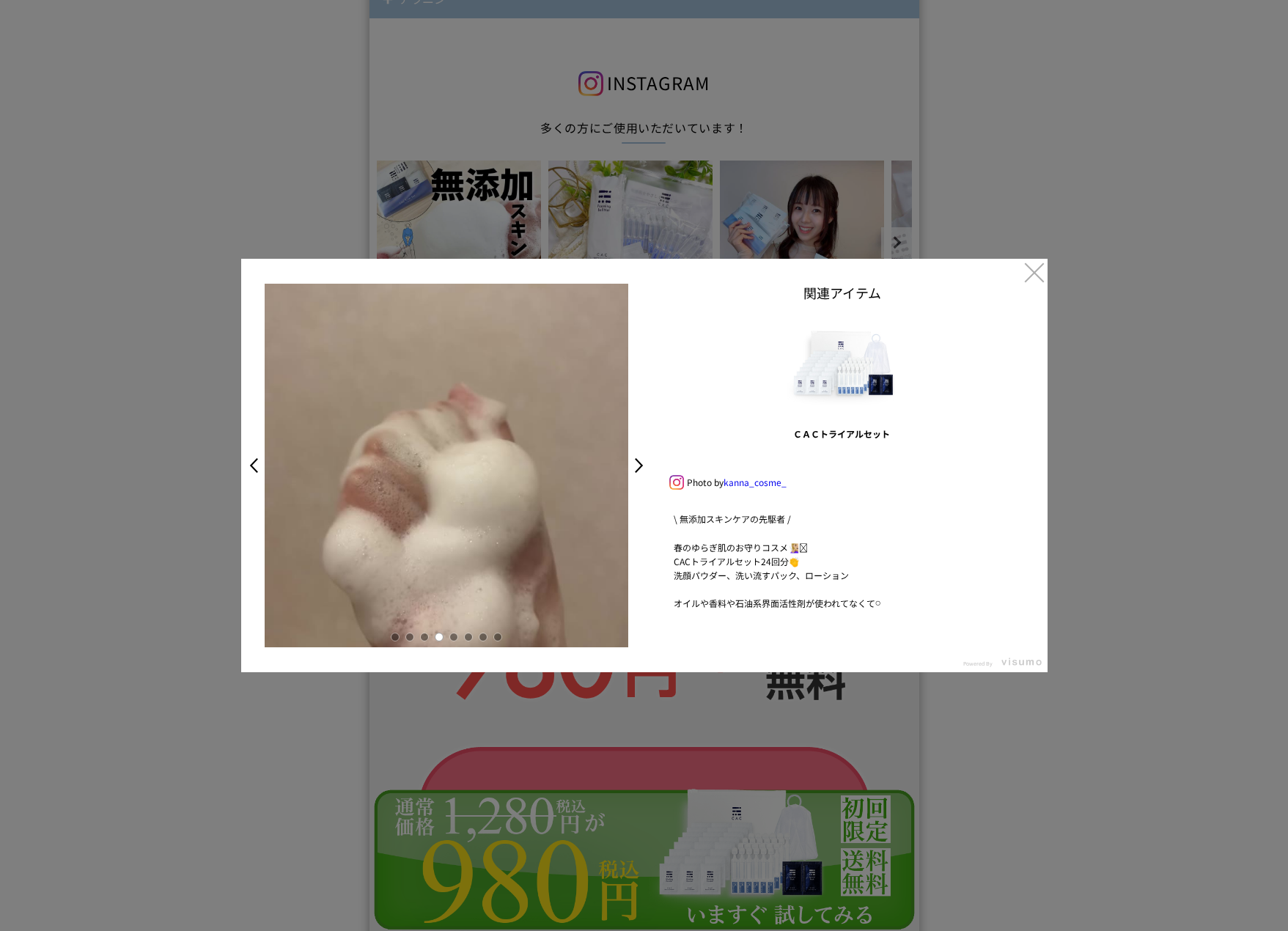 click at bounding box center [454, 637] 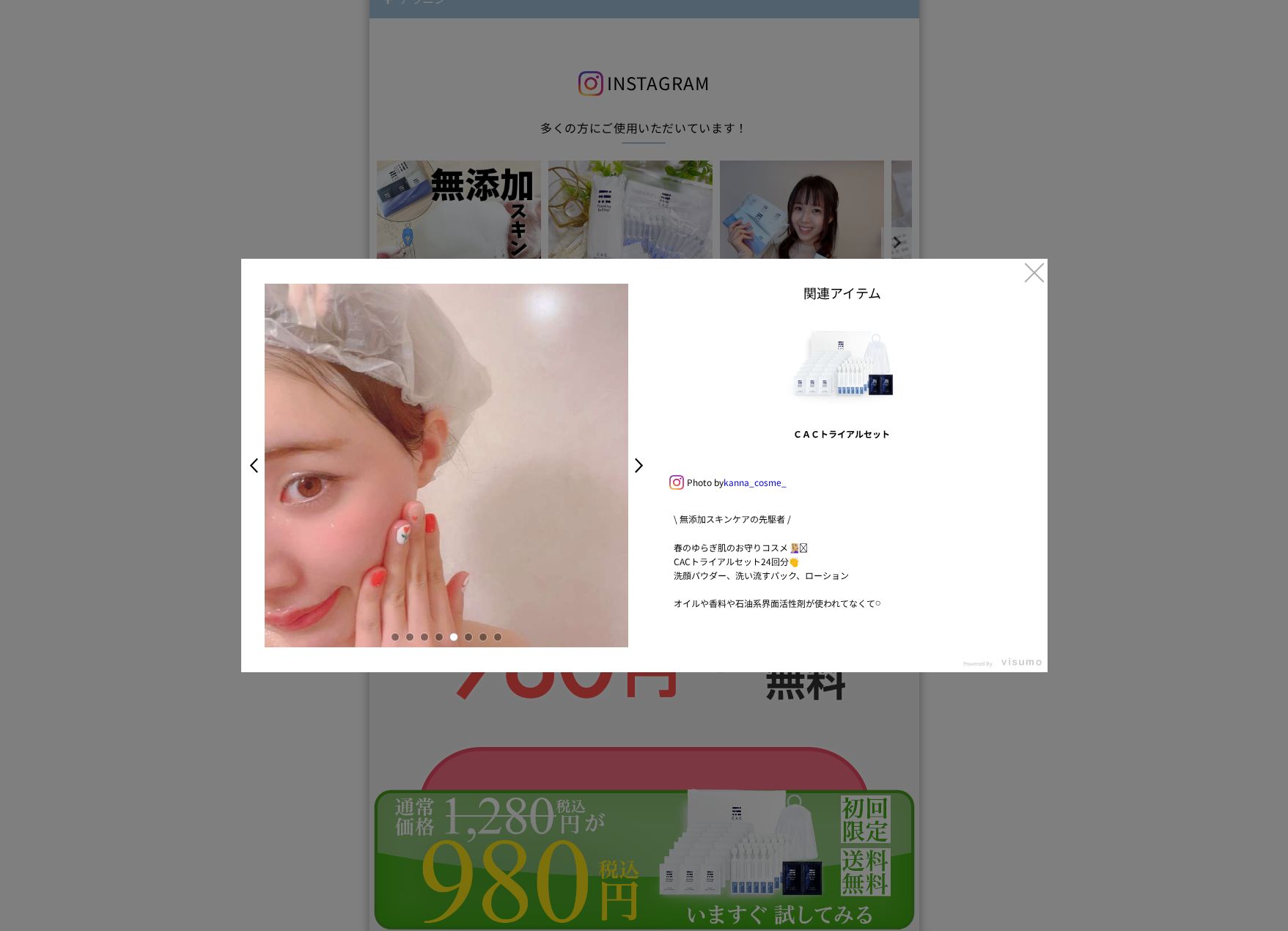 click at bounding box center [468, 637] 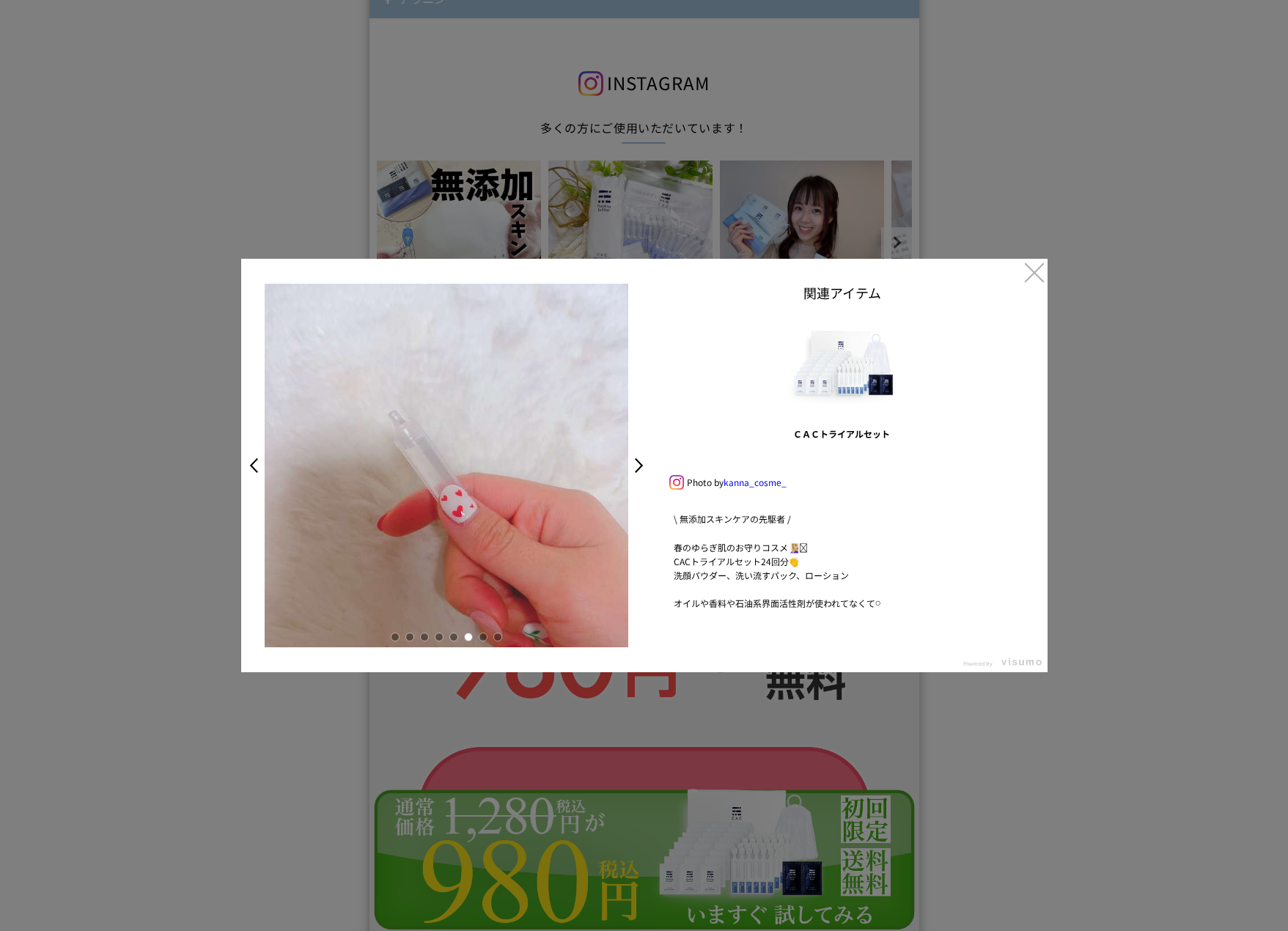 click at bounding box center (483, 637) 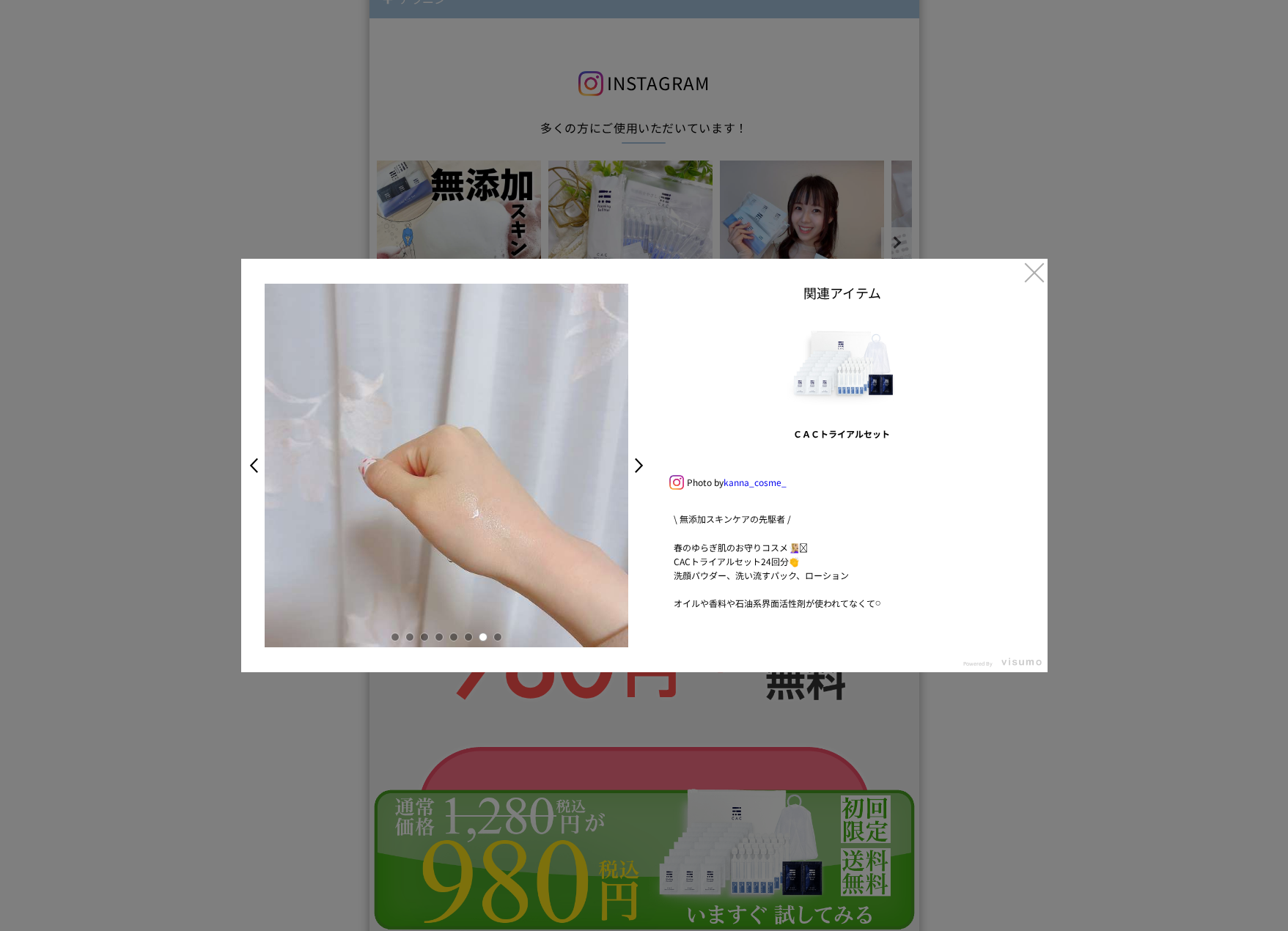click at bounding box center (498, 637) 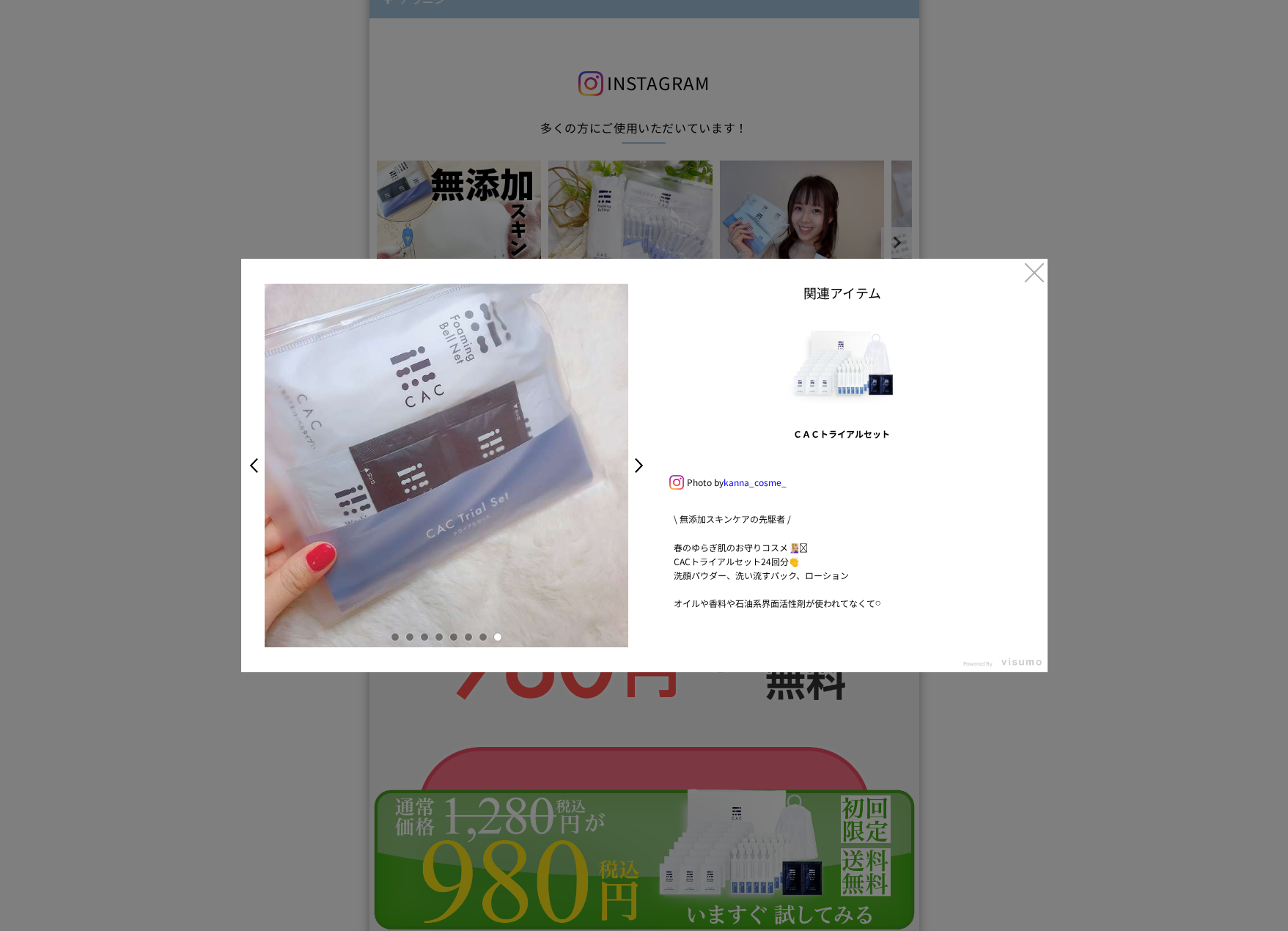 click on ">" at bounding box center (643, 466) 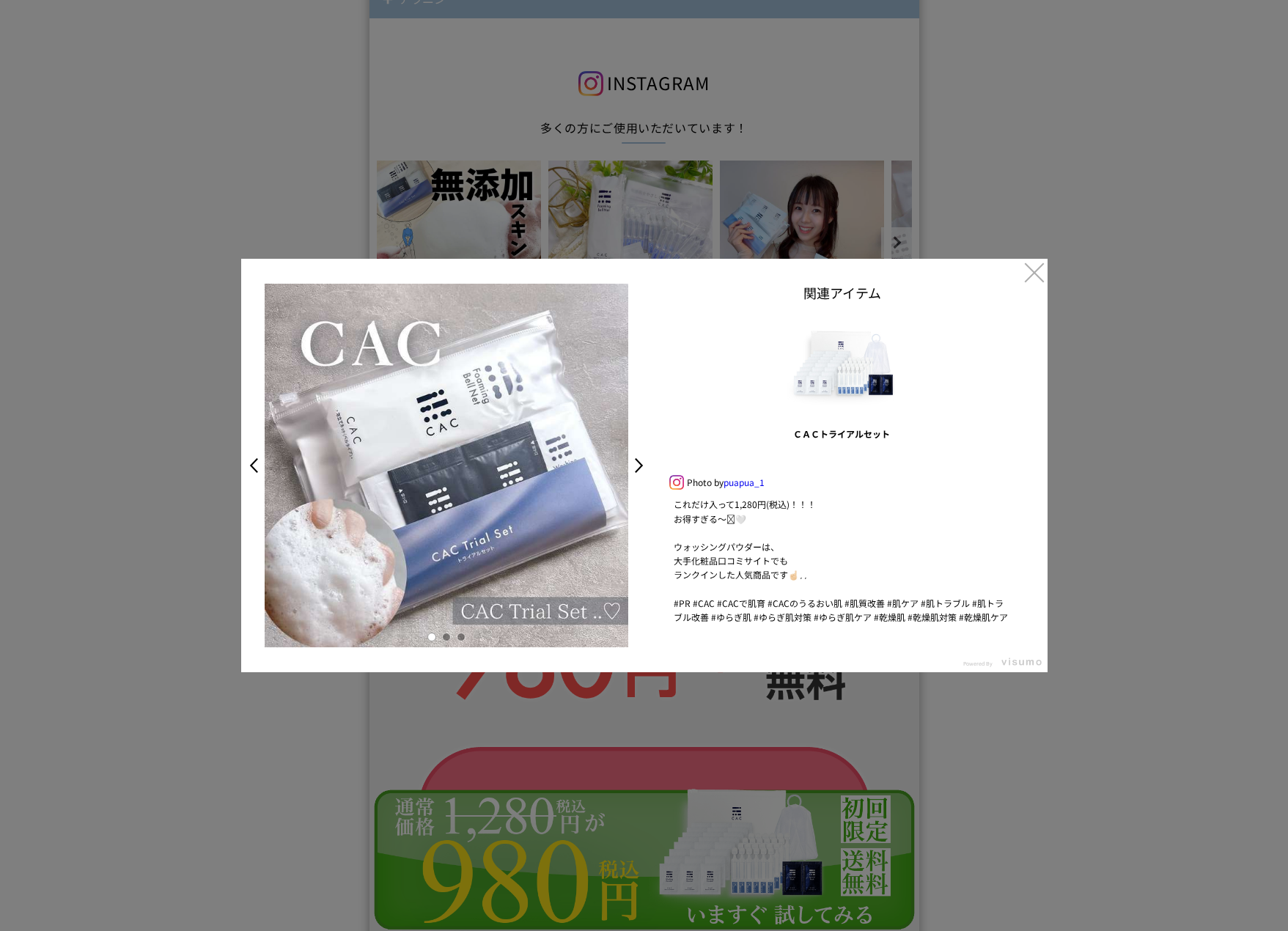 scroll, scrollTop: 491, scrollLeft: 0, axis: vertical 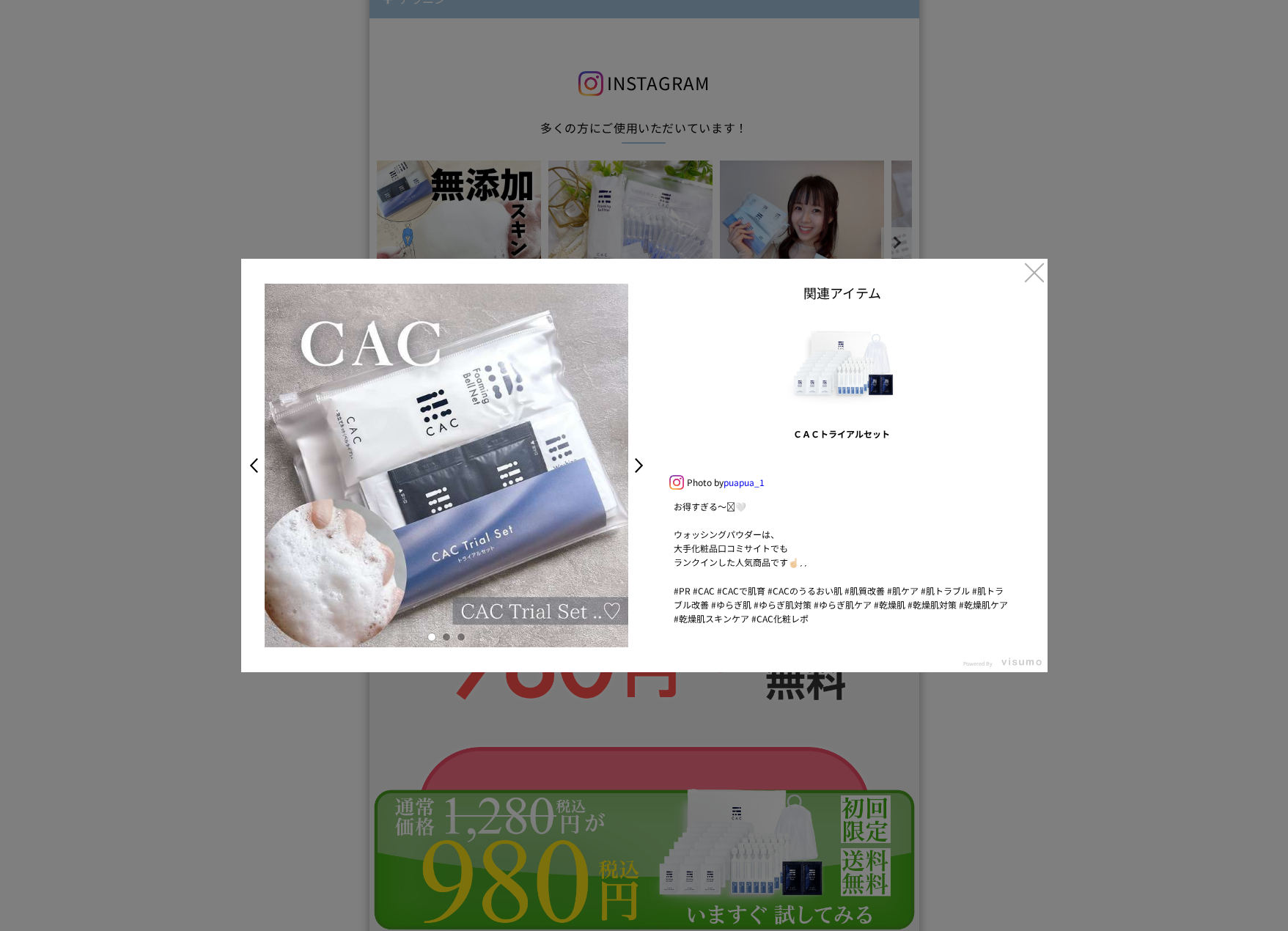 click on ">" at bounding box center (643, 466) 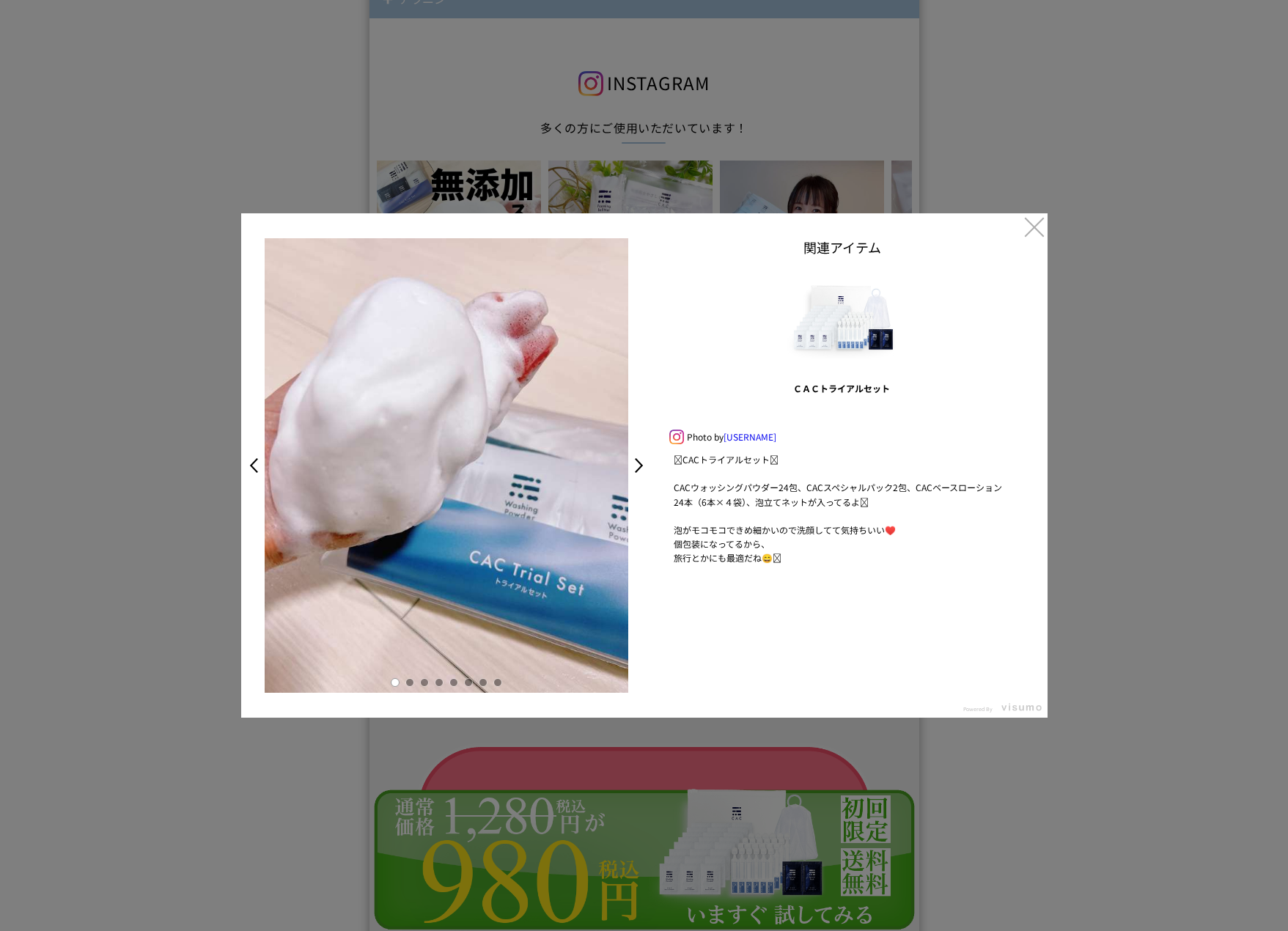 click at bounding box center [410, 682] 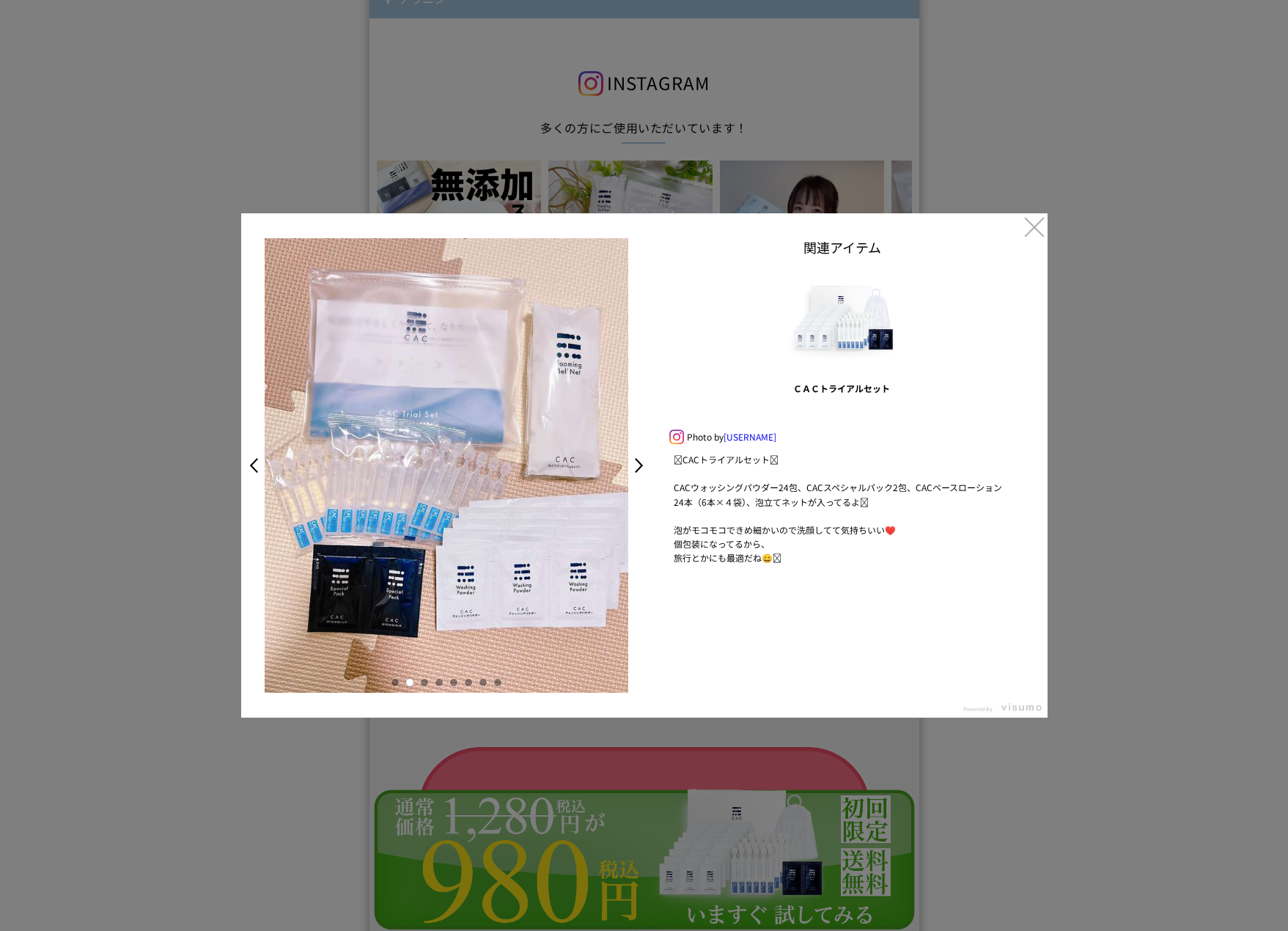 click at bounding box center (424, 682) 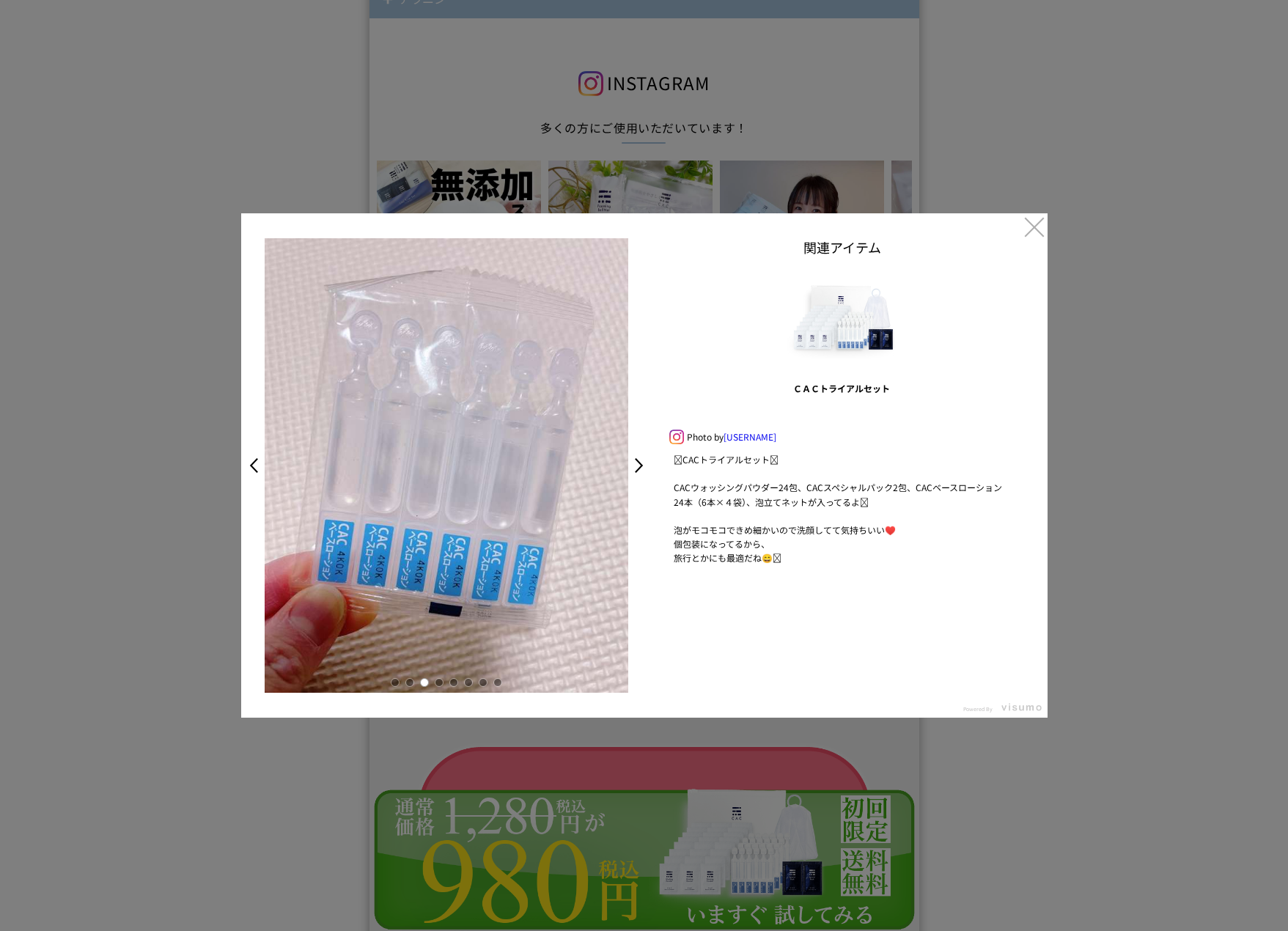 click at bounding box center (439, 682) 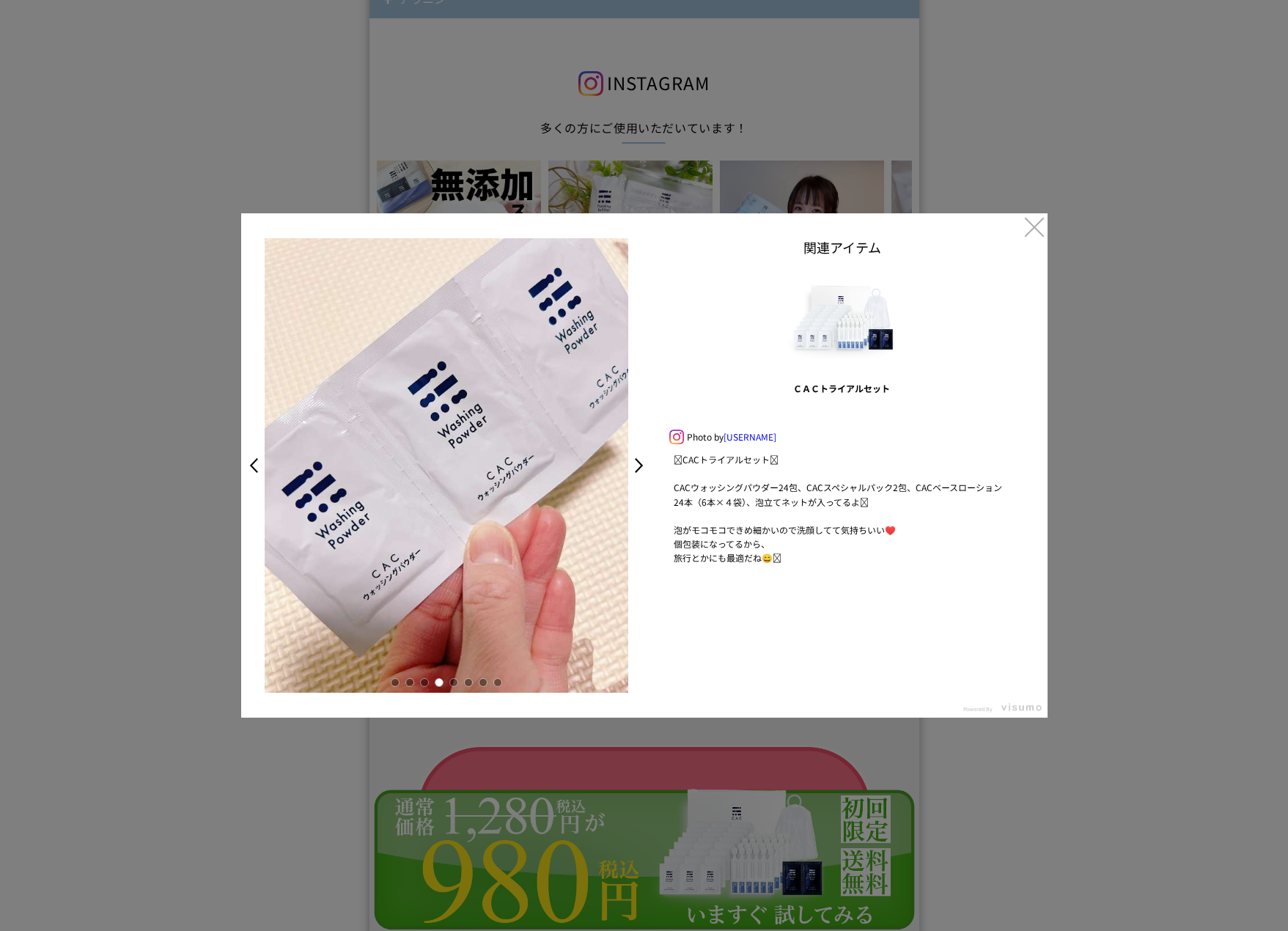 click at bounding box center (454, 682) 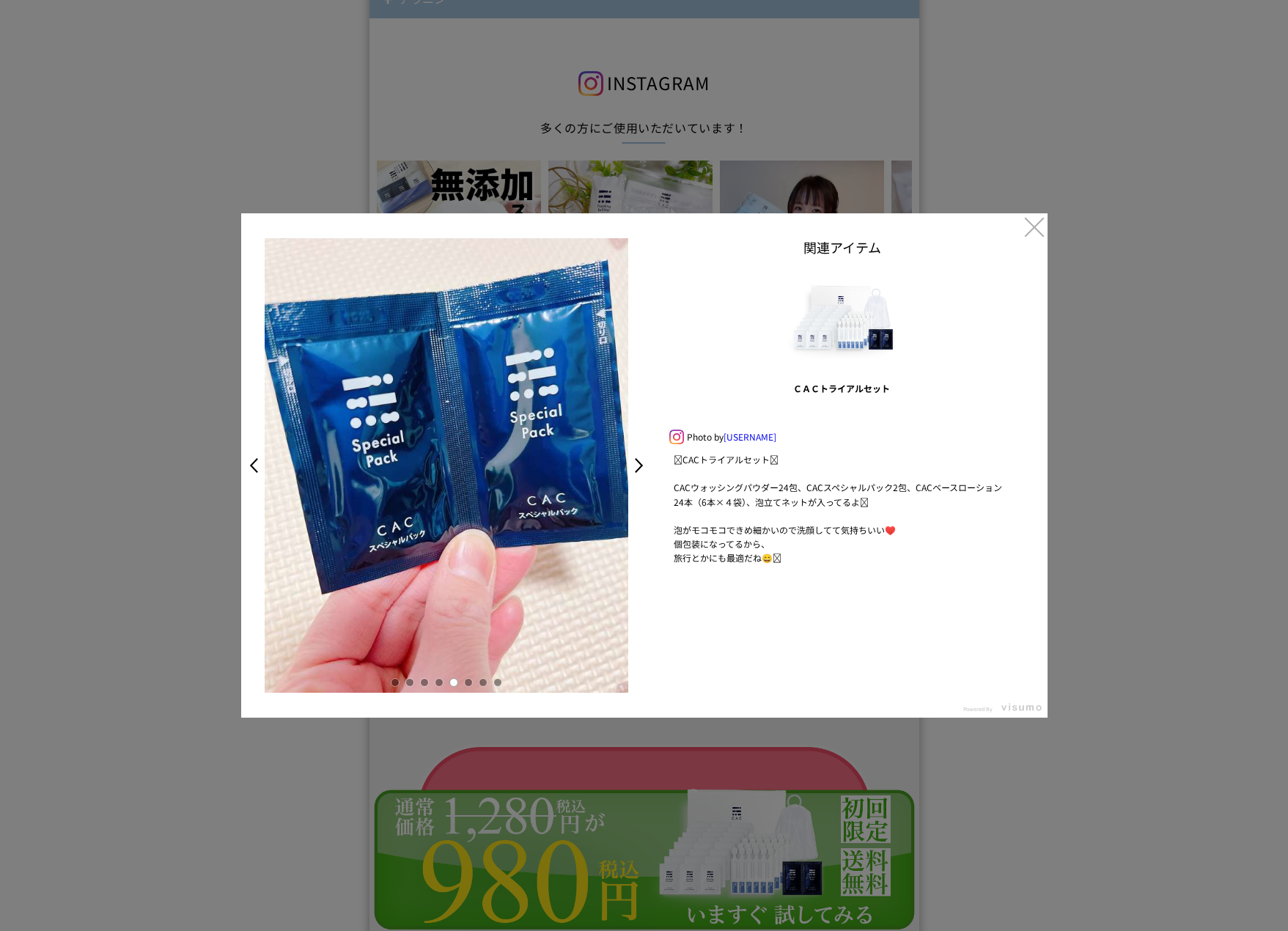 click at bounding box center (468, 682) 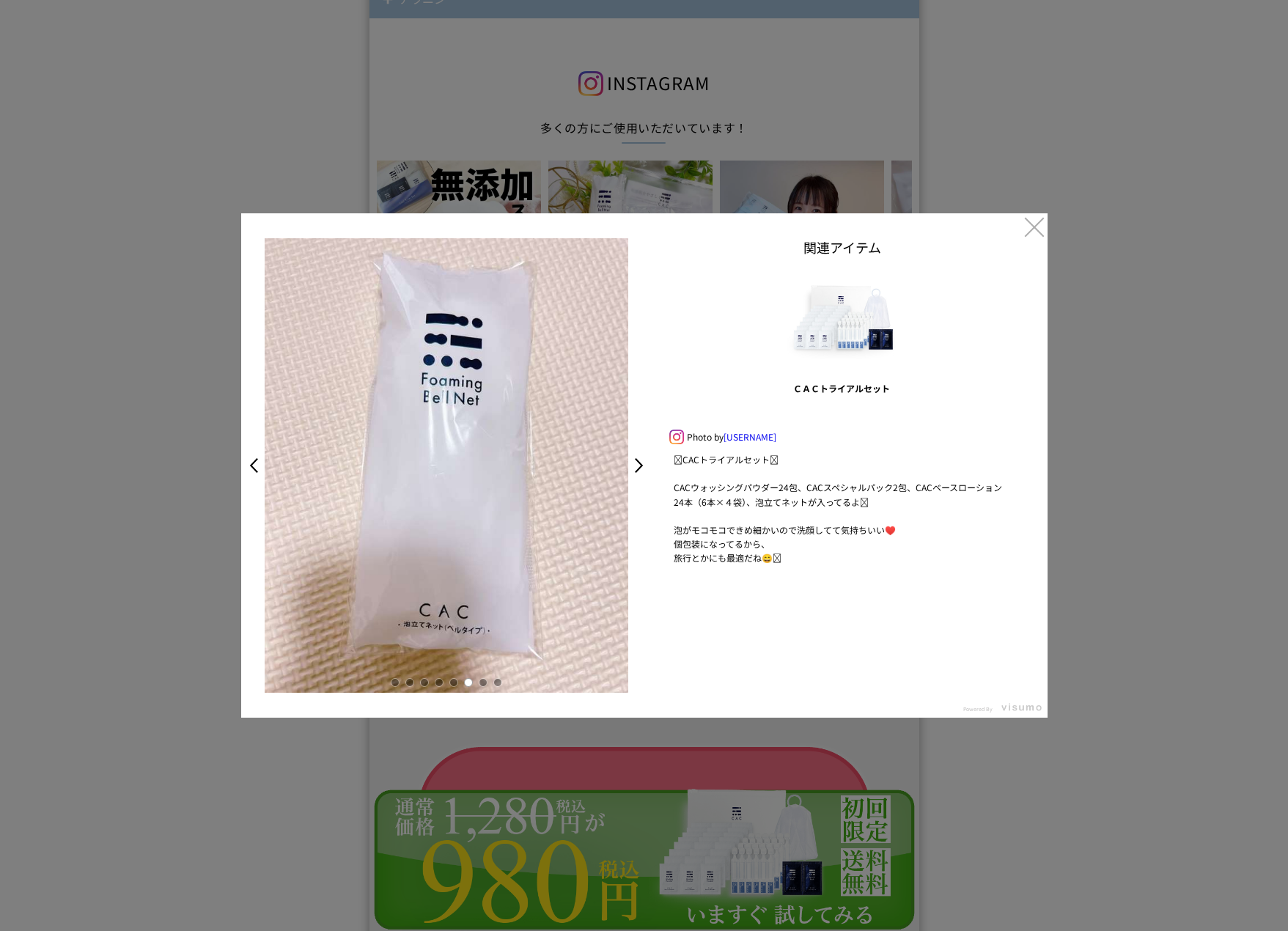 click at bounding box center [483, 682] 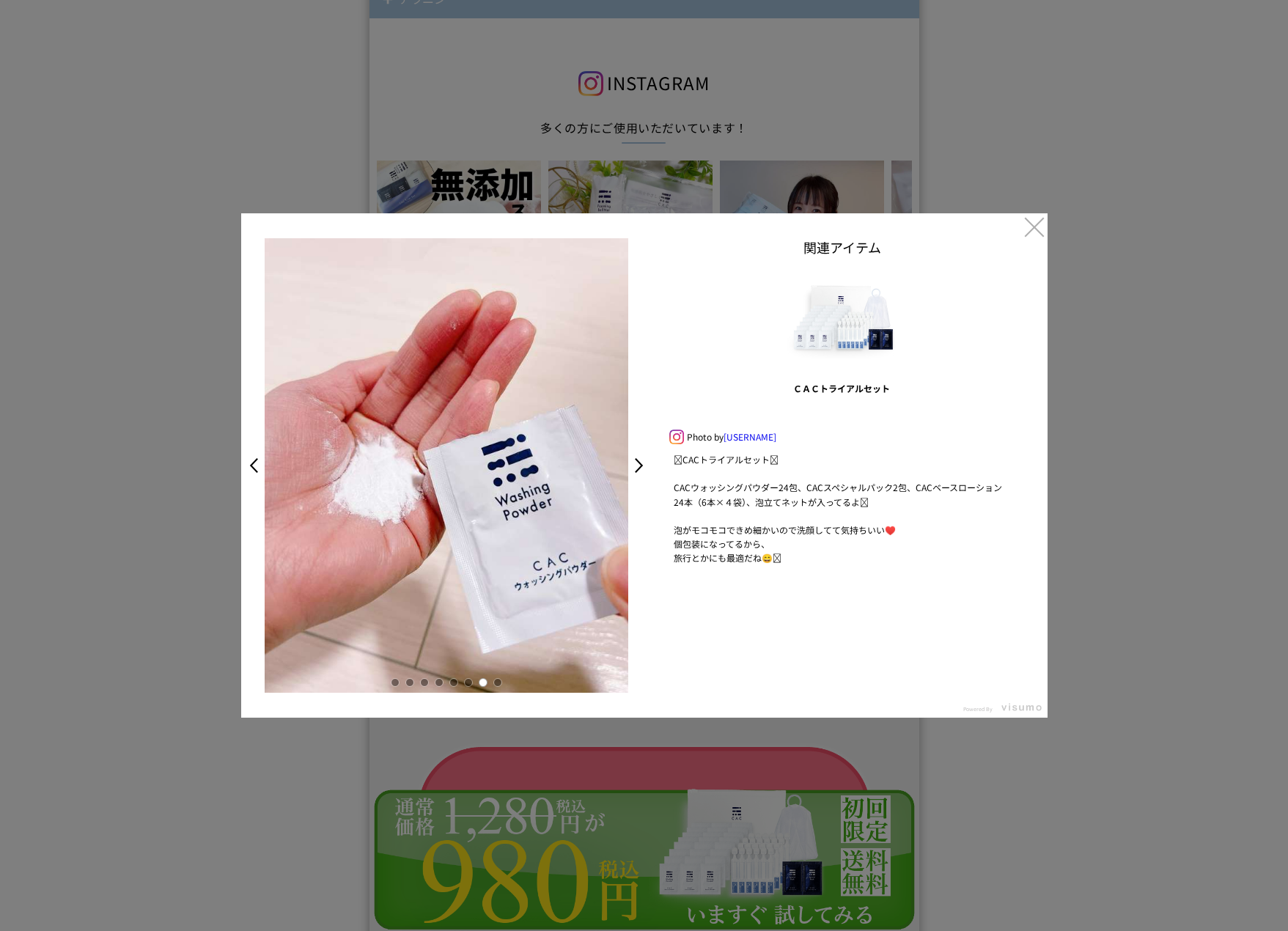 click at bounding box center (498, 682) 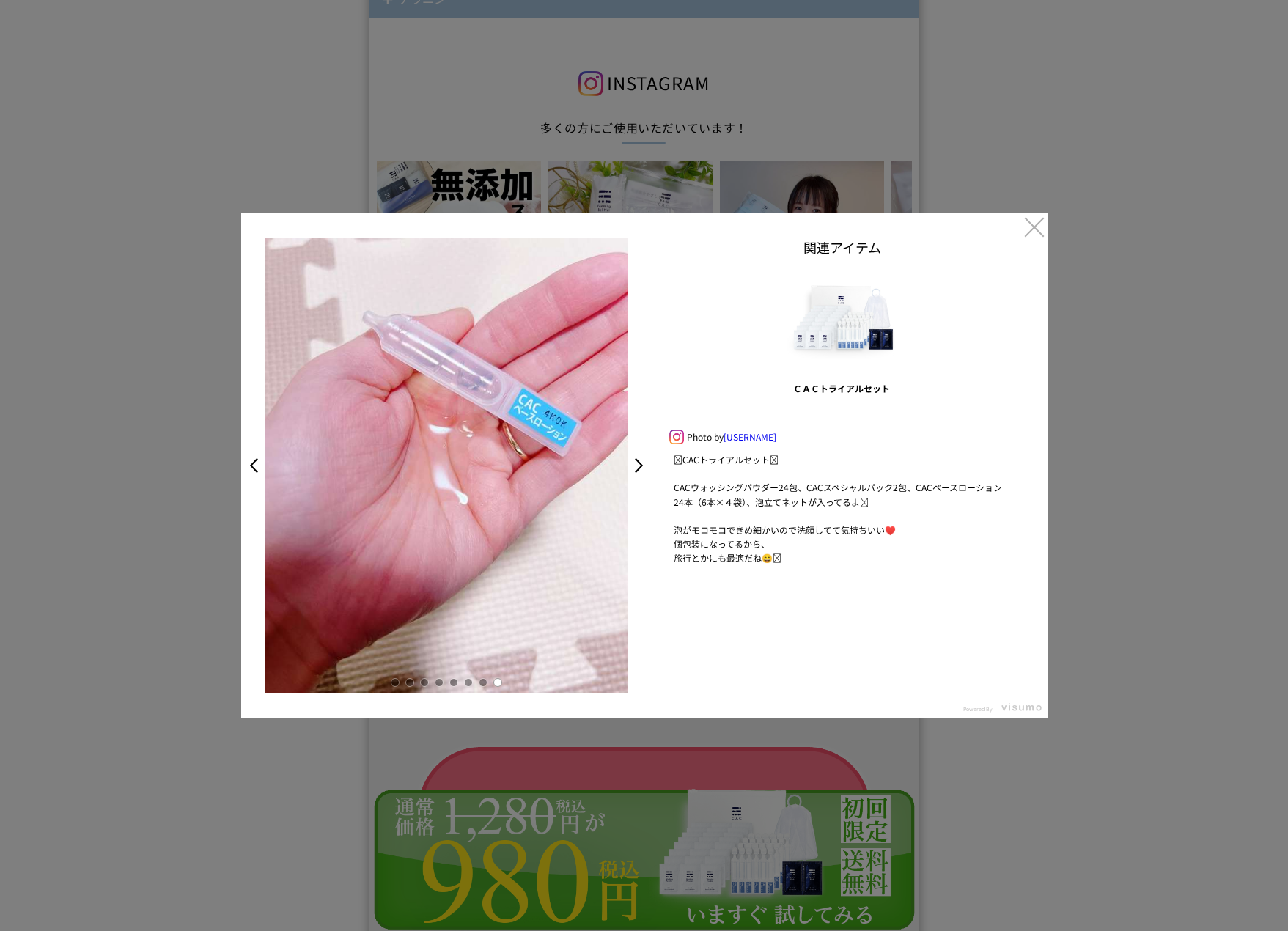 click on ">" at bounding box center (643, 466) 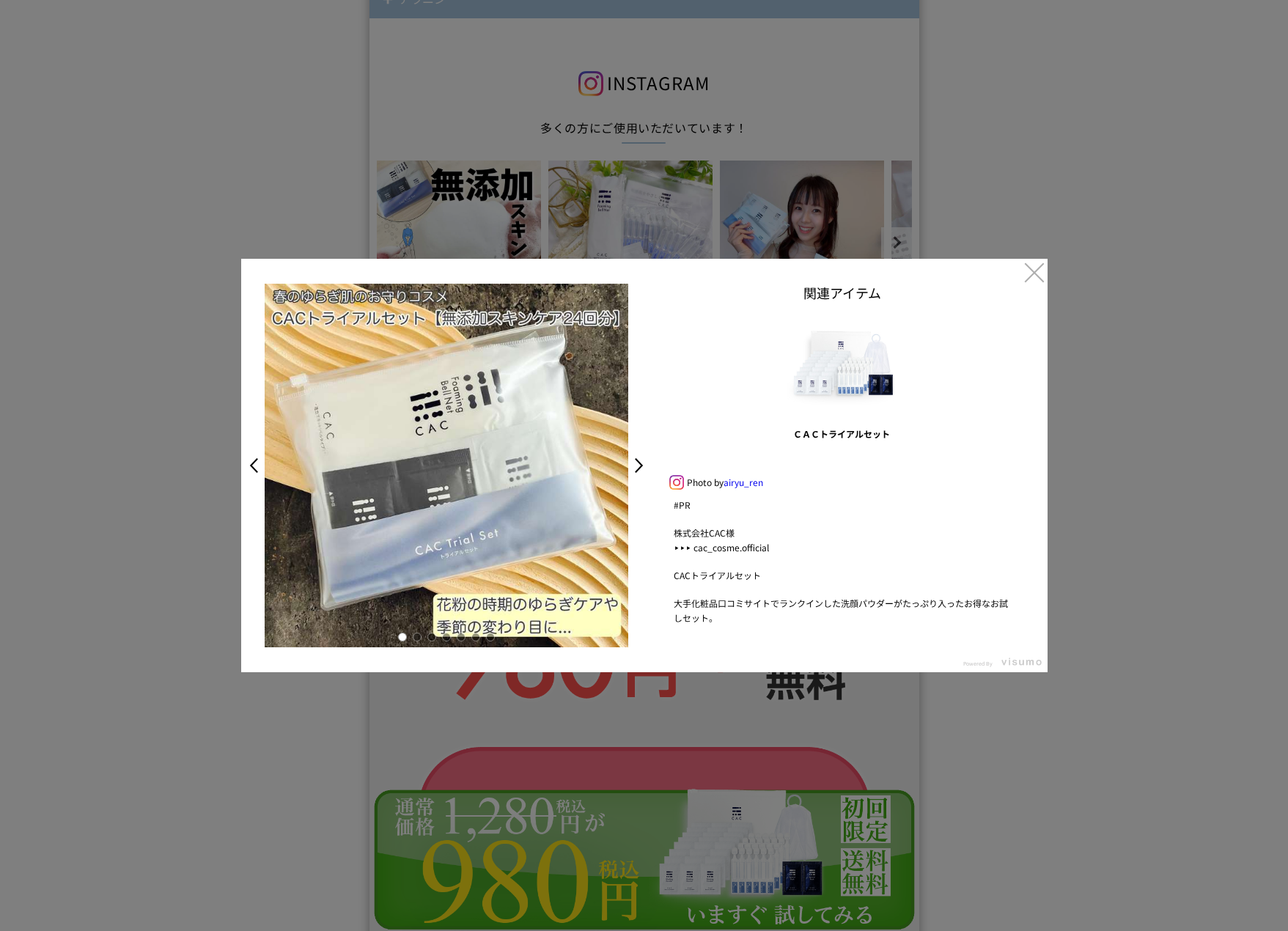 click at bounding box center [417, 637] 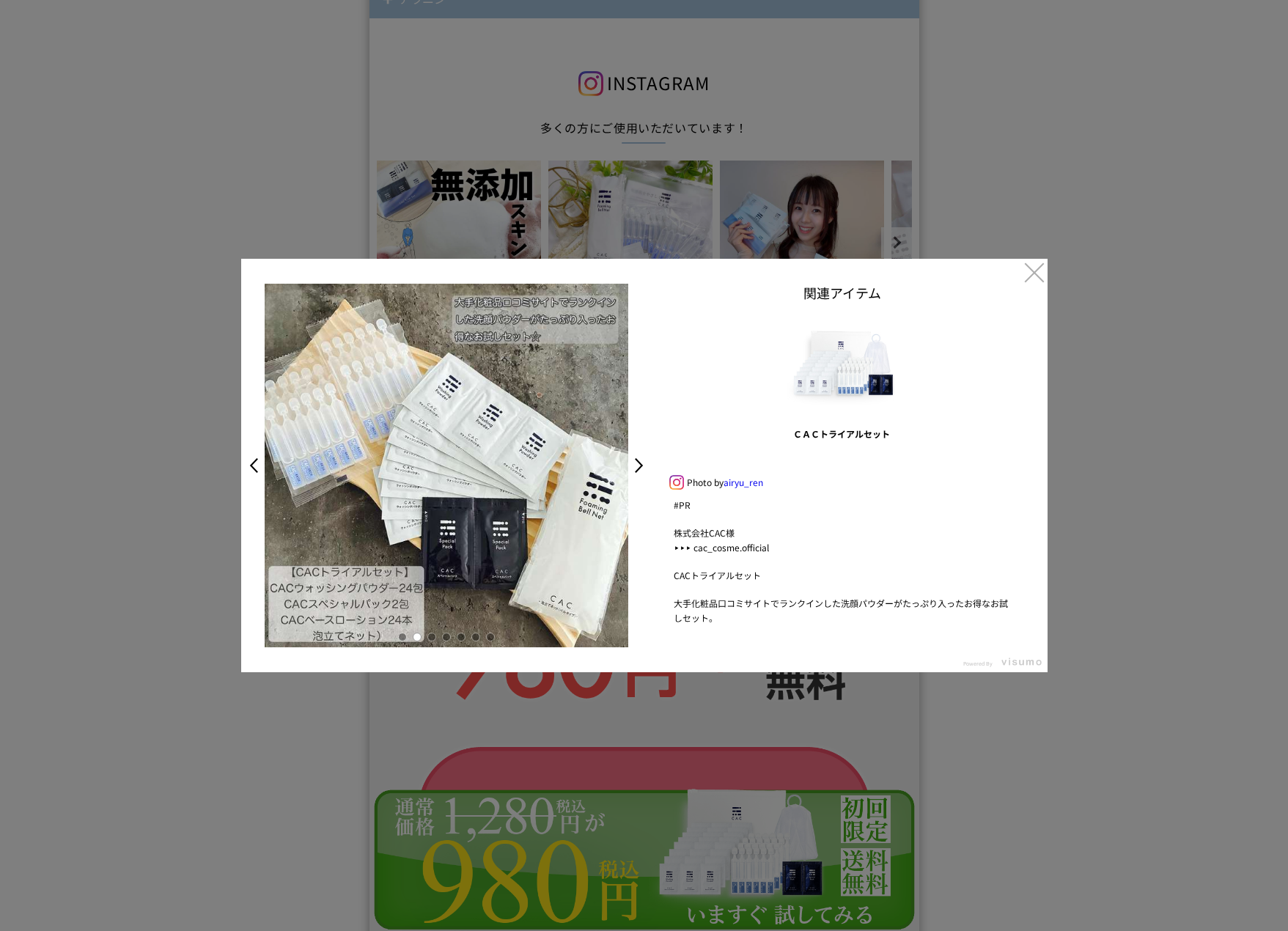 click at bounding box center (432, 637) 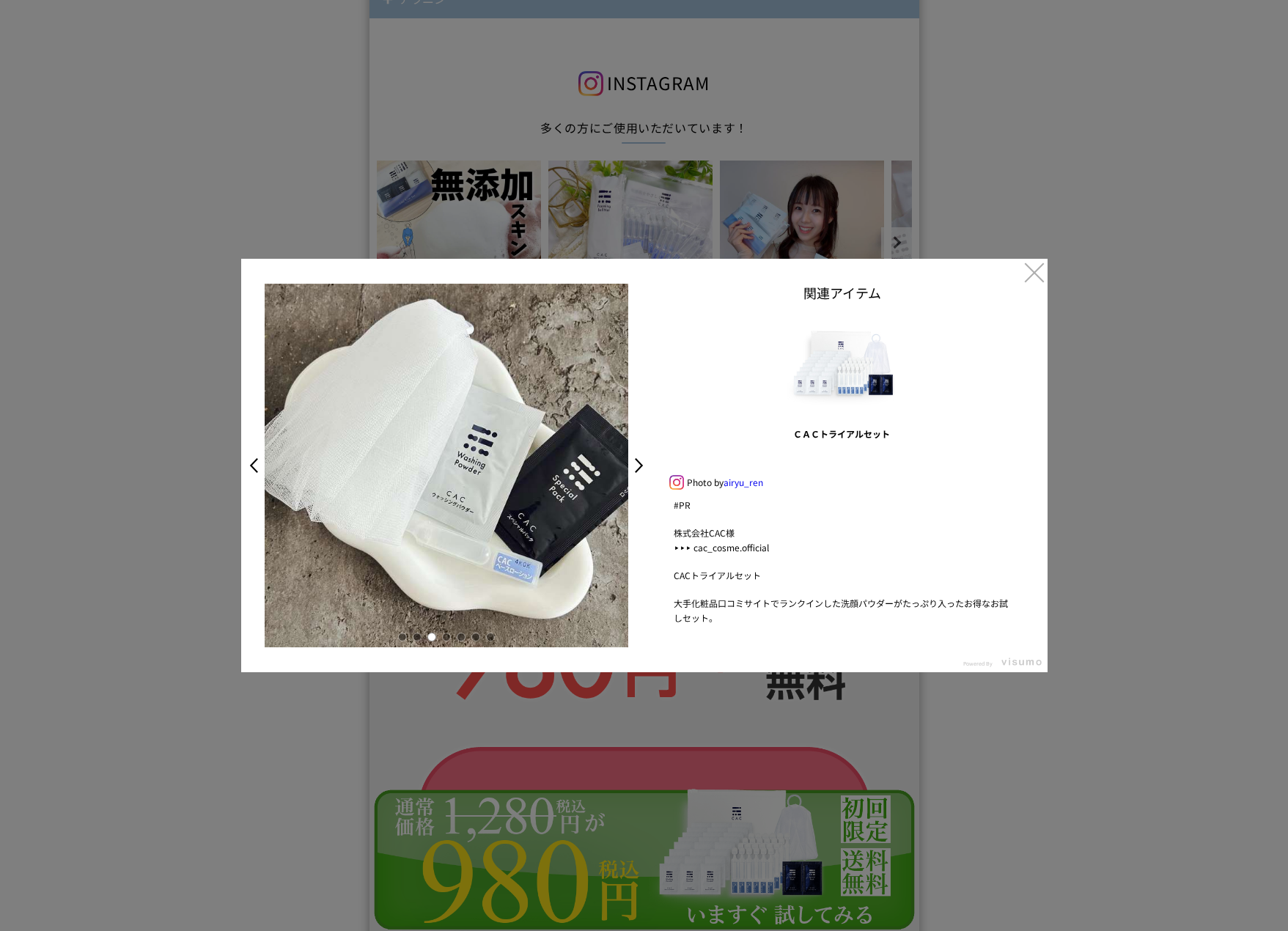 click at bounding box center [446, 637] 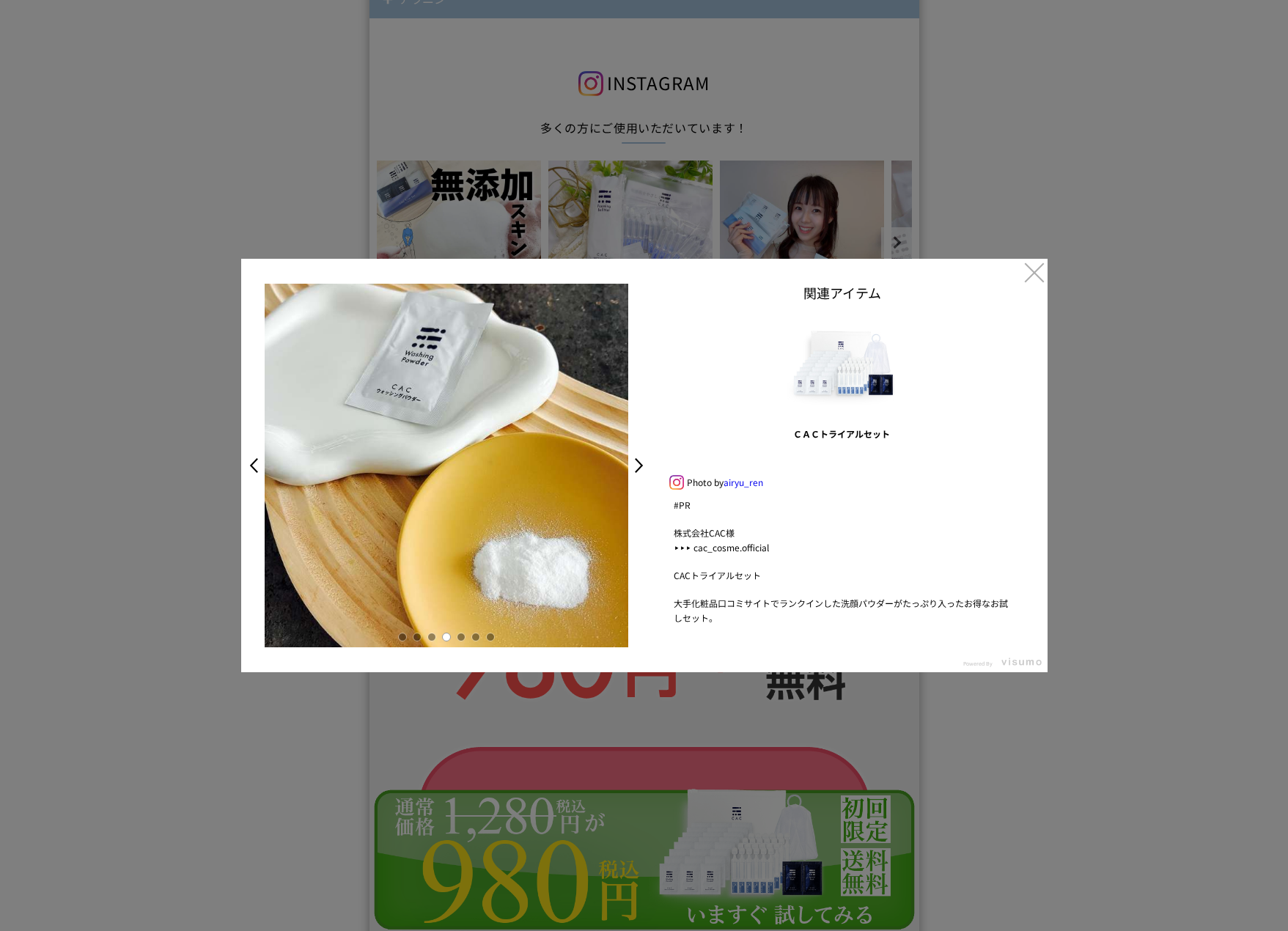 click at bounding box center (461, 637) 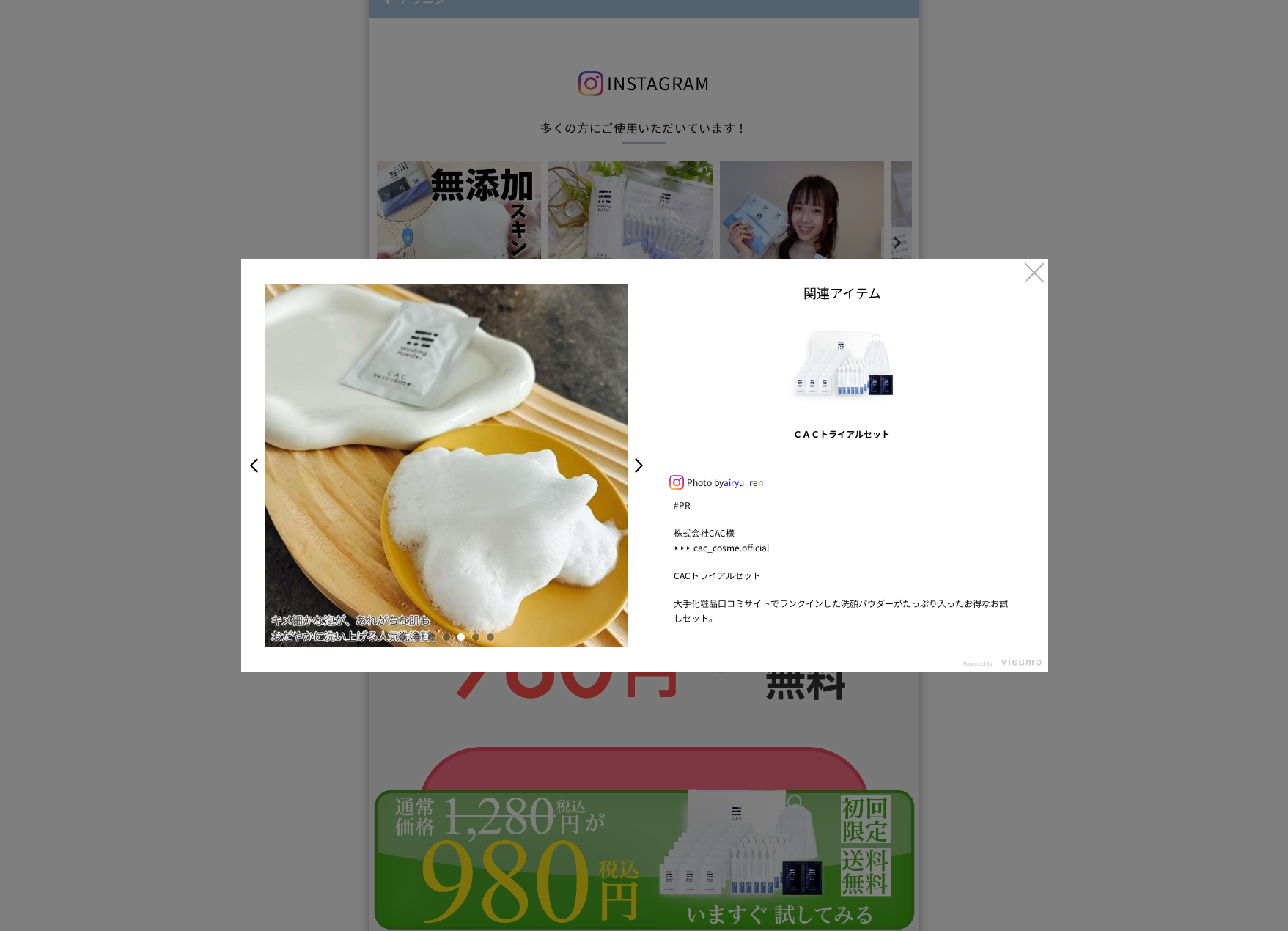 click at bounding box center [476, 637] 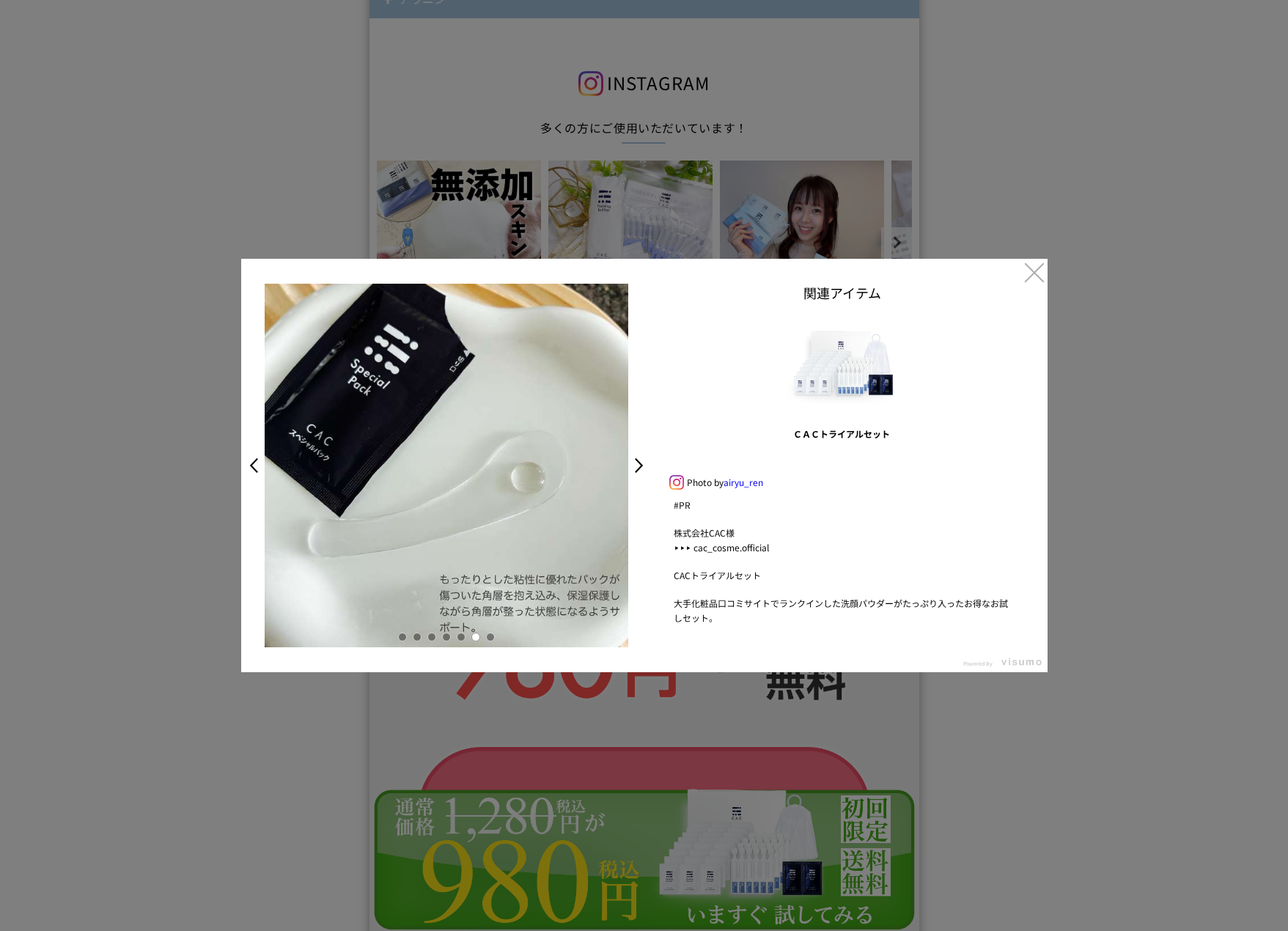 click at bounding box center [490, 637] 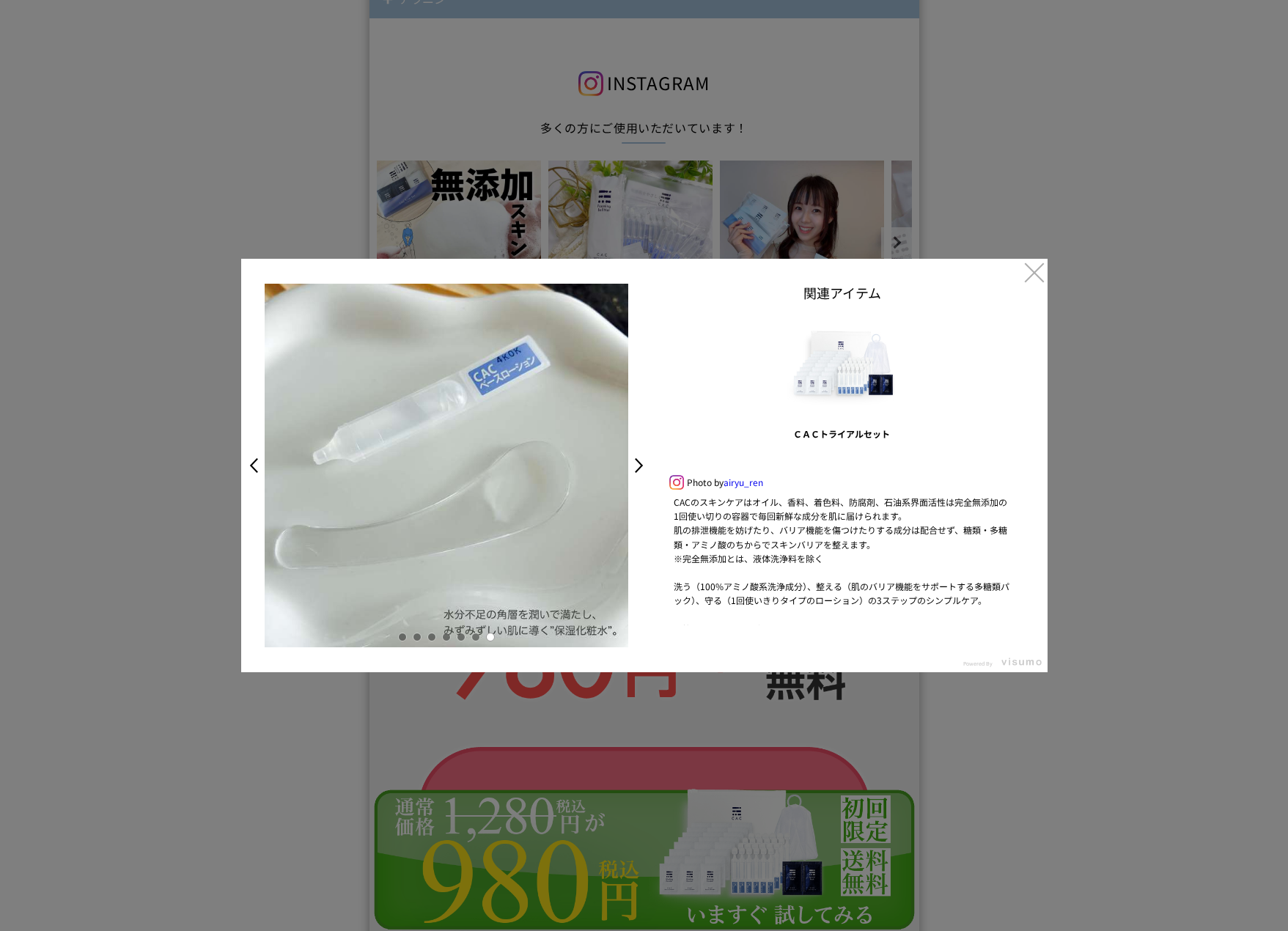 scroll, scrollTop: 252, scrollLeft: 0, axis: vertical 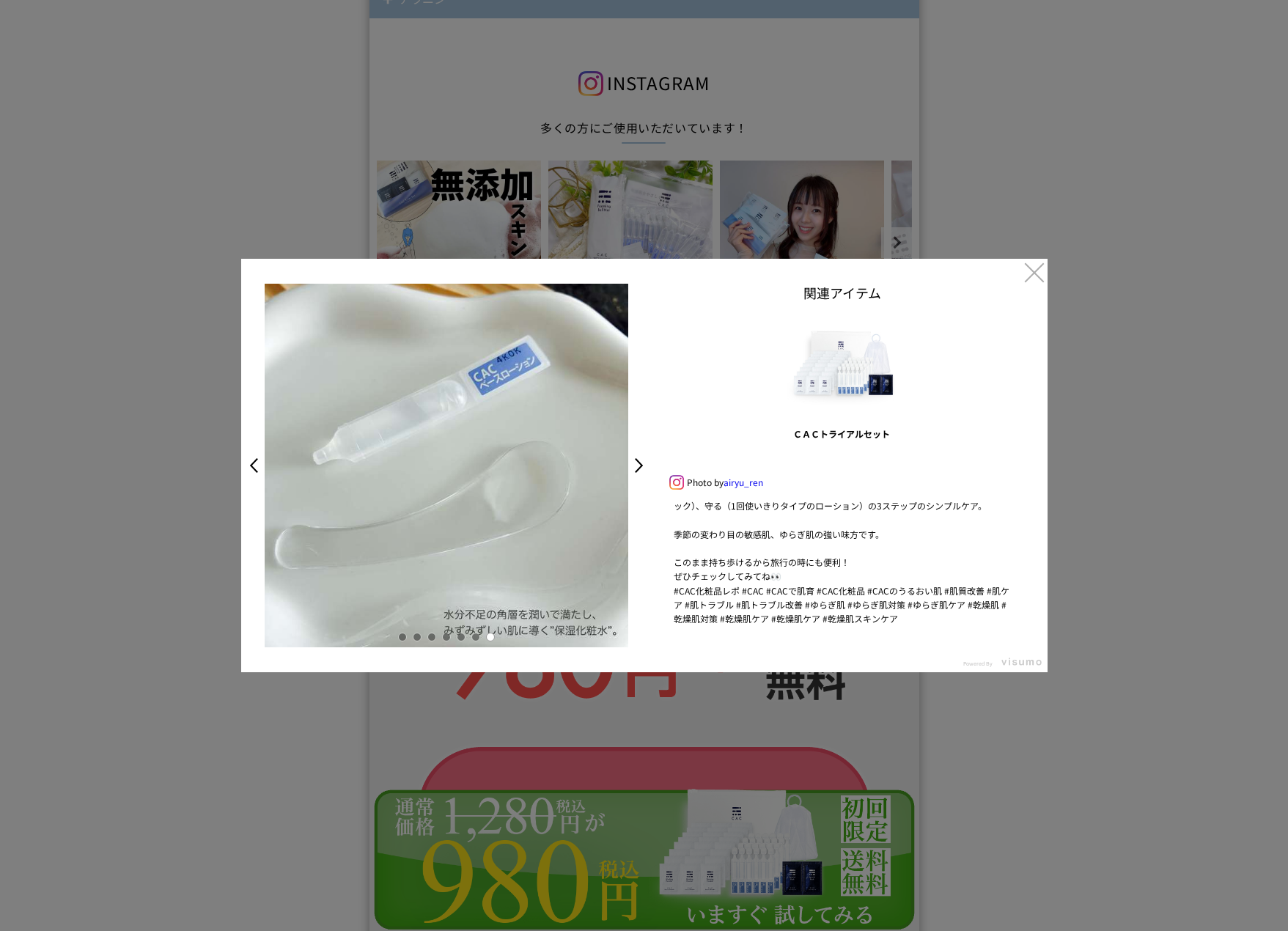 click on ">" at bounding box center [643, 466] 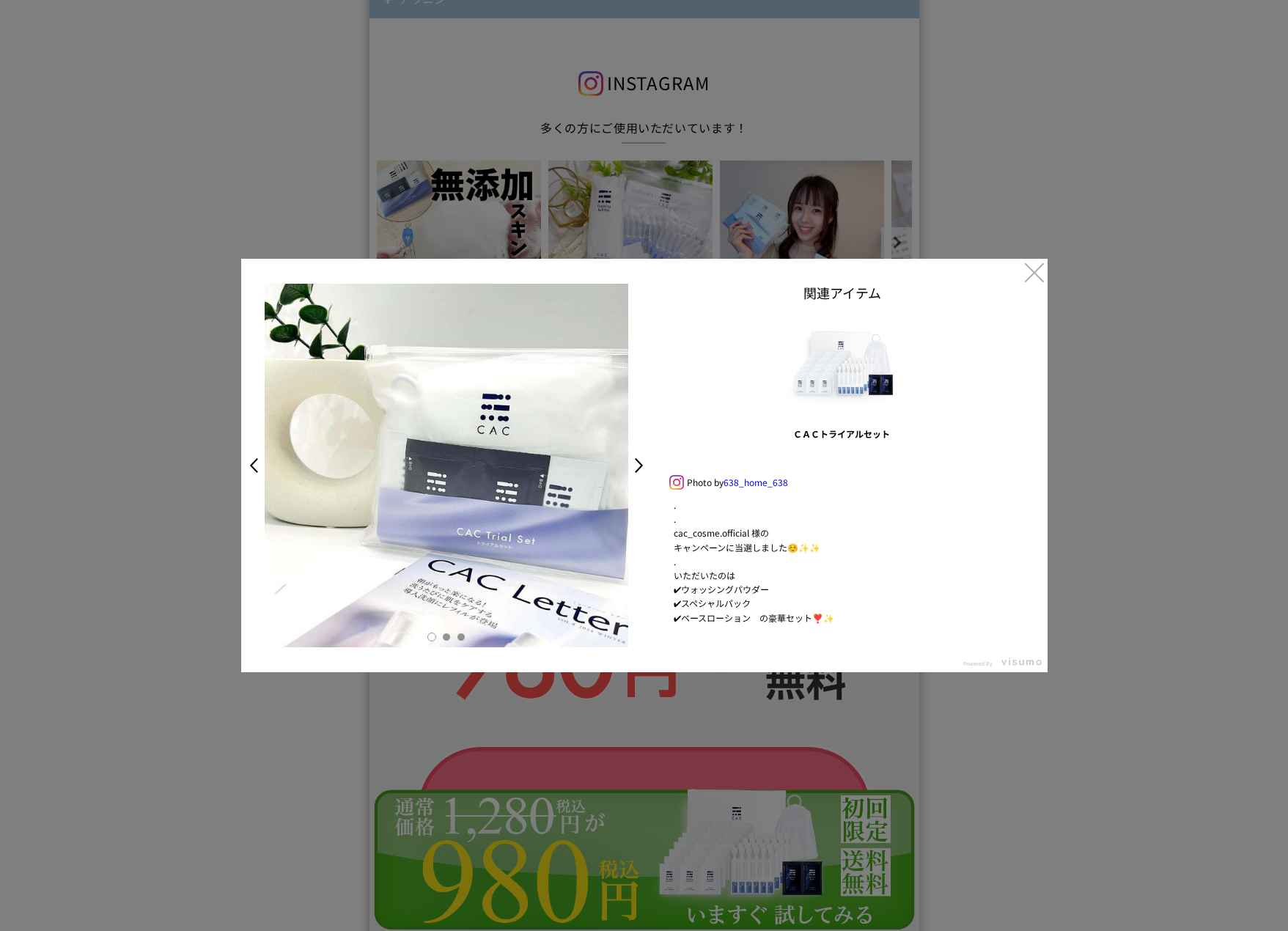 click at bounding box center (446, 637) 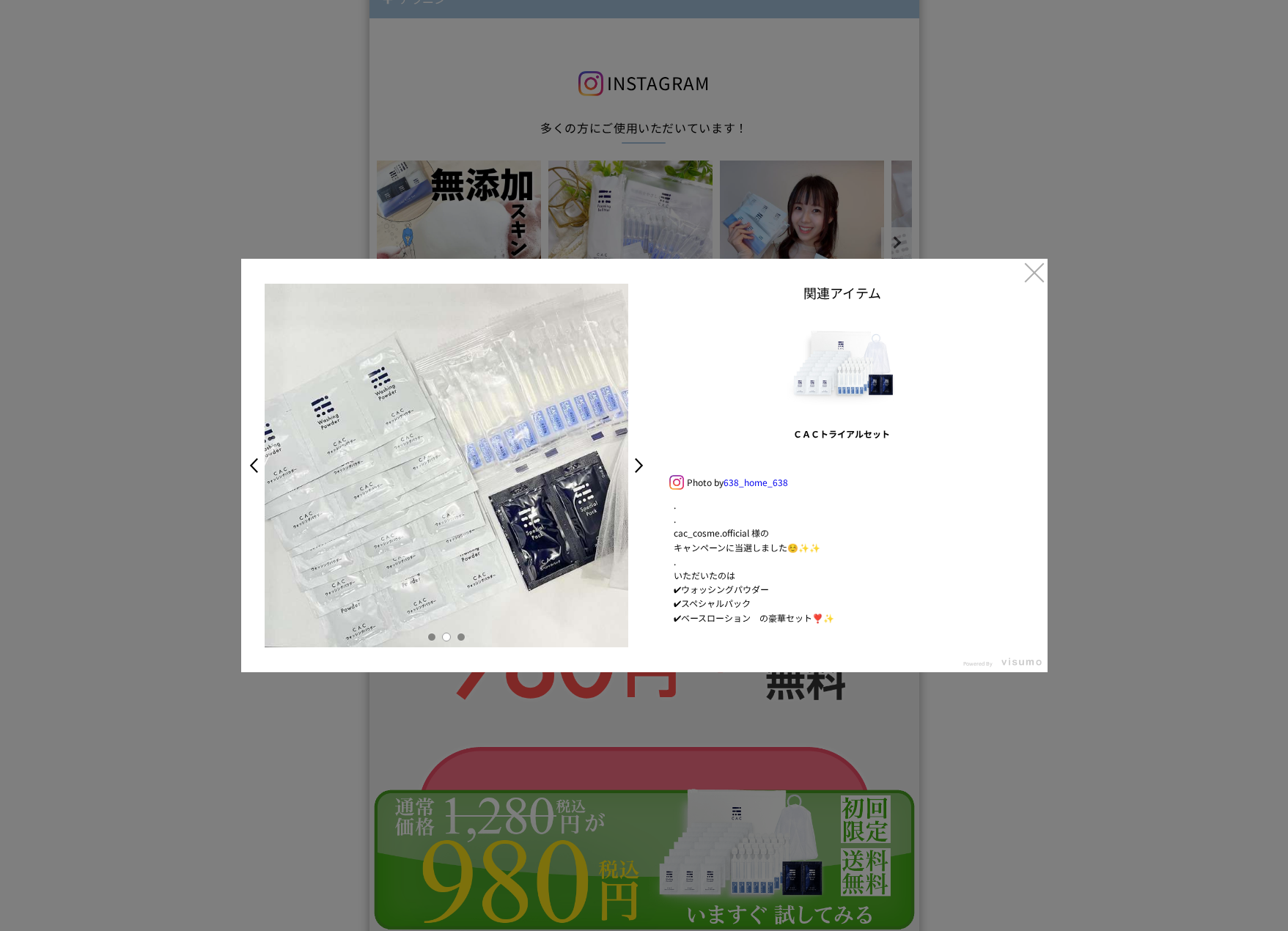 click at bounding box center [461, 637] 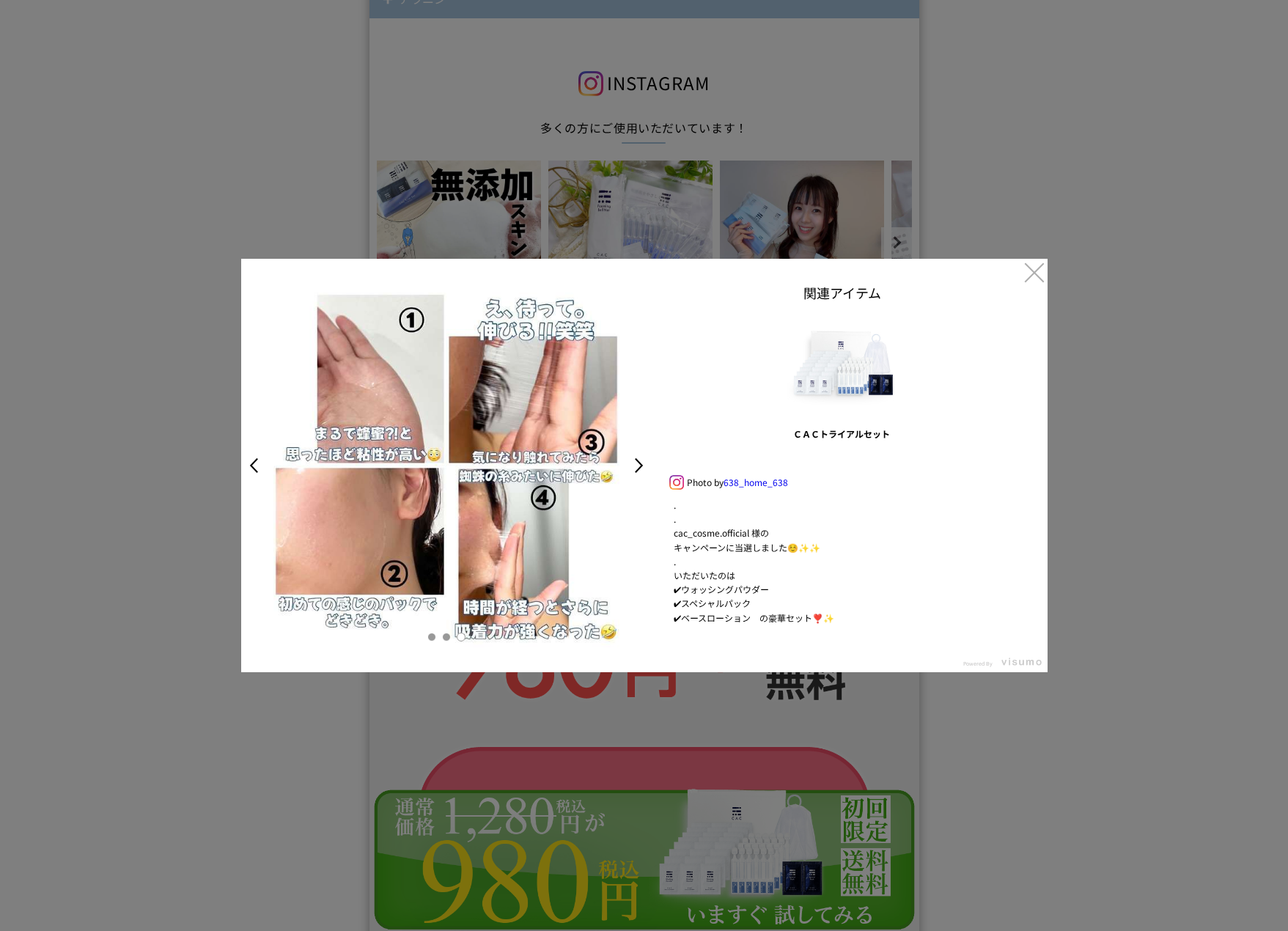 click on ">" at bounding box center (643, 466) 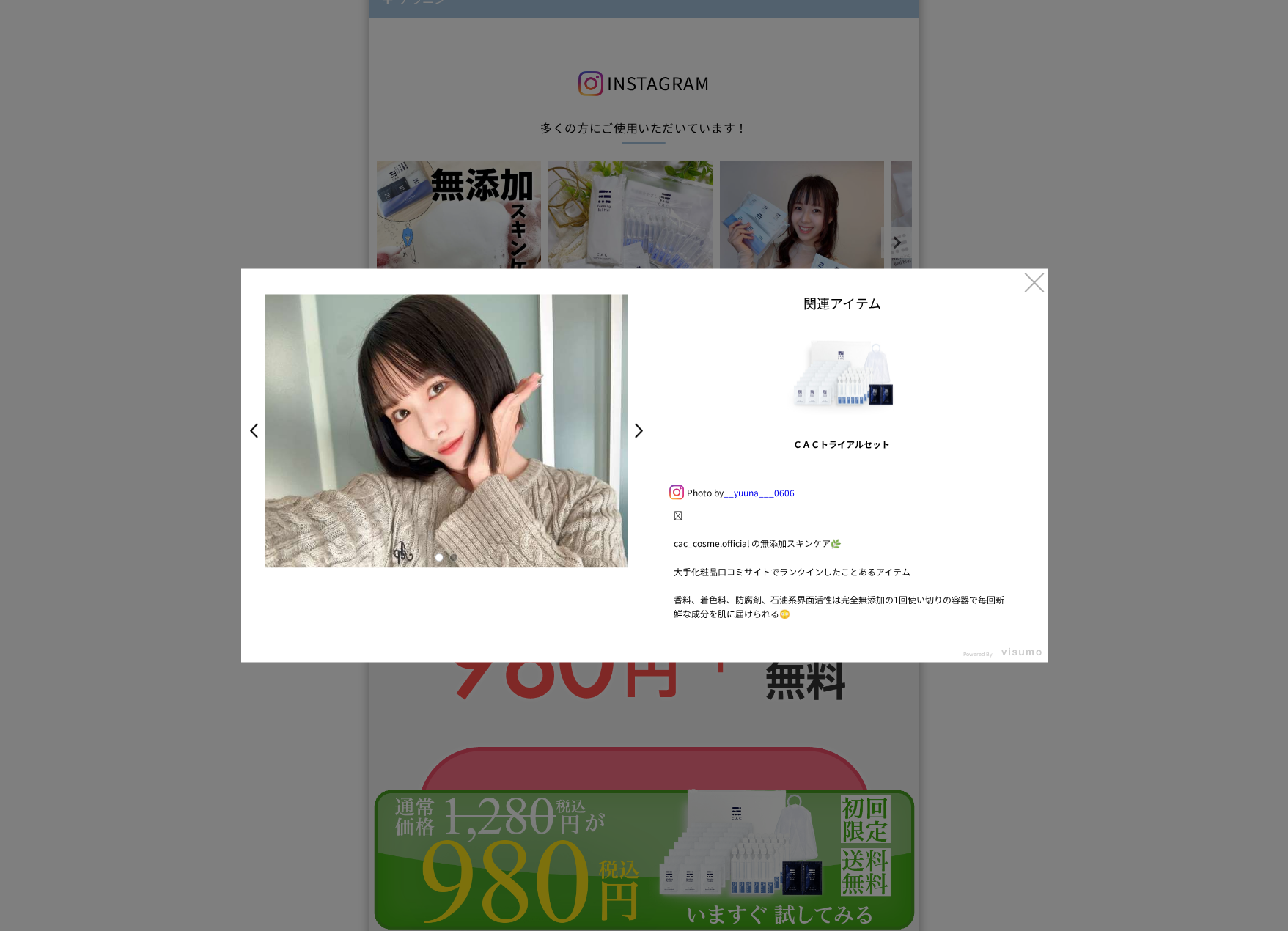 scroll, scrollTop: 97, scrollLeft: 0, axis: vertical 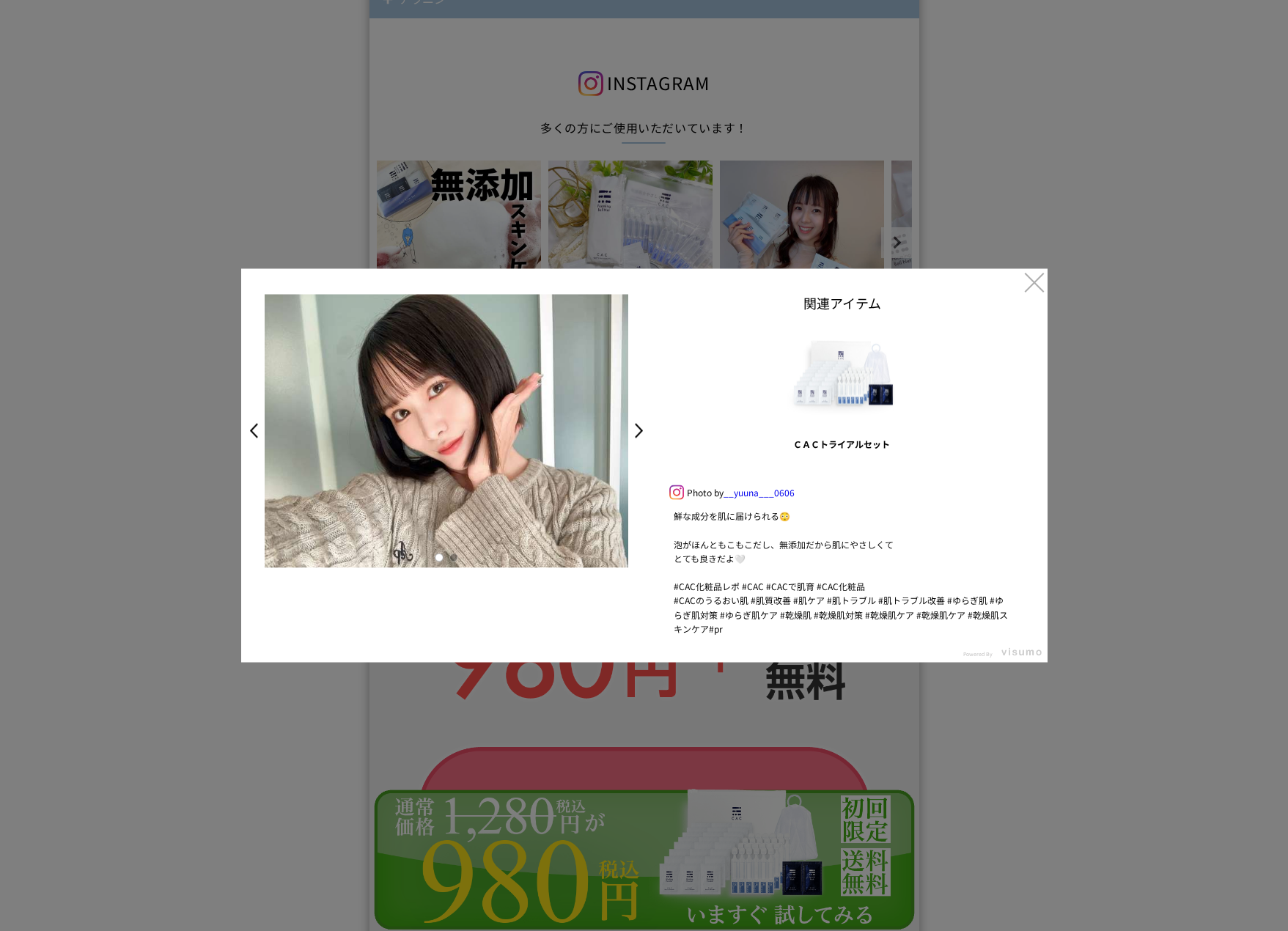 click on ">" at bounding box center [643, 431] 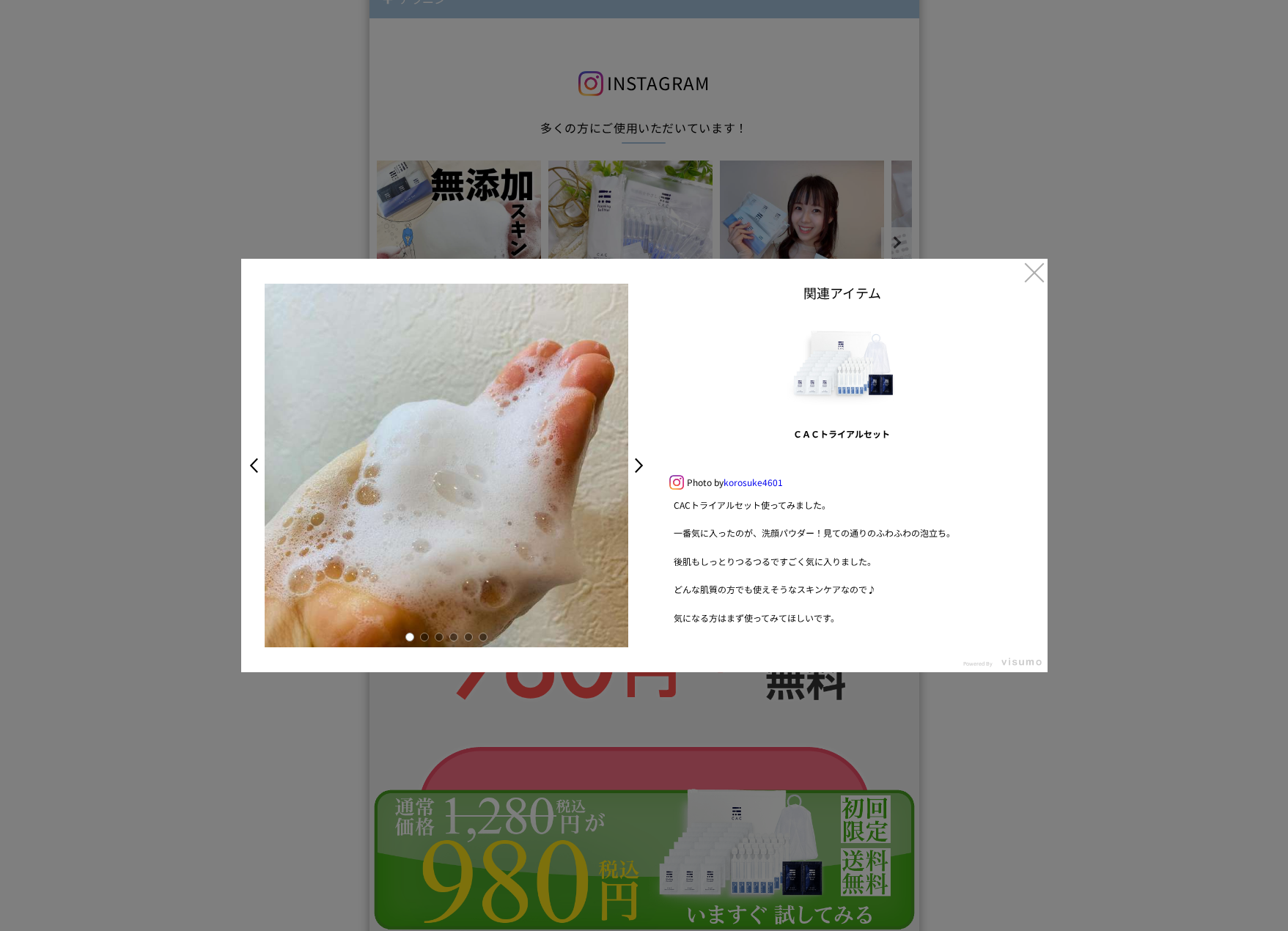 click at bounding box center (424, 637) 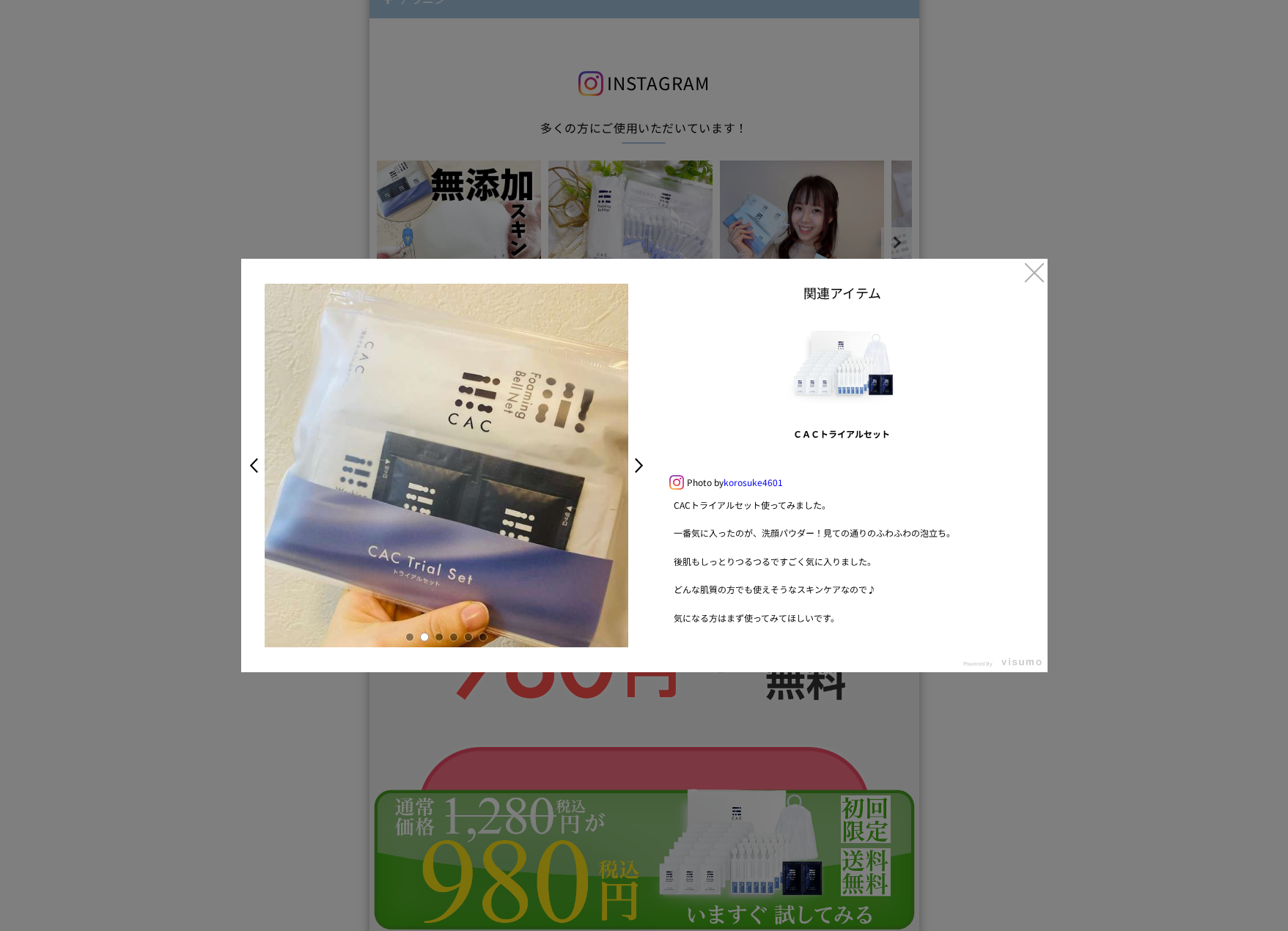 click at bounding box center [439, 637] 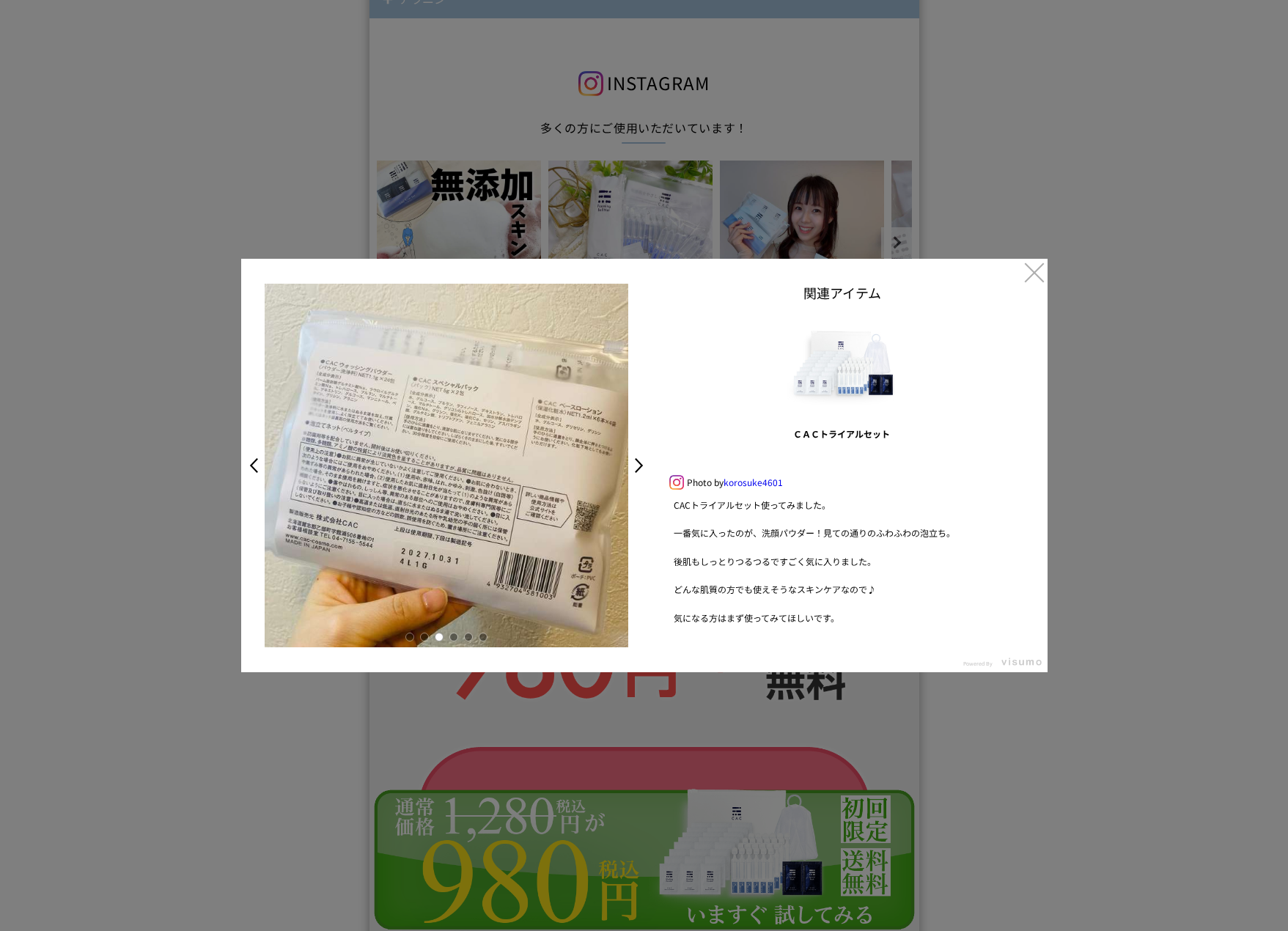 click at bounding box center (454, 637) 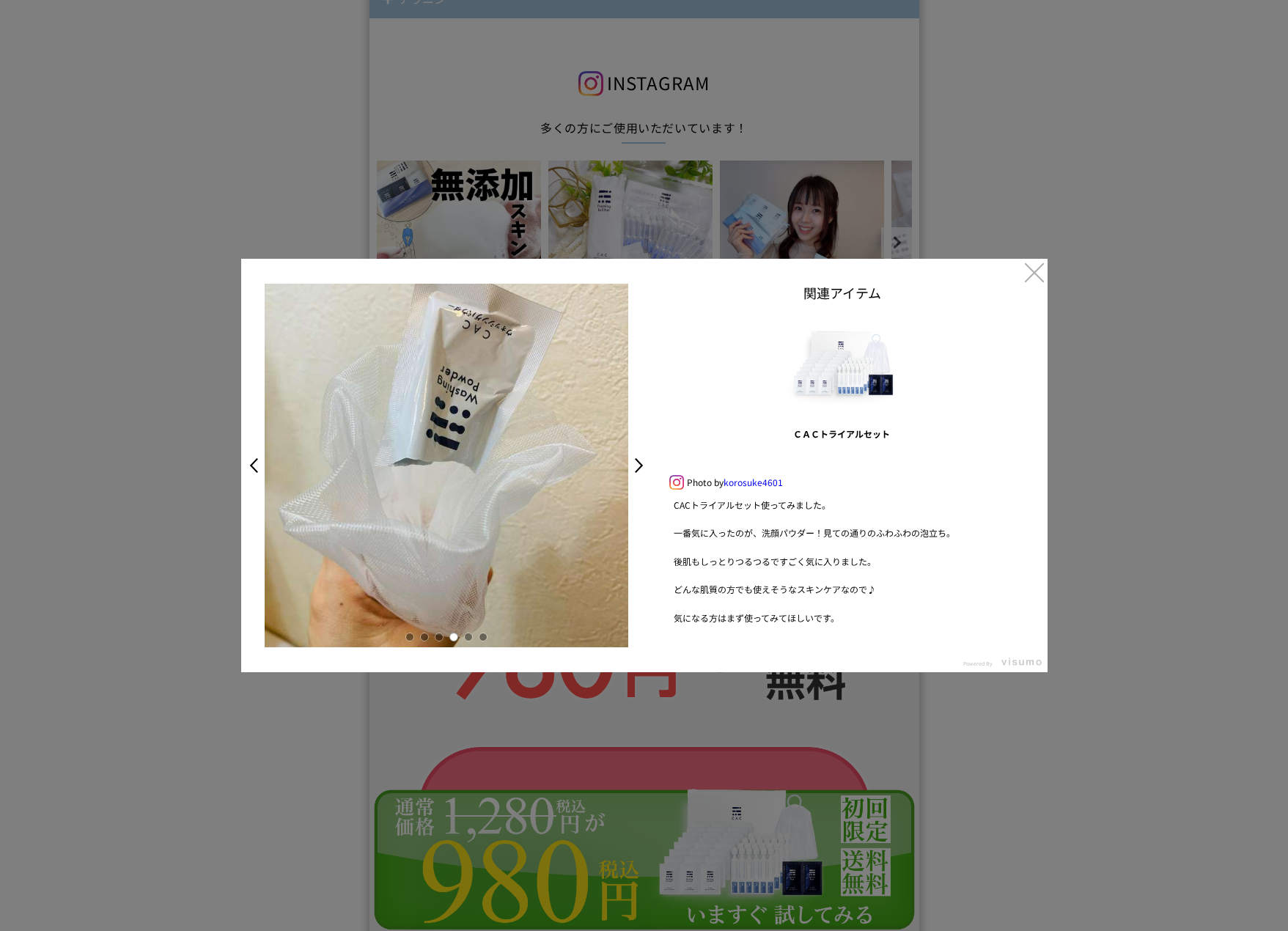 click at bounding box center (468, 637) 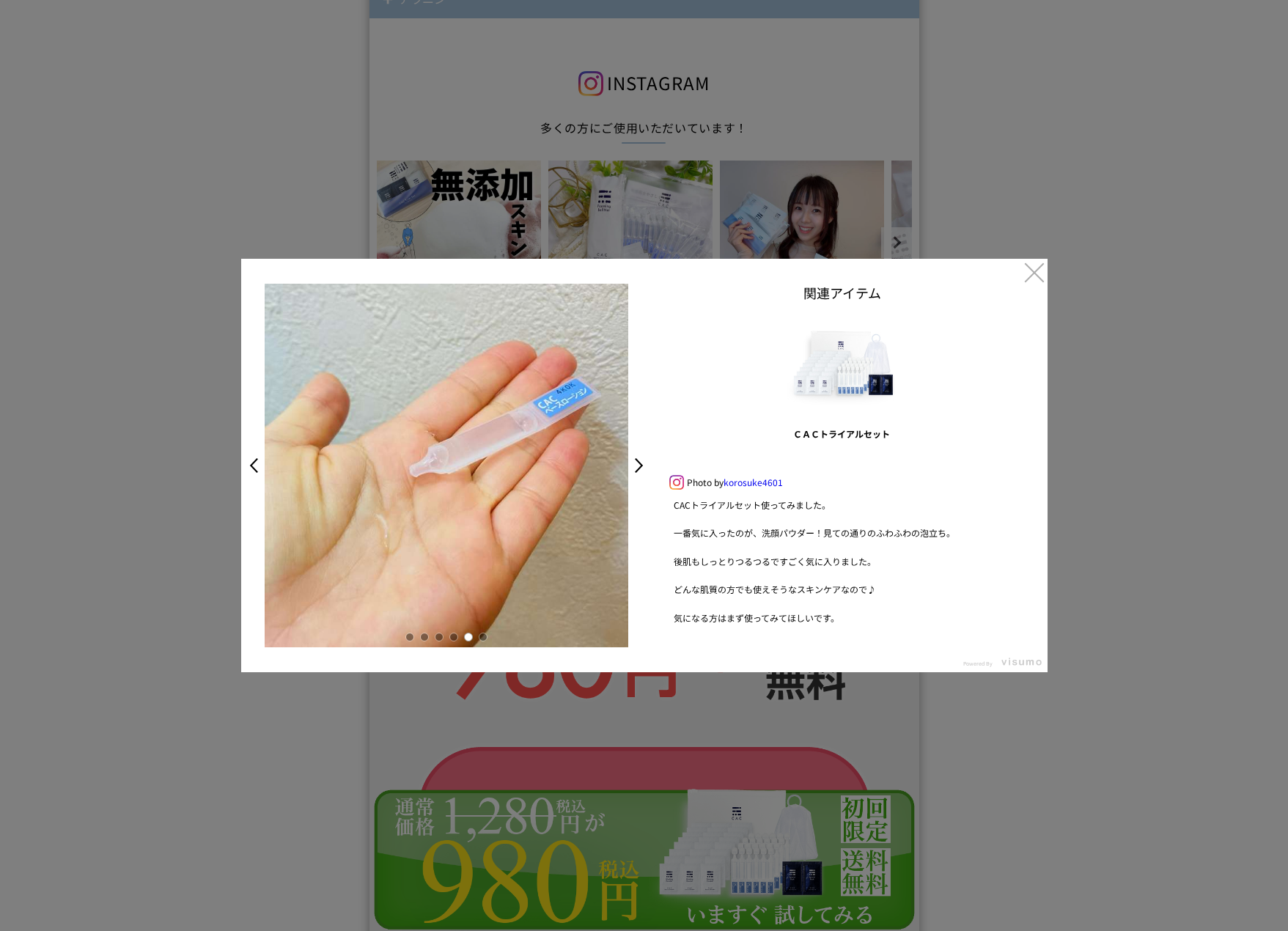 click at bounding box center (483, 637) 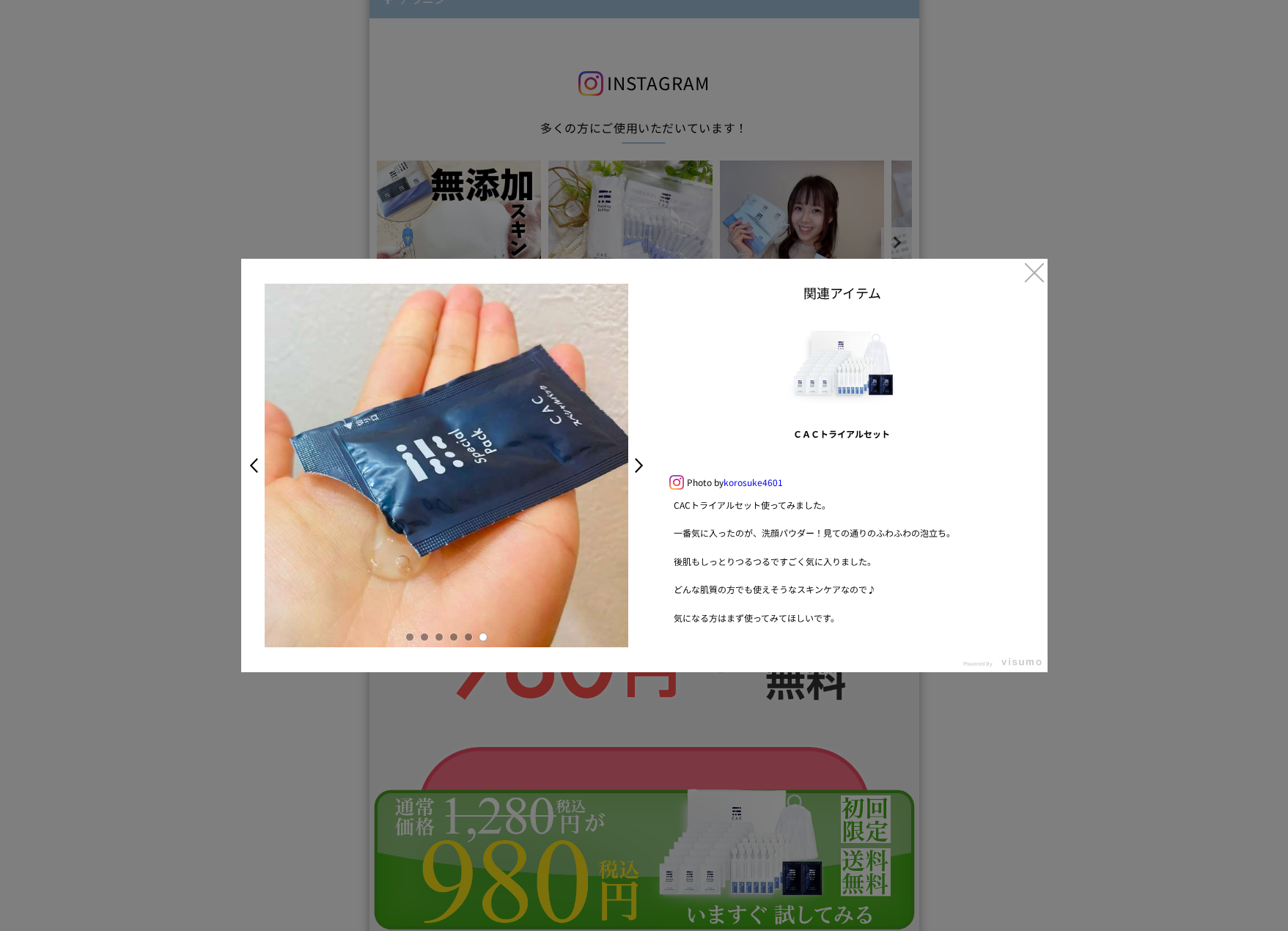 click on ">" at bounding box center [643, 466] 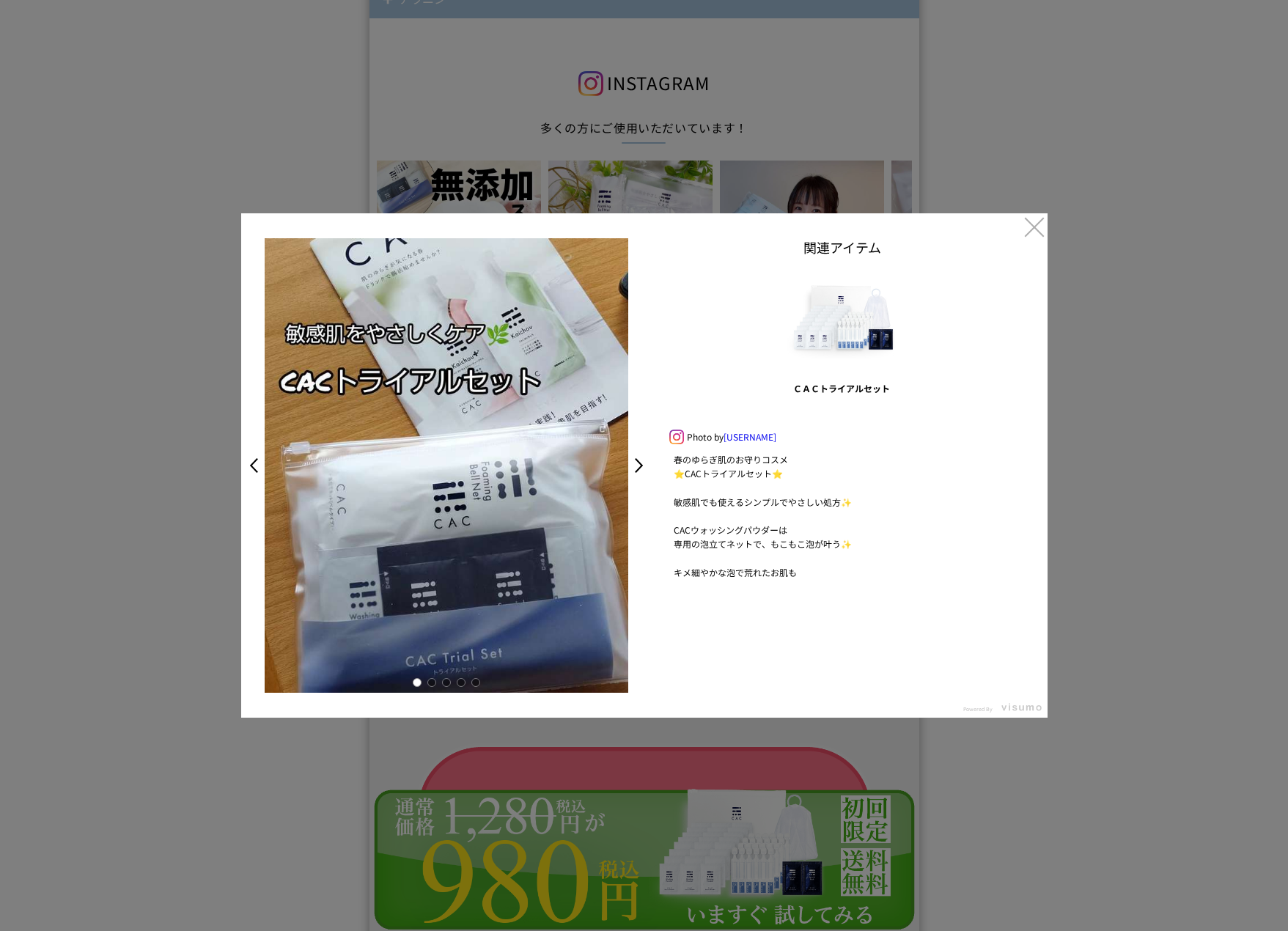 click at bounding box center [432, 682] 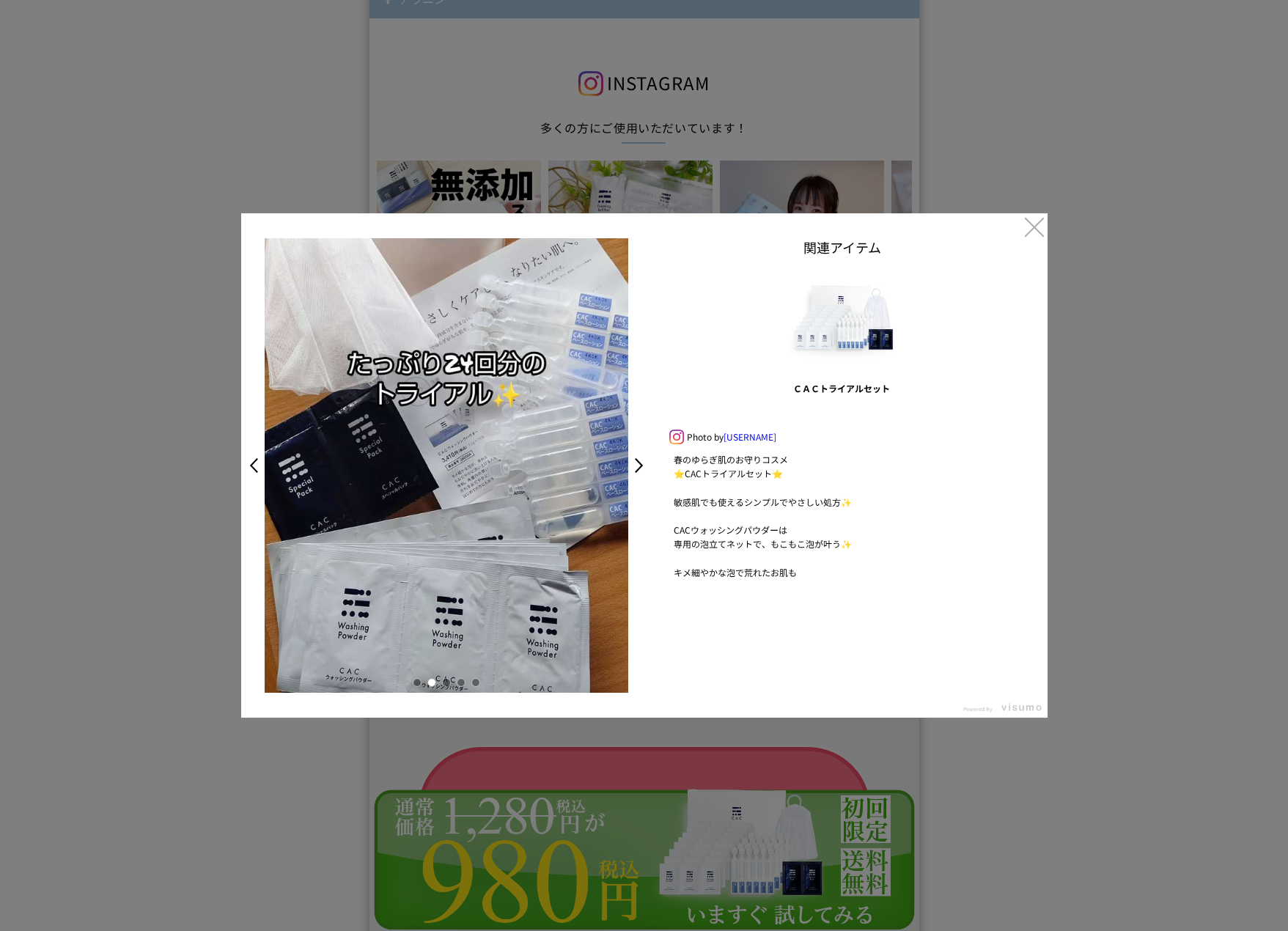 click at bounding box center (446, 682) 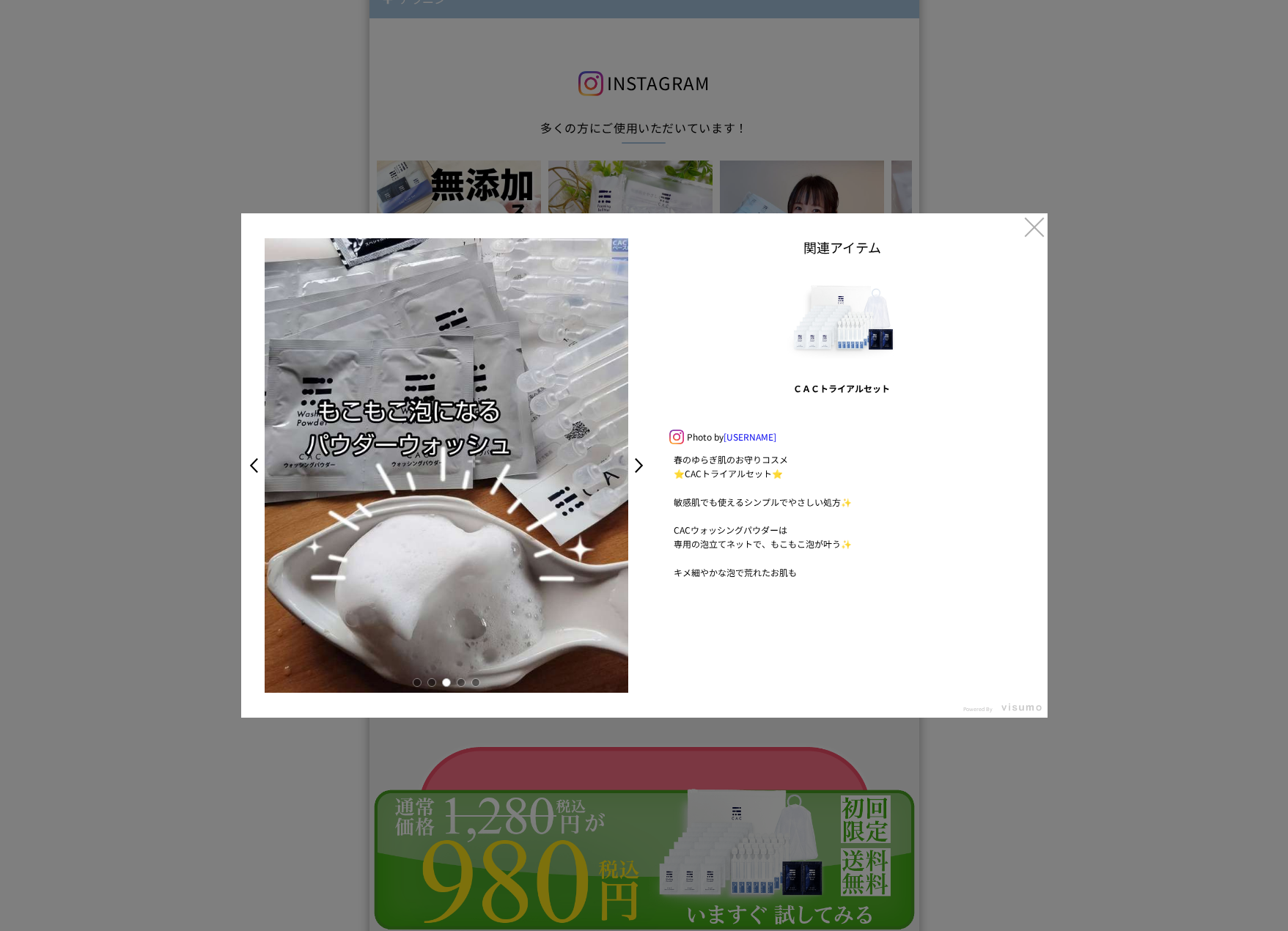 click at bounding box center [461, 682] 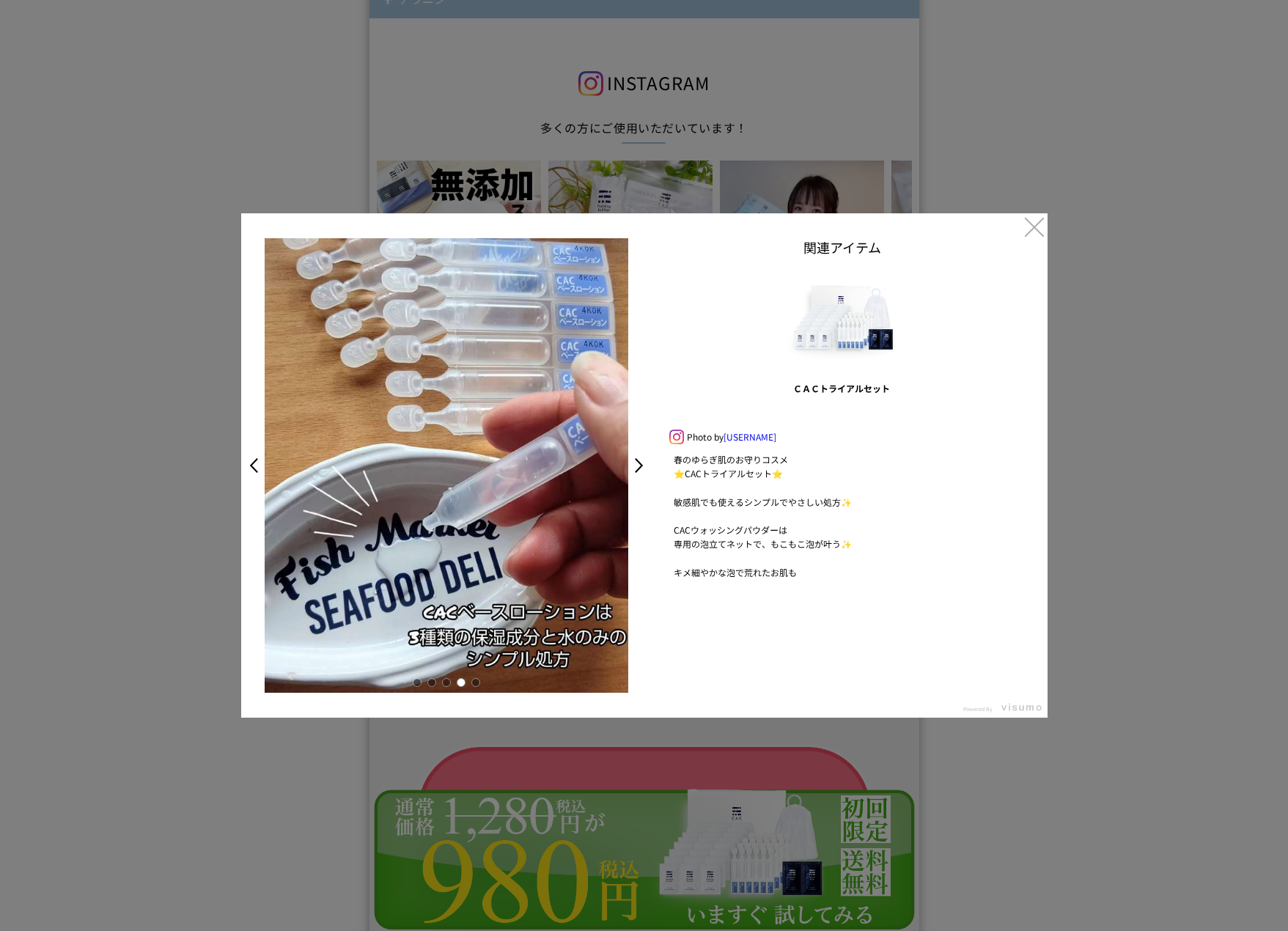 click at bounding box center [476, 682] 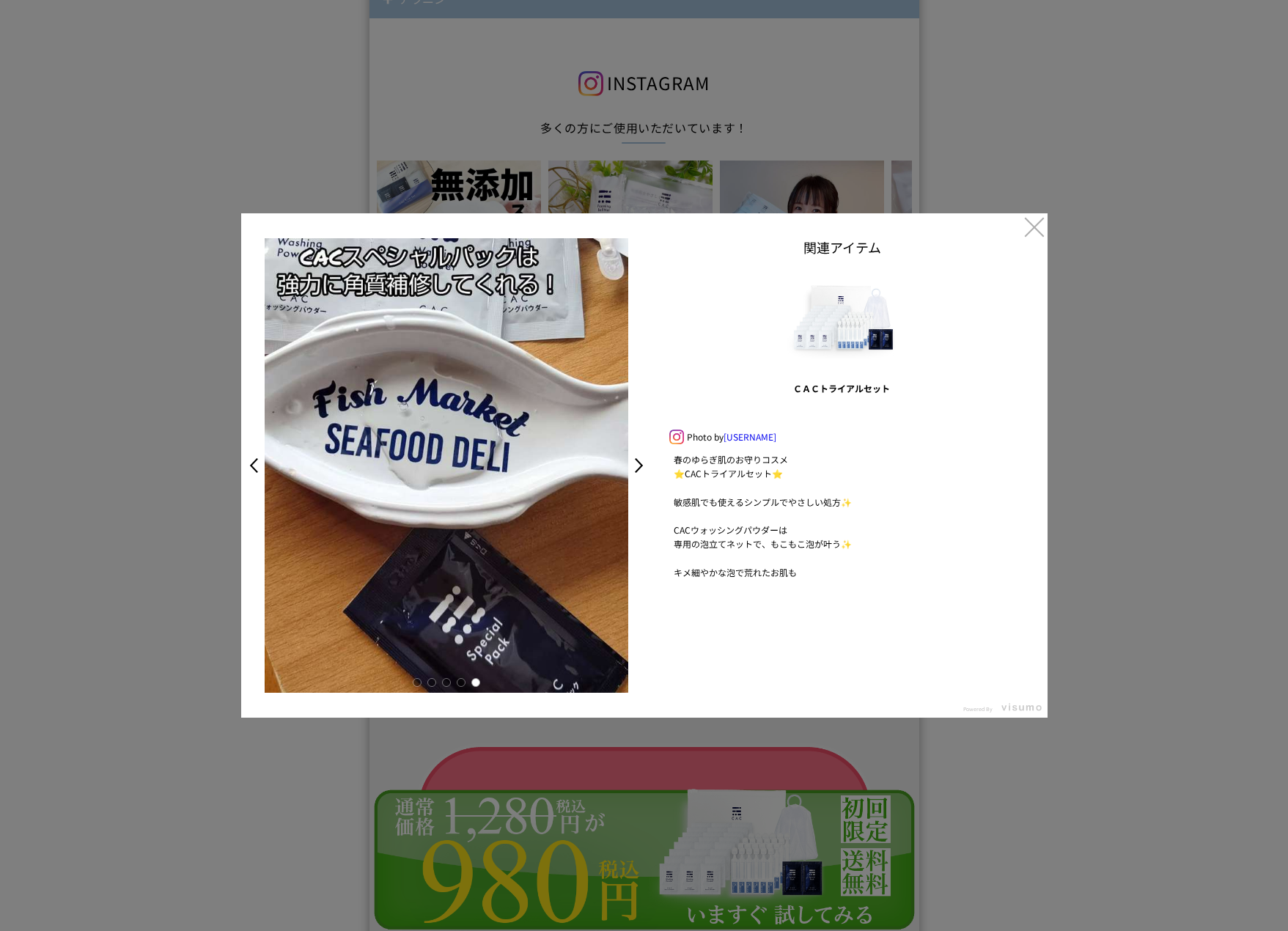 click on ">" at bounding box center (643, 466) 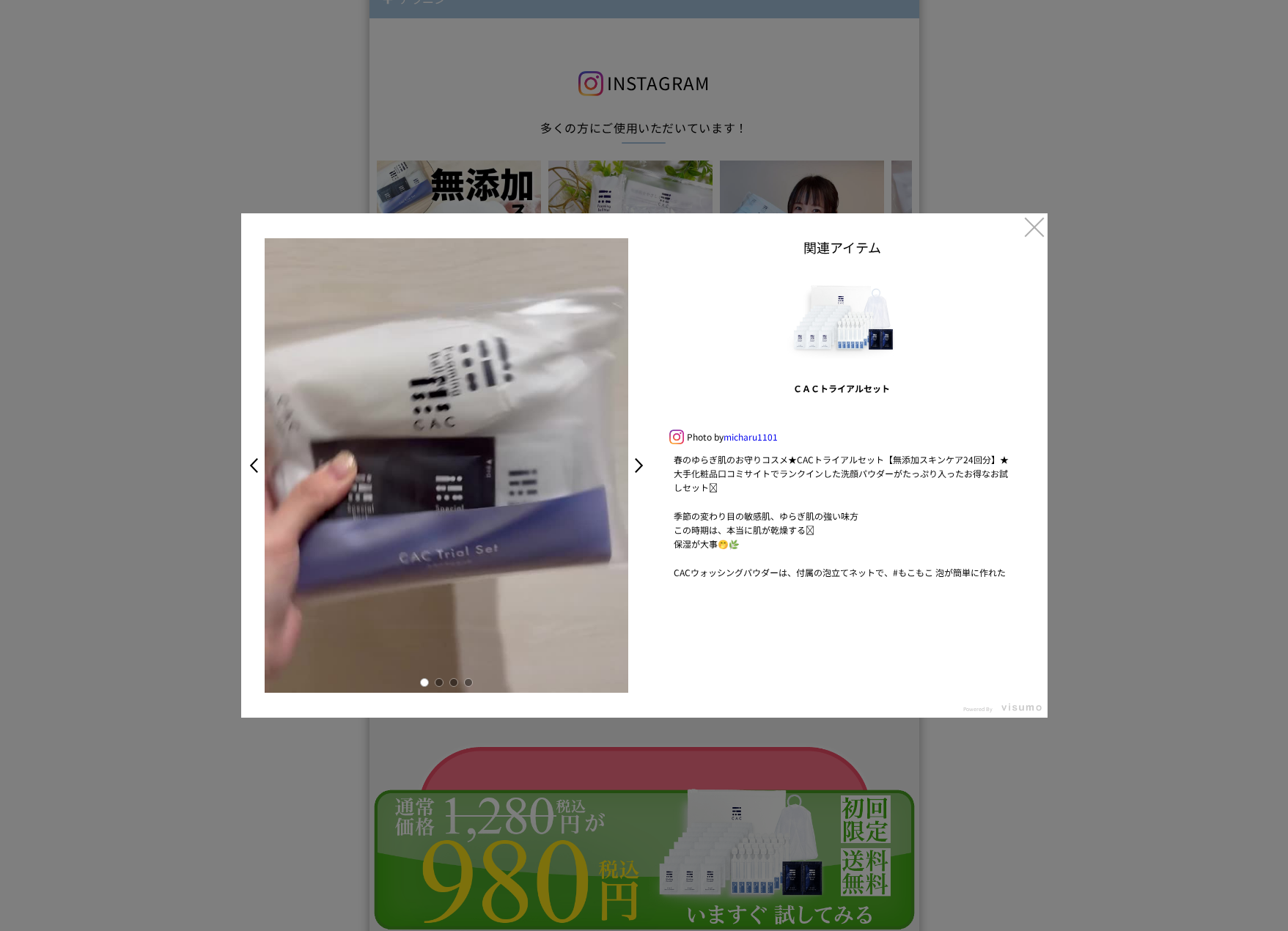 click at bounding box center [439, 682] 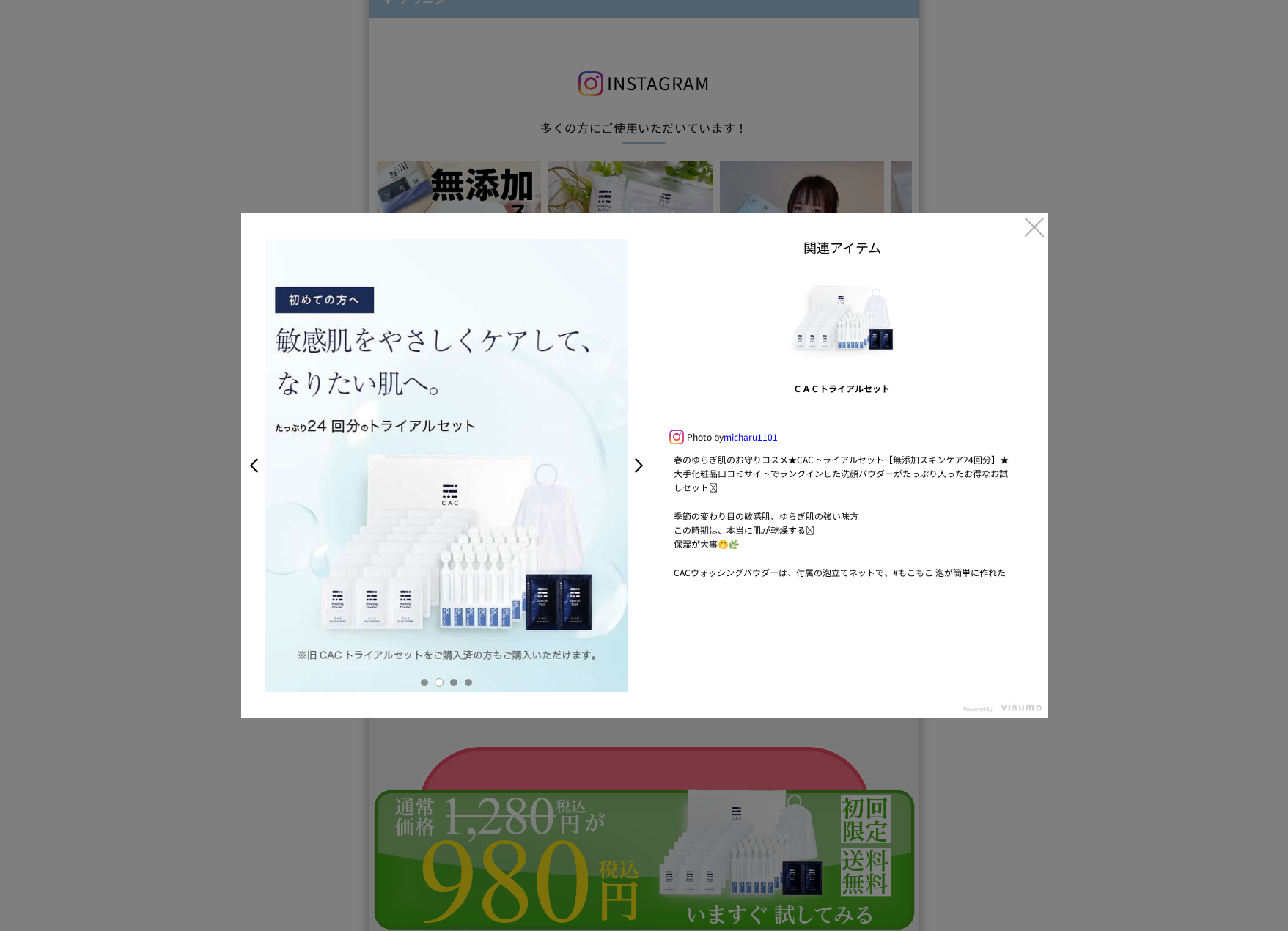 click at bounding box center (454, 682) 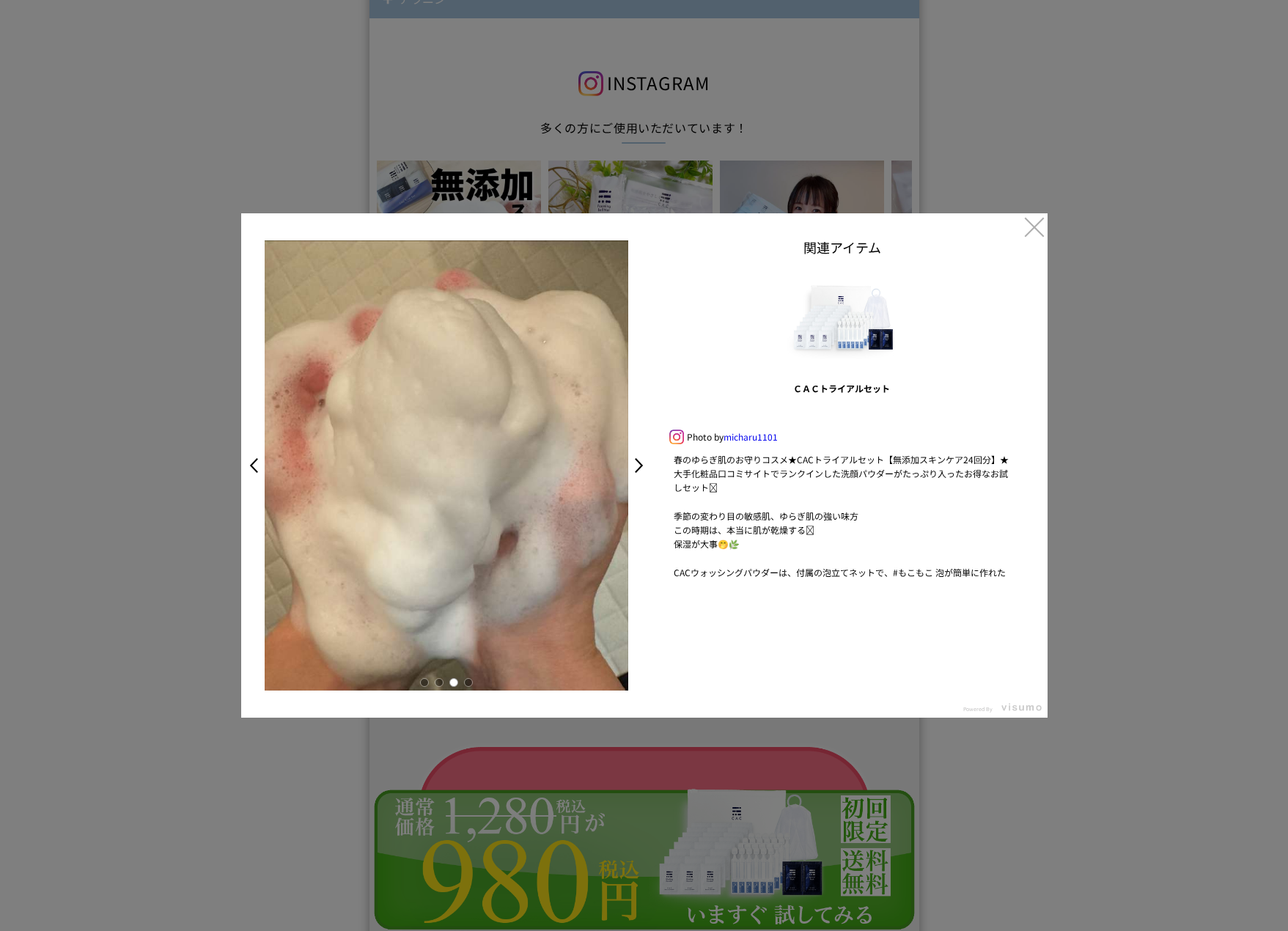 click at bounding box center (468, 682) 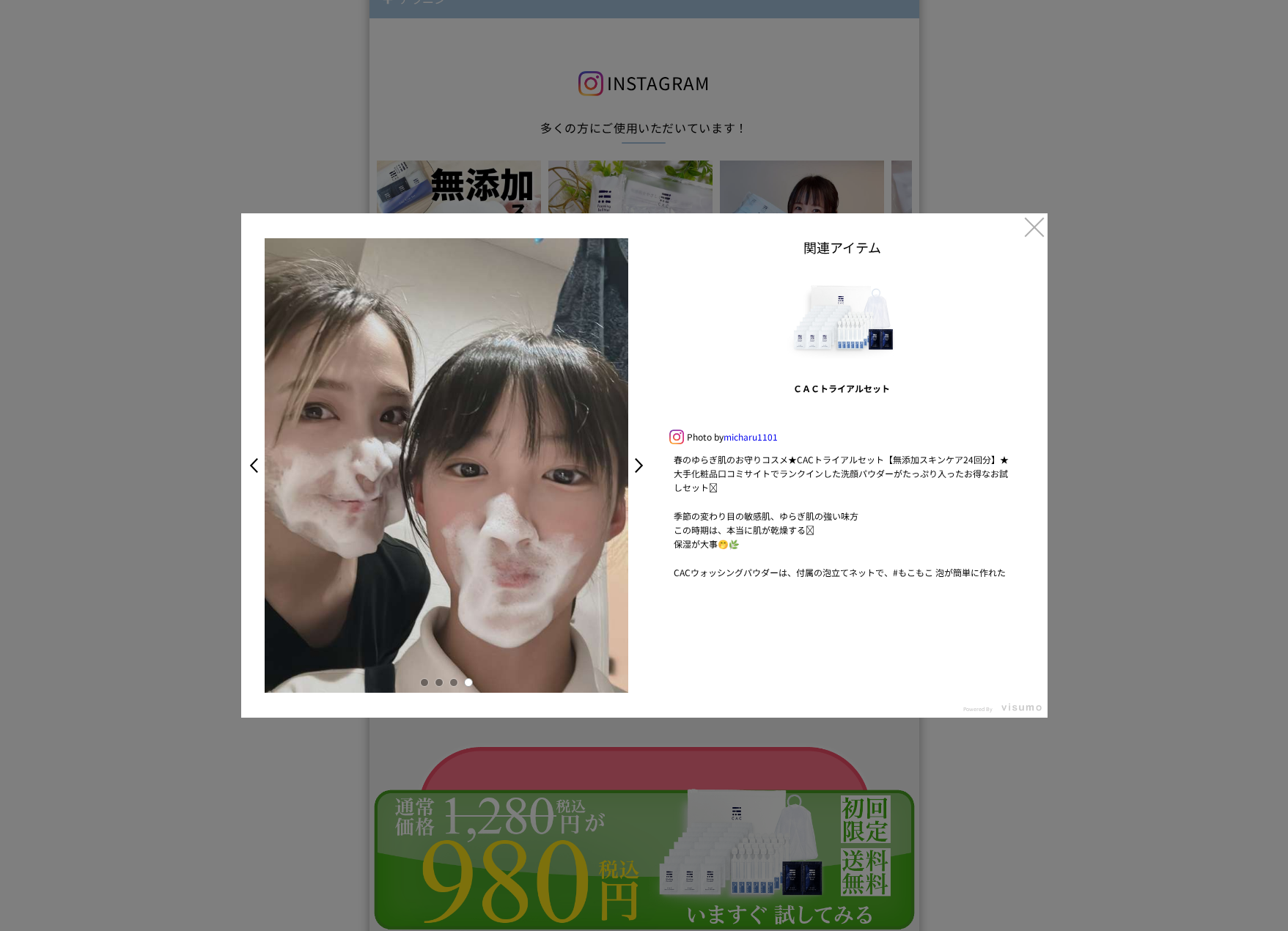 click on ">" at bounding box center [643, 466] 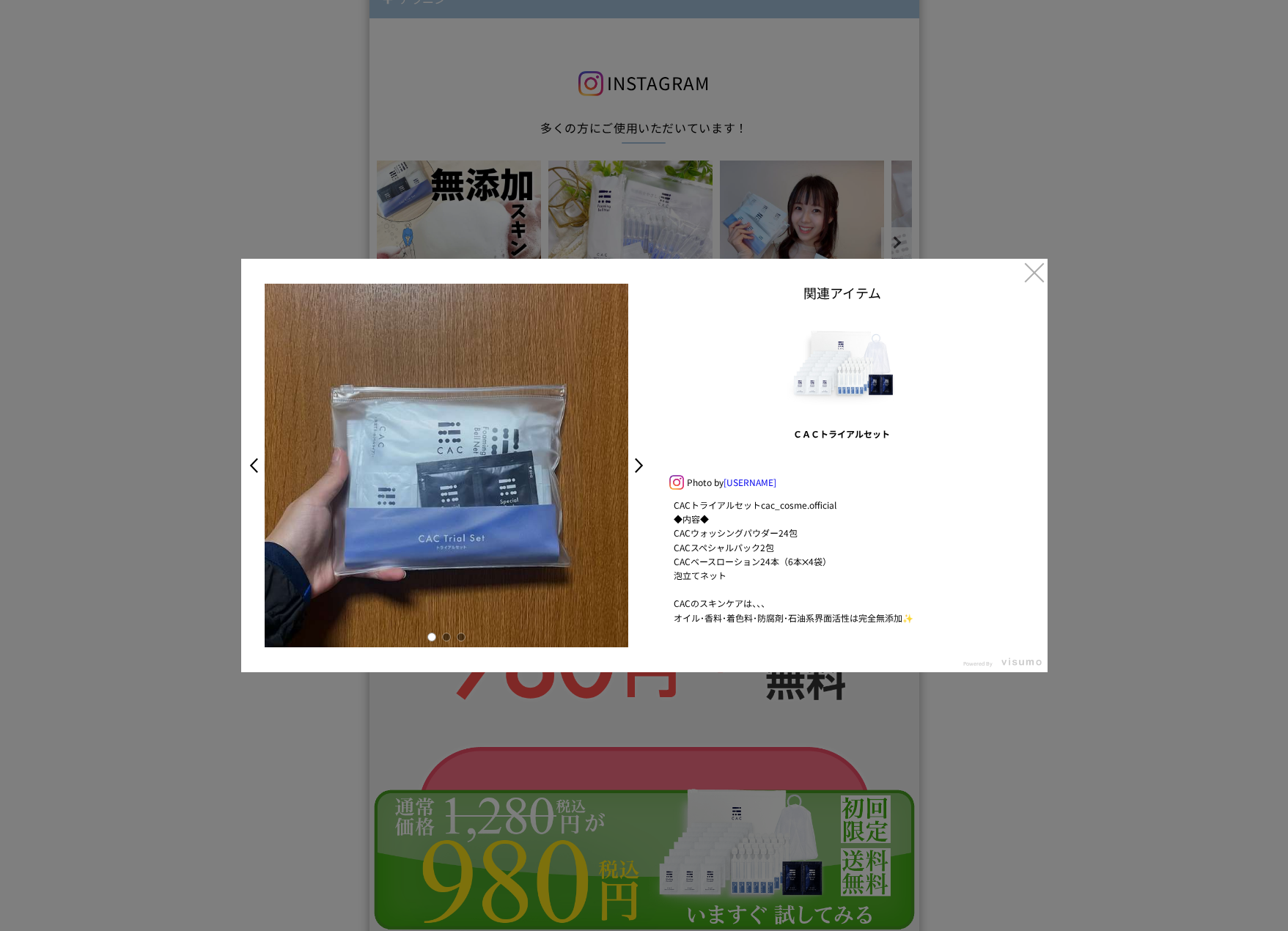 click at bounding box center [446, 637] 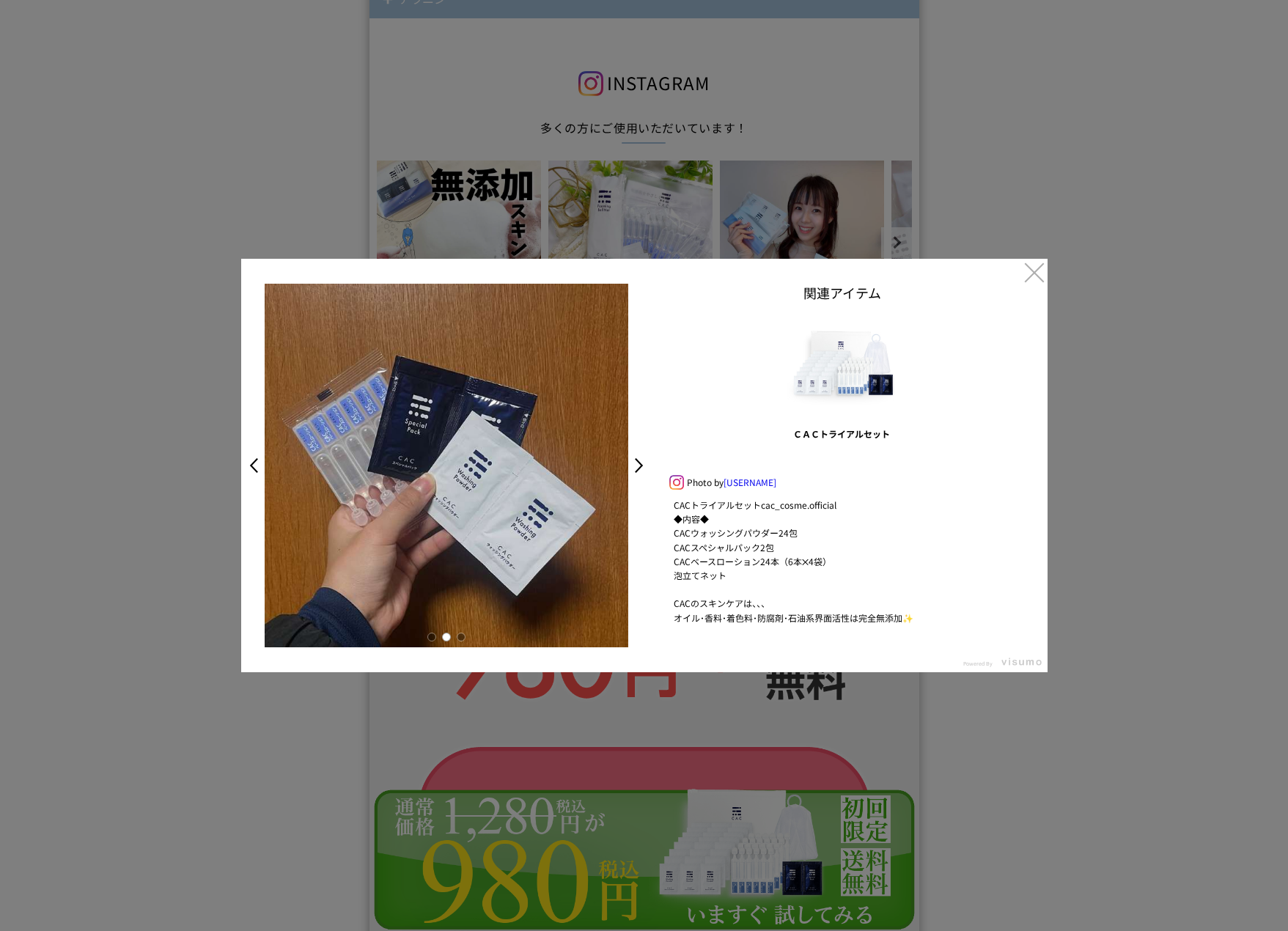 click at bounding box center [461, 637] 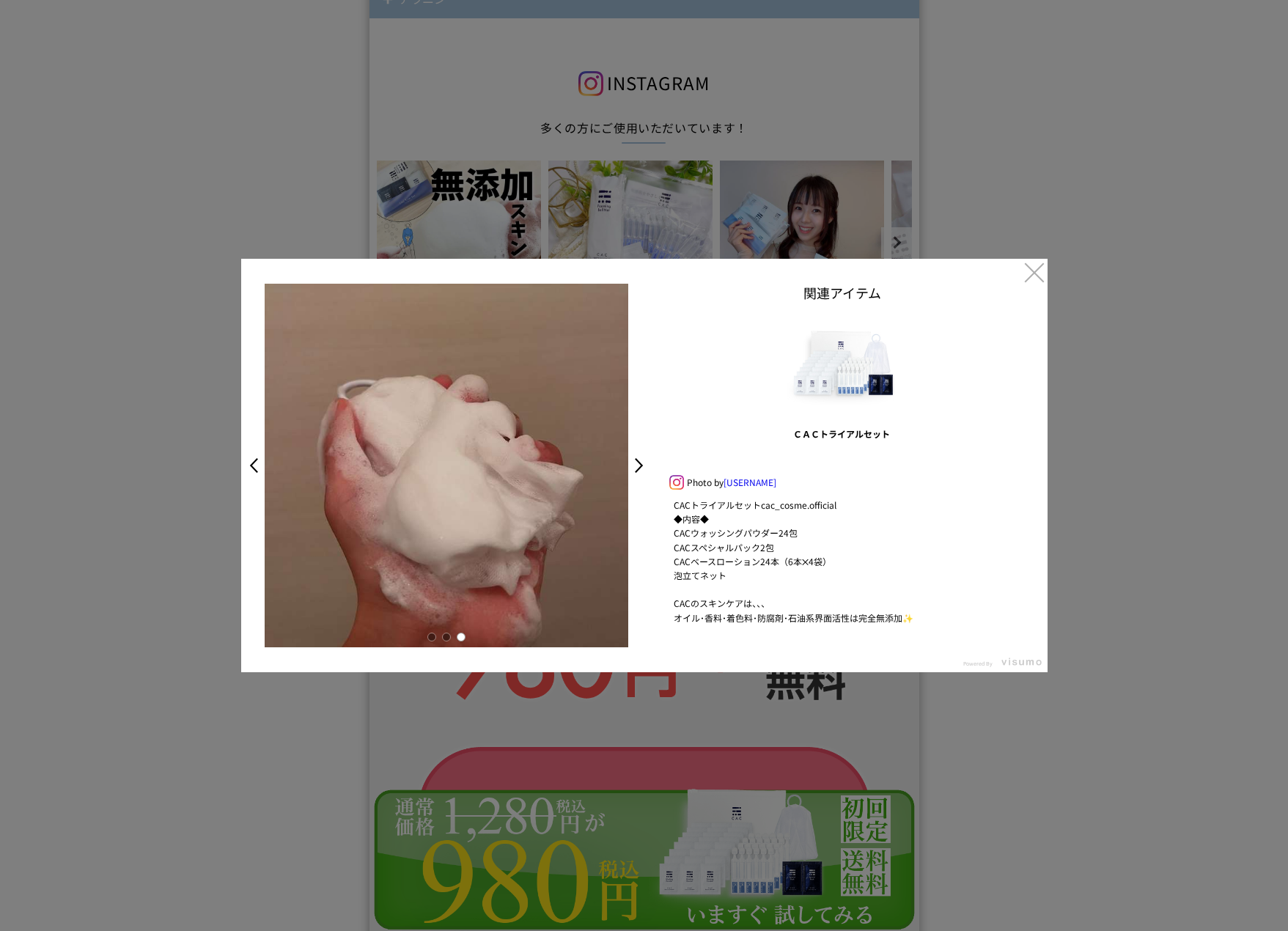 click on ">" at bounding box center [643, 466] 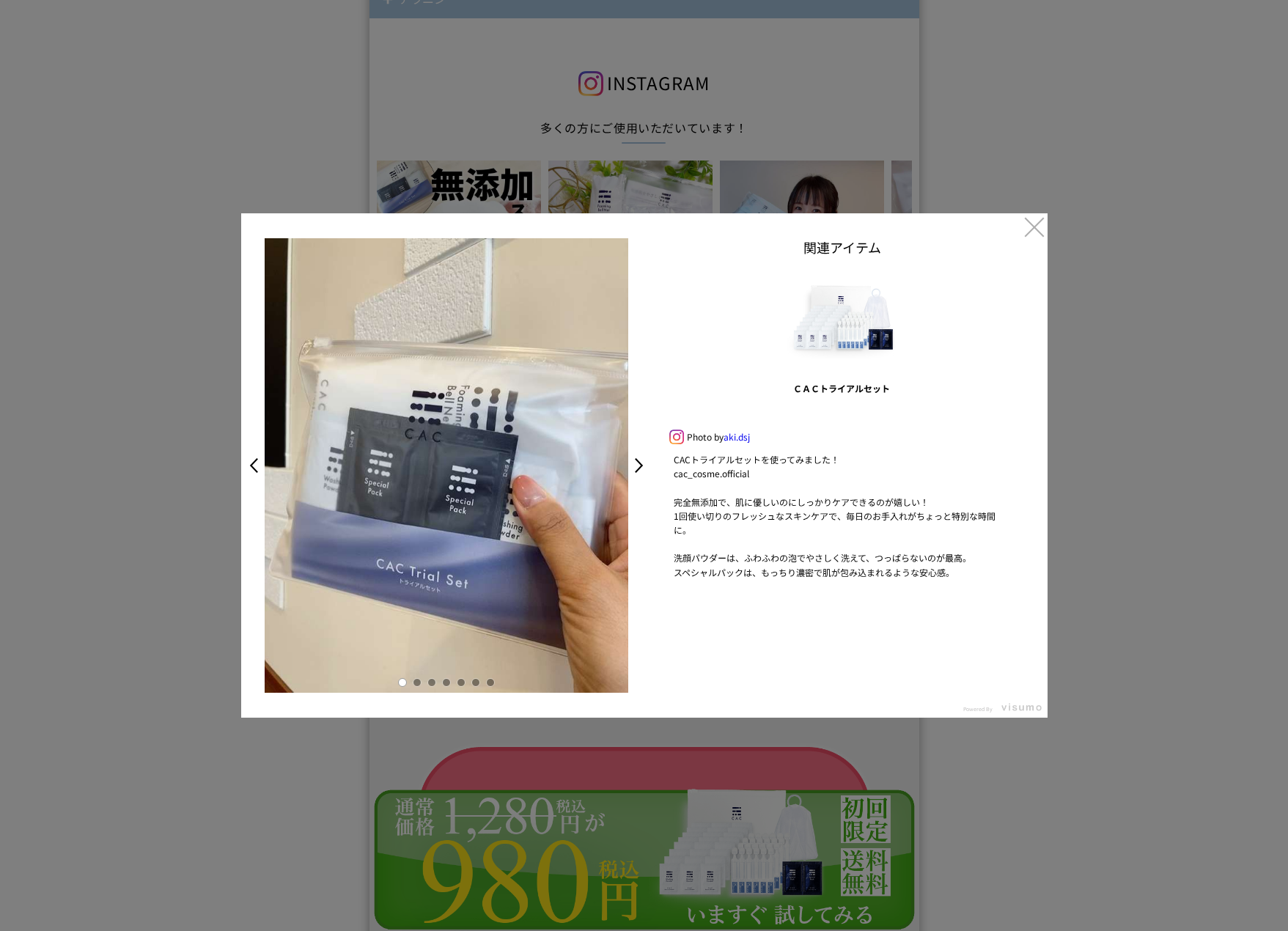 click at bounding box center [417, 682] 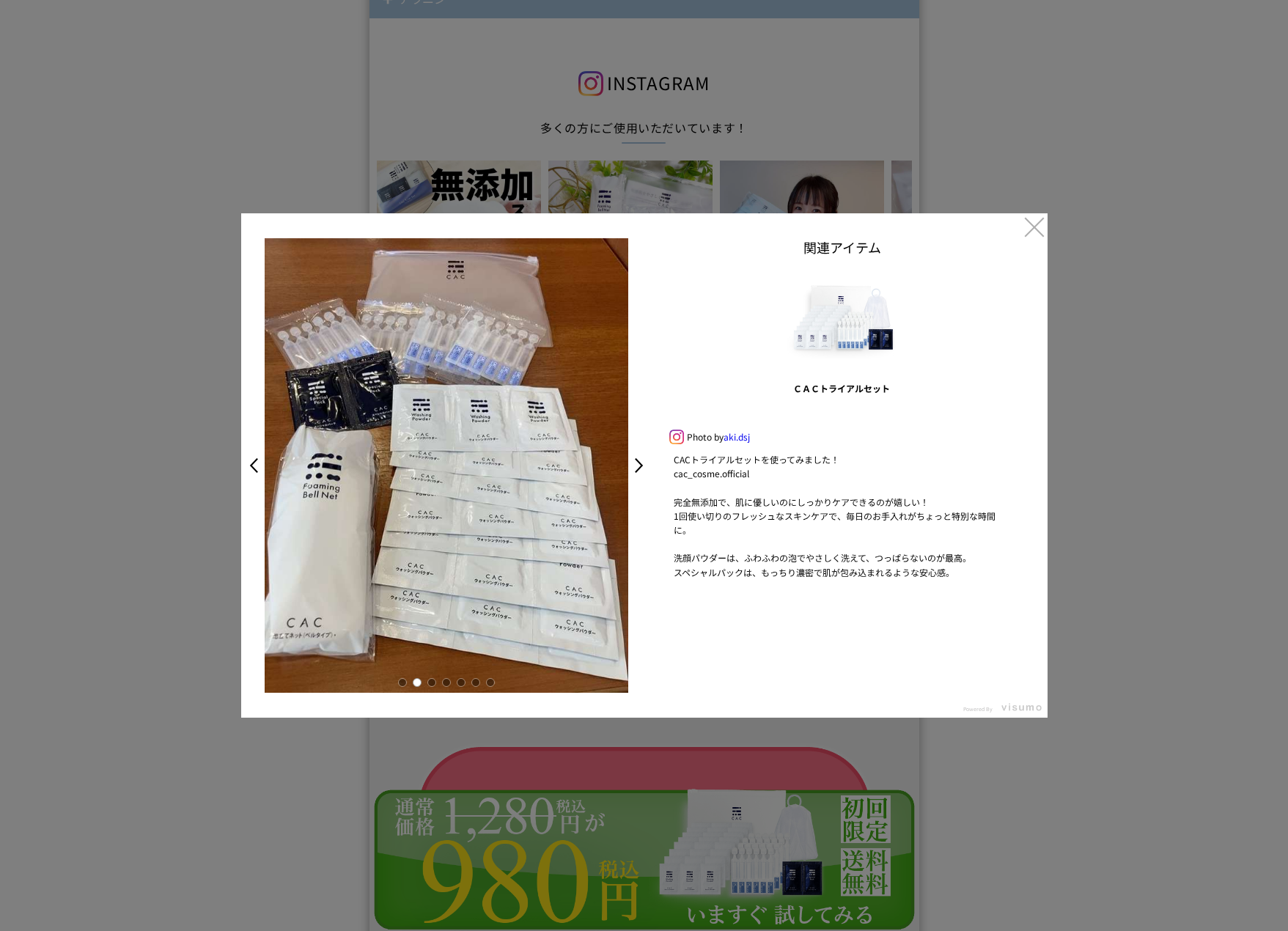 click at bounding box center (432, 682) 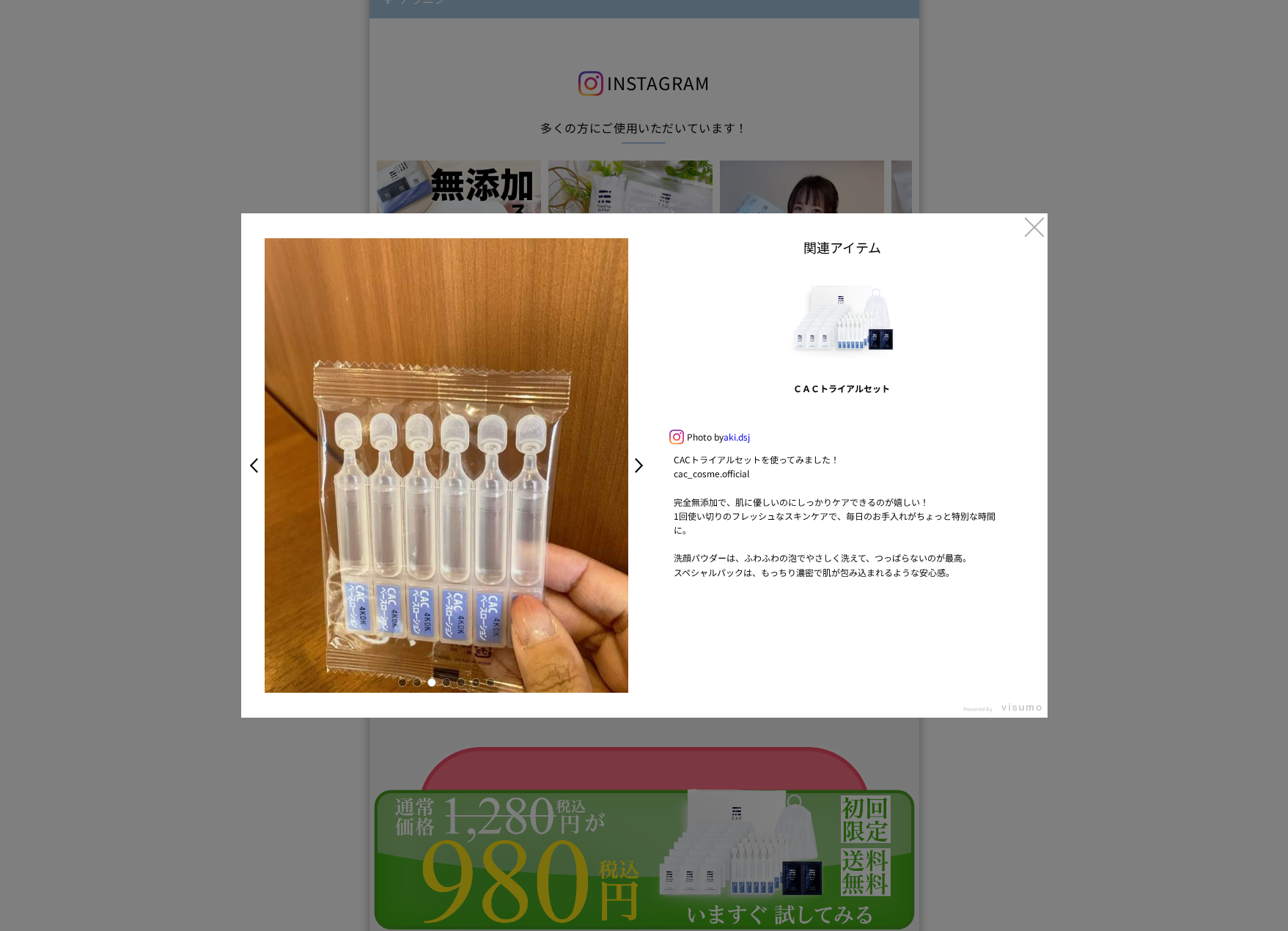 click at bounding box center (446, 682) 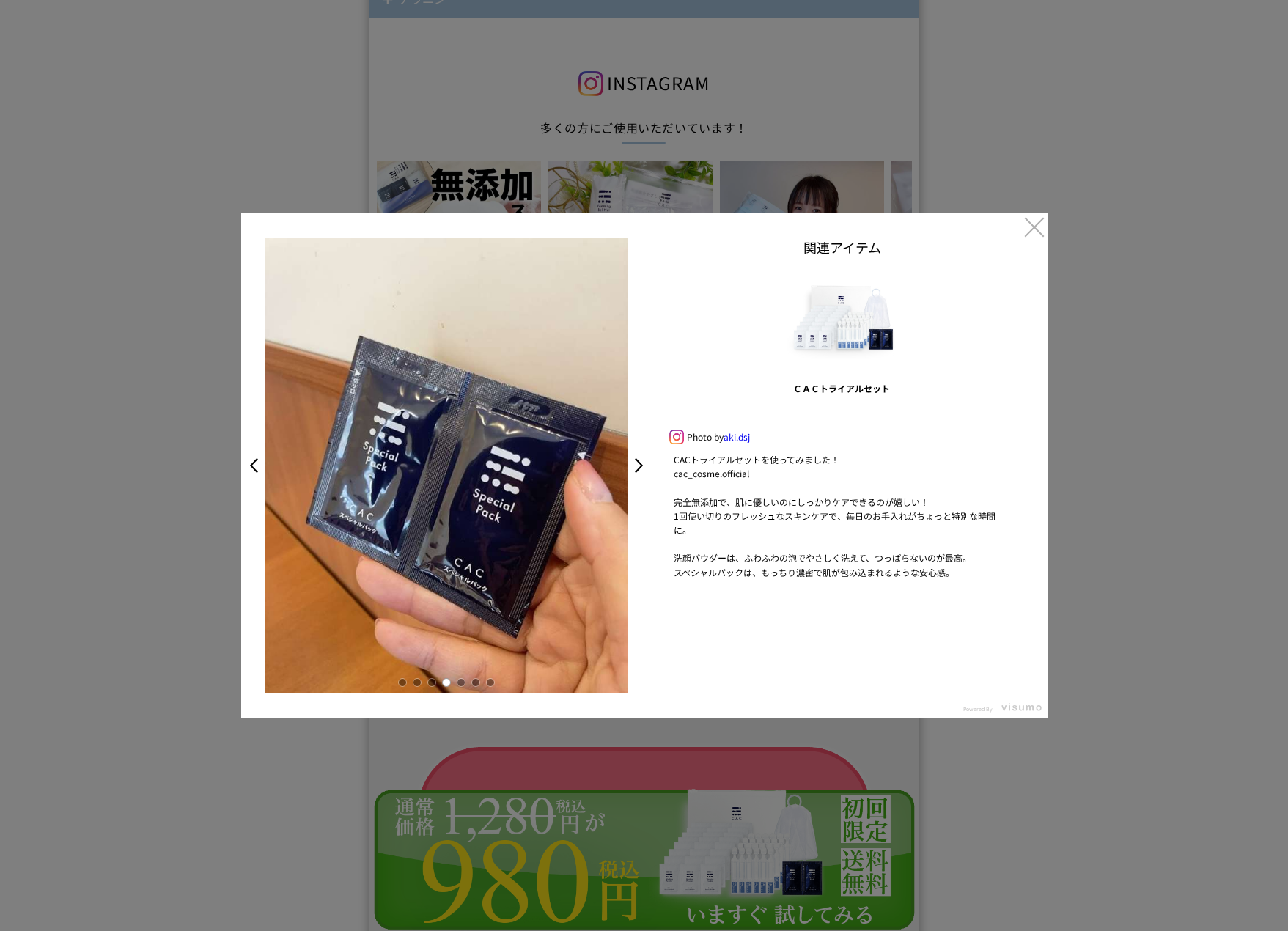 click at bounding box center (461, 682) 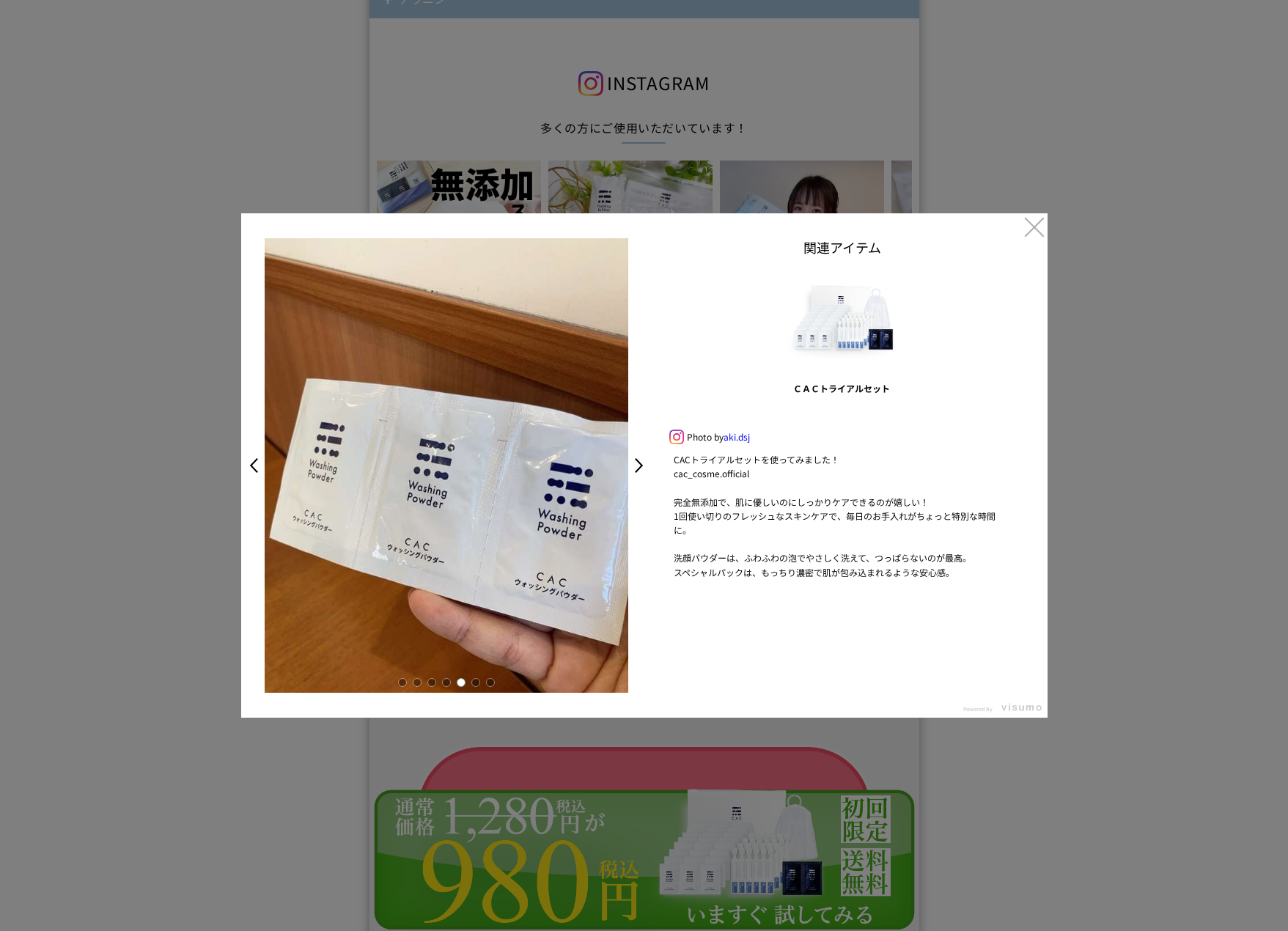 click at bounding box center [476, 682] 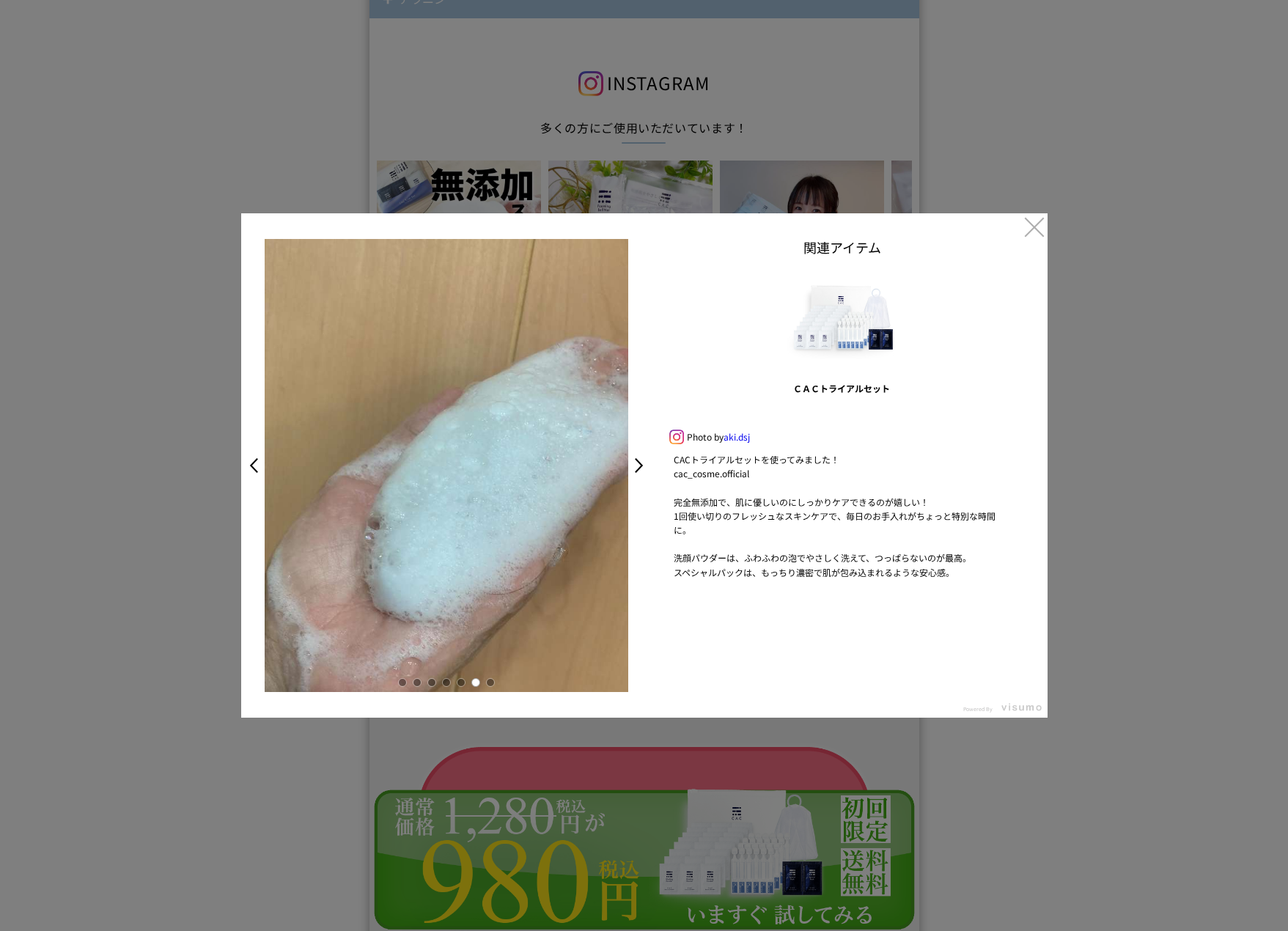 click at bounding box center (490, 682) 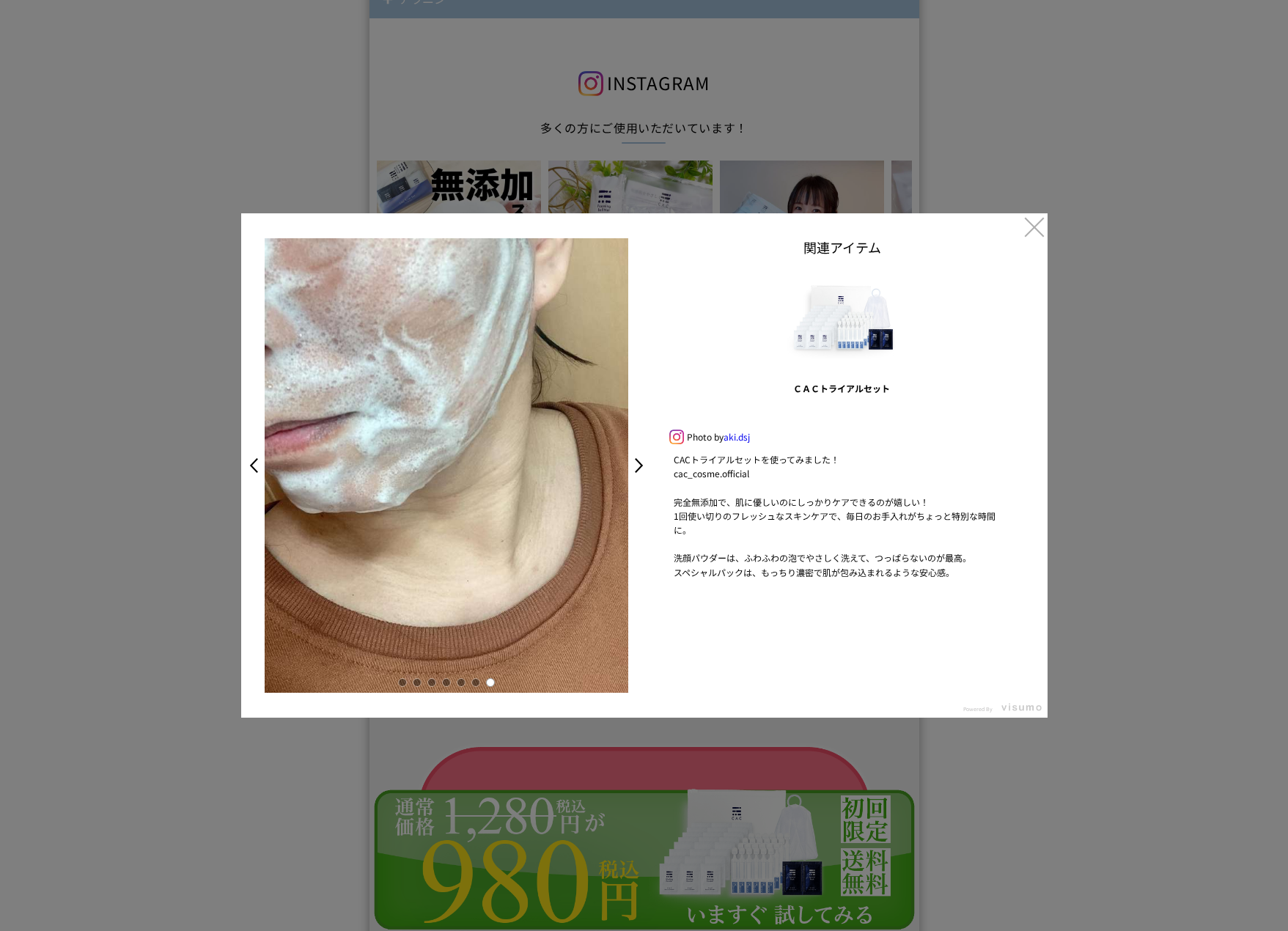 scroll, scrollTop: 125, scrollLeft: 0, axis: vertical 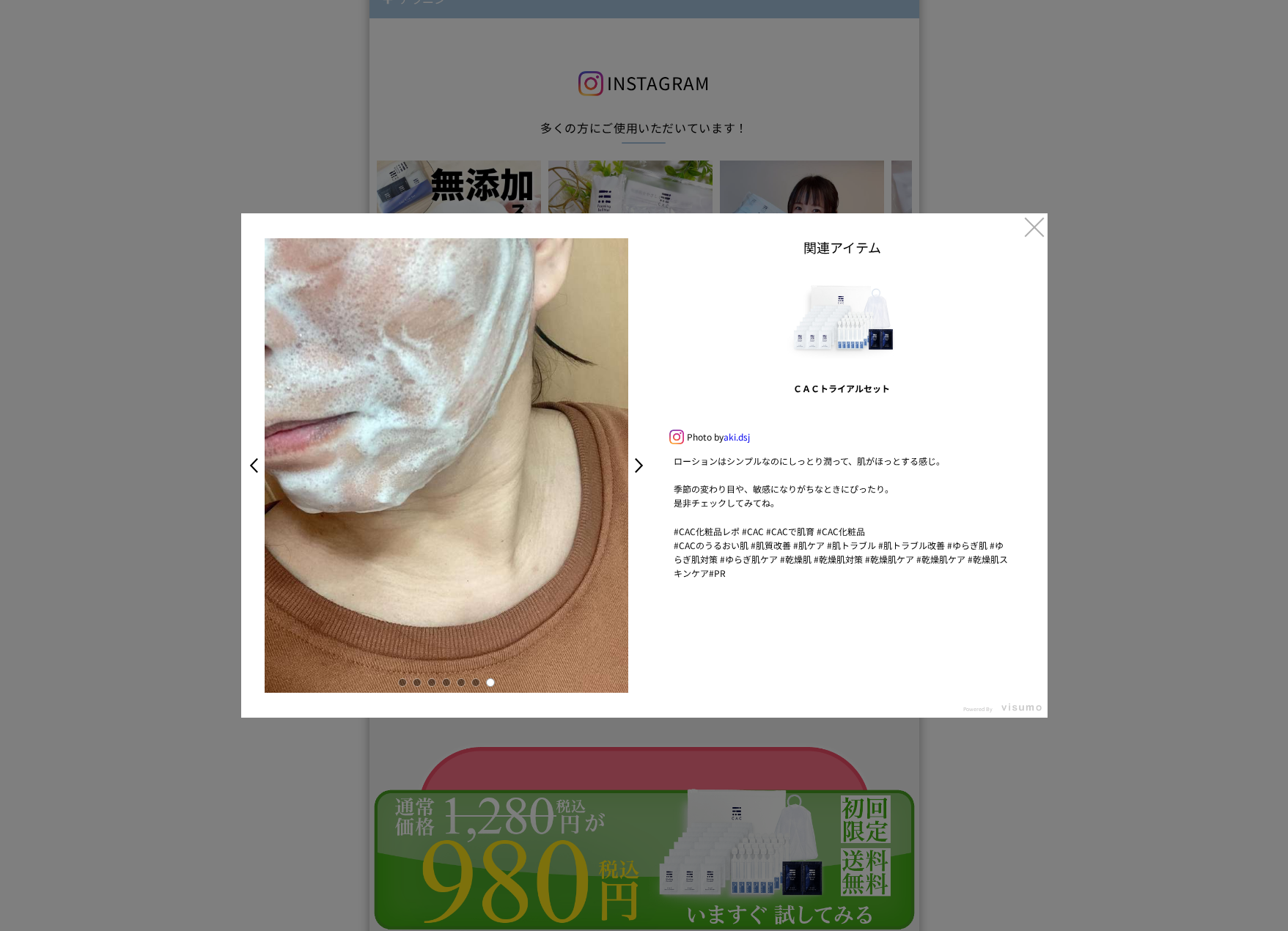 click on ">" at bounding box center [643, 466] 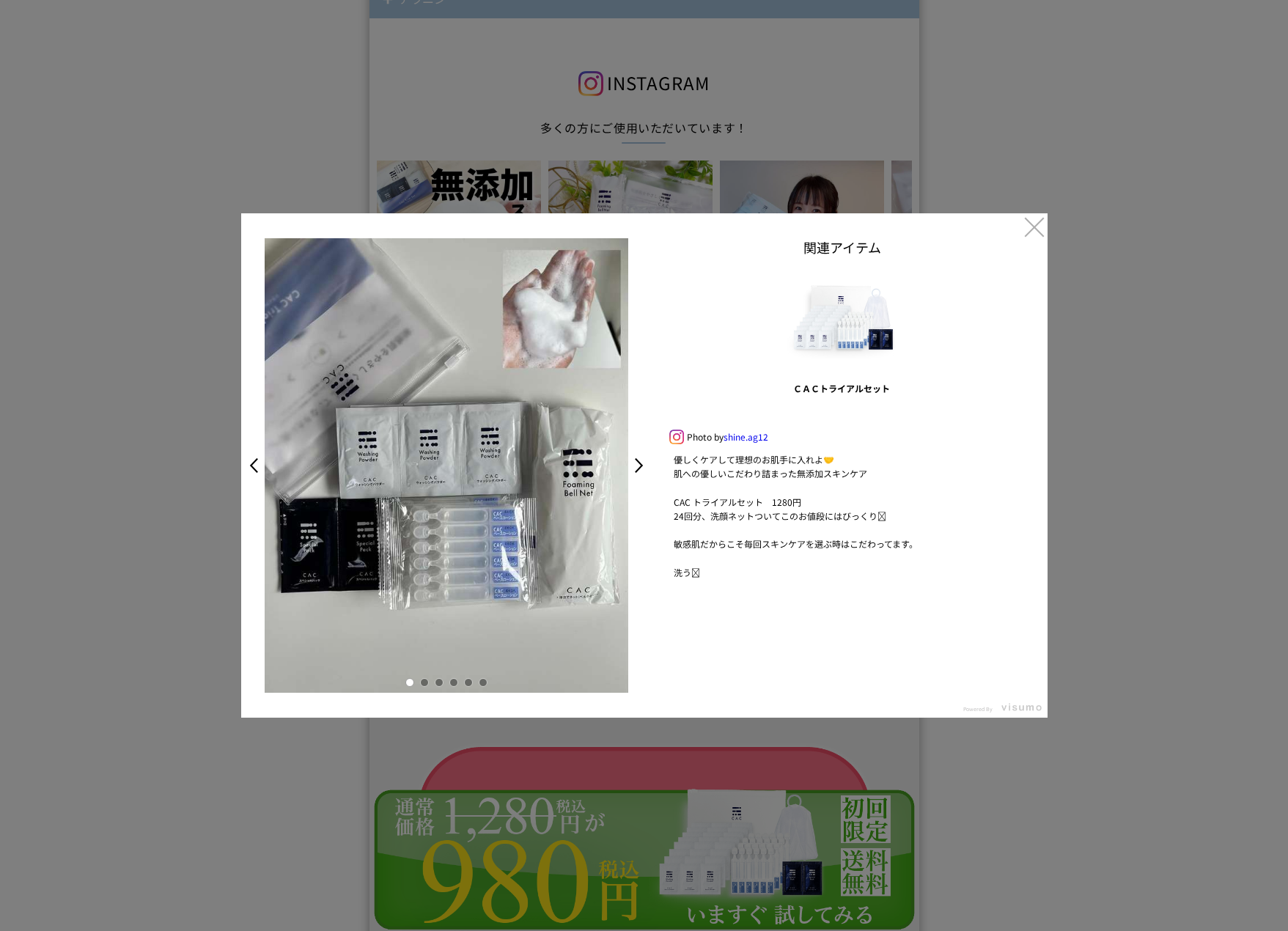 click at bounding box center [424, 682] 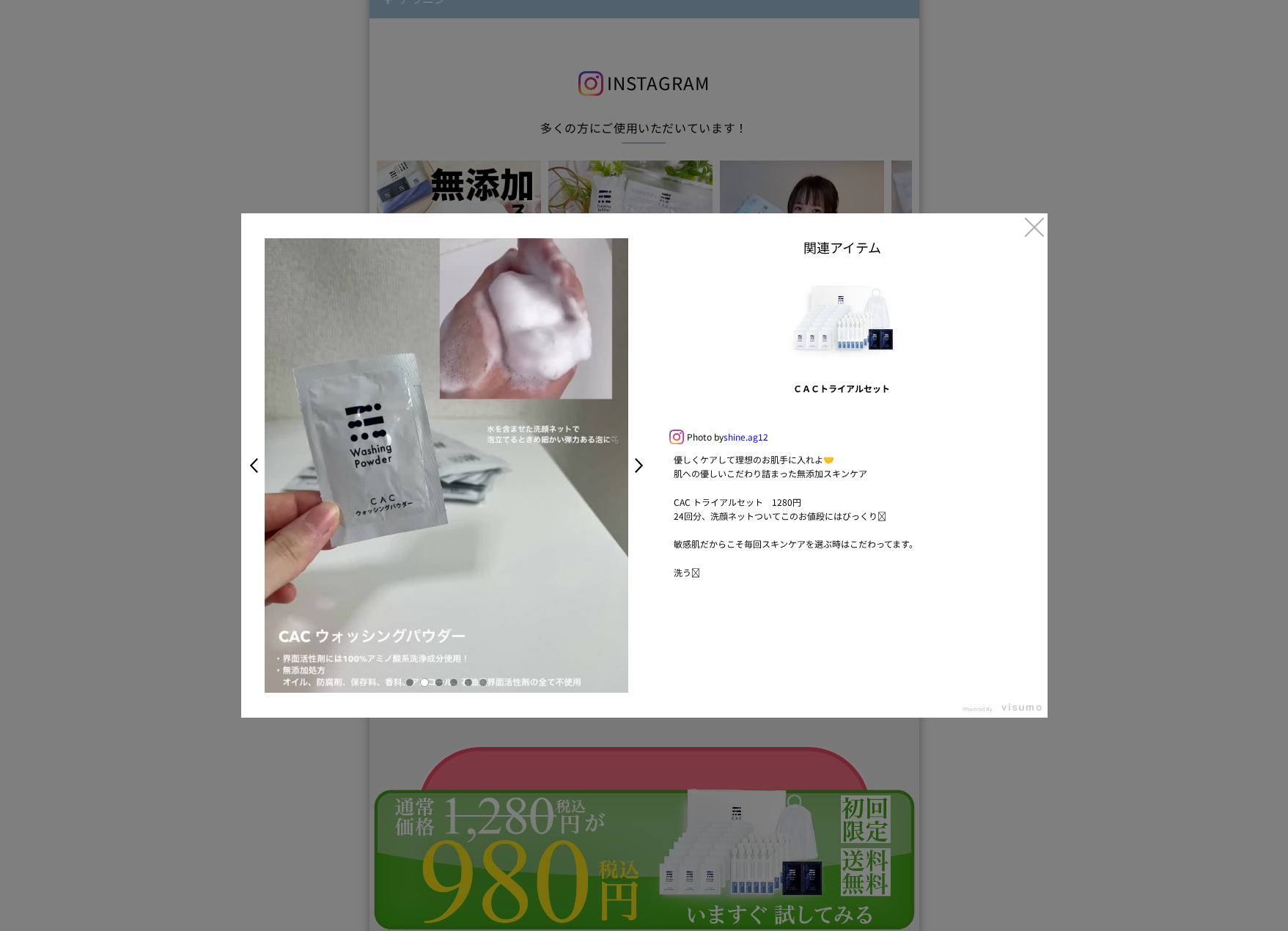 click at bounding box center [439, 682] 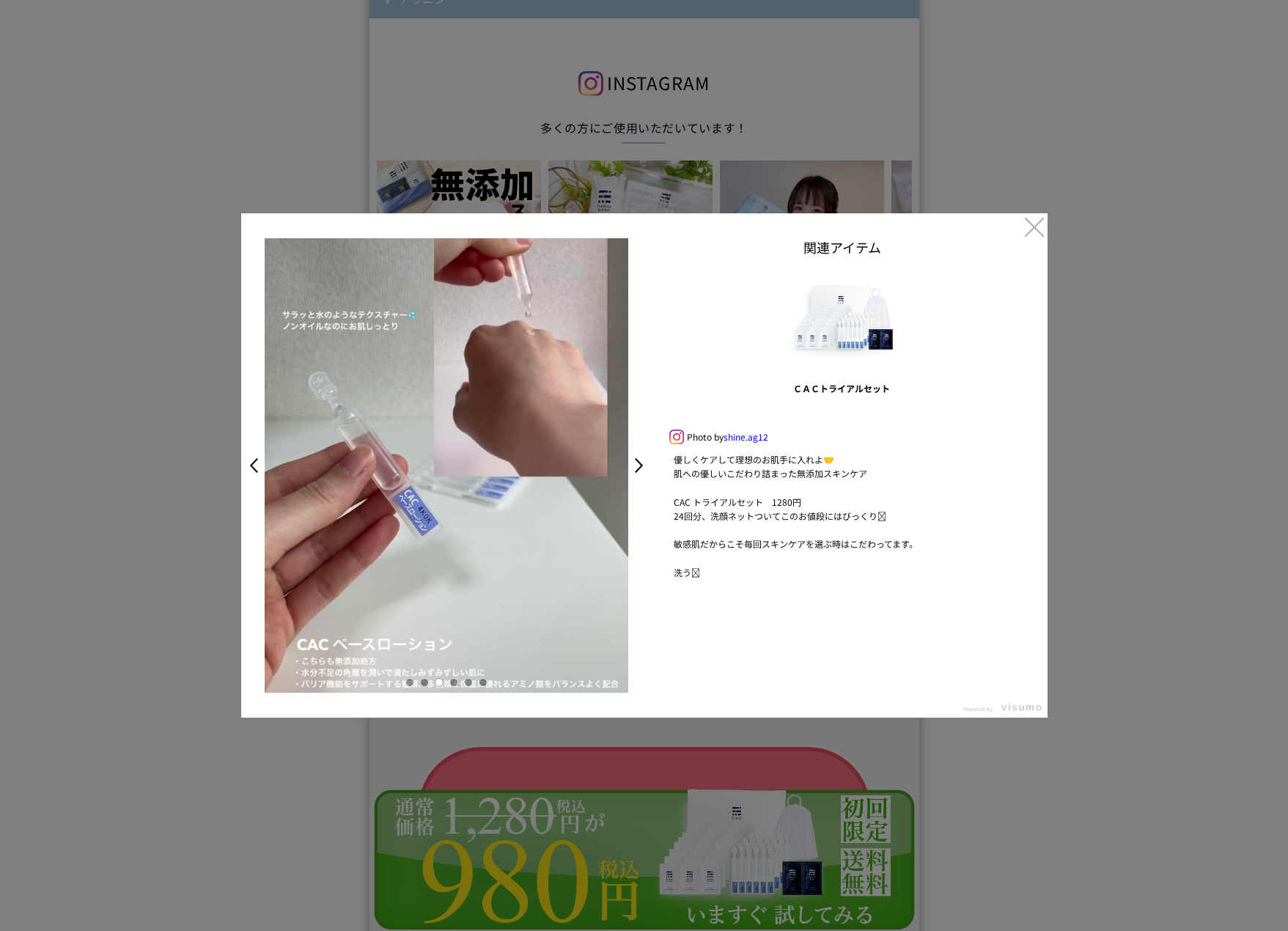 click at bounding box center [454, 682] 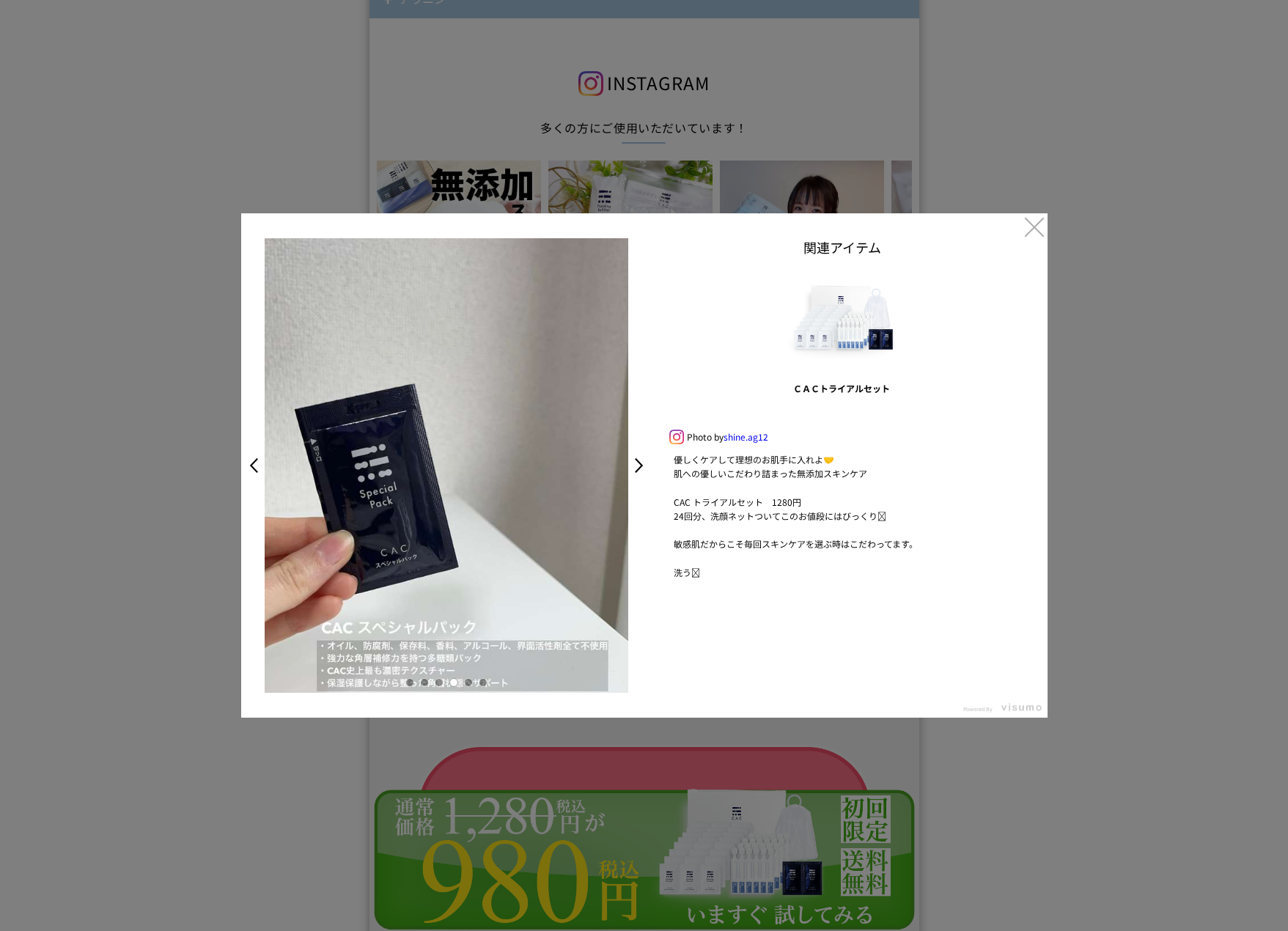 click at bounding box center [468, 682] 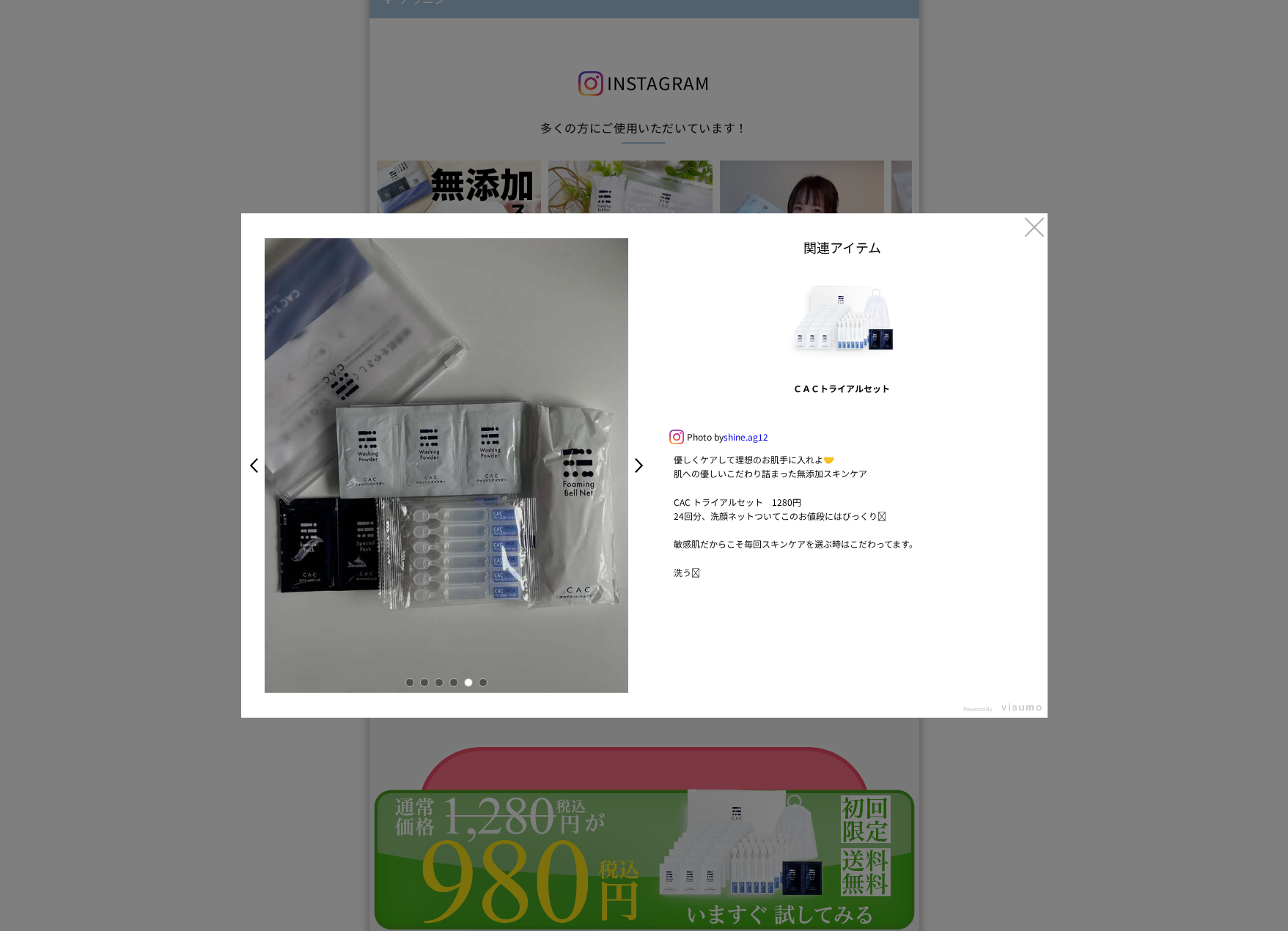 click at bounding box center [446, 682] 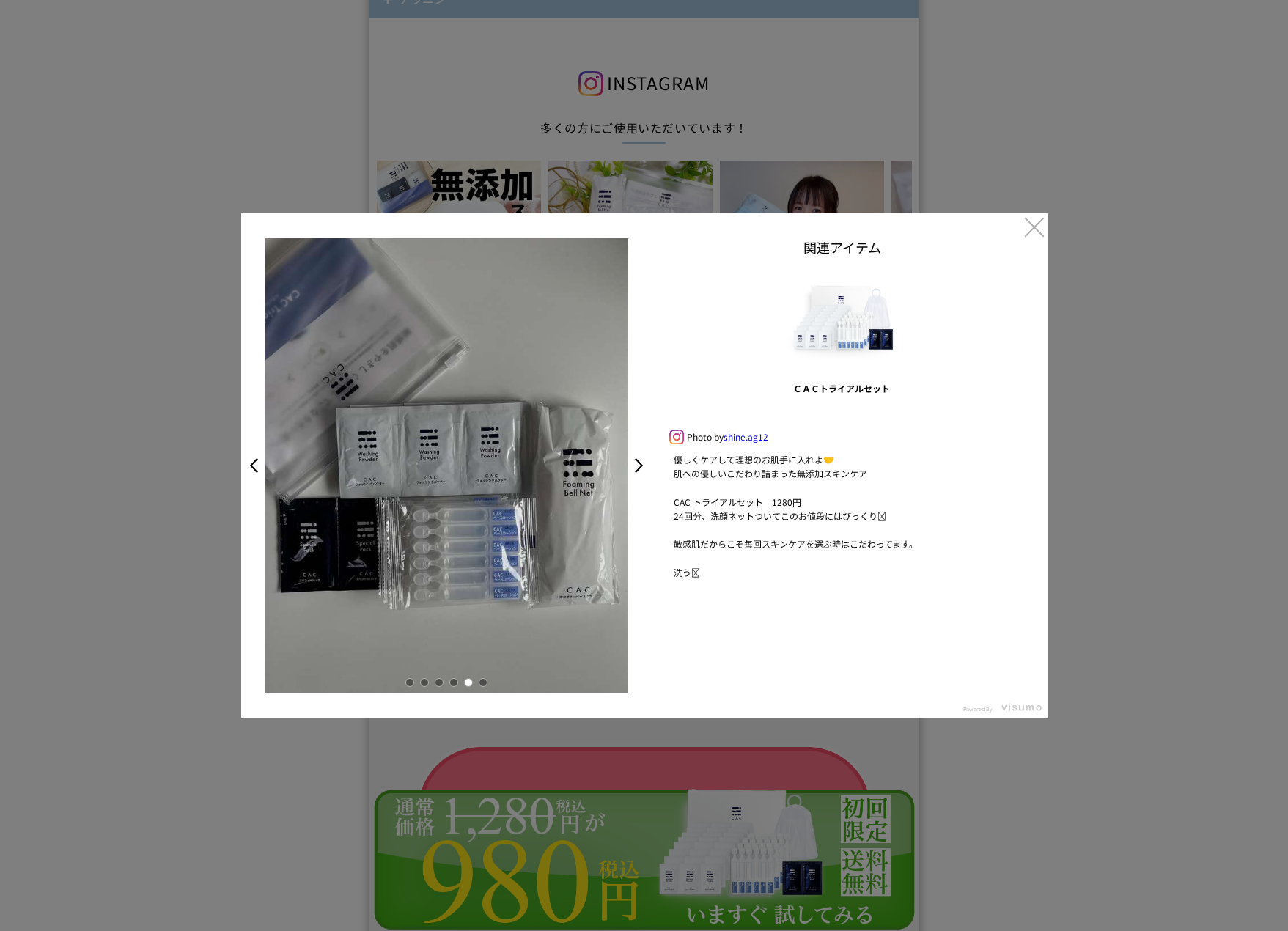 click at bounding box center [446, 682] 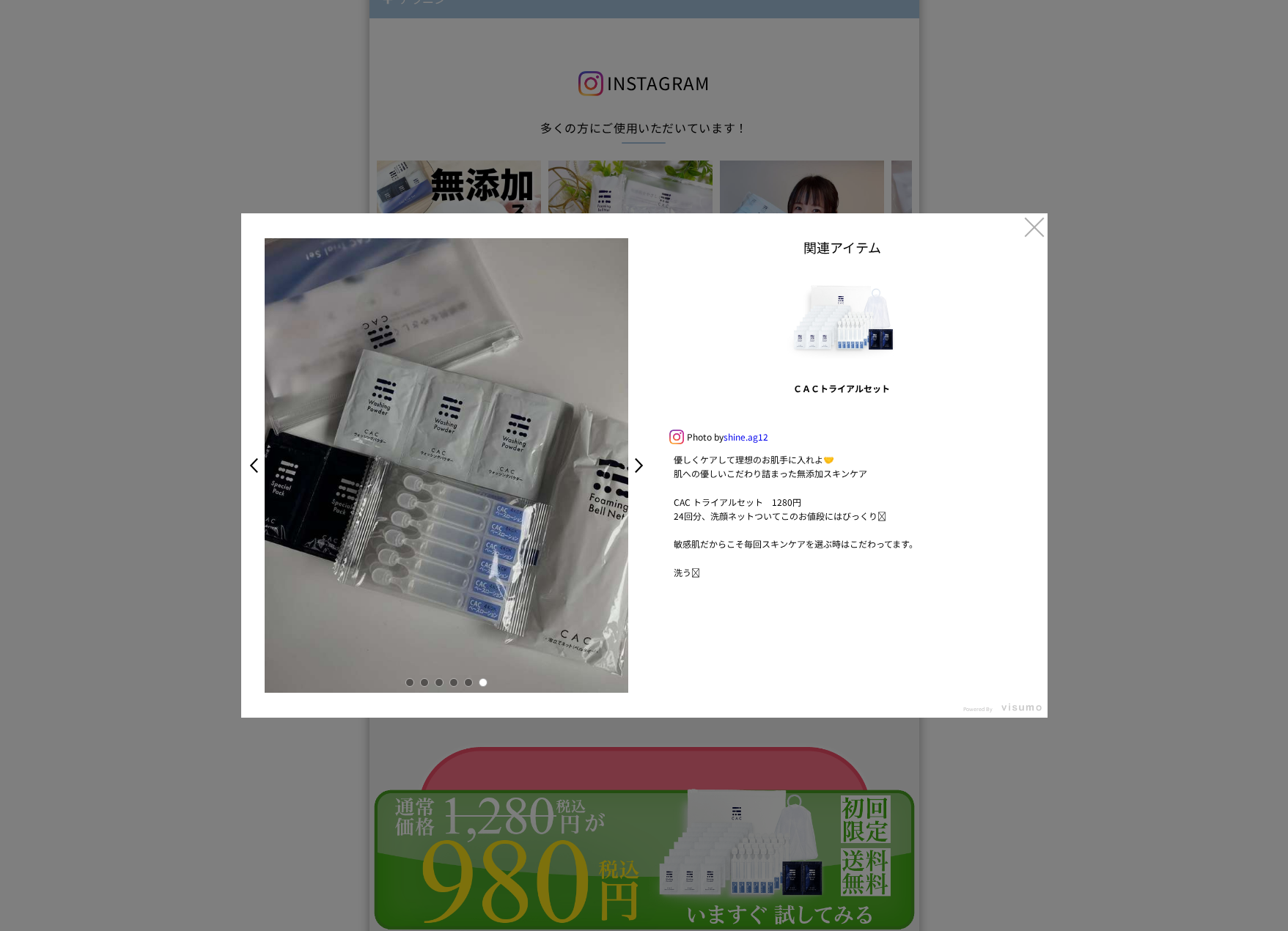click on ">" at bounding box center [643, 466] 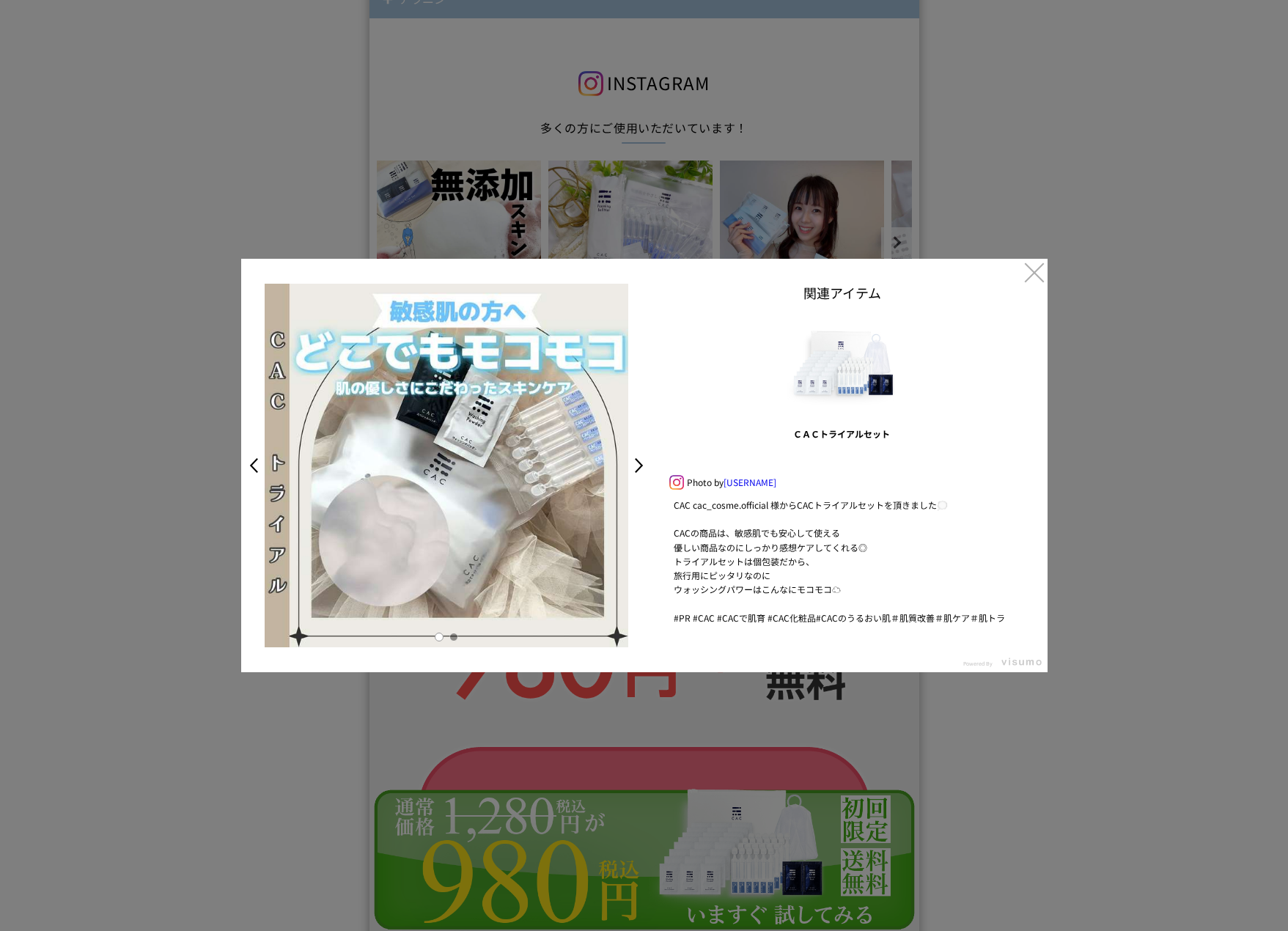click at bounding box center [454, 637] 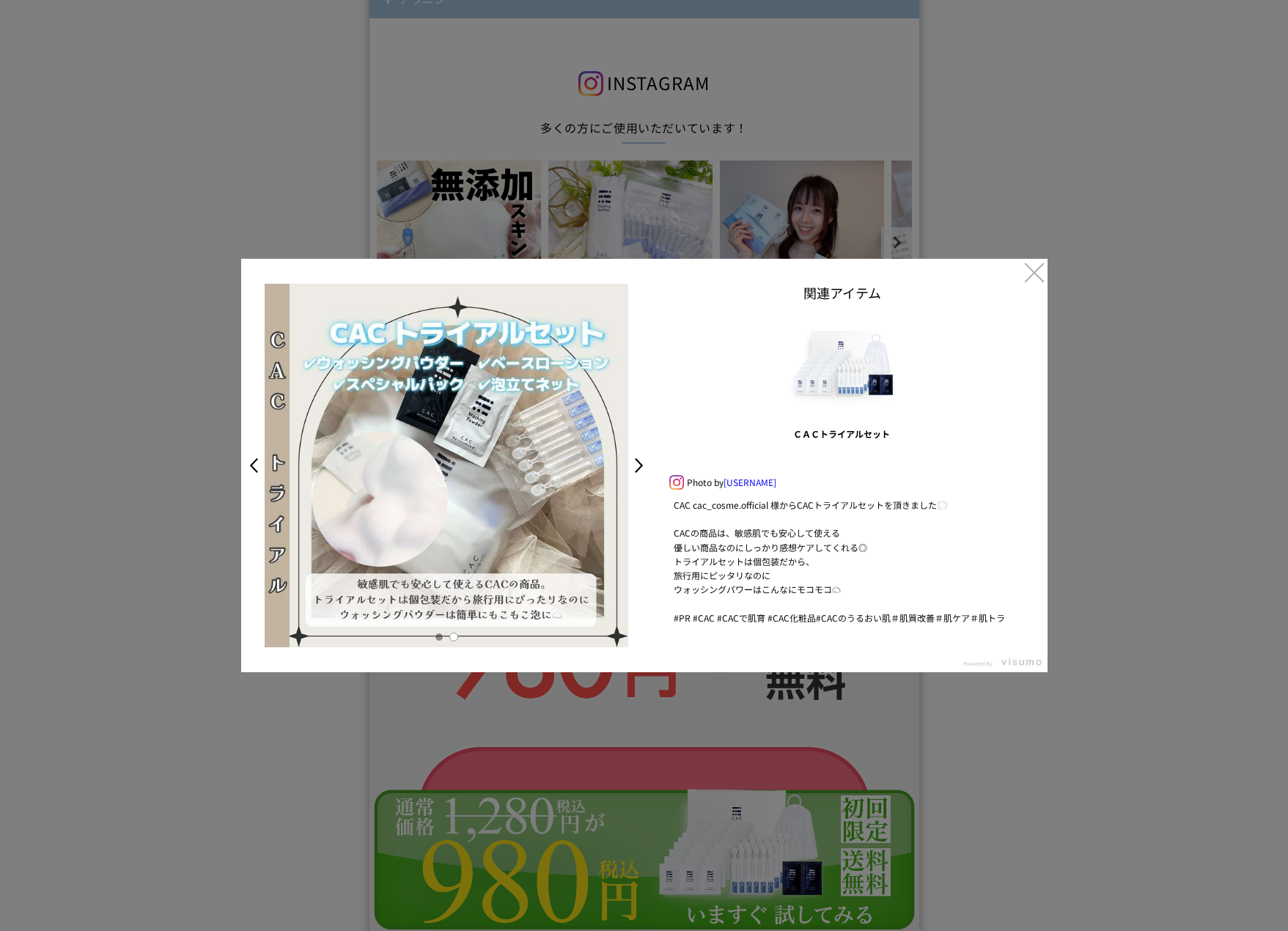 click on ">" at bounding box center [643, 466] 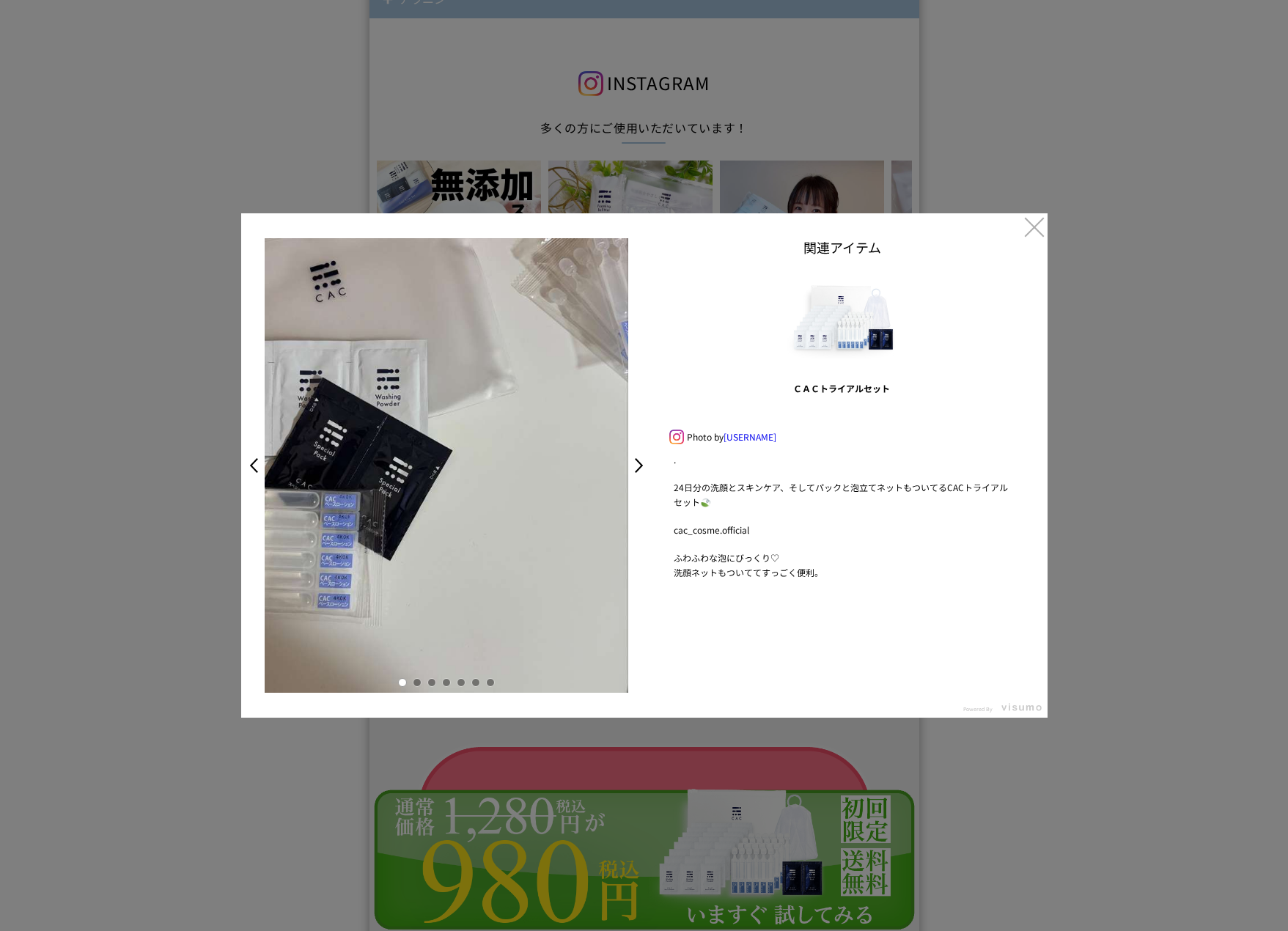 click at bounding box center [417, 682] 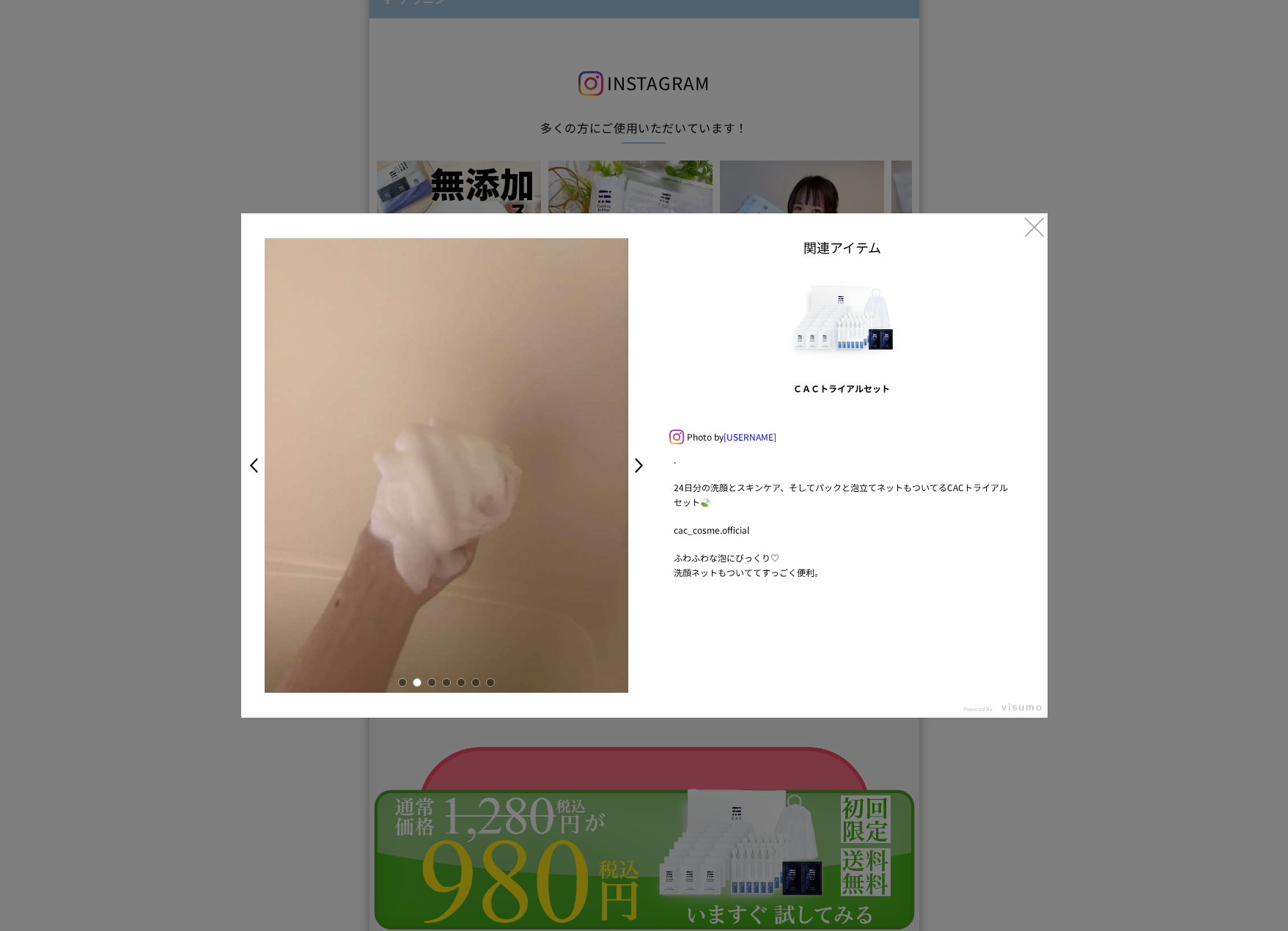 click at bounding box center [432, 682] 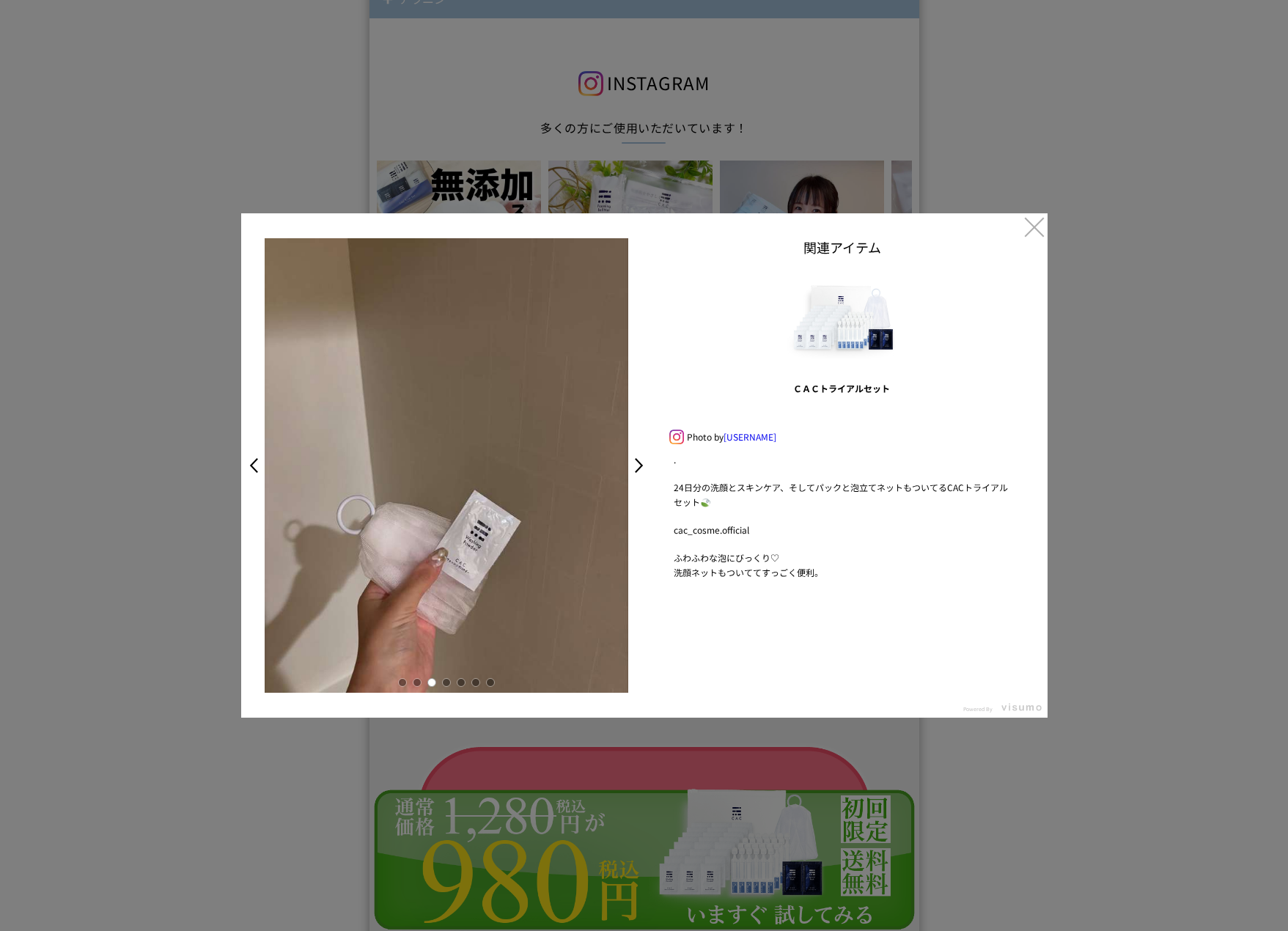 click at bounding box center (446, 682) 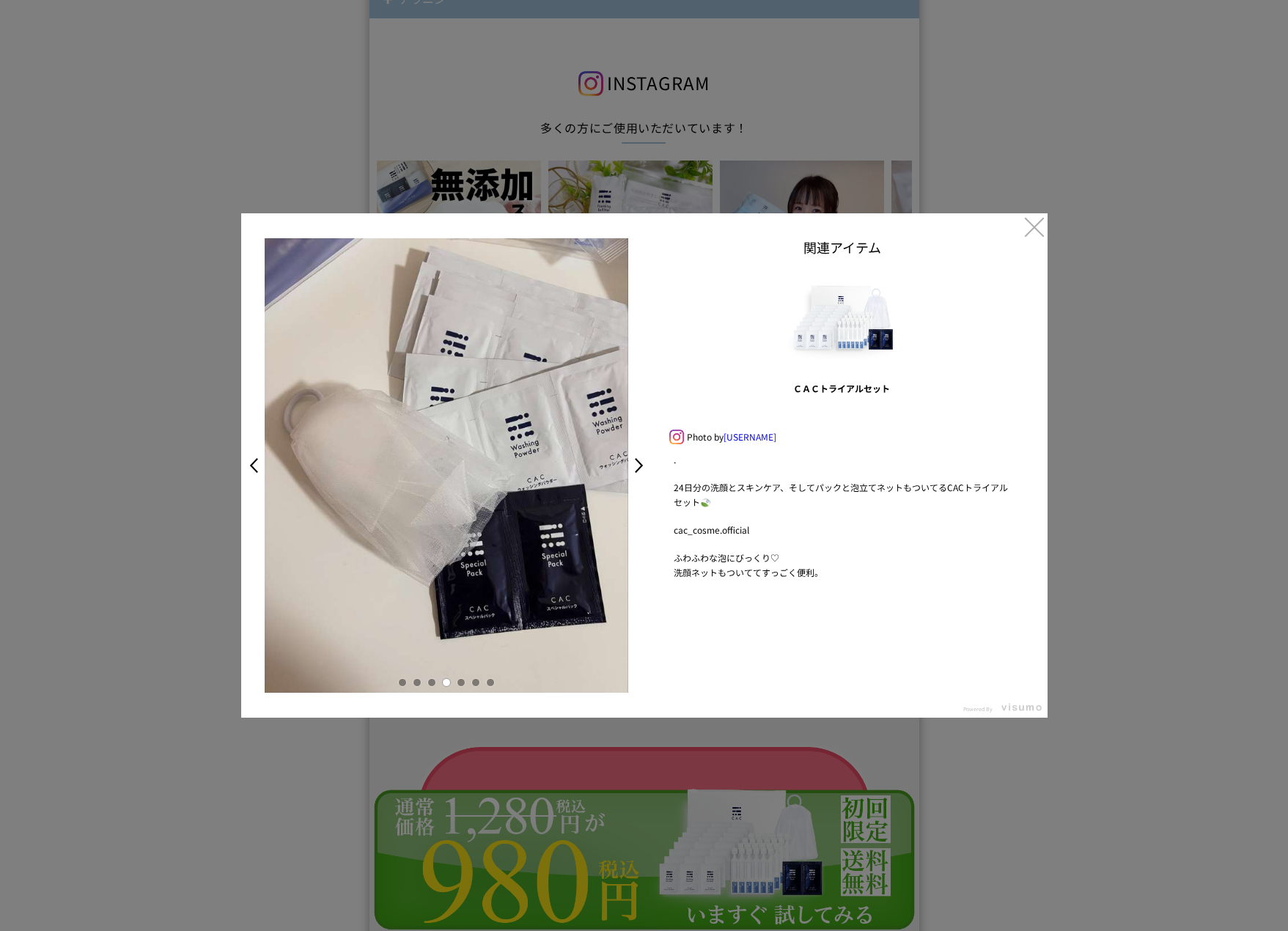 click at bounding box center [461, 682] 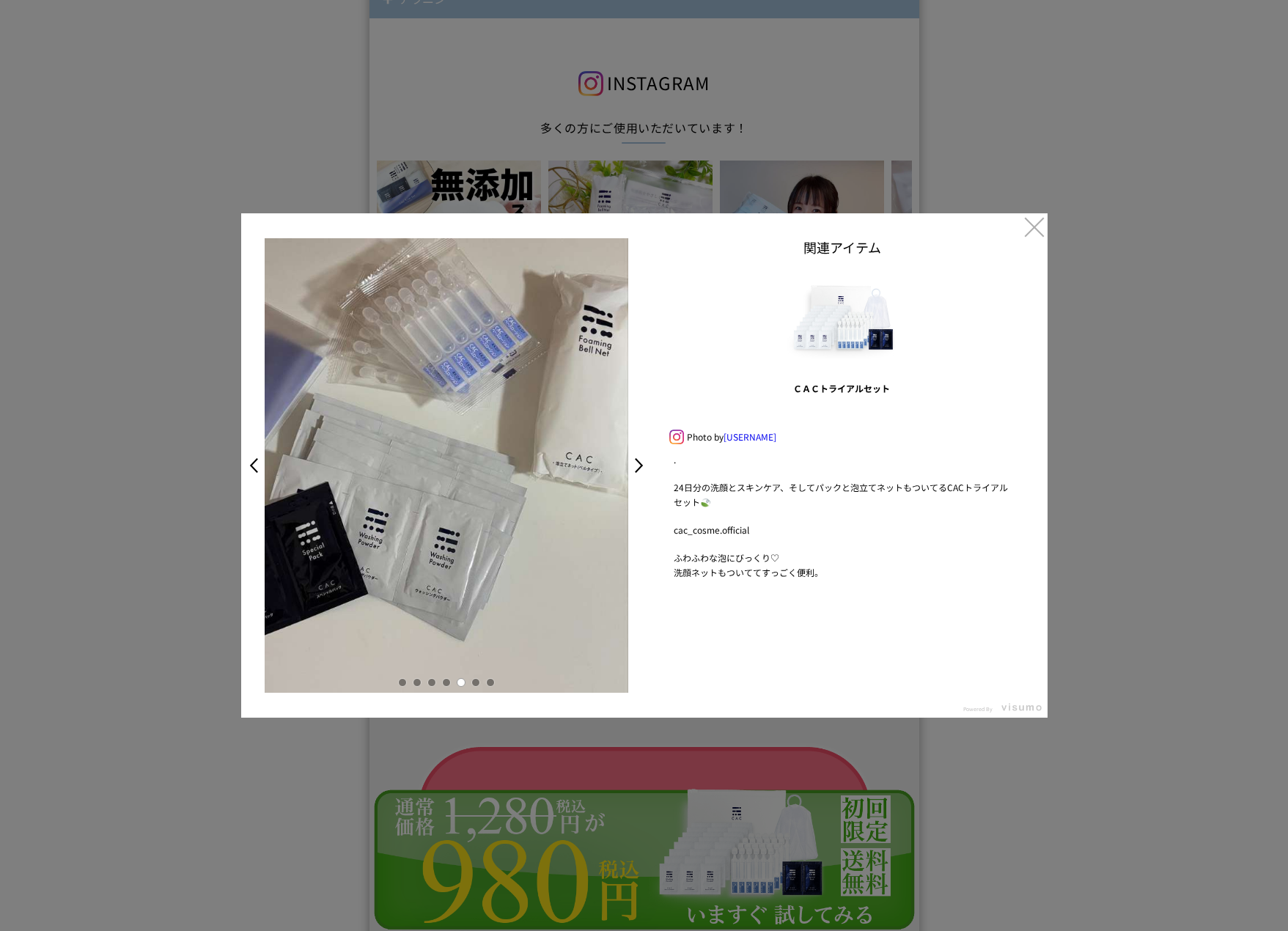 click at bounding box center (476, 682) 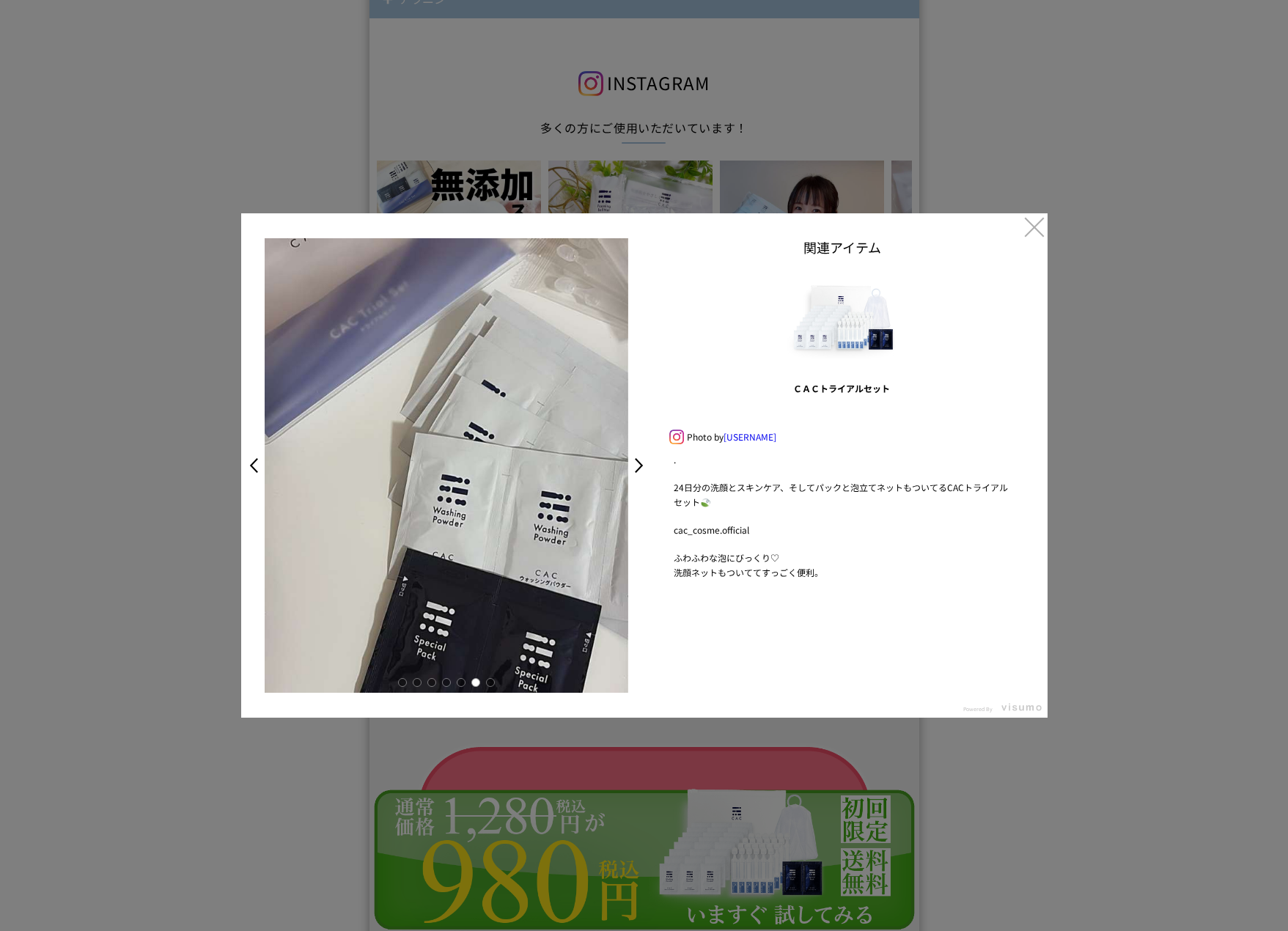 click at bounding box center [490, 682] 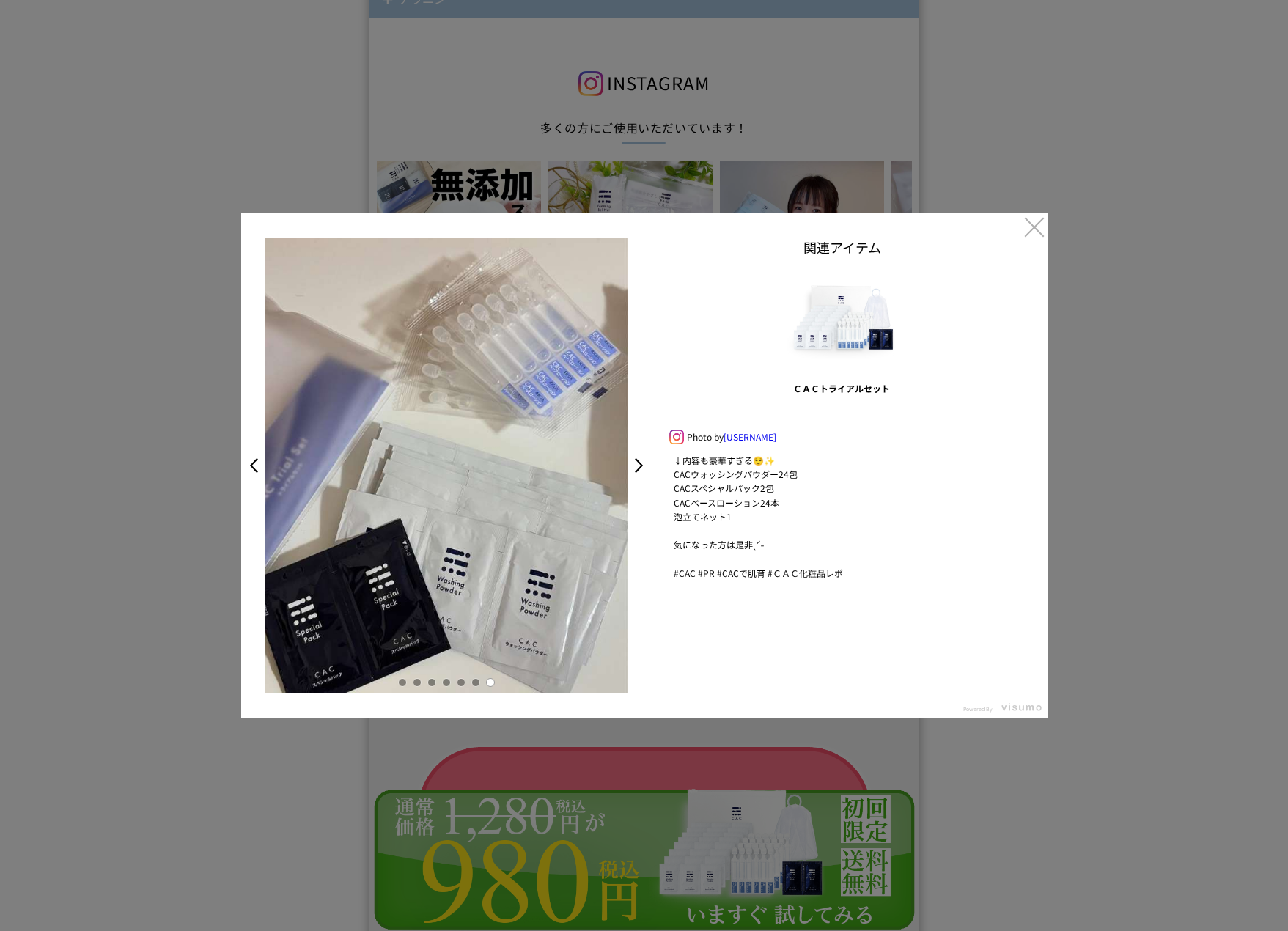 scroll, scrollTop: 168, scrollLeft: 0, axis: vertical 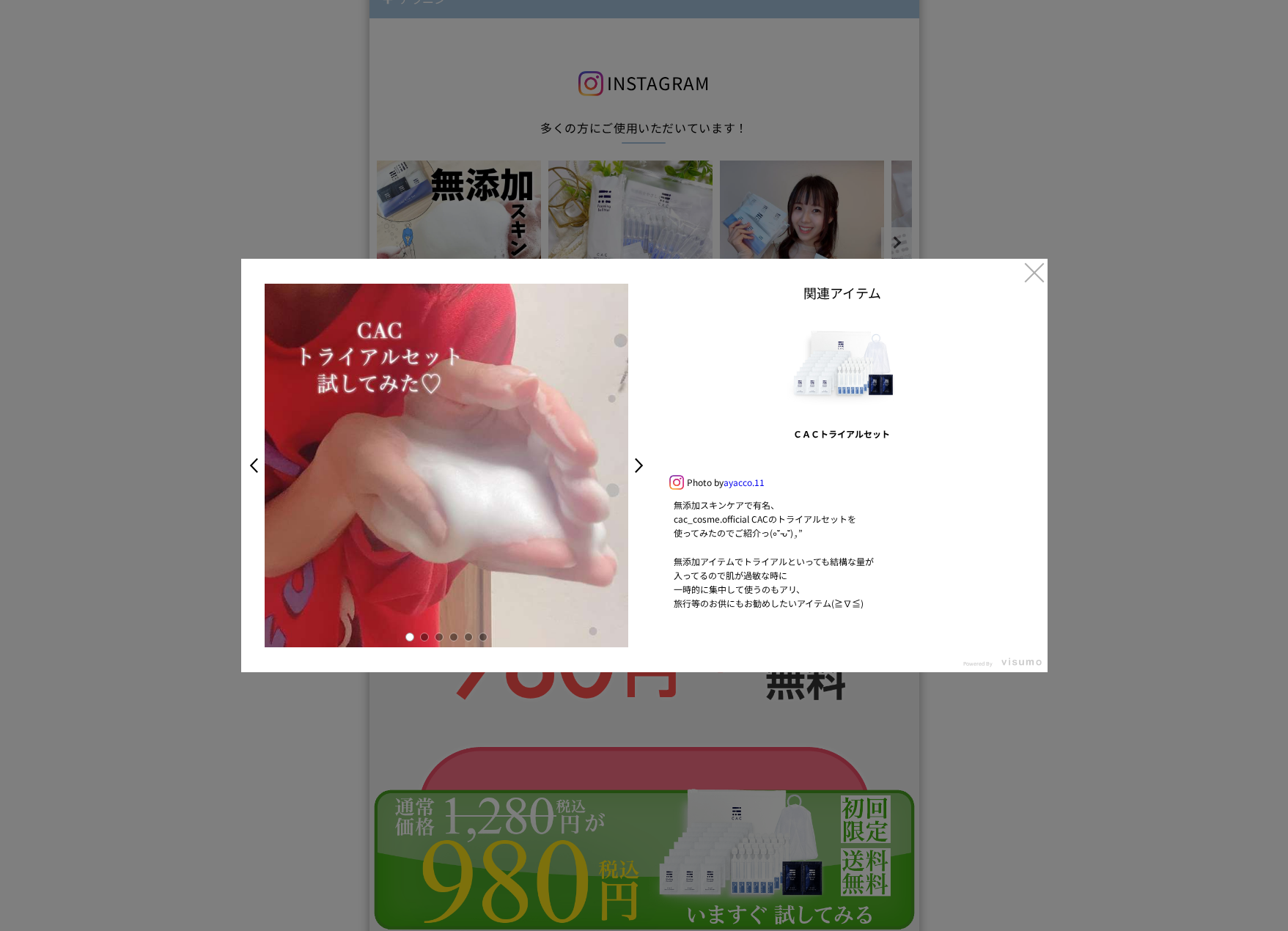 click at bounding box center [424, 637] 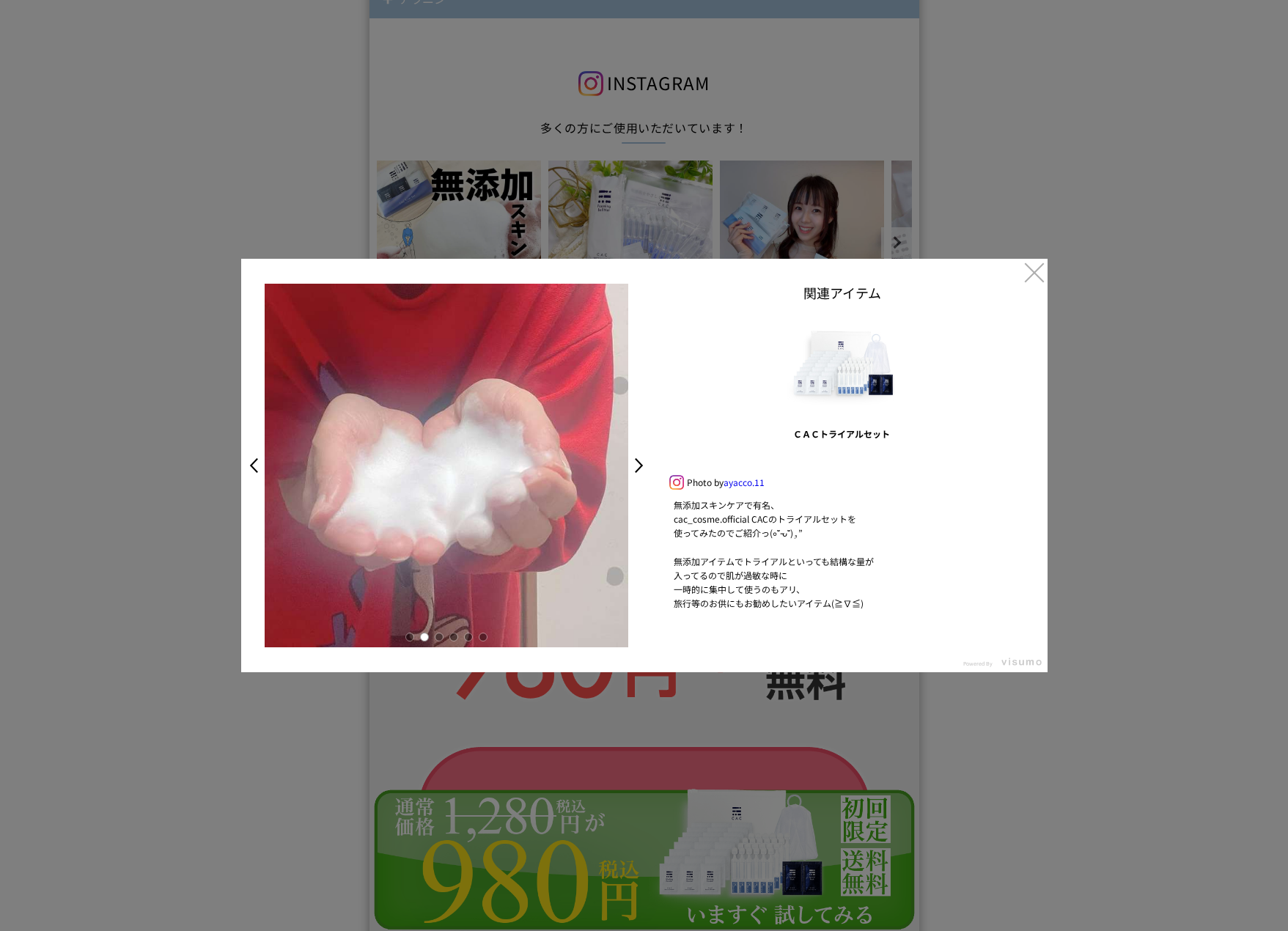click at bounding box center [439, 637] 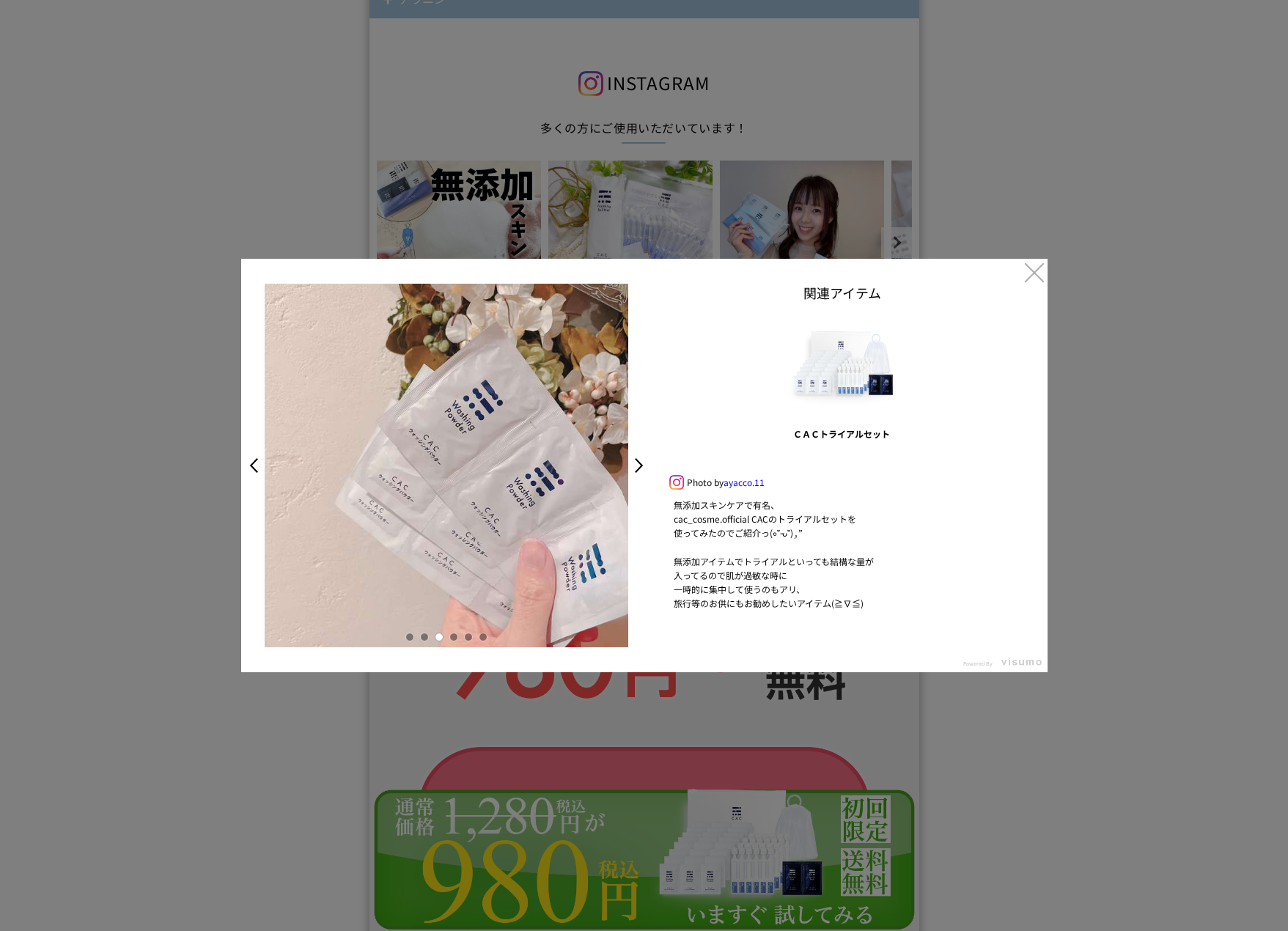 click at bounding box center [454, 637] 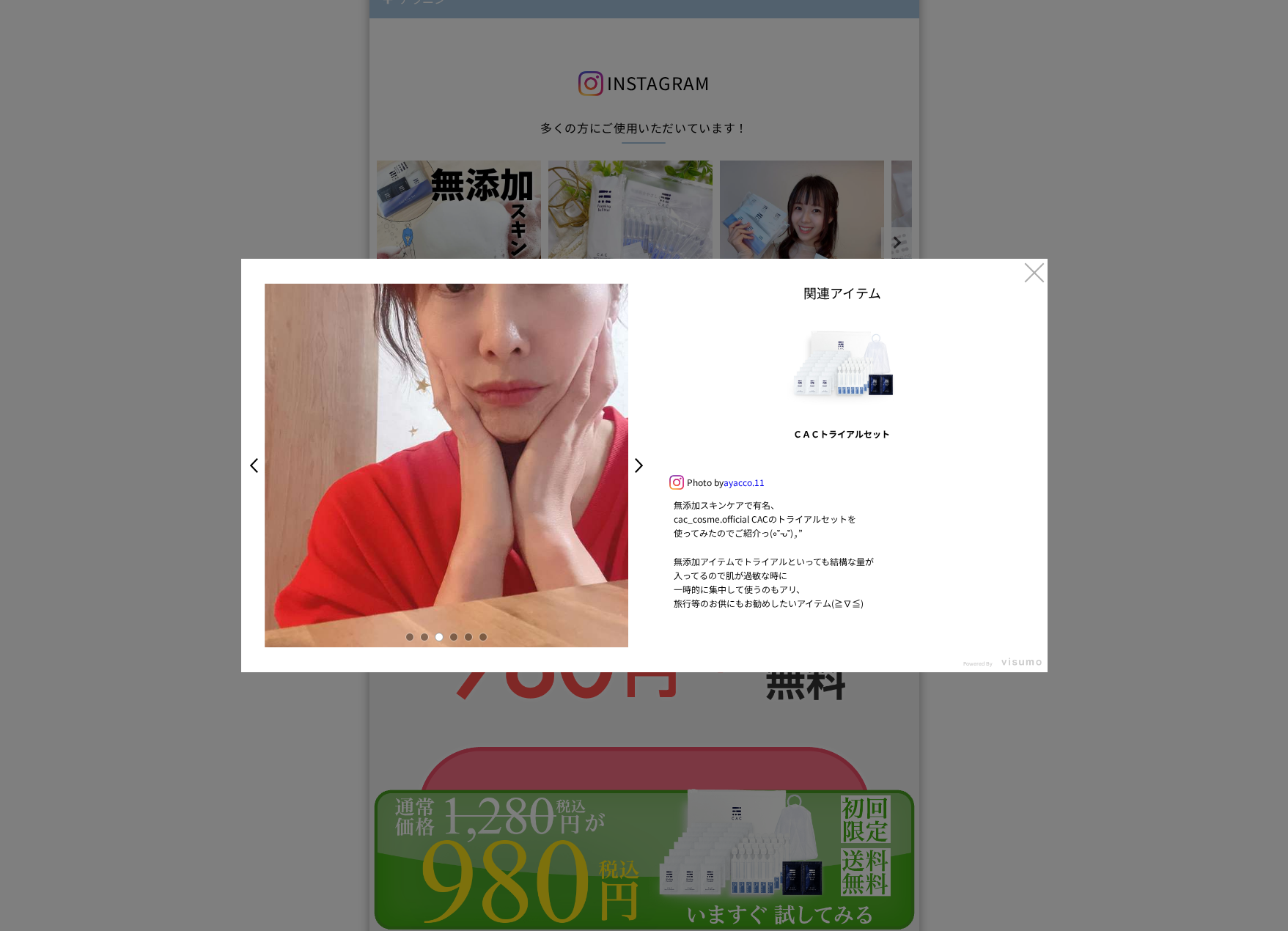 click at bounding box center (468, 637) 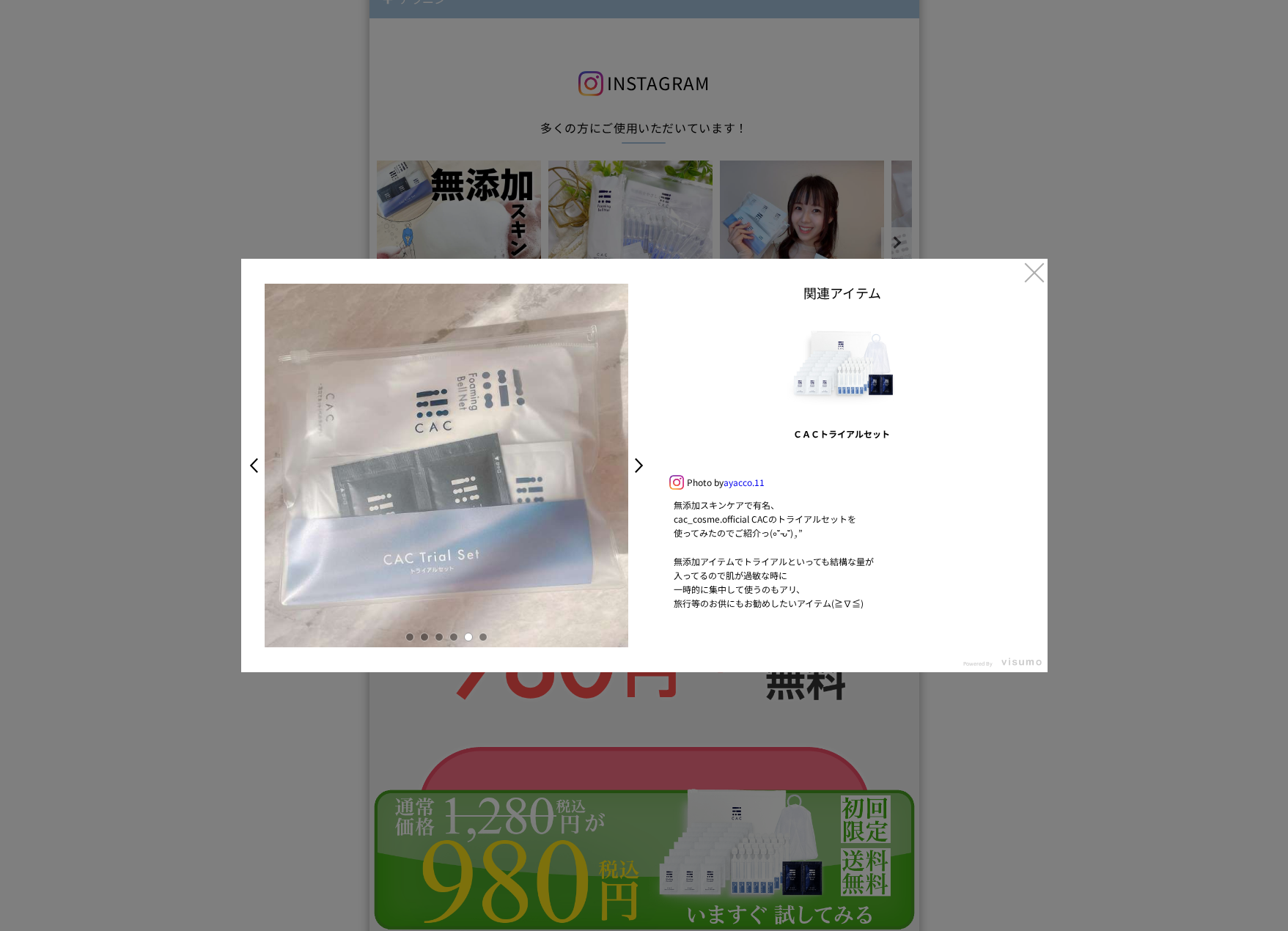 click at bounding box center [483, 637] 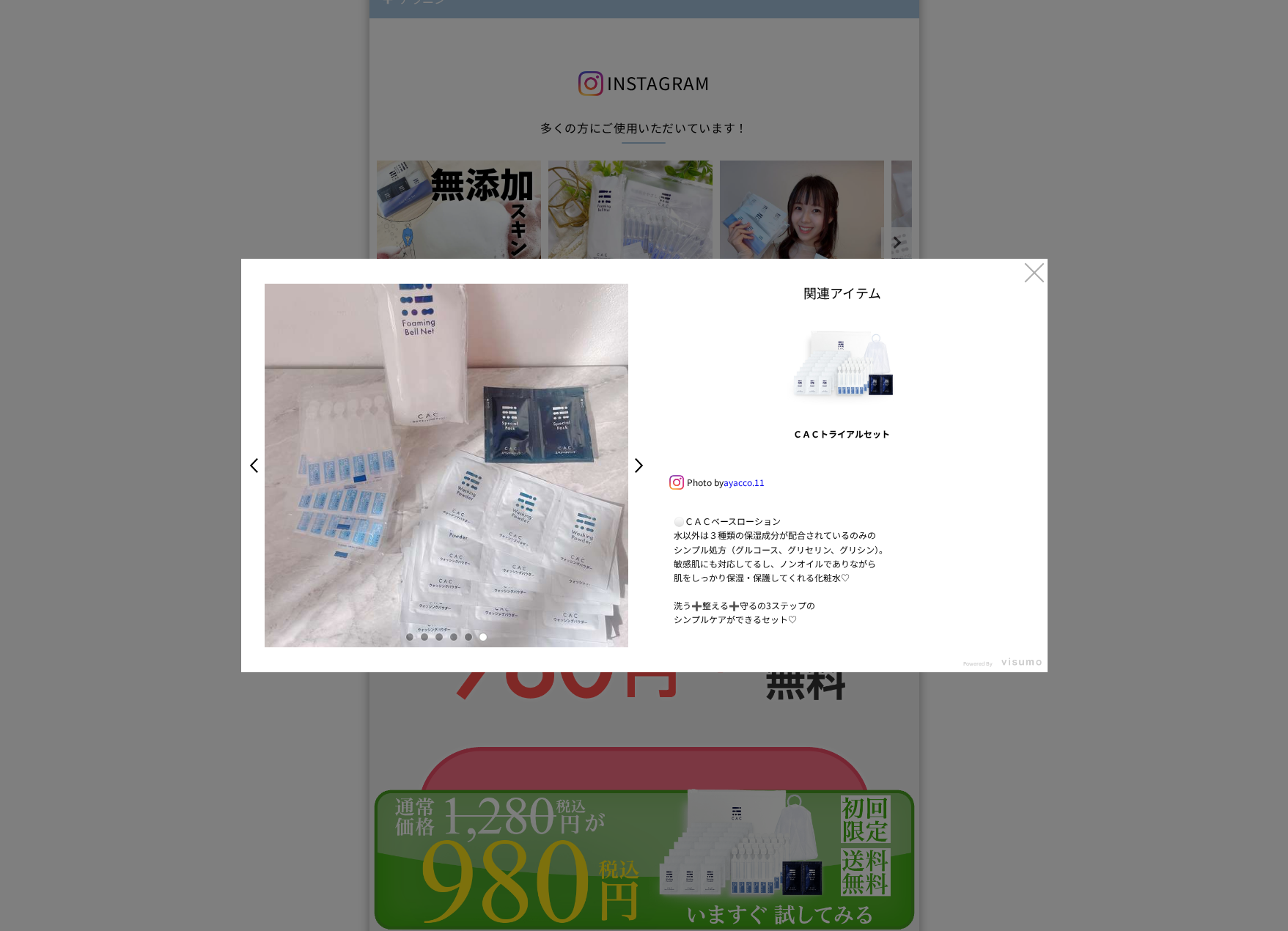 scroll, scrollTop: 407, scrollLeft: 0, axis: vertical 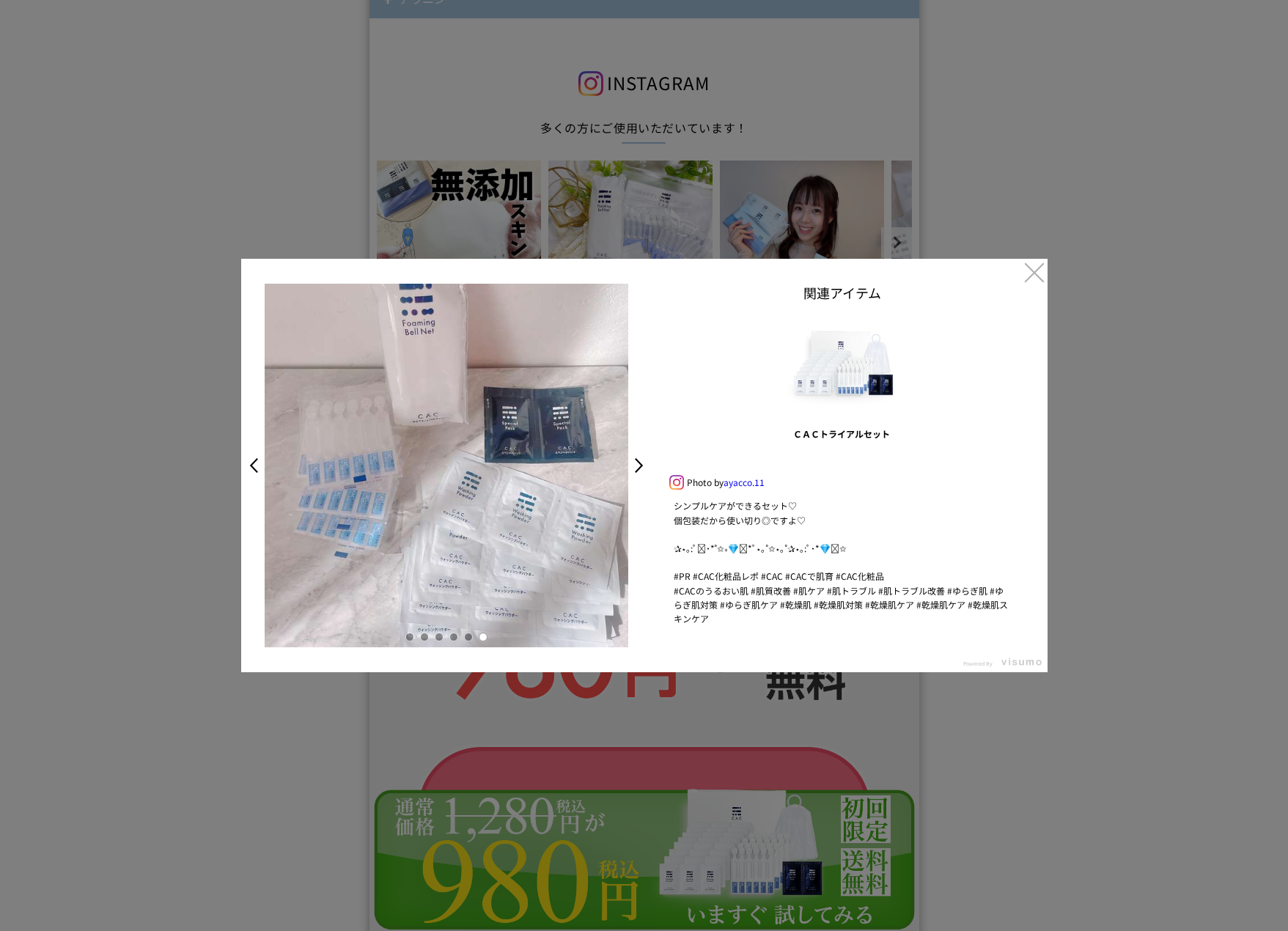 click on ">" at bounding box center [643, 466] 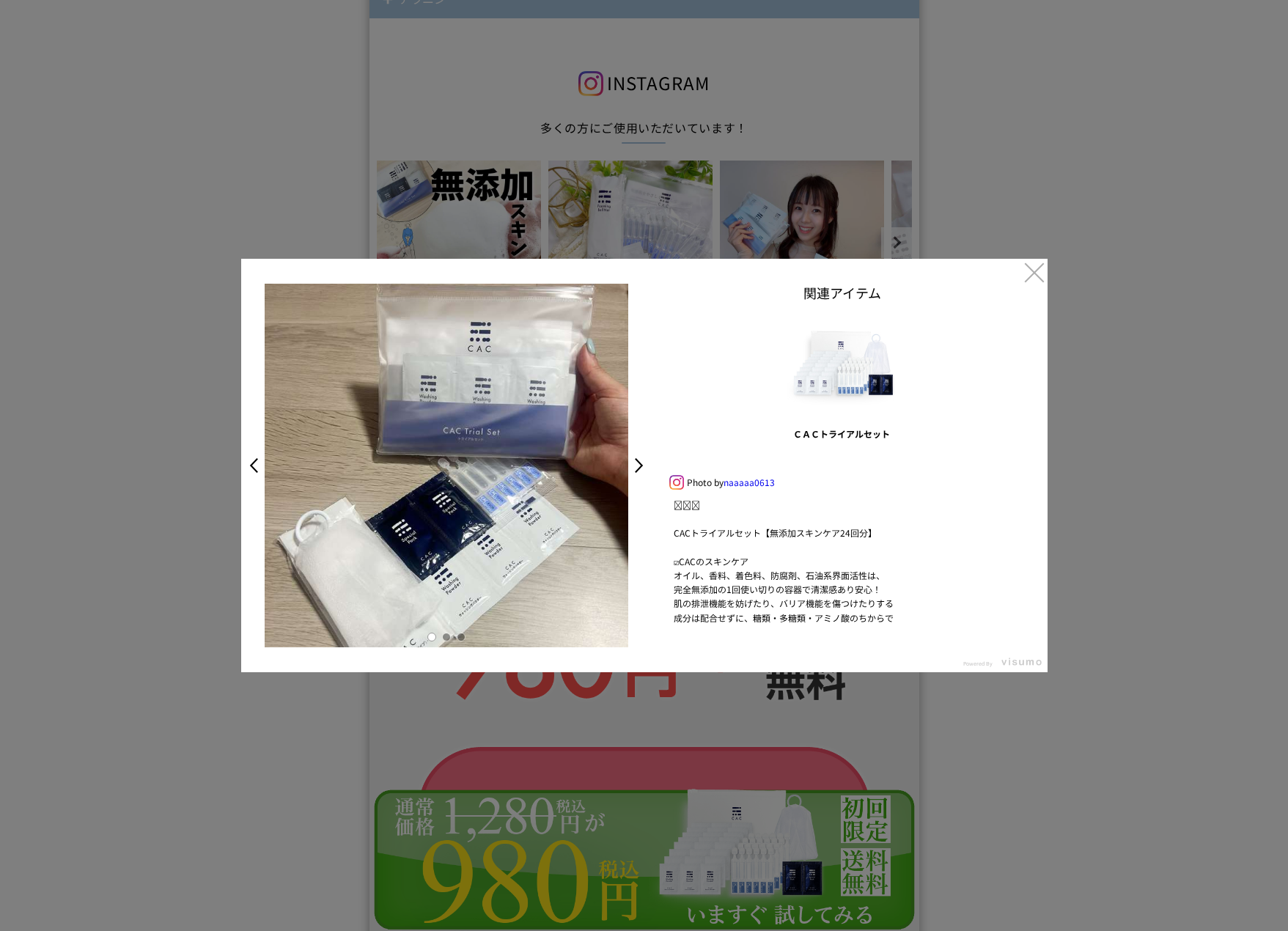 click at bounding box center [446, 637] 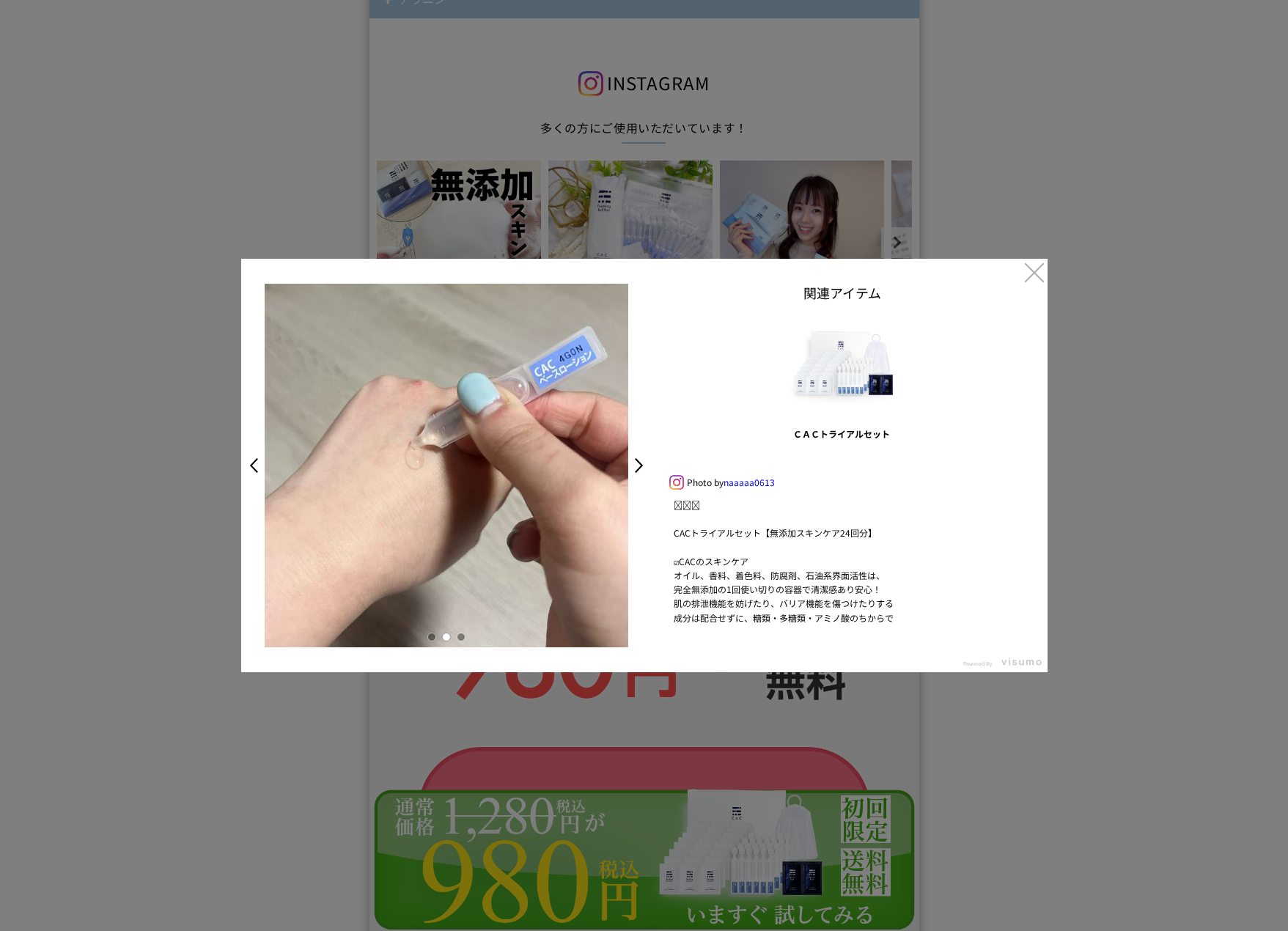 click at bounding box center (461, 637) 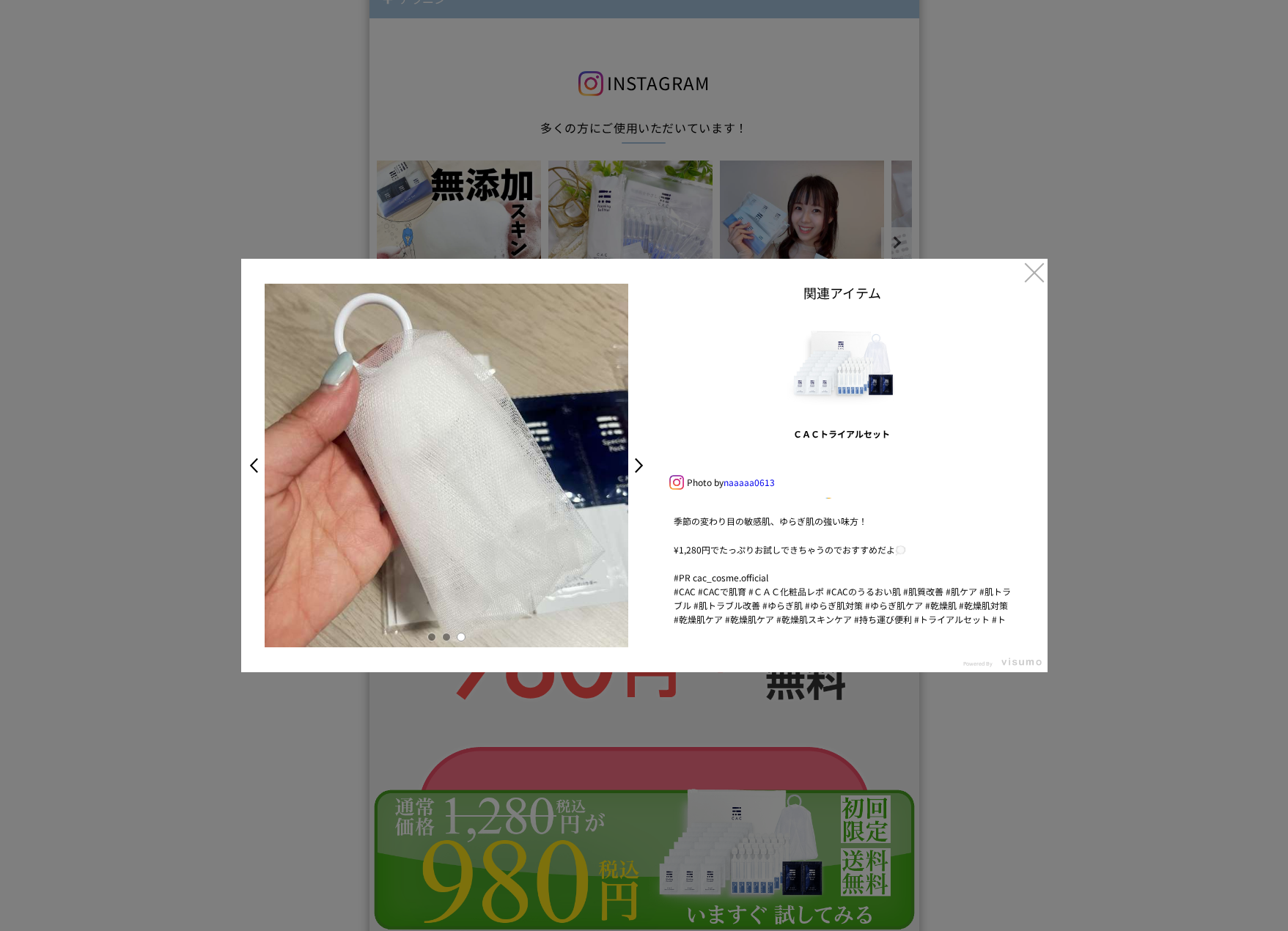 scroll, scrollTop: 309, scrollLeft: 0, axis: vertical 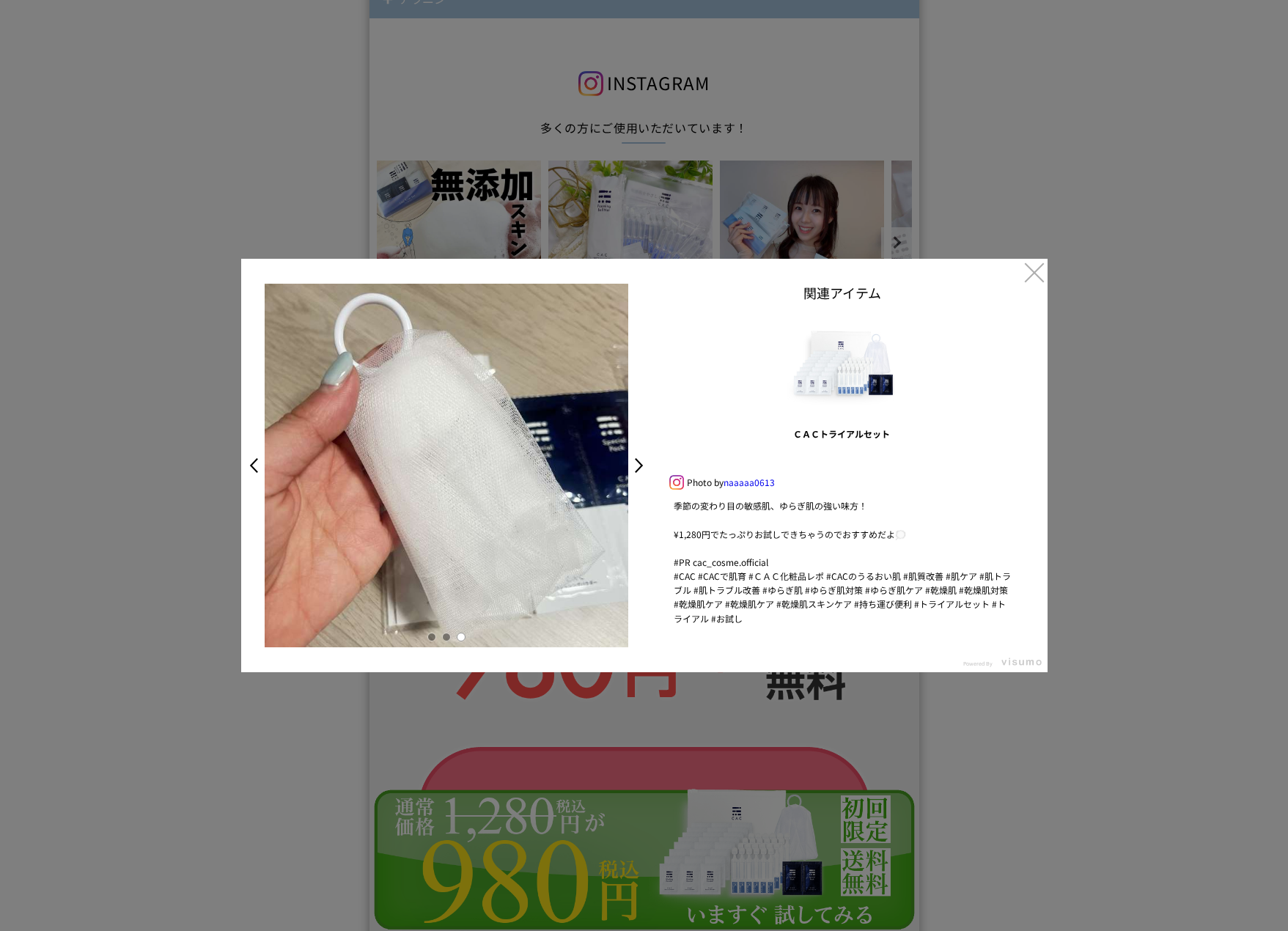 click on ">" at bounding box center [643, 466] 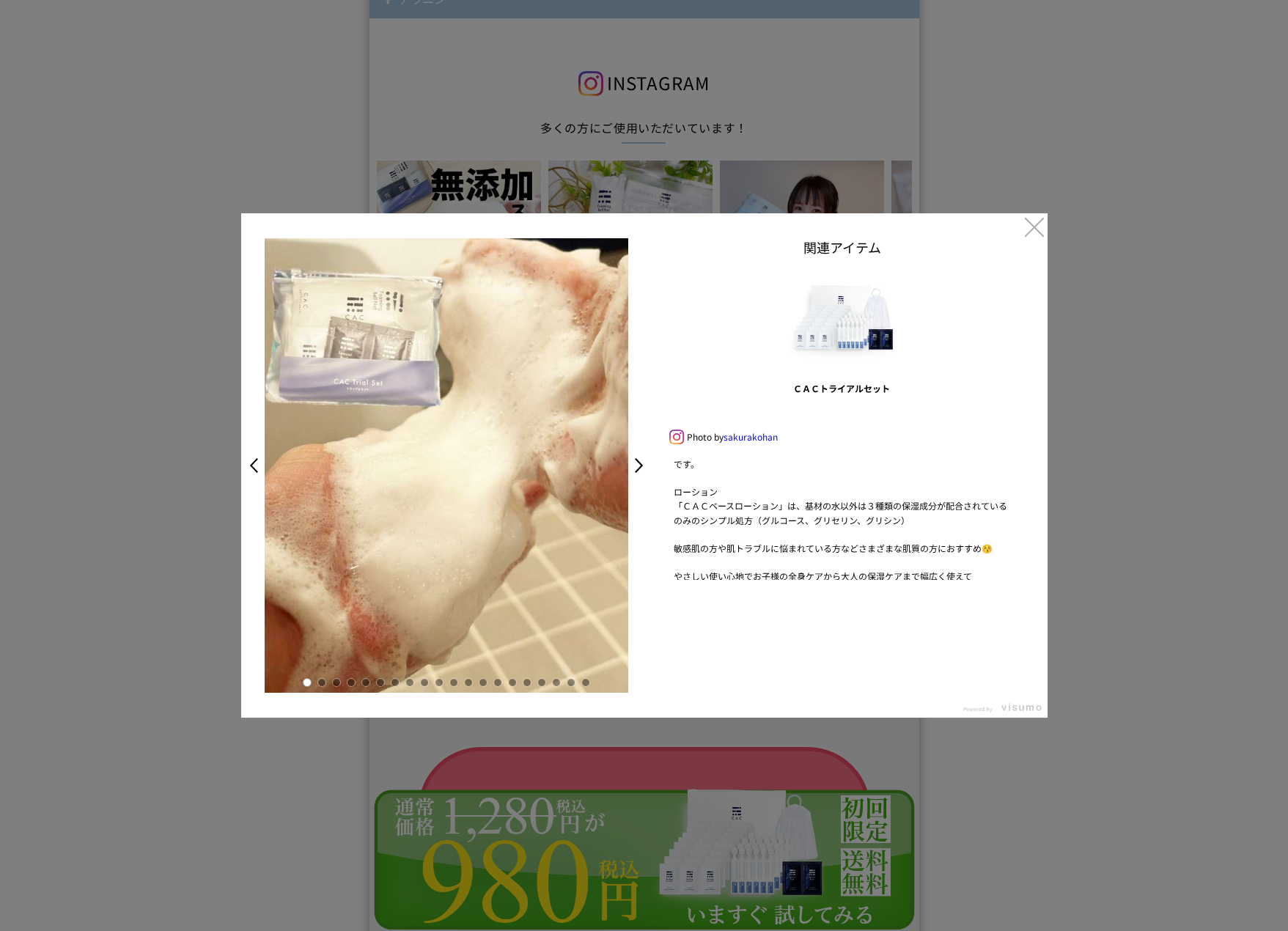 scroll, scrollTop: 829, scrollLeft: 0, axis: vertical 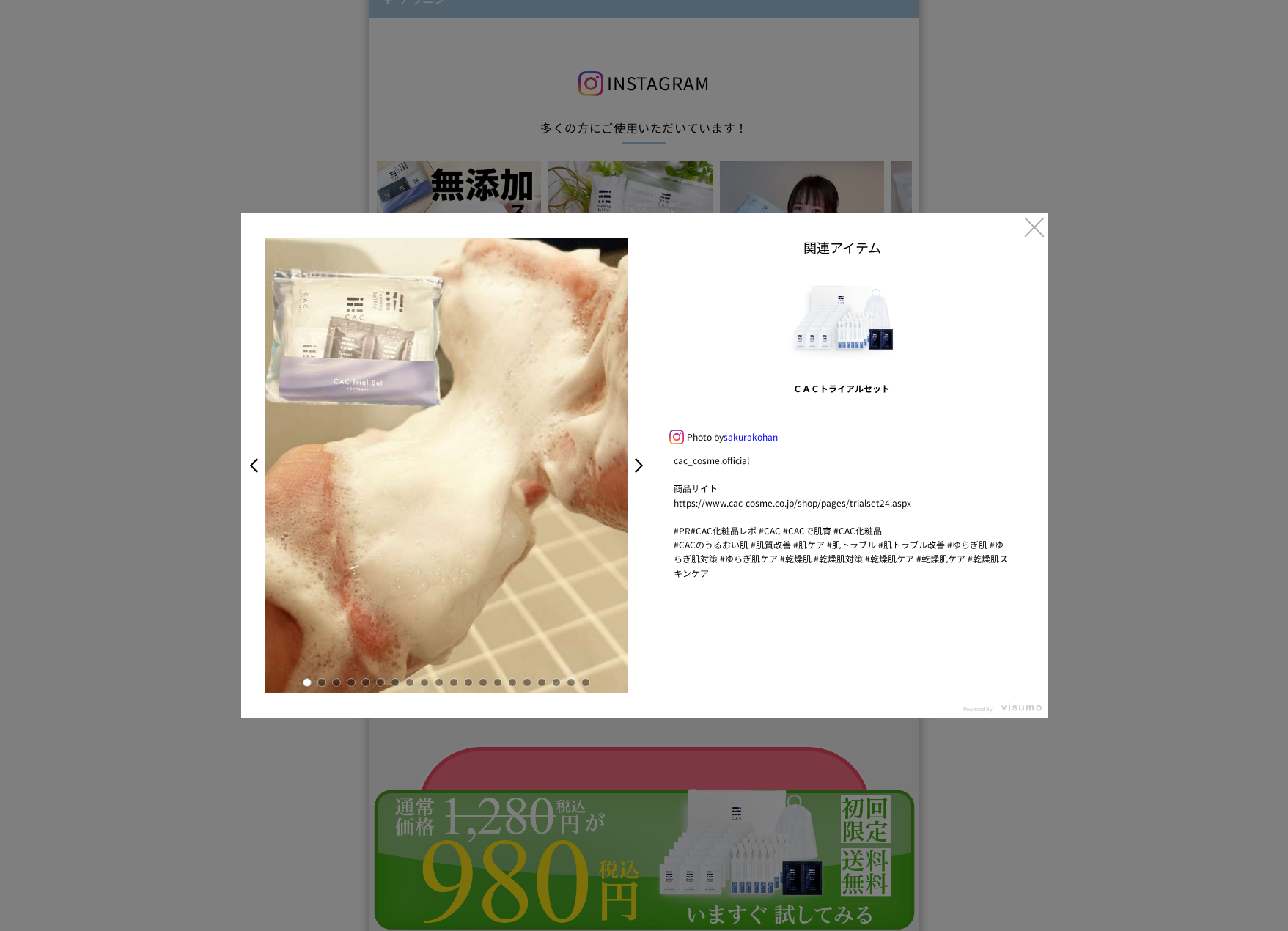 click at bounding box center [322, 682] 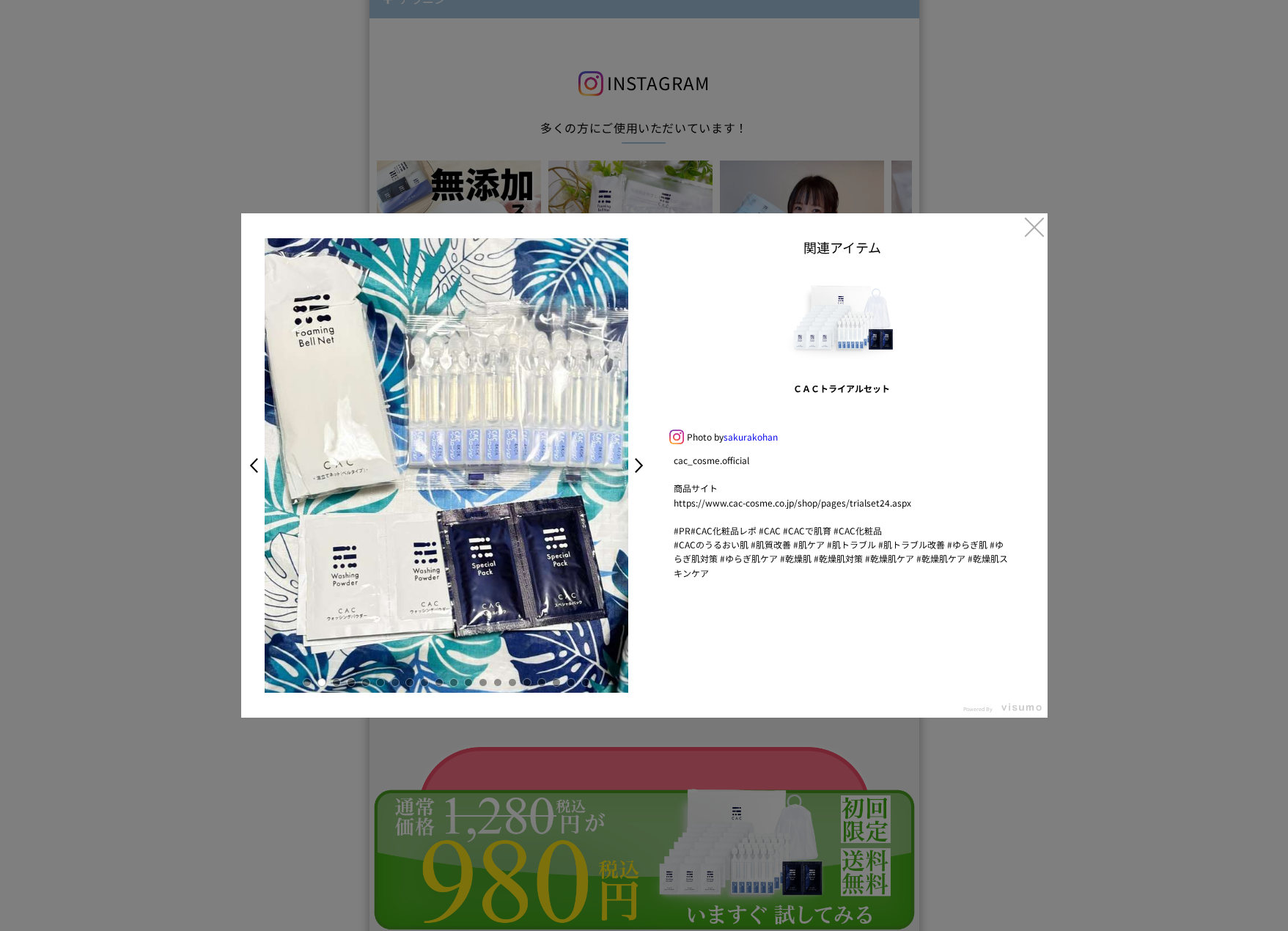 click at bounding box center [336, 682] 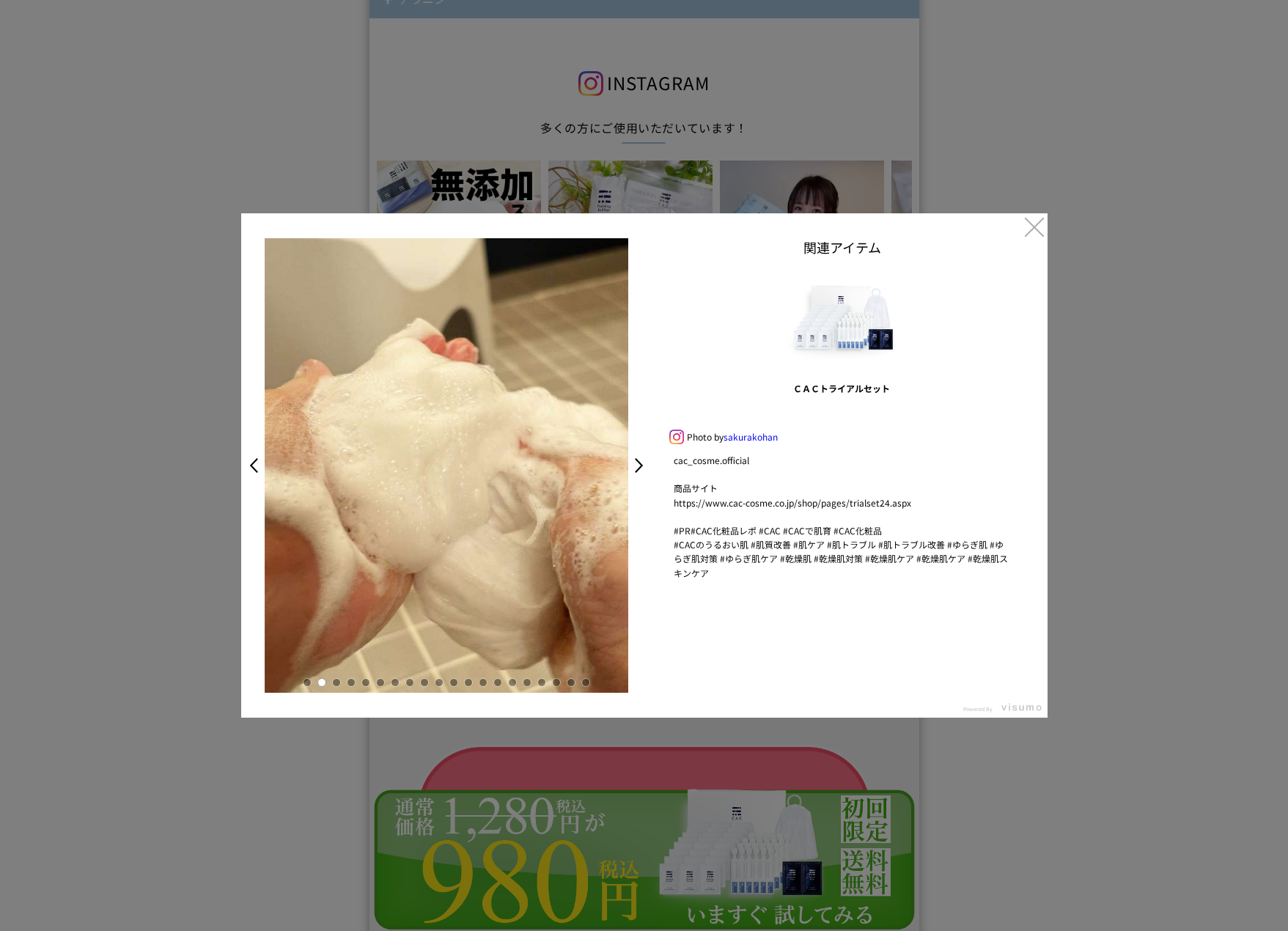 click at bounding box center (351, 682) 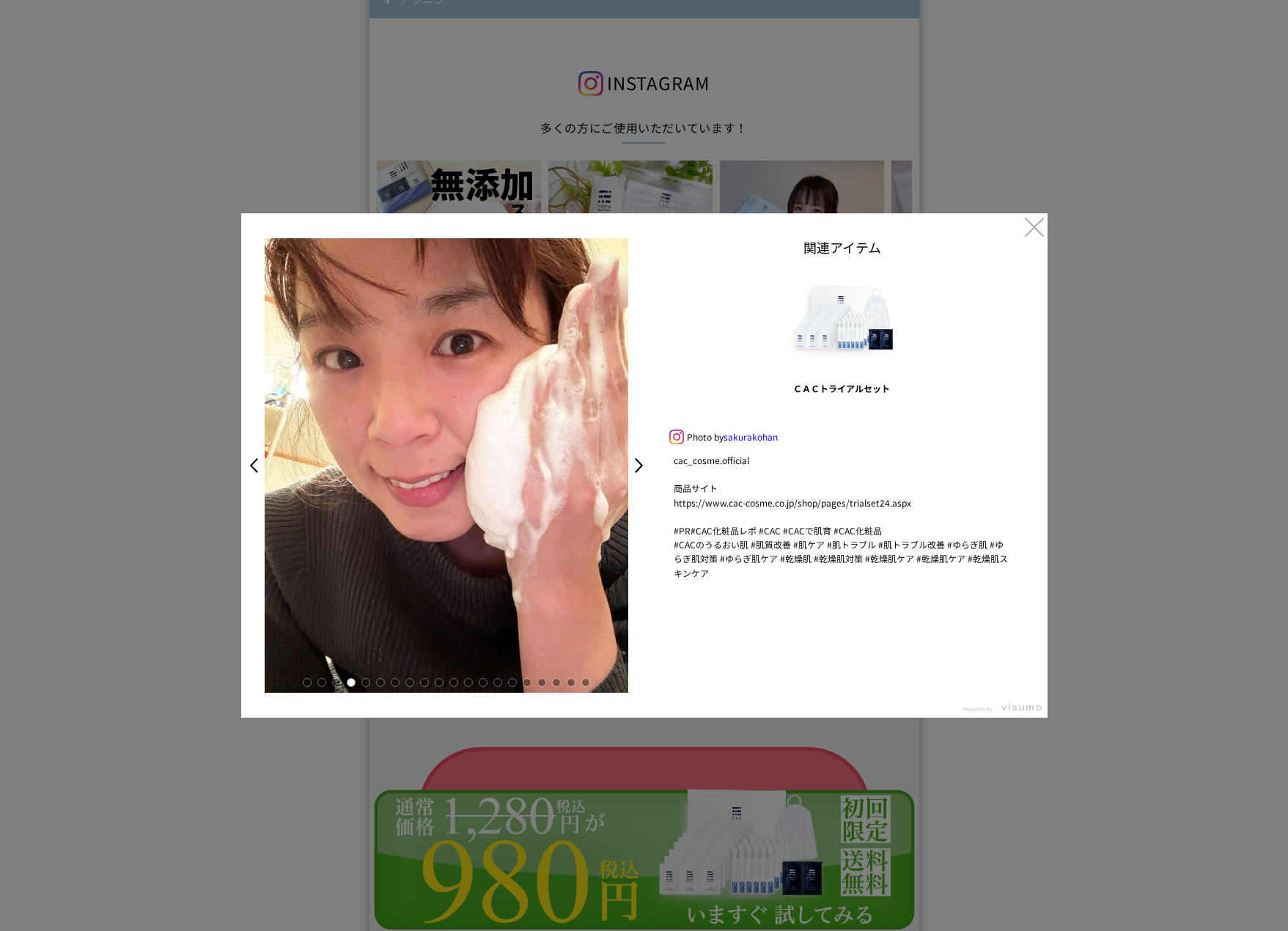click at bounding box center (366, 682) 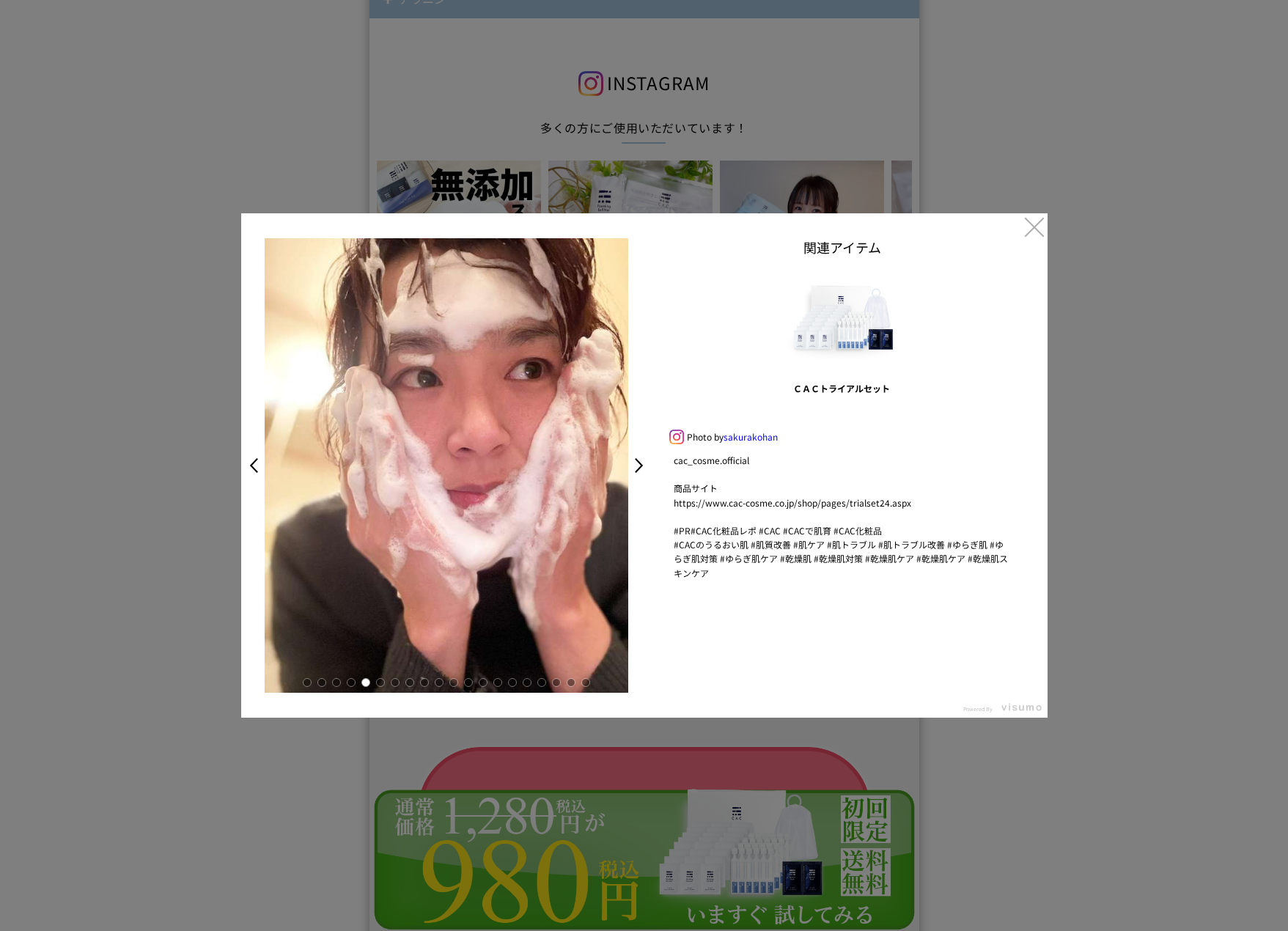 click at bounding box center [380, 682] 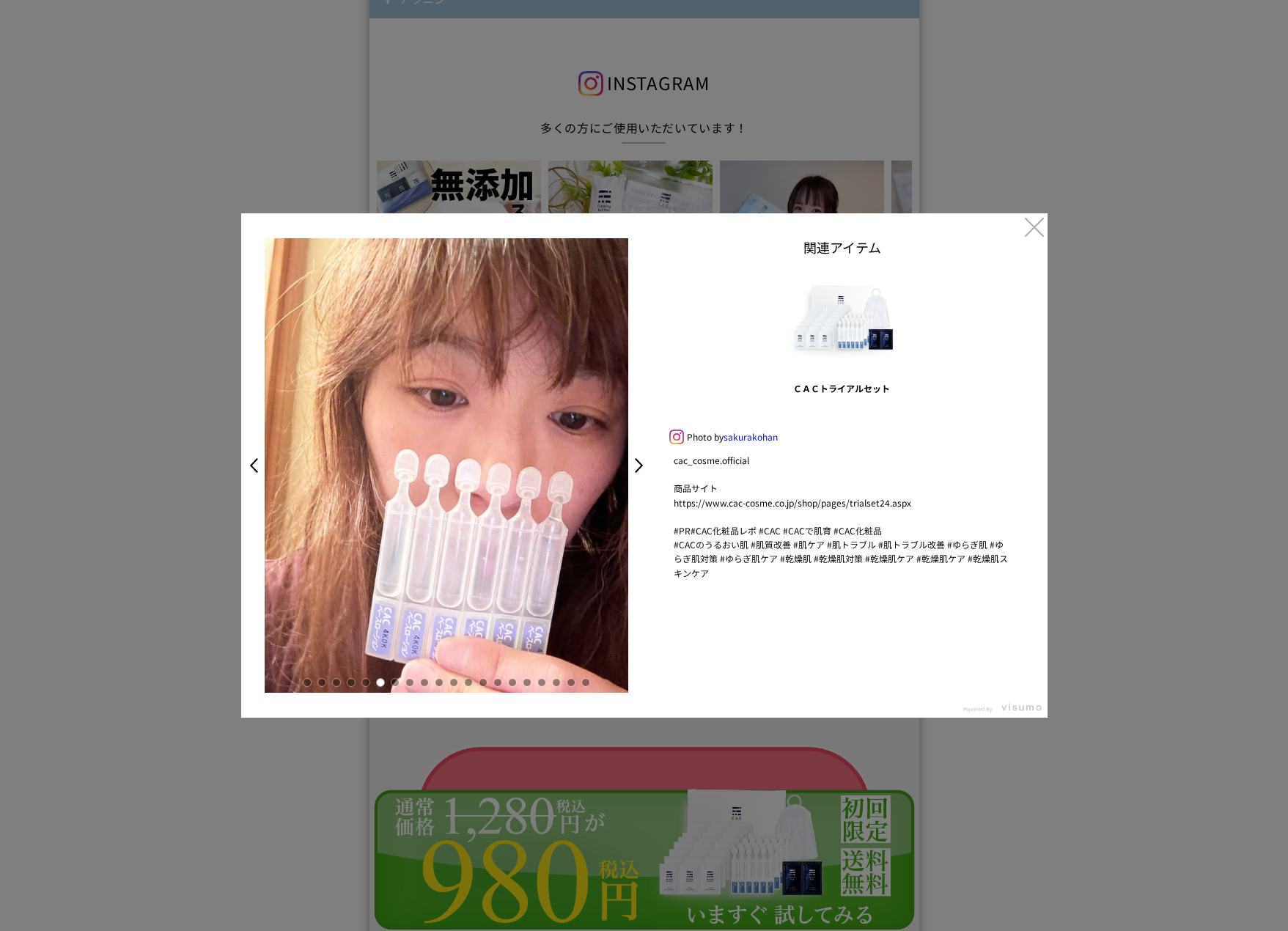 click at bounding box center [395, 682] 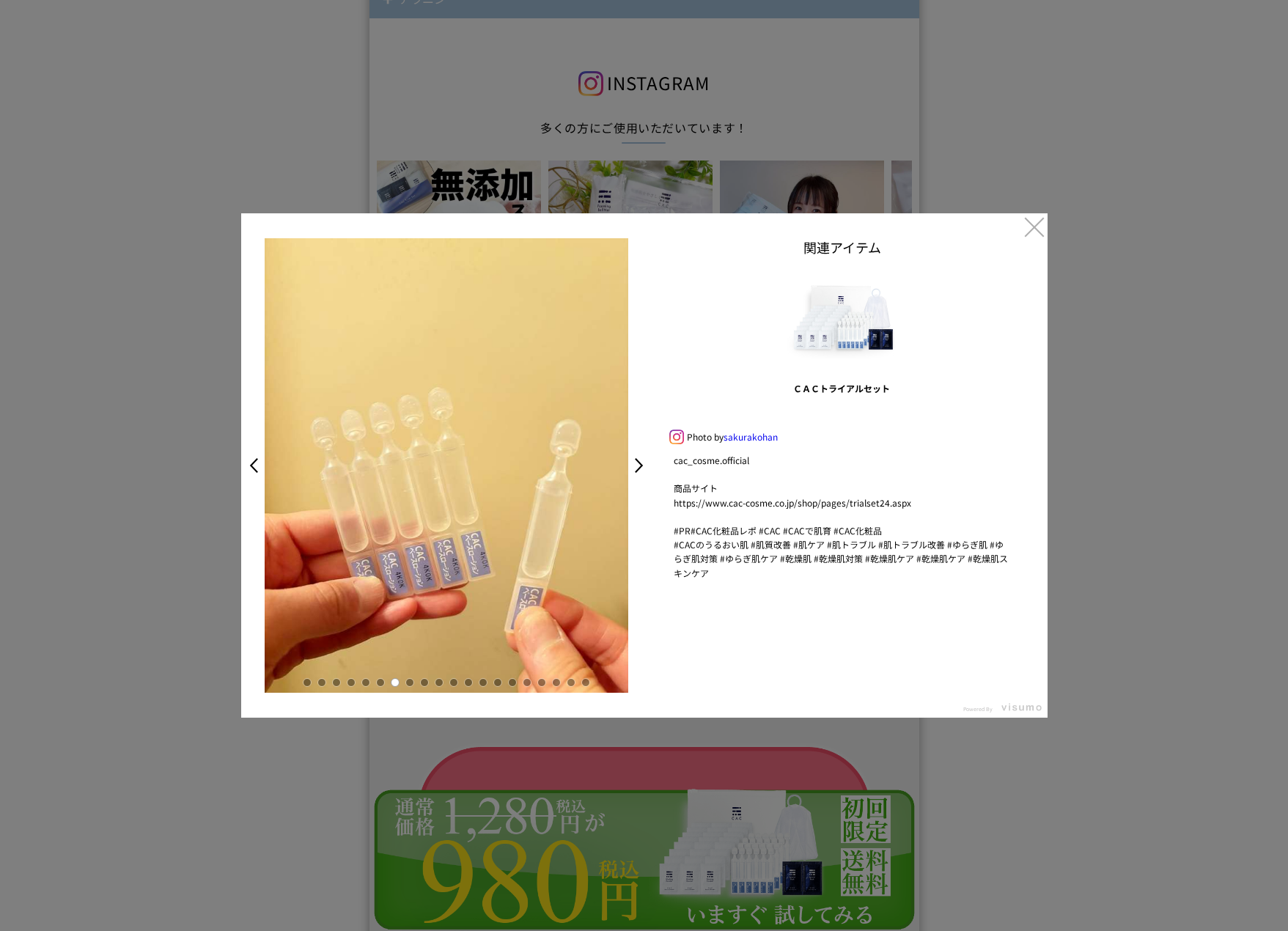 click at bounding box center [410, 682] 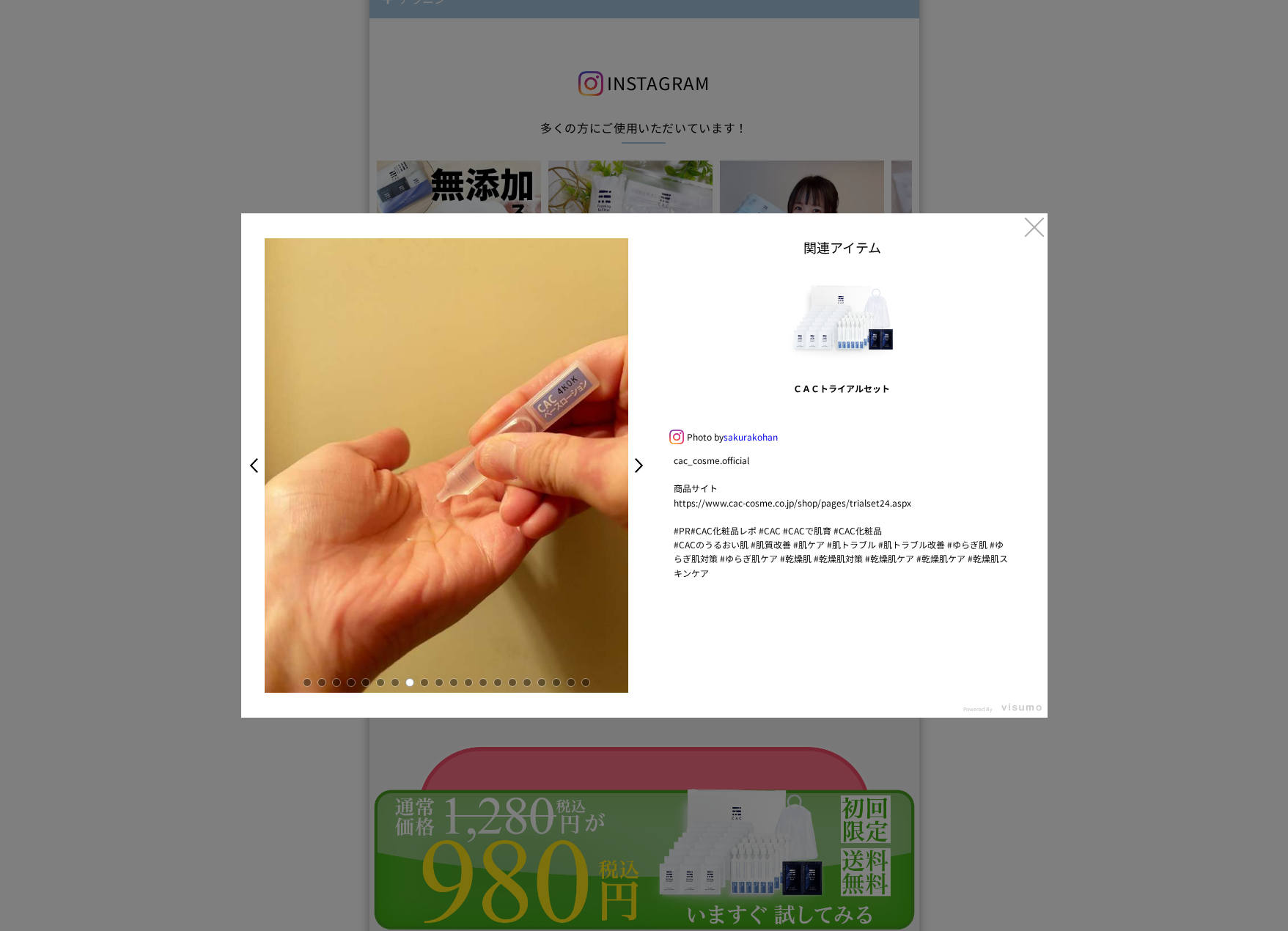 click at bounding box center [424, 682] 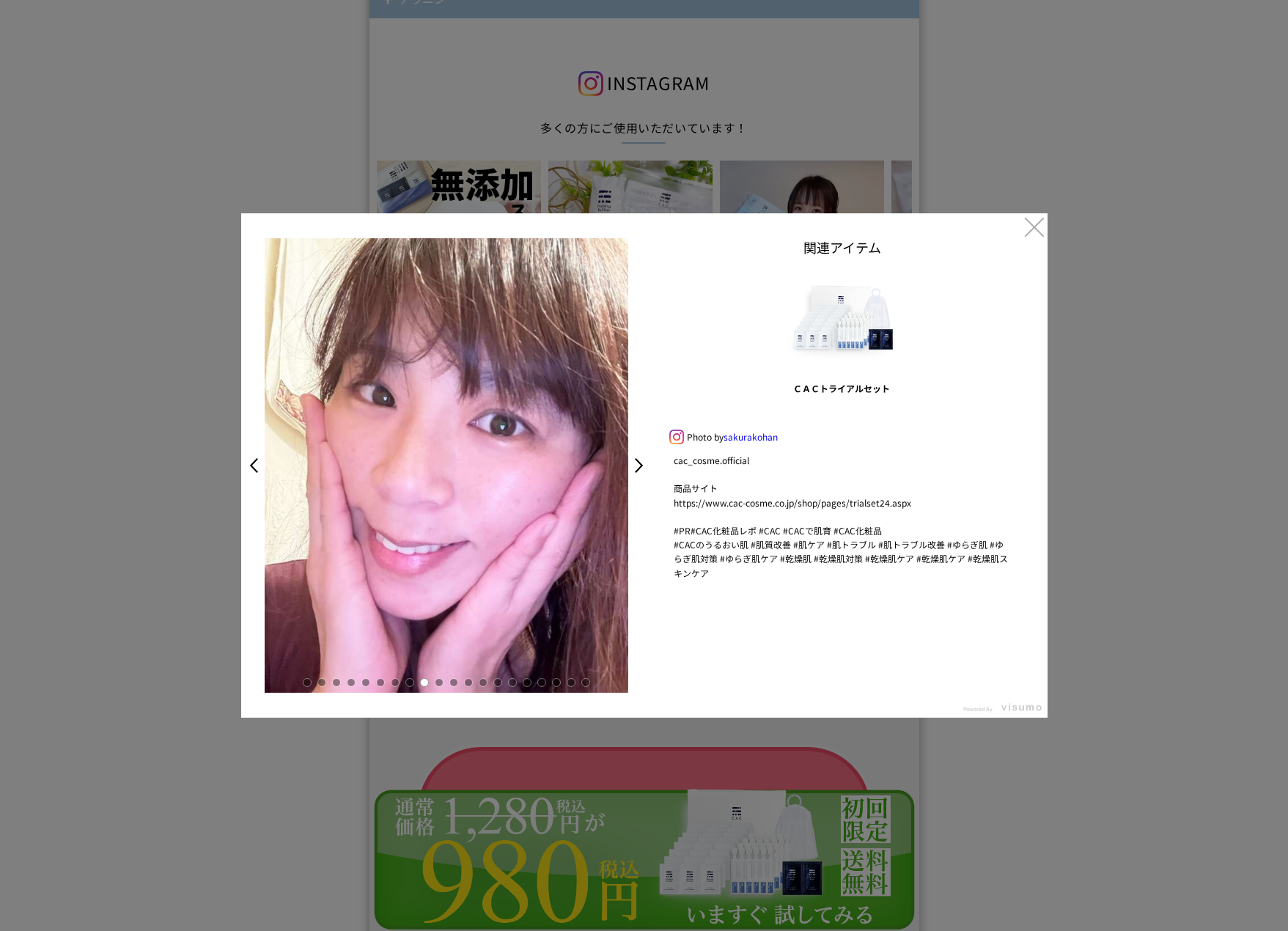 click at bounding box center [439, 682] 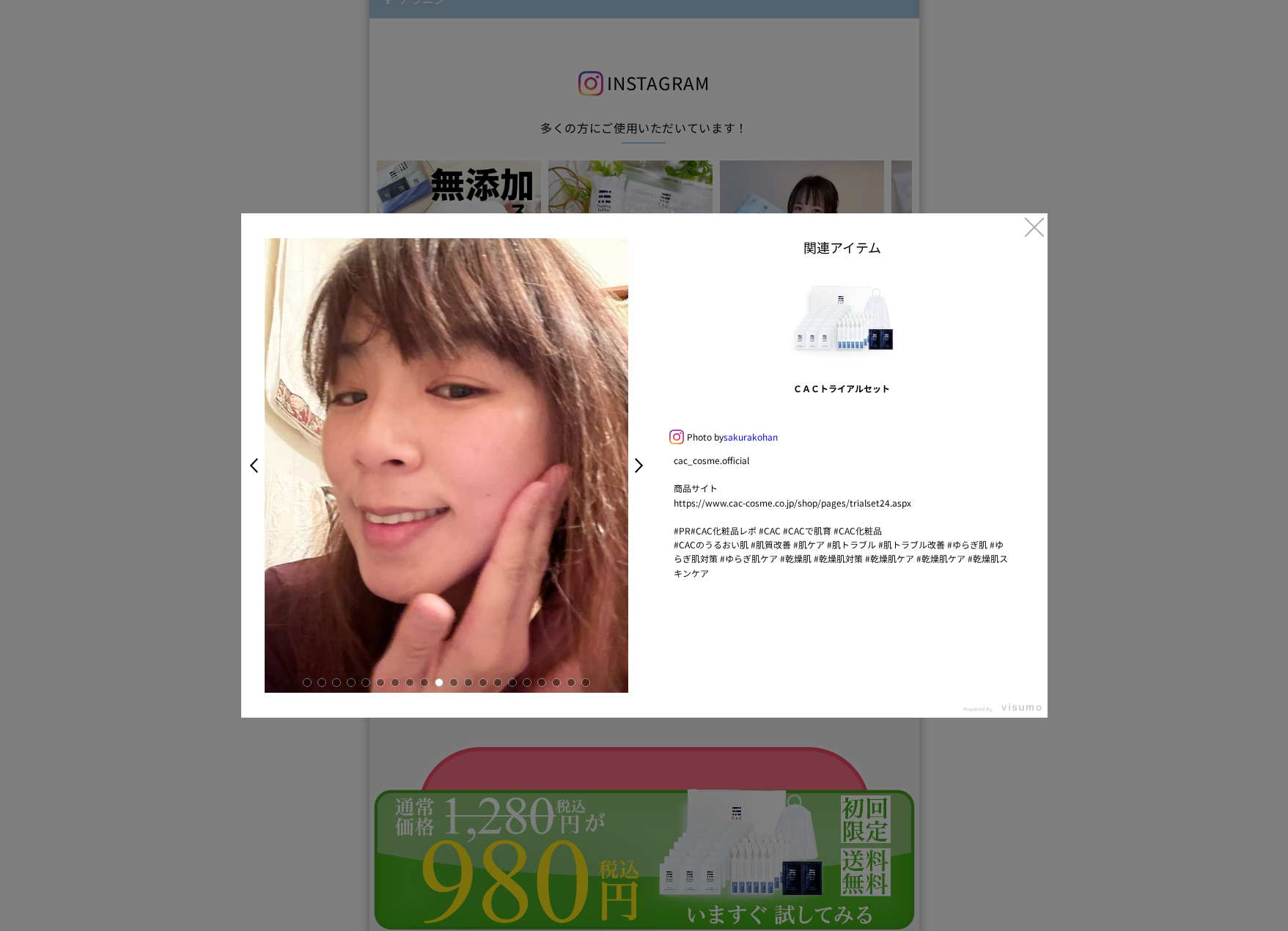 click at bounding box center (454, 682) 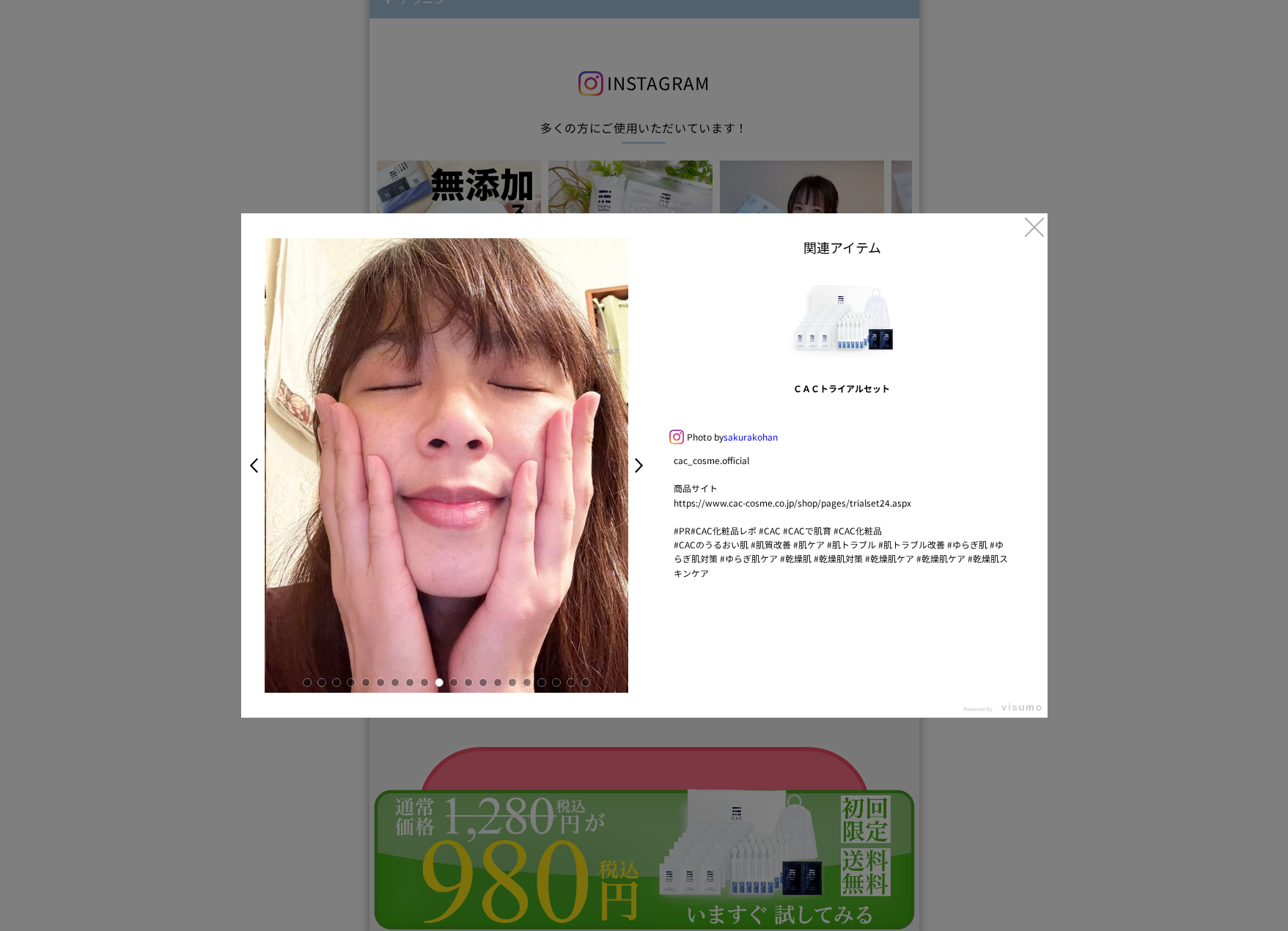 click at bounding box center (468, 682) 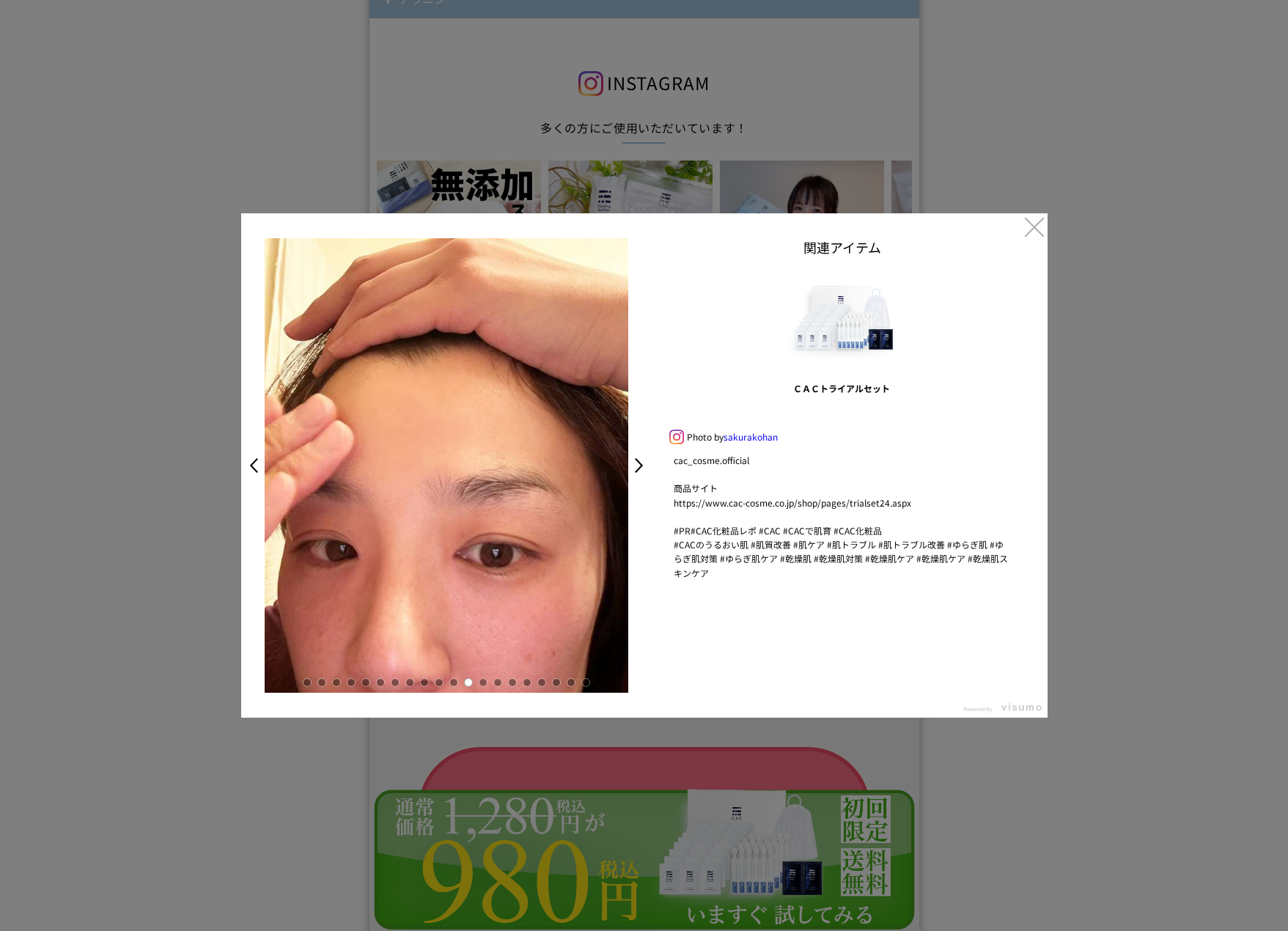 click at bounding box center [483, 682] 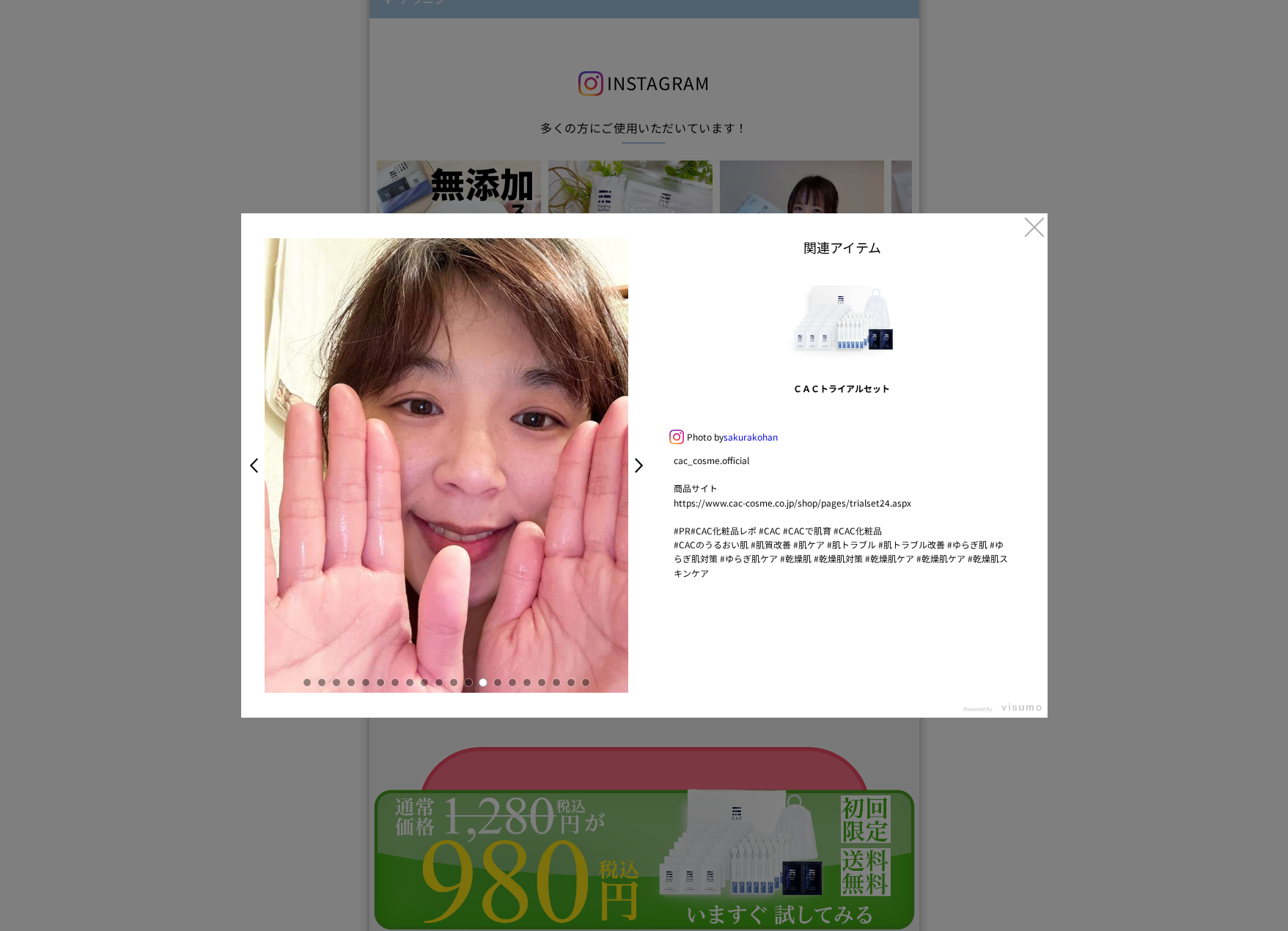 click at bounding box center (498, 682) 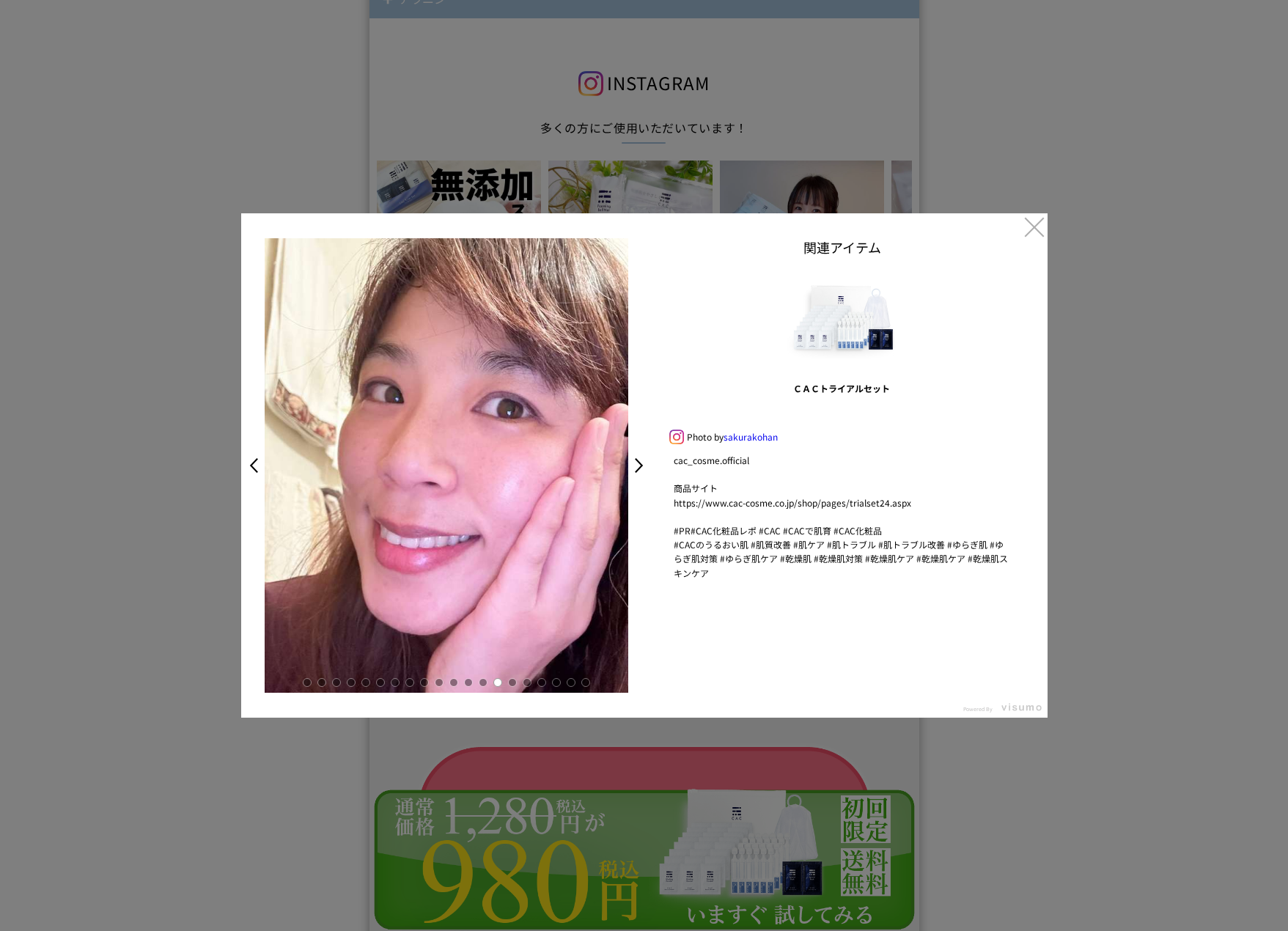 click at bounding box center [512, 682] 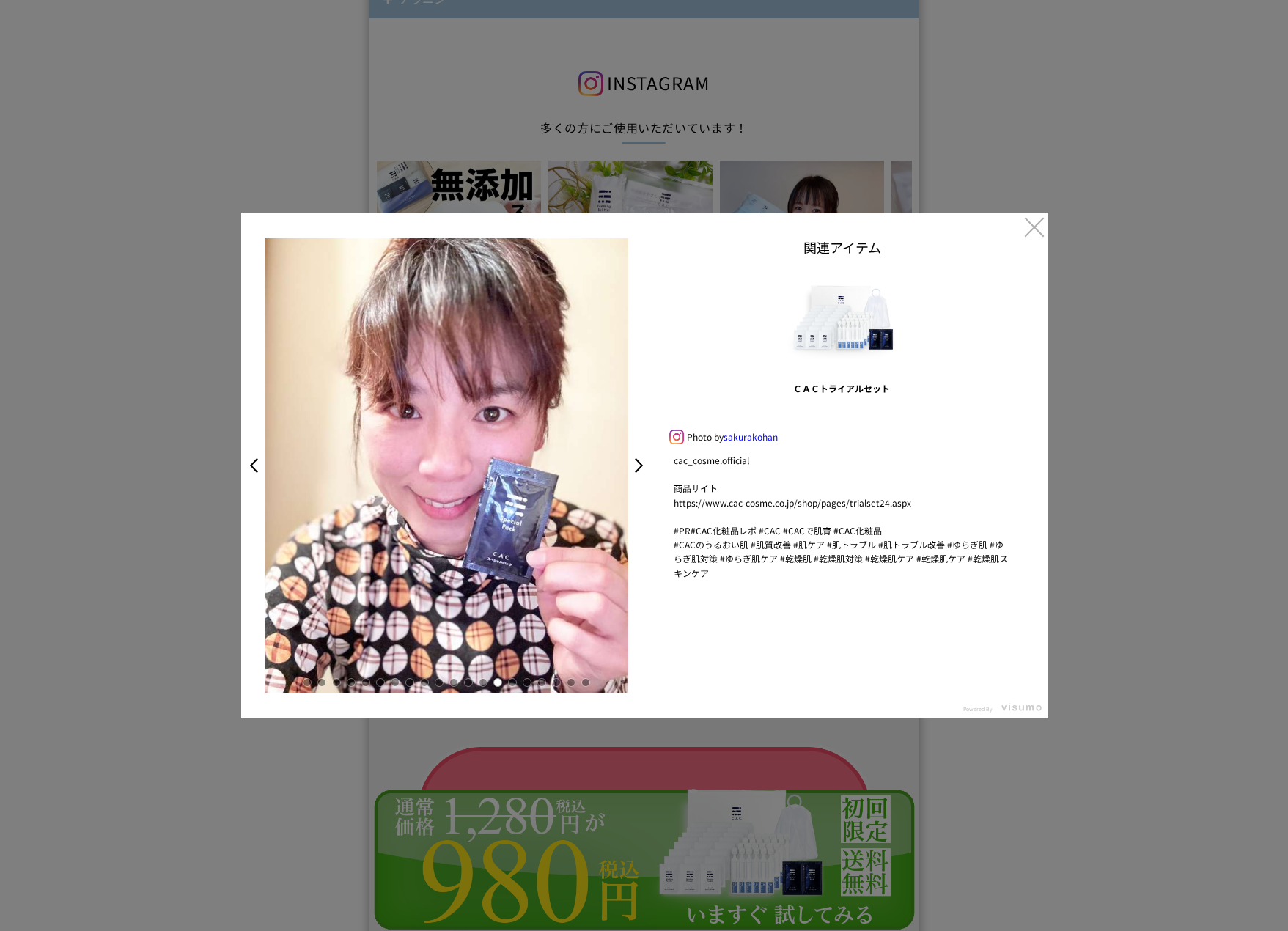 click at bounding box center [527, 682] 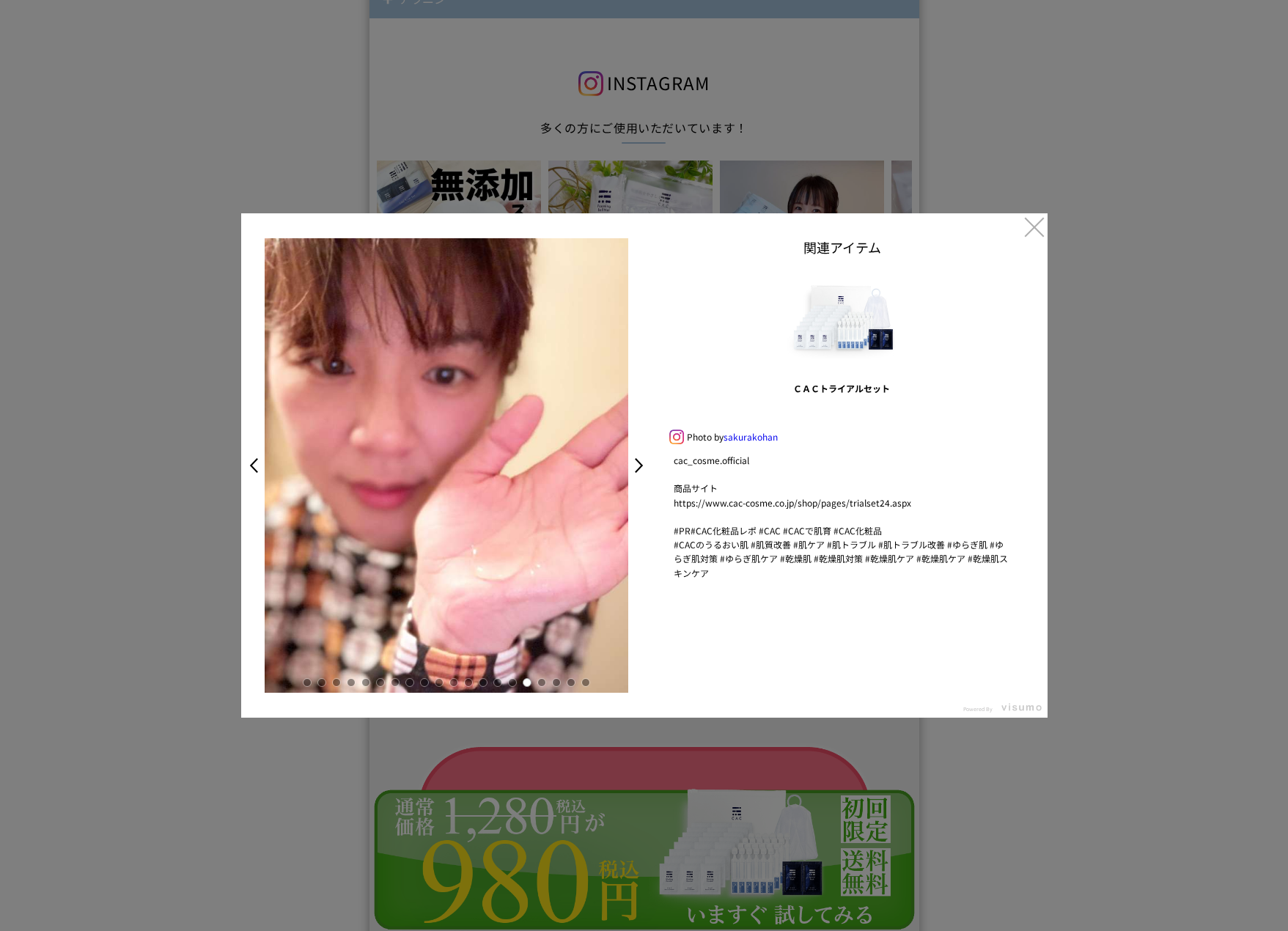click at bounding box center [556, 682] 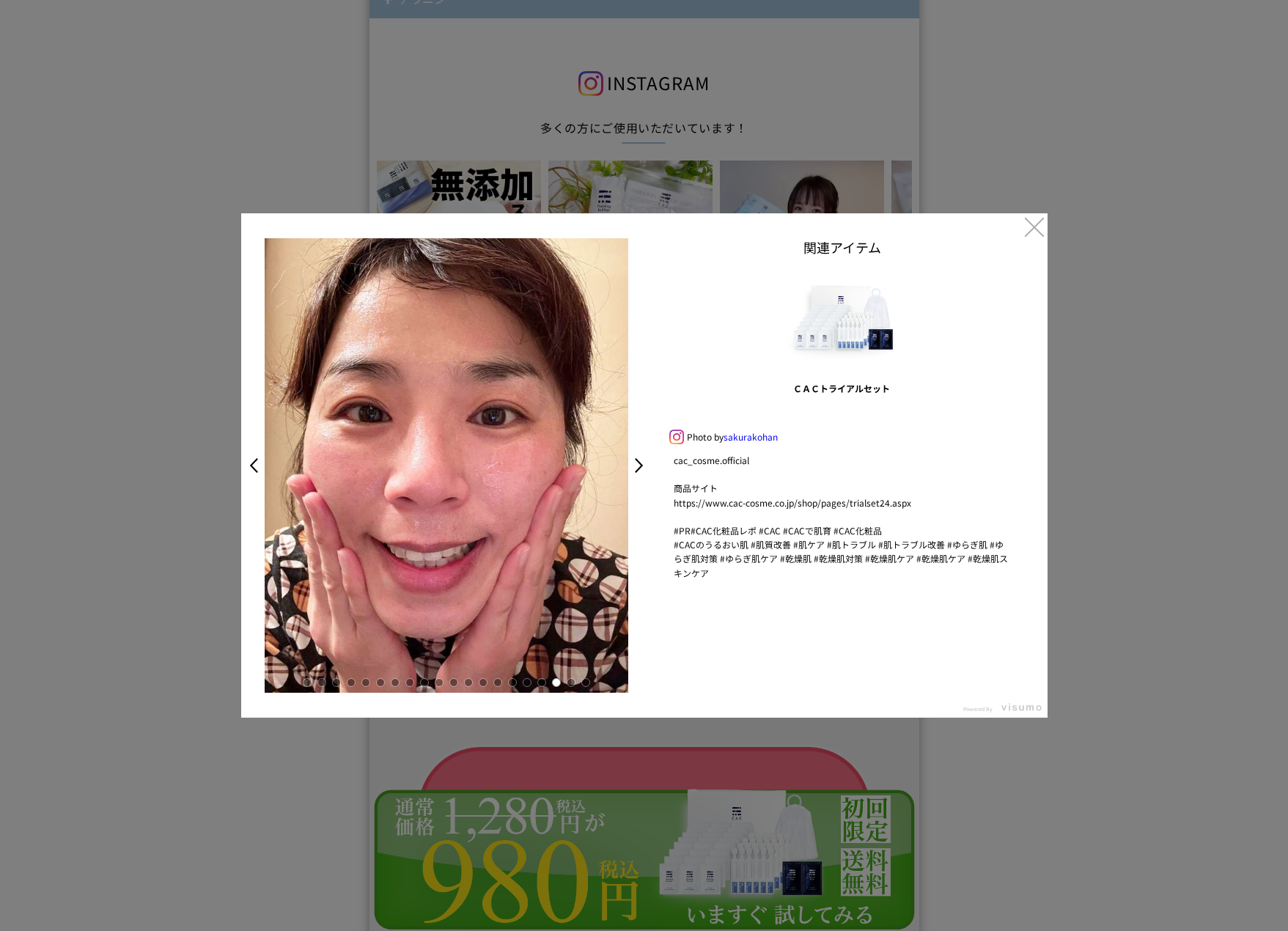 click at bounding box center [571, 682] 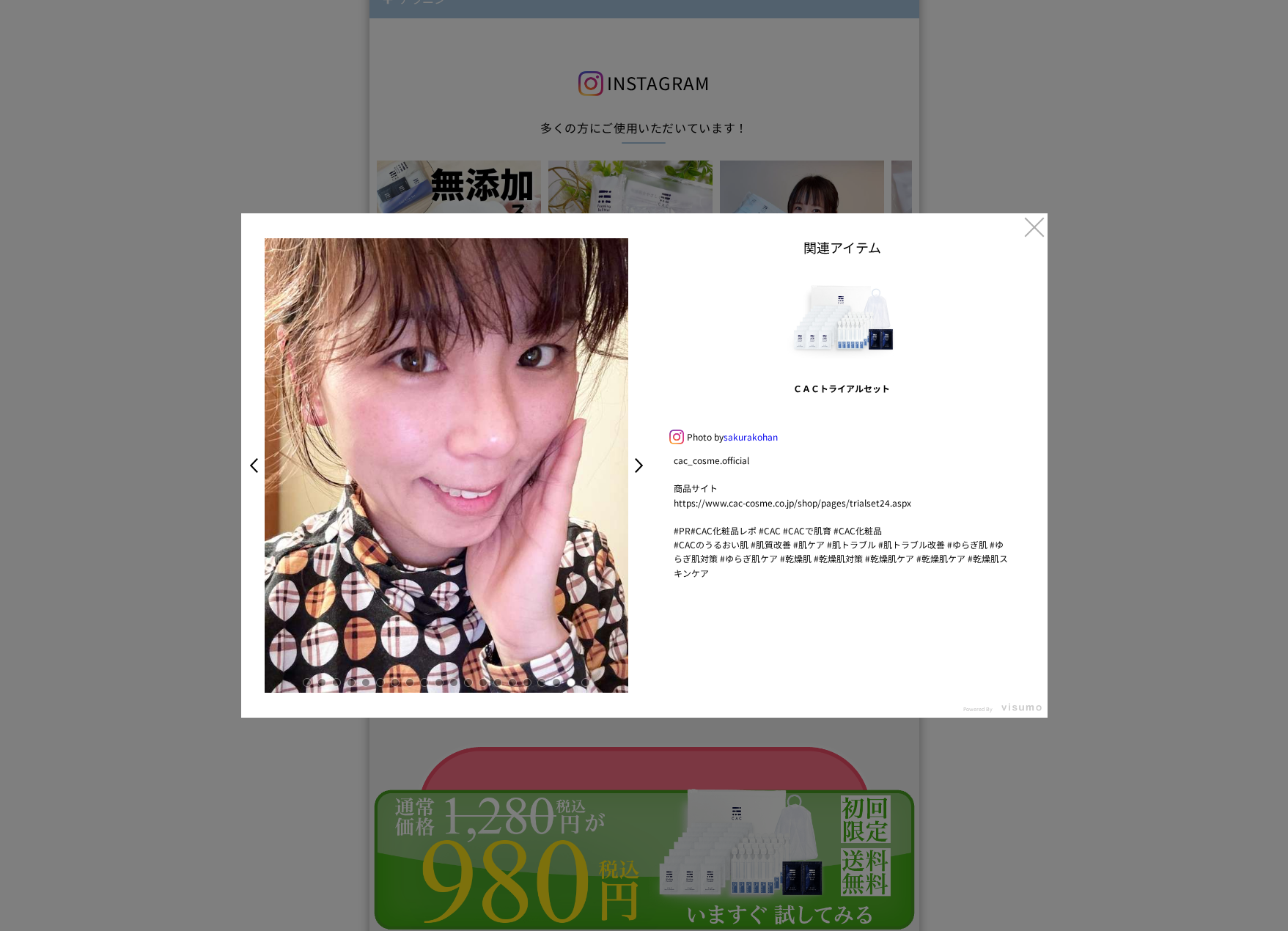 click at bounding box center (586, 682) 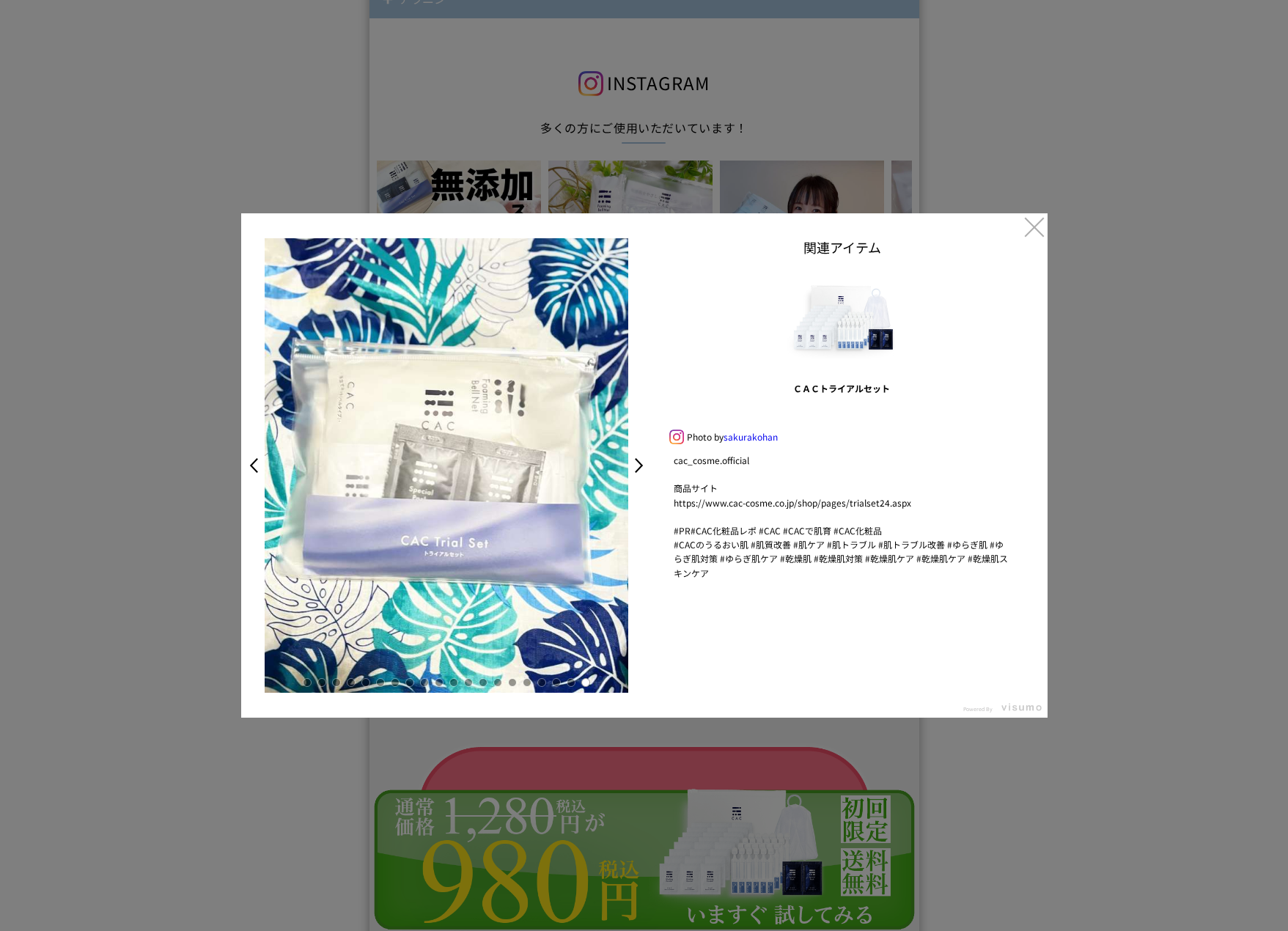 click on ">" at bounding box center (643, 466) 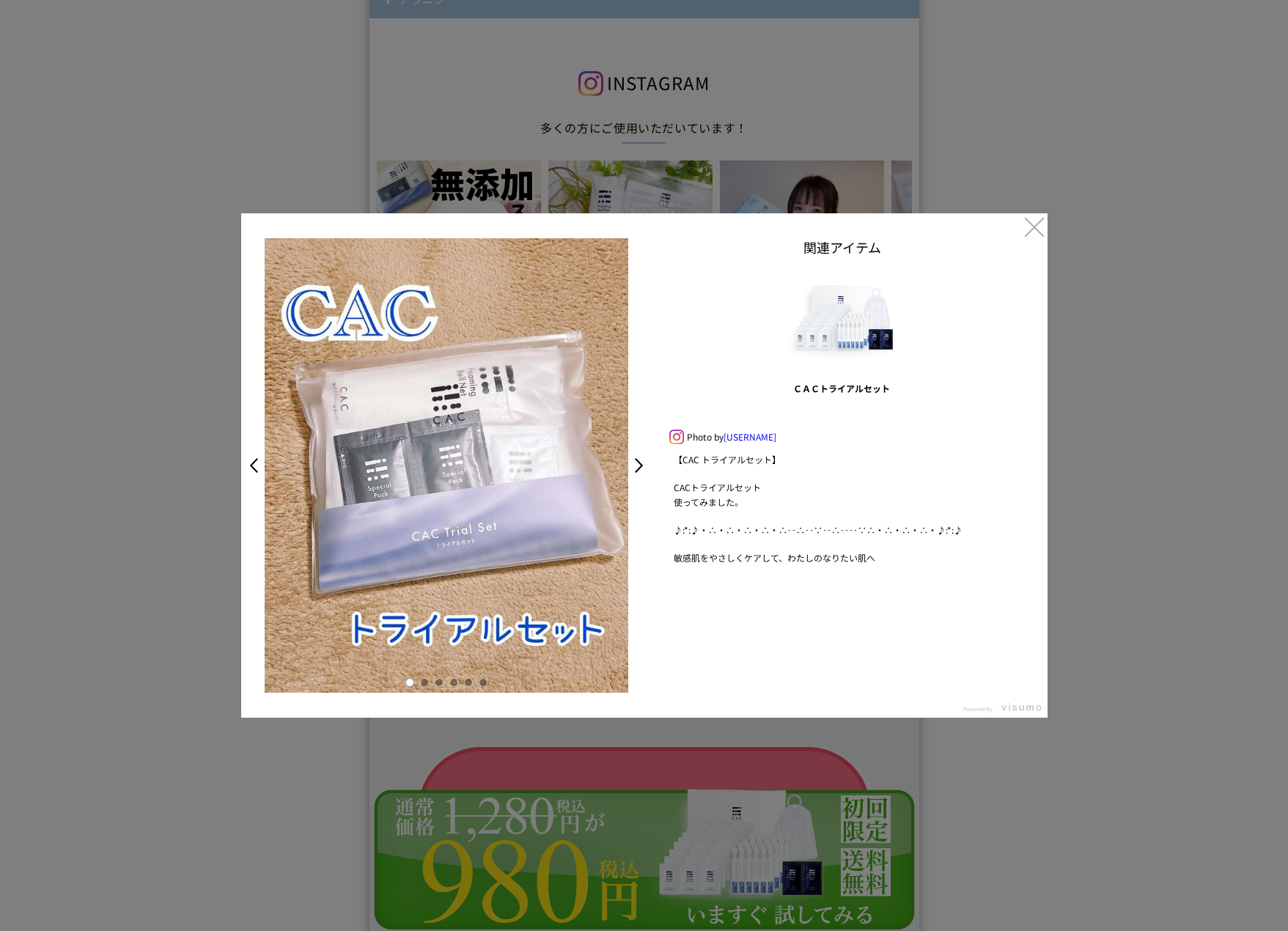 click at bounding box center (424, 682) 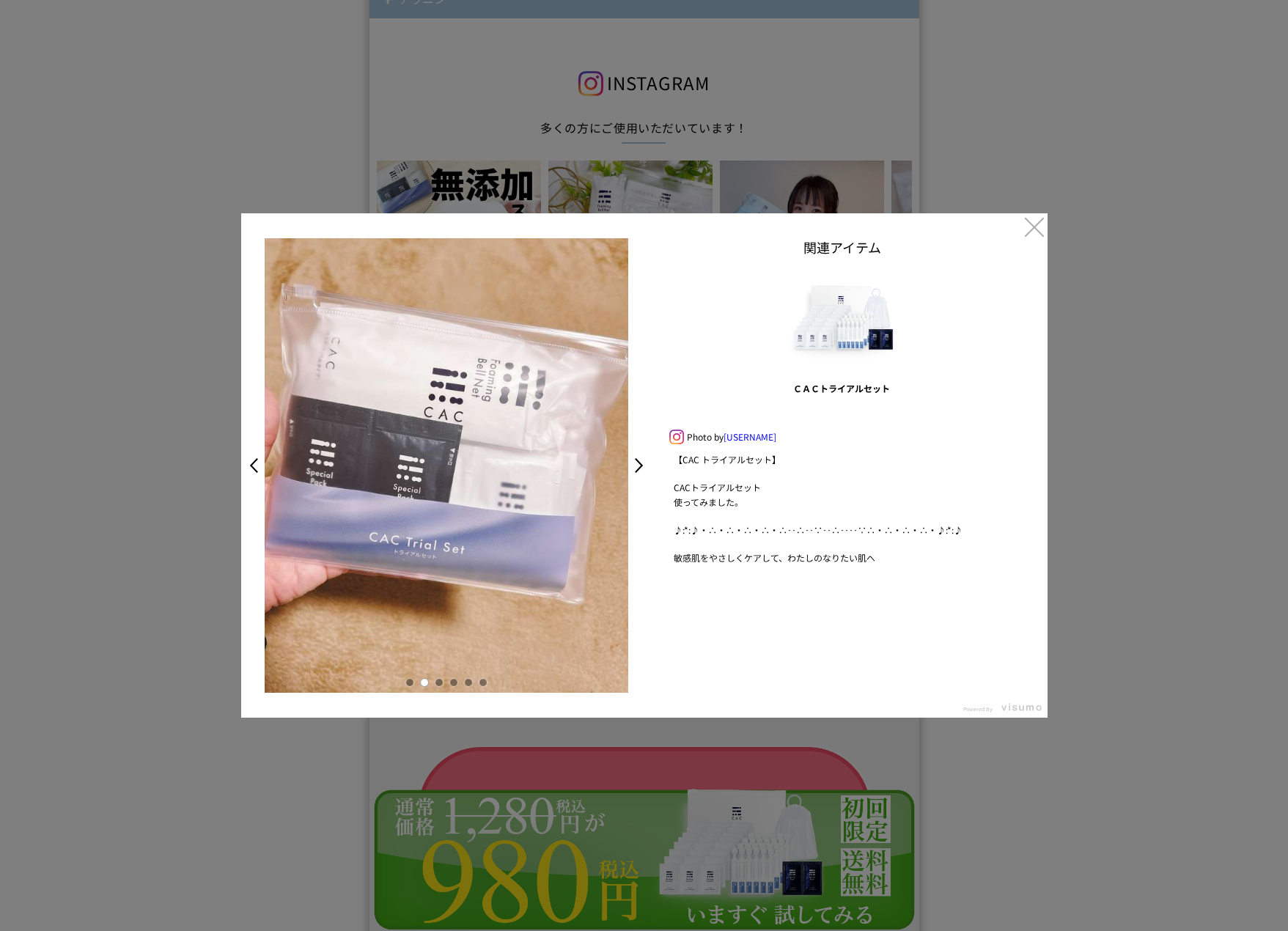 click at bounding box center [439, 682] 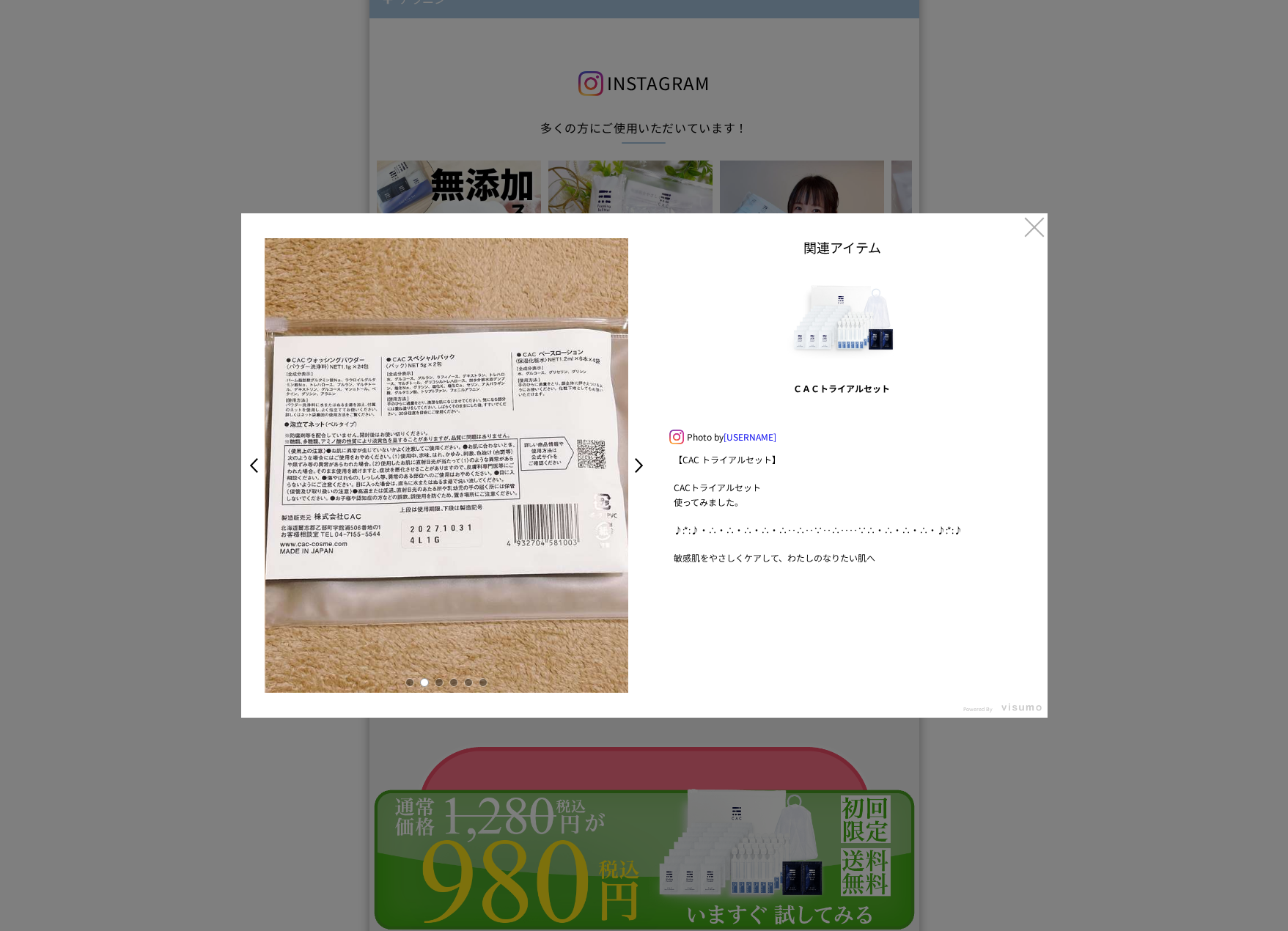 click at bounding box center [454, 682] 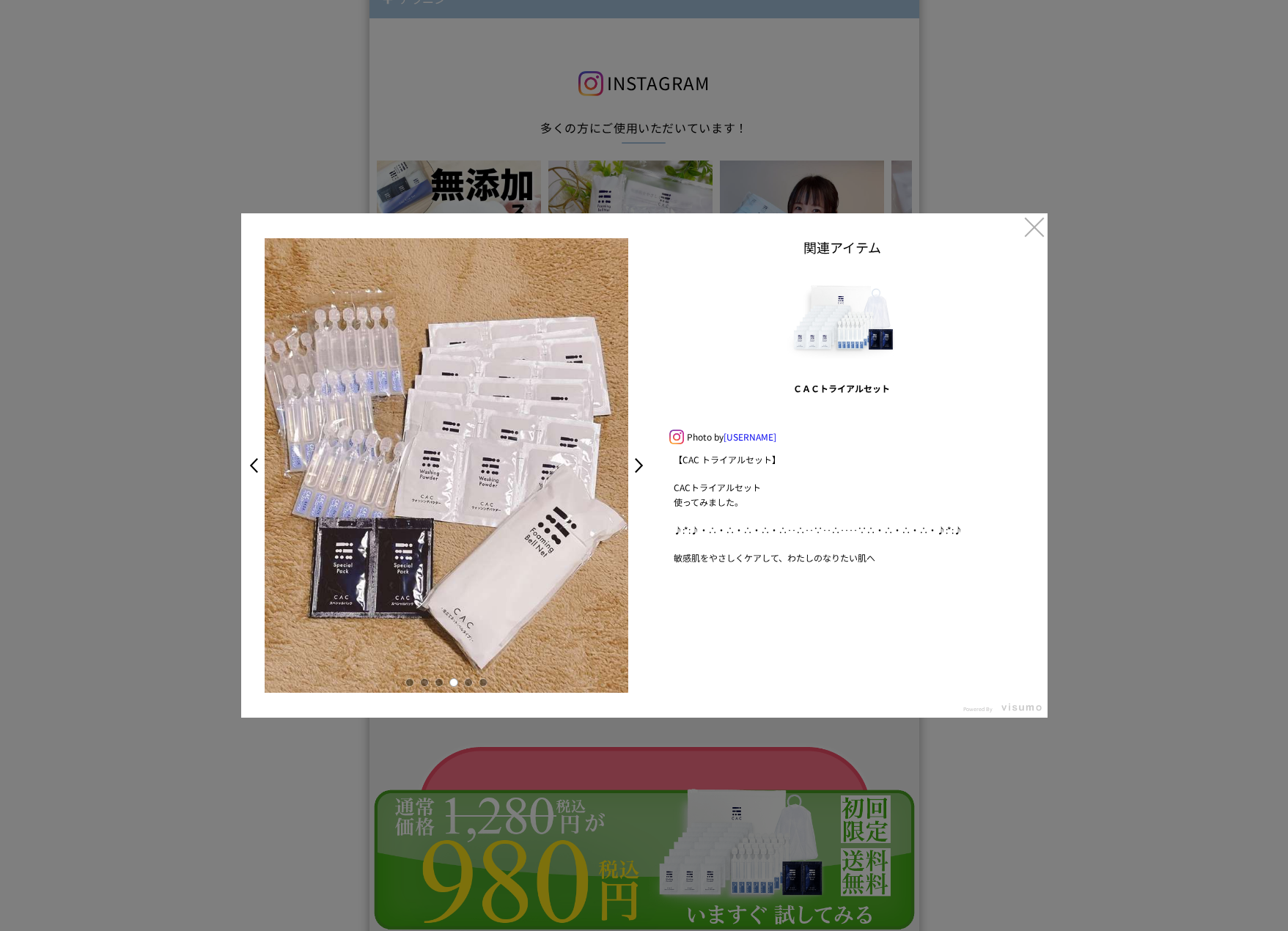 click at bounding box center [468, 682] 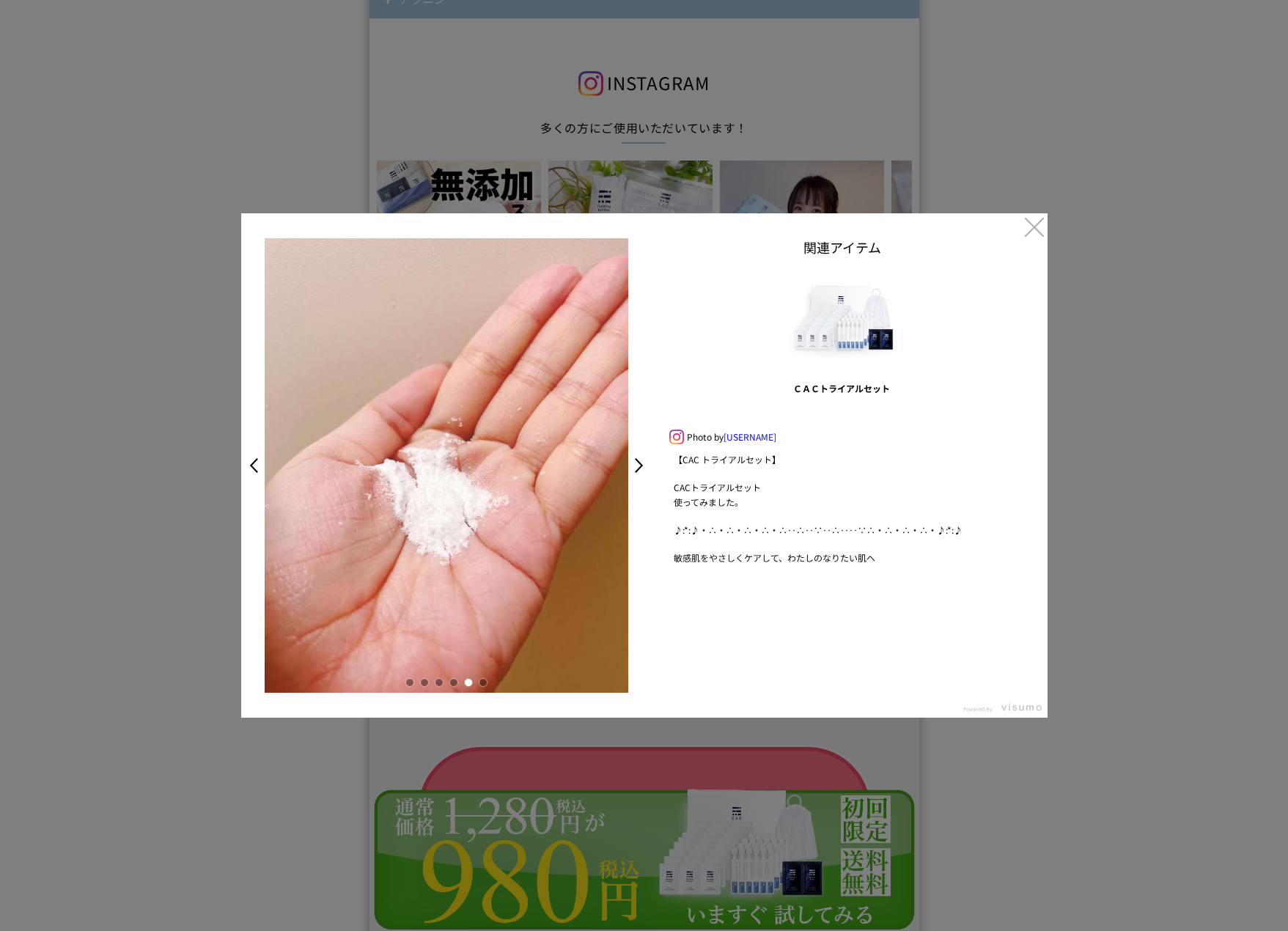 click at bounding box center (483, 682) 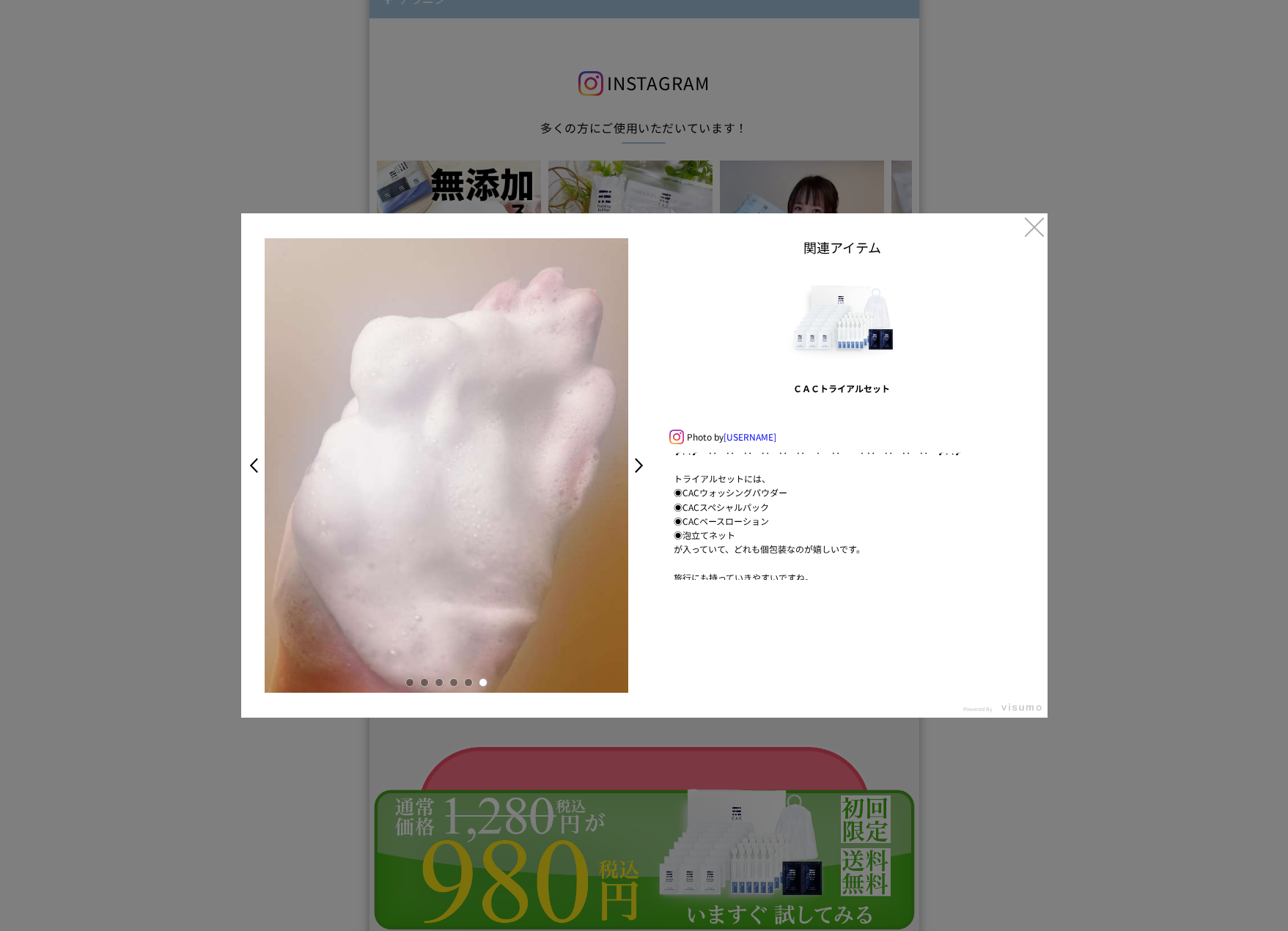scroll, scrollTop: 421, scrollLeft: 0, axis: vertical 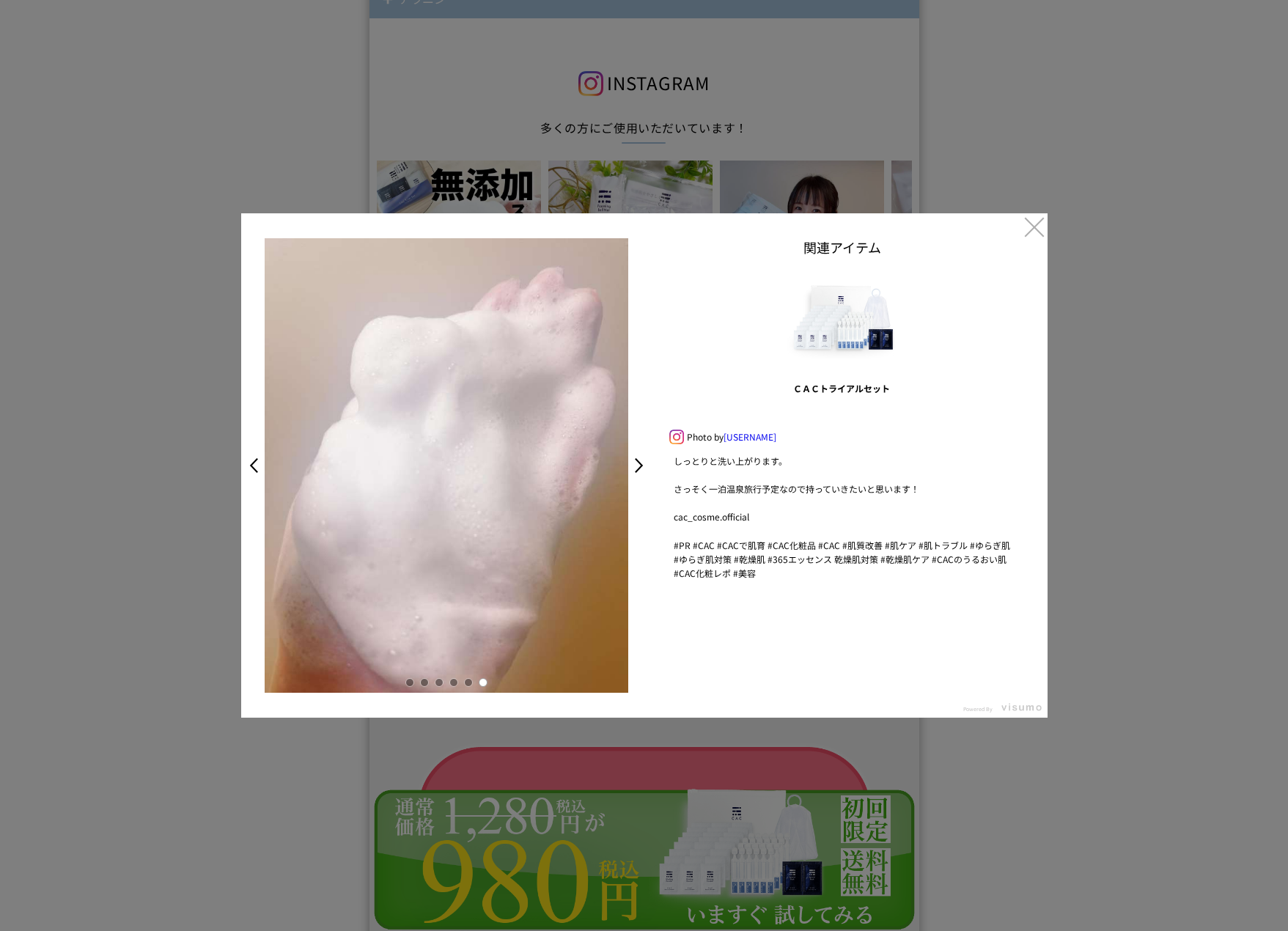 click on ">" at bounding box center (643, 466) 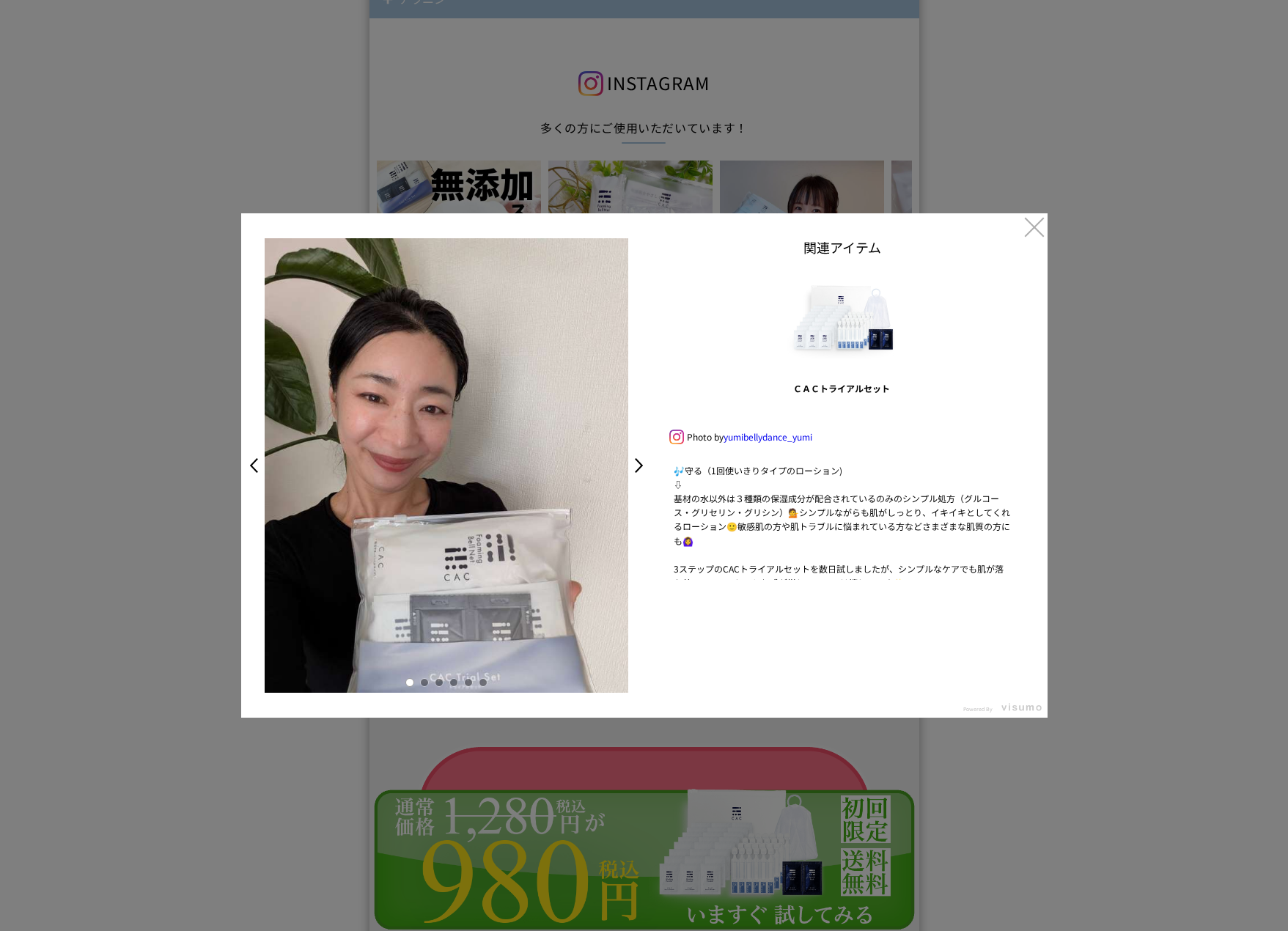 scroll, scrollTop: 505, scrollLeft: 0, axis: vertical 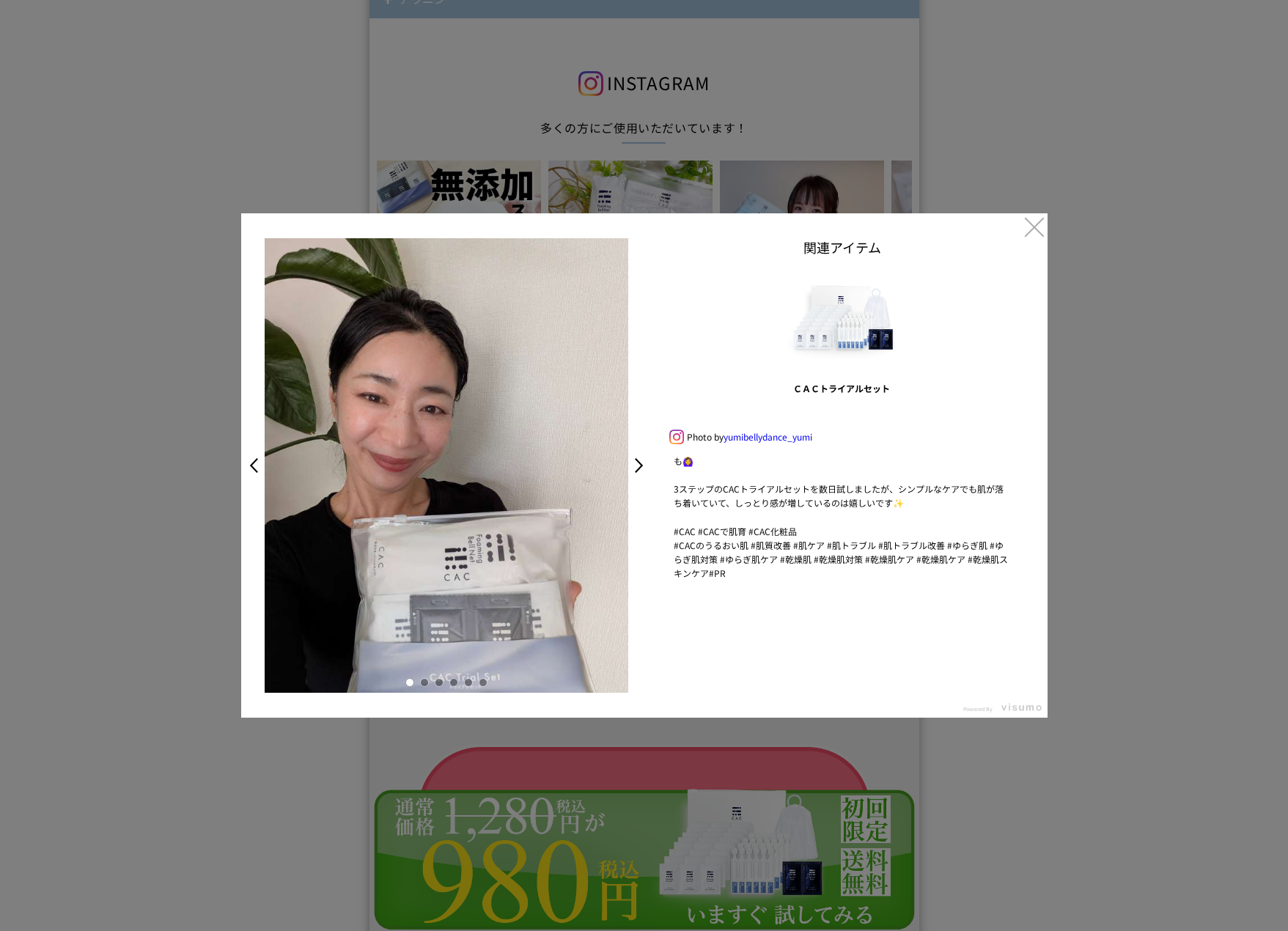 click at bounding box center (424, 682) 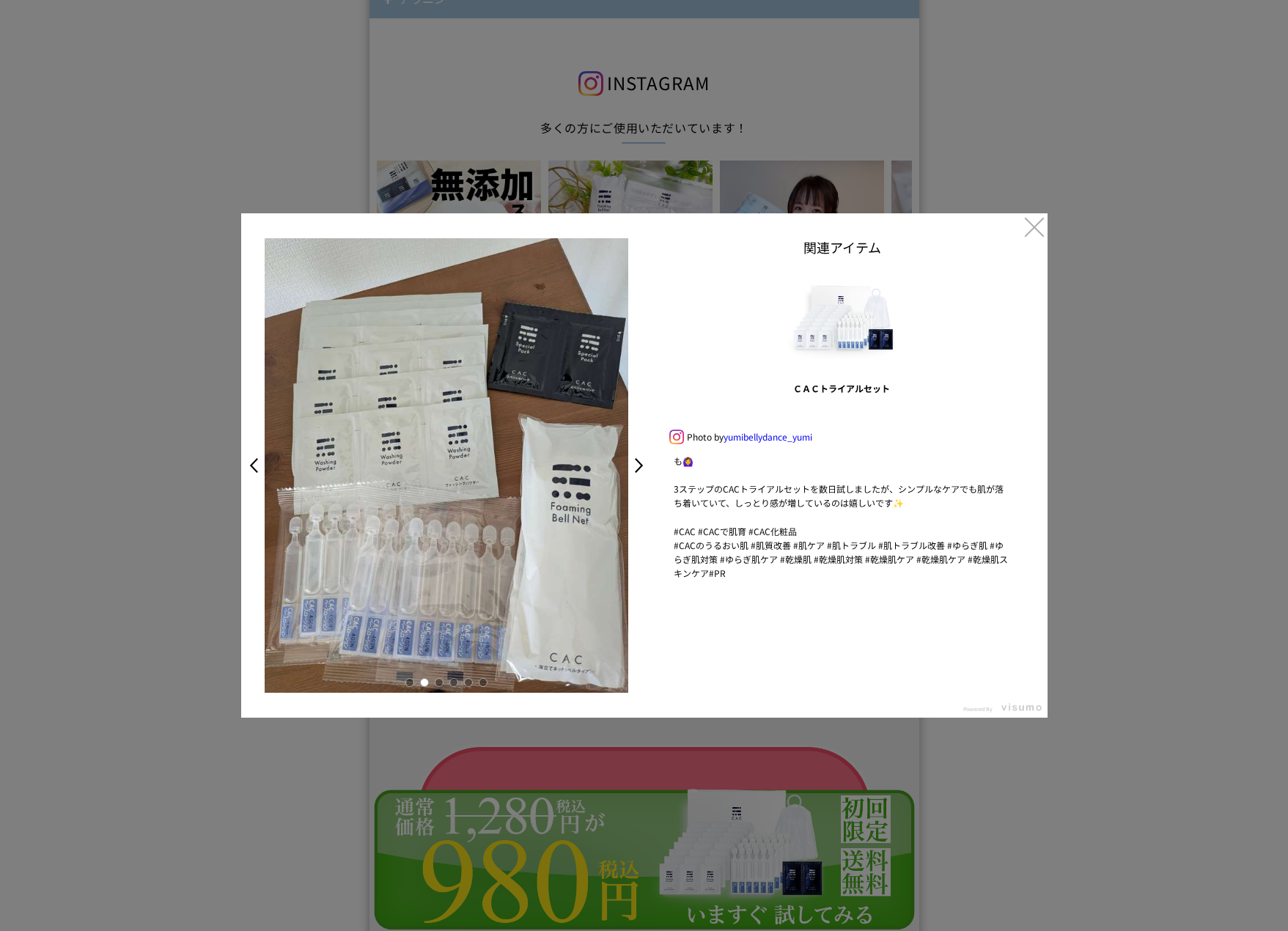 click at bounding box center (439, 682) 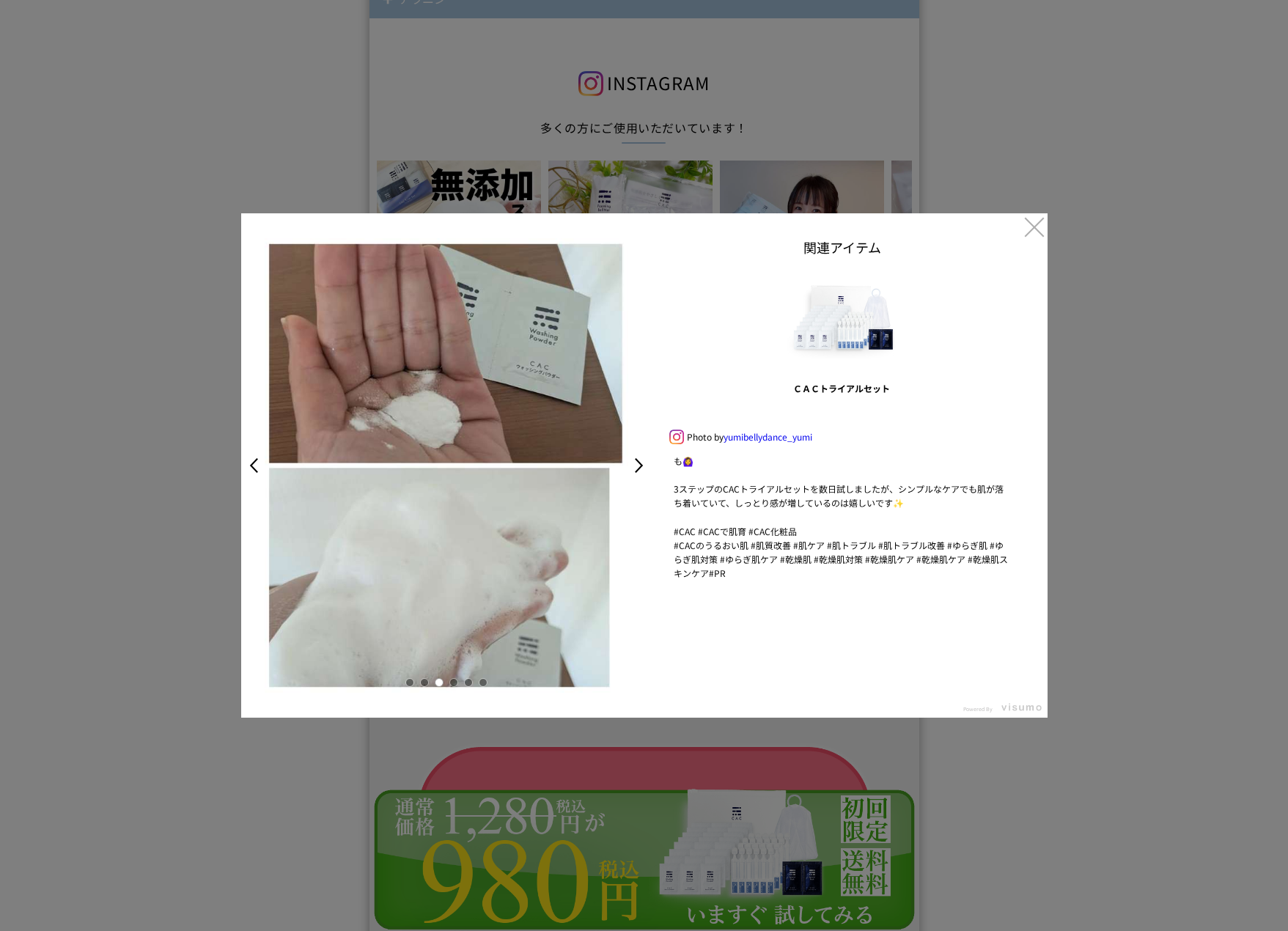 click at bounding box center [454, 682] 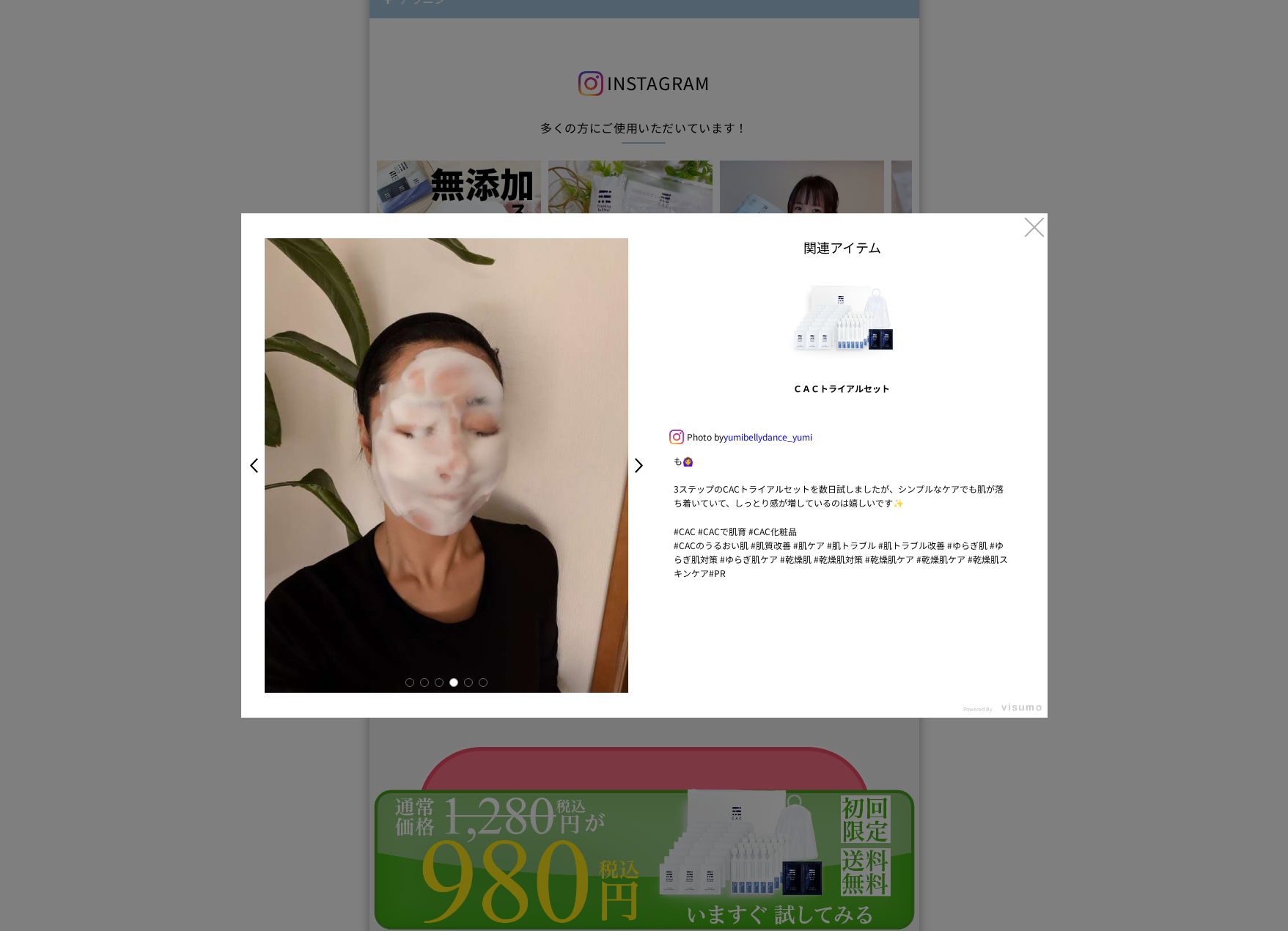click at bounding box center [468, 682] 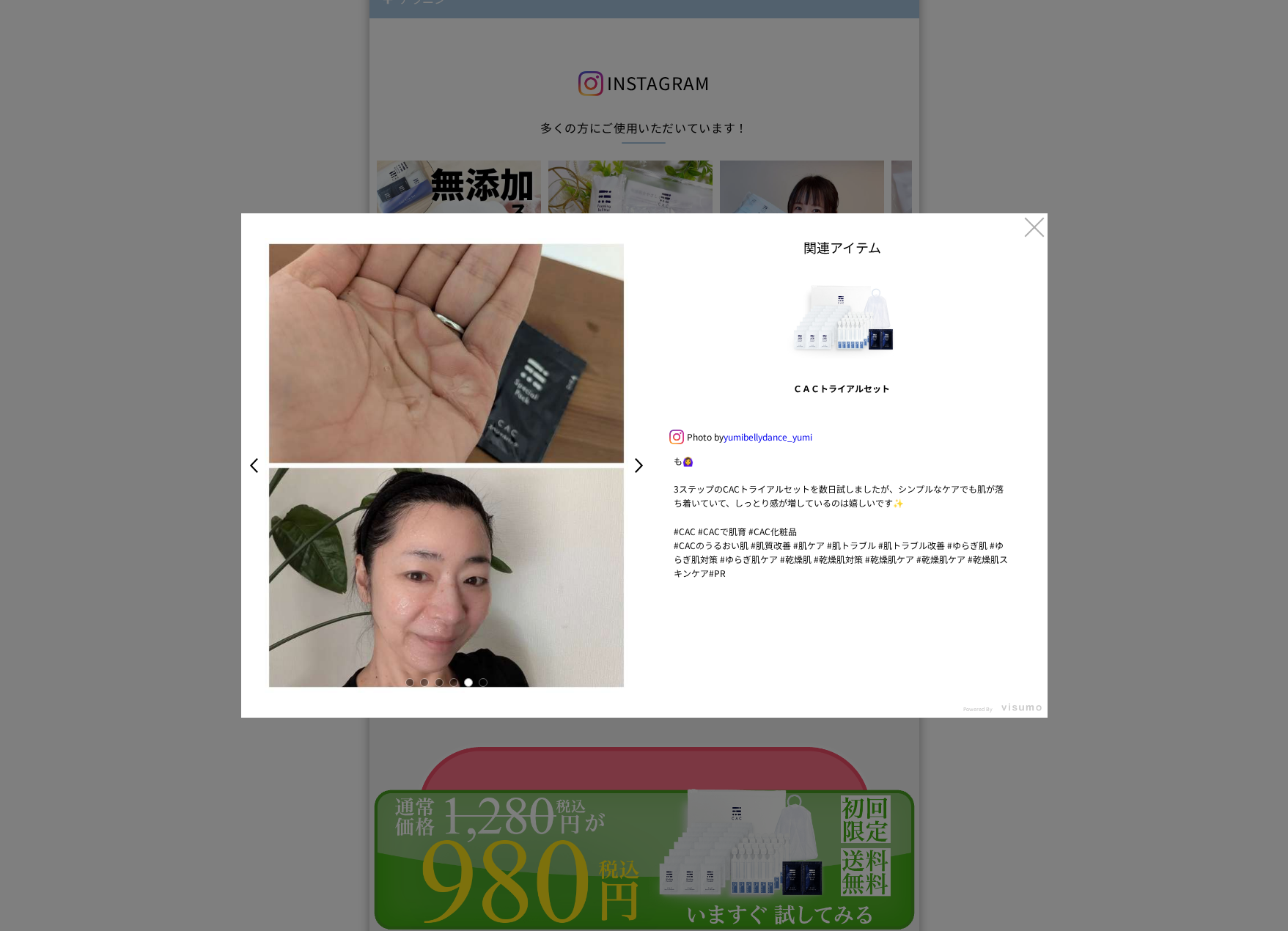 click at bounding box center (483, 682) 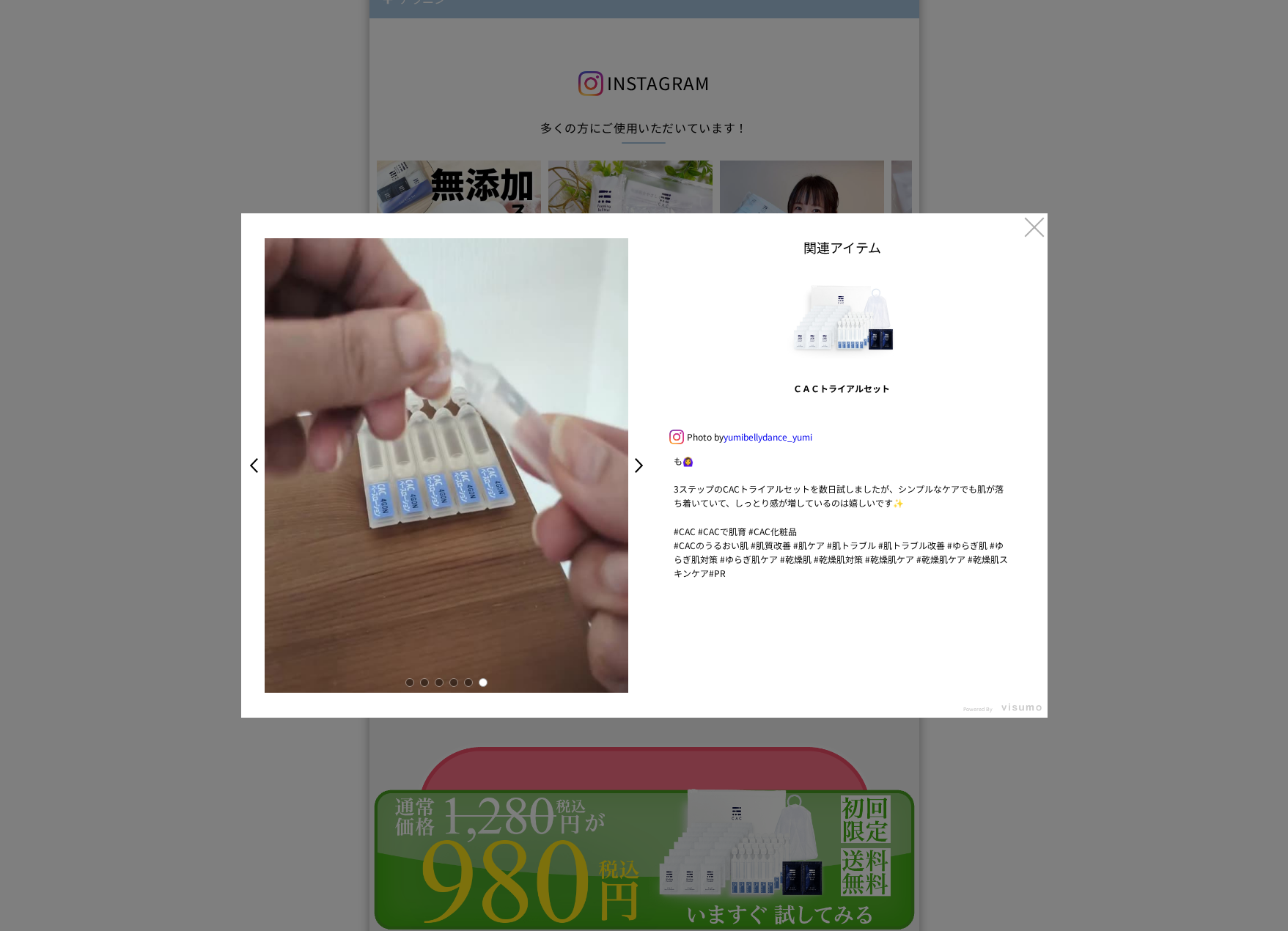 click on ">" at bounding box center [643, 466] 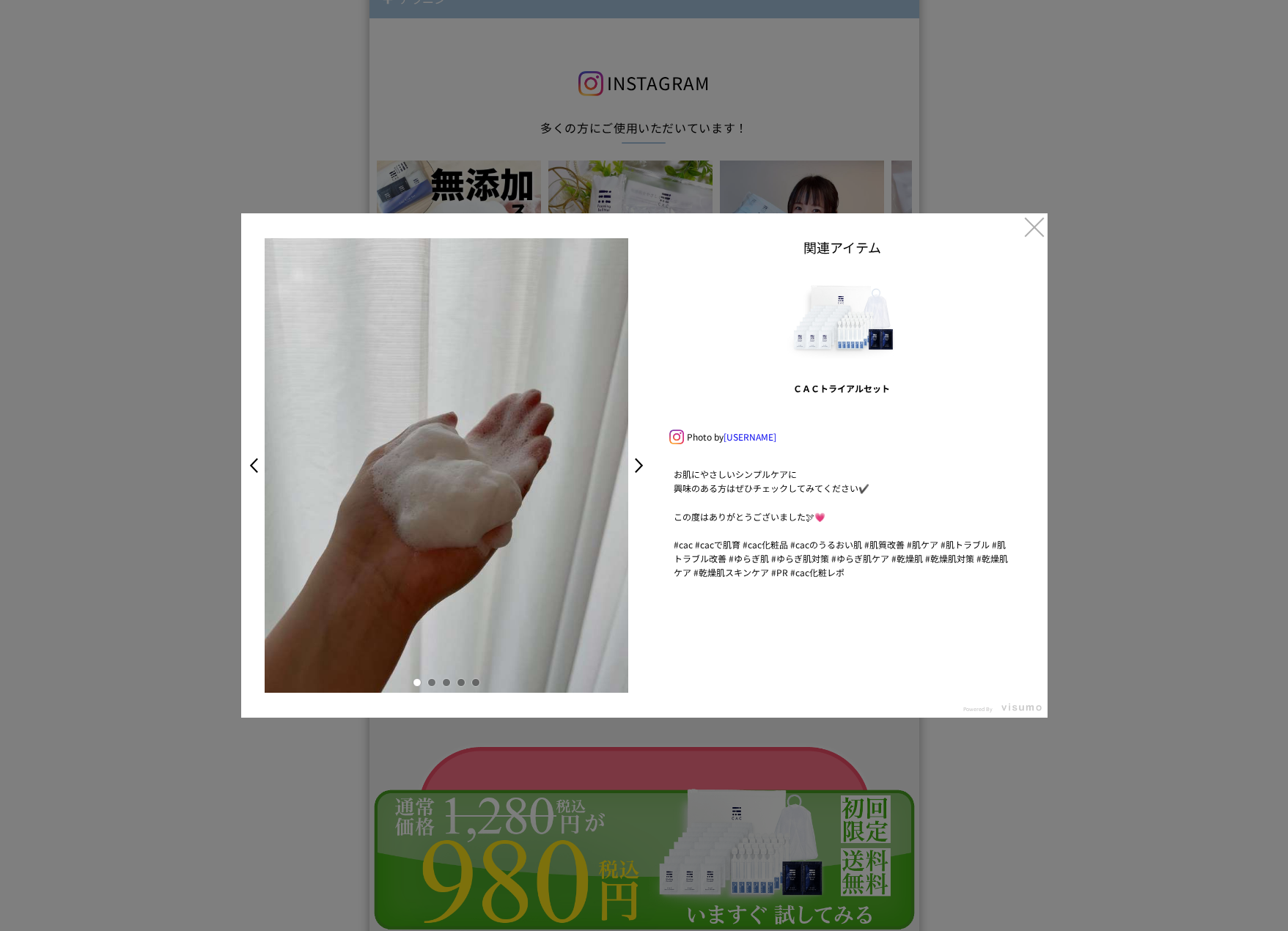 scroll, scrollTop: 441, scrollLeft: 0, axis: vertical 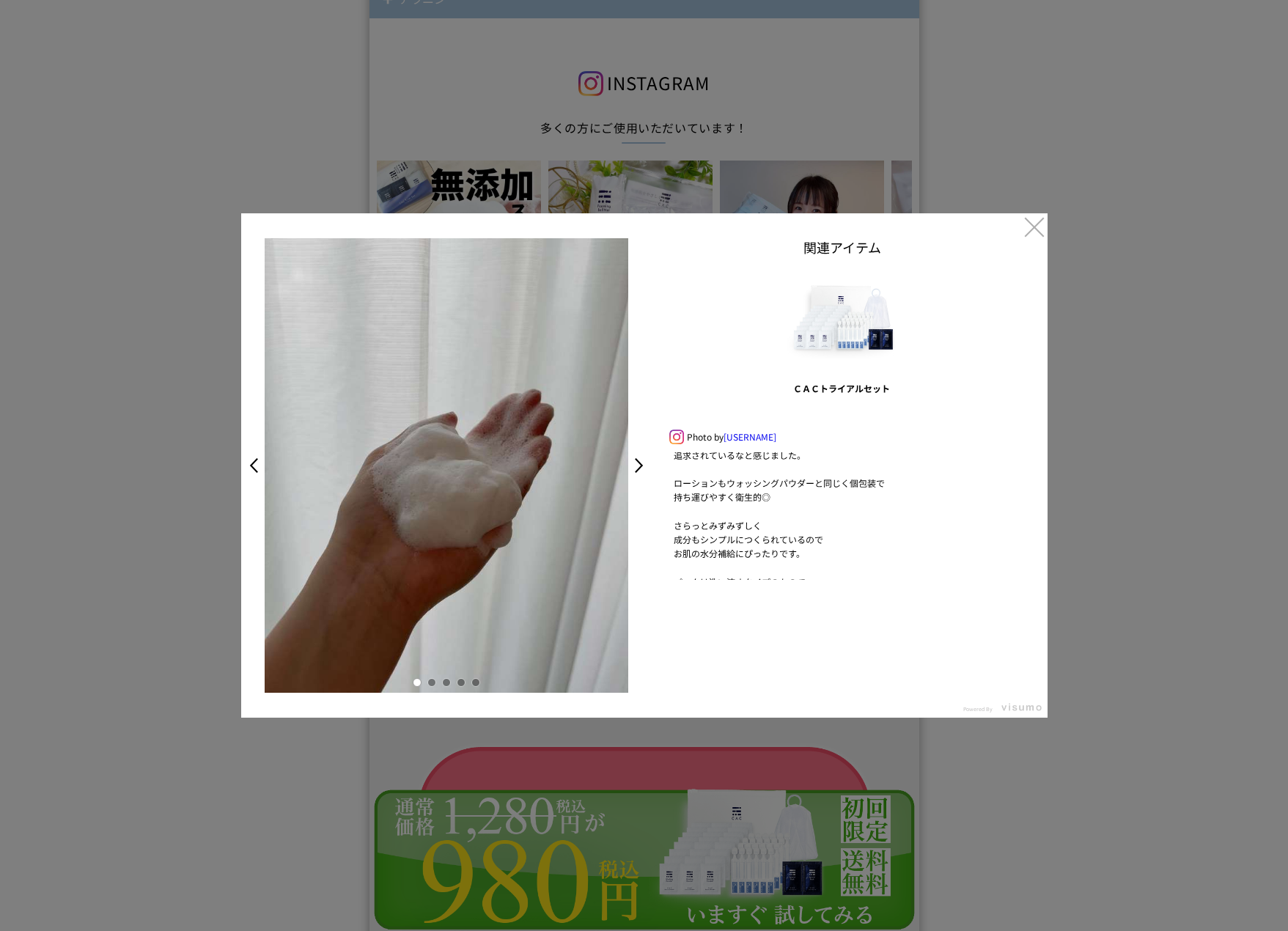 click at bounding box center (432, 682) 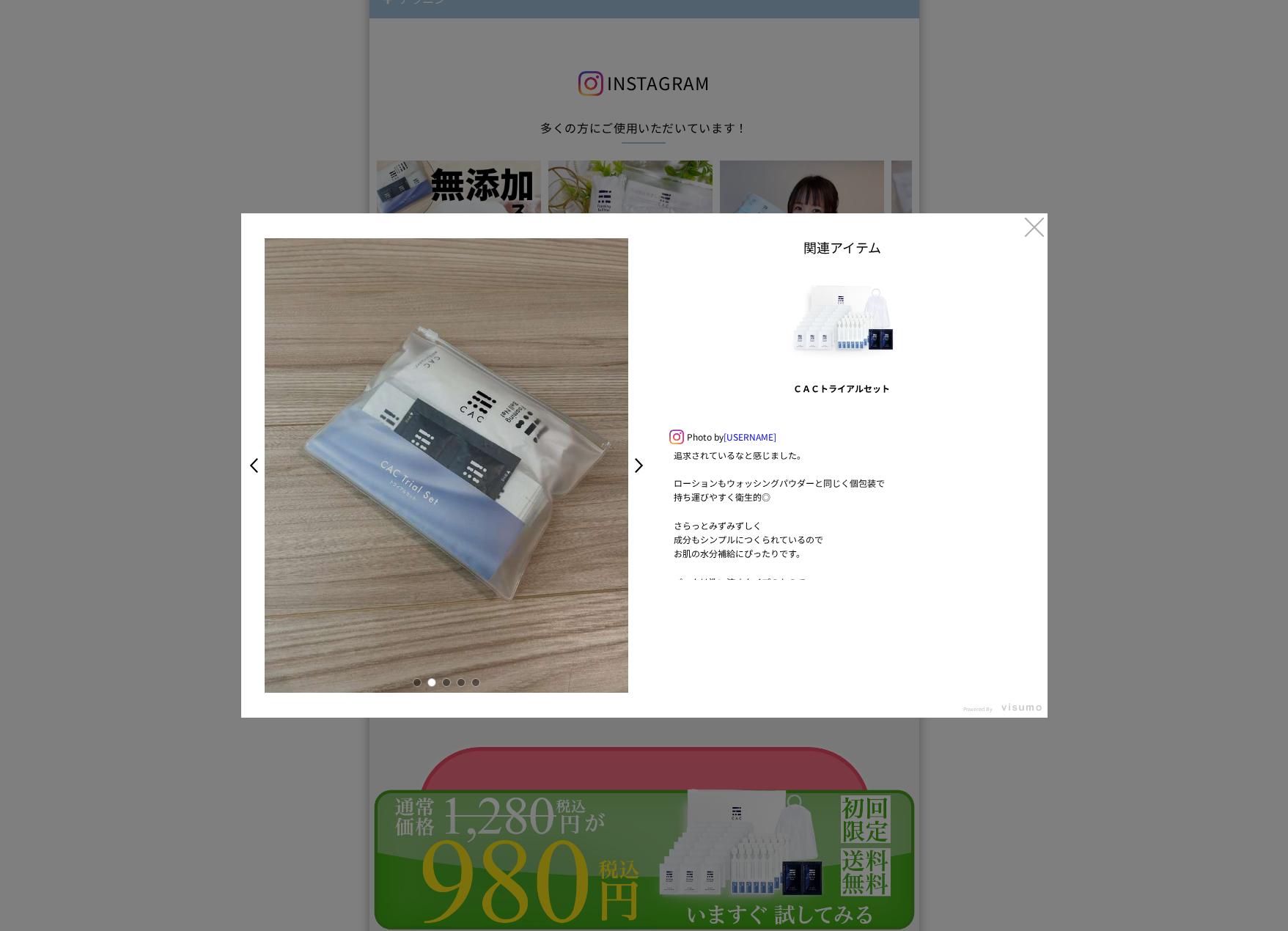 click at bounding box center [446, 682] 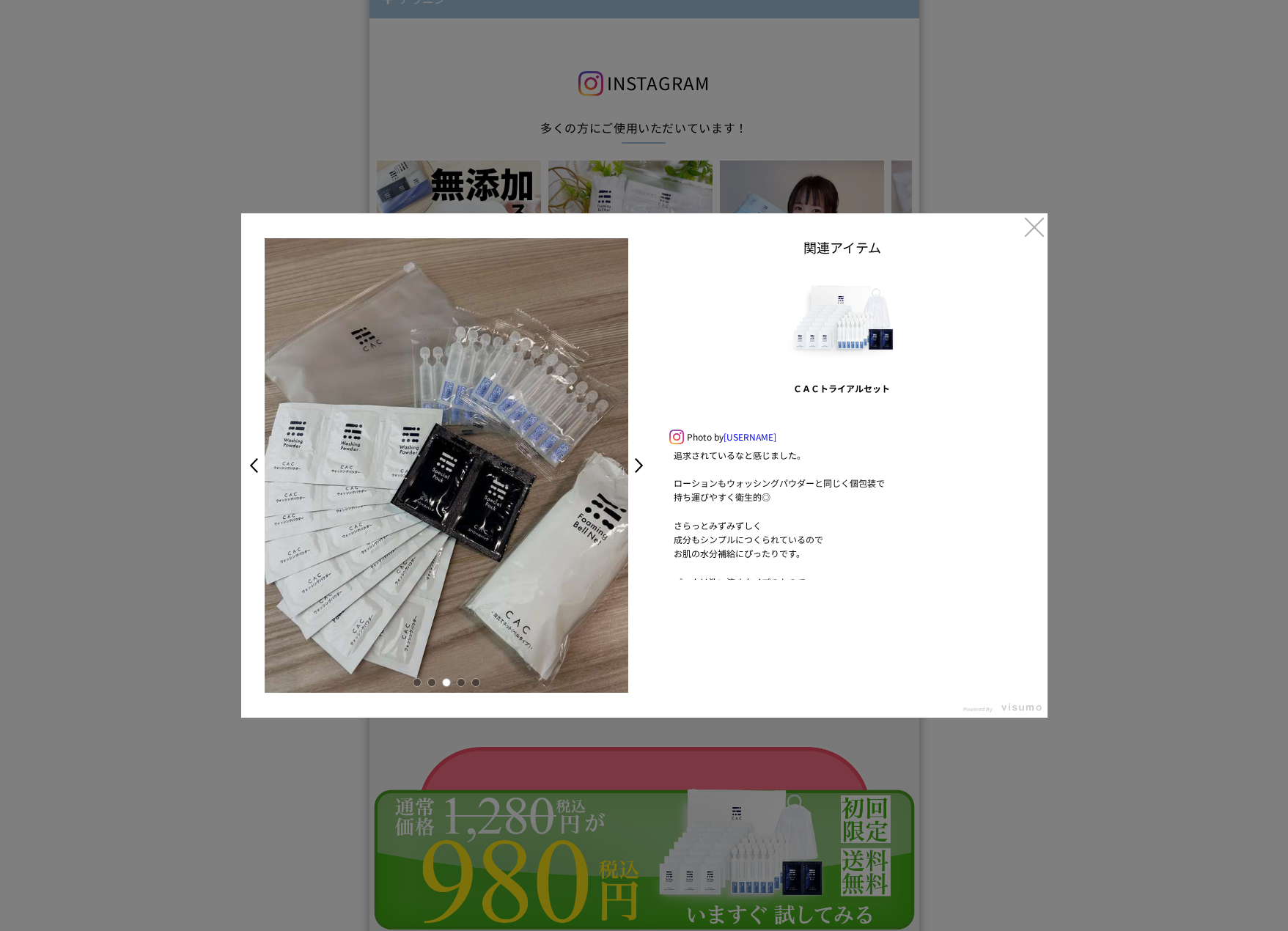 click at bounding box center (446, 682) 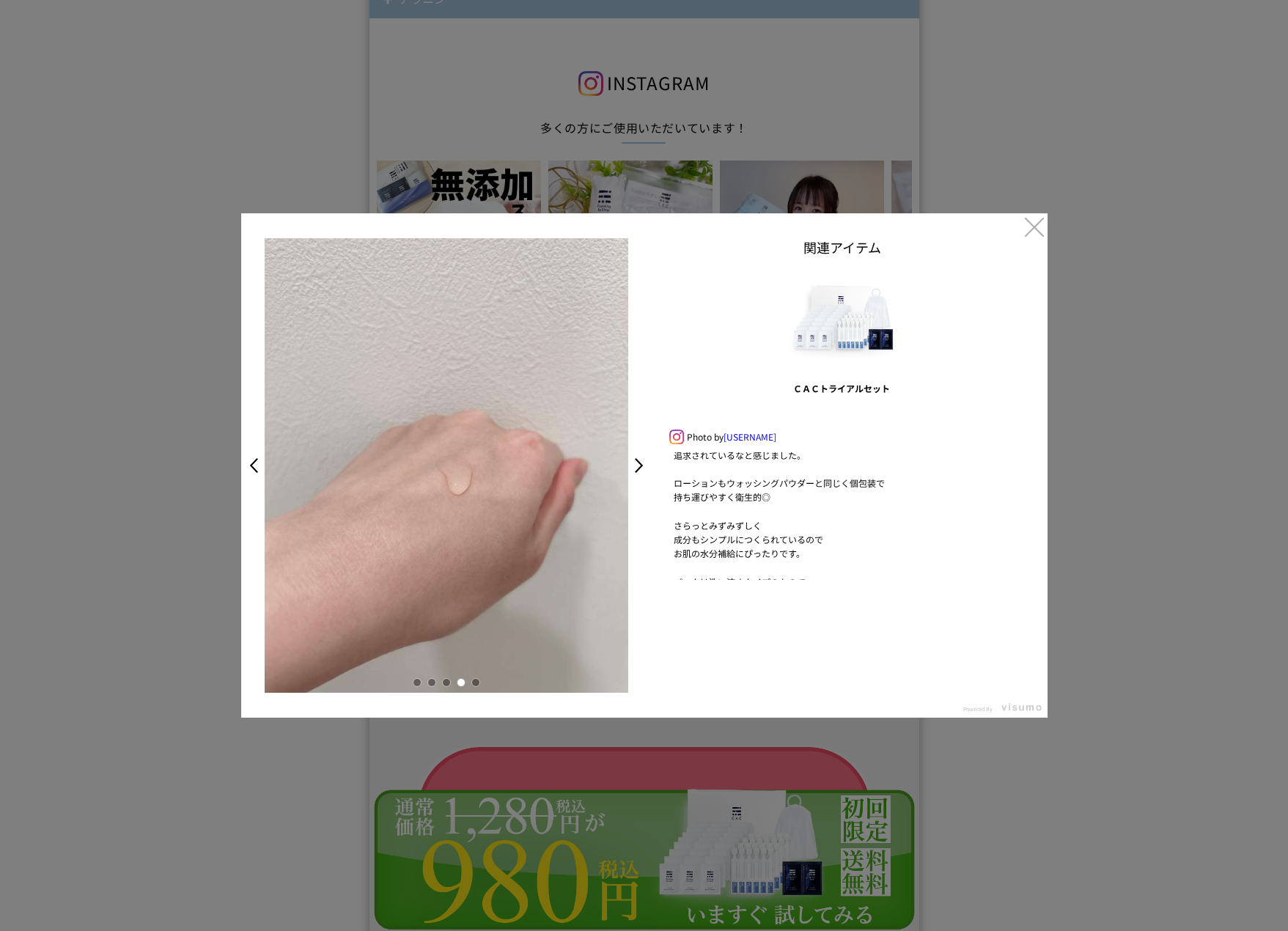 click at bounding box center (476, 682) 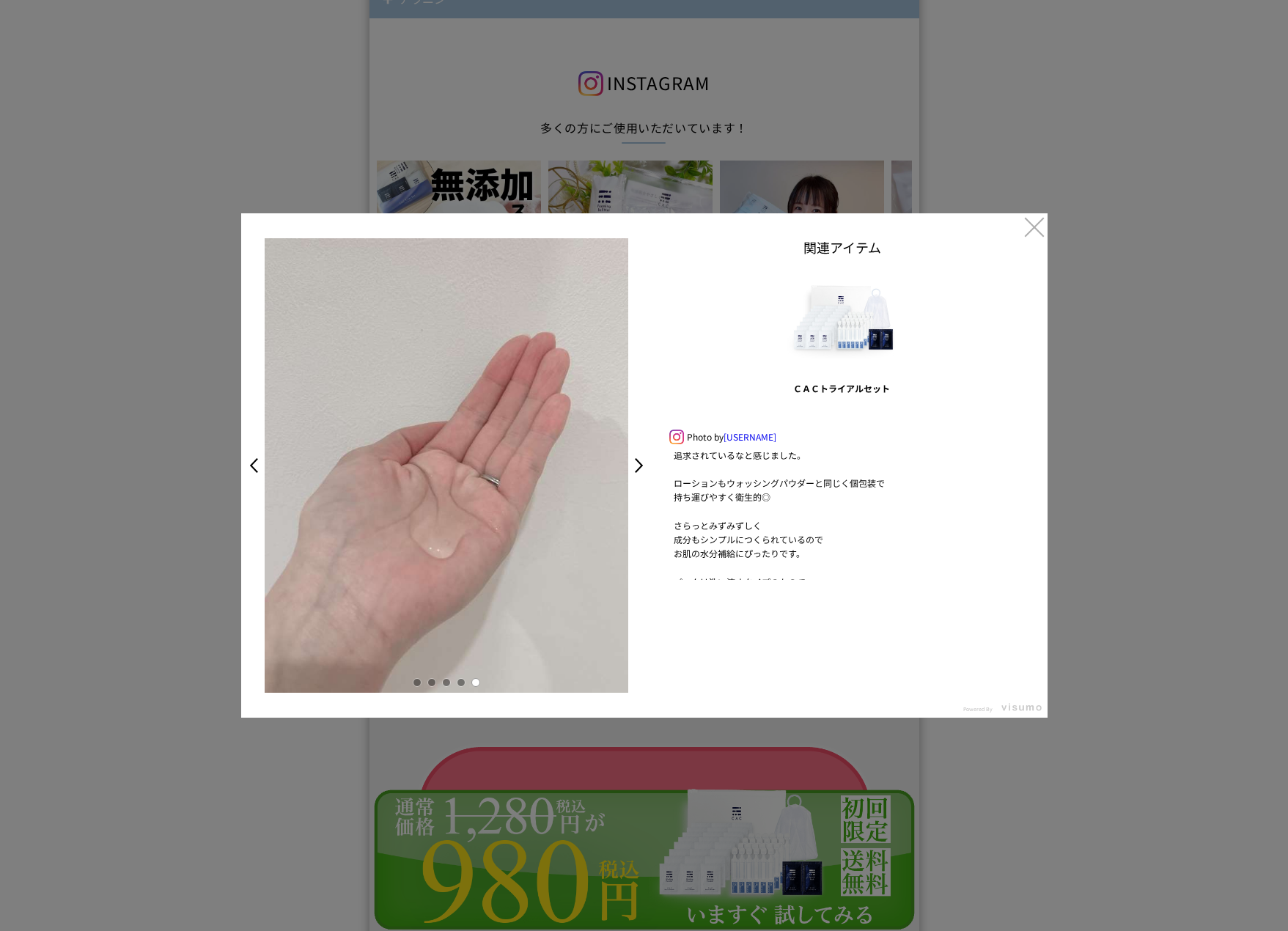 click on ">" at bounding box center [643, 466] 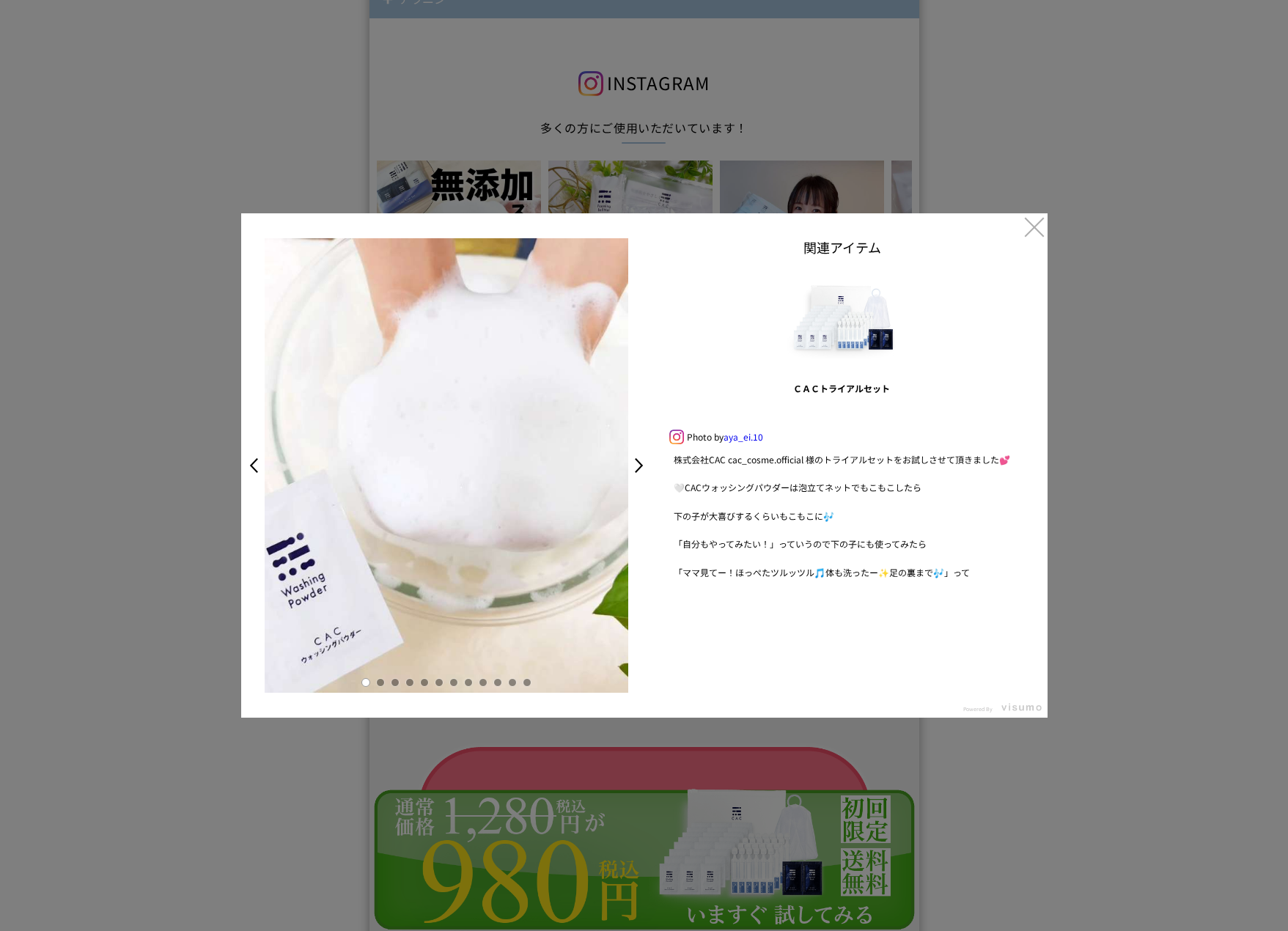 click at bounding box center (380, 682) 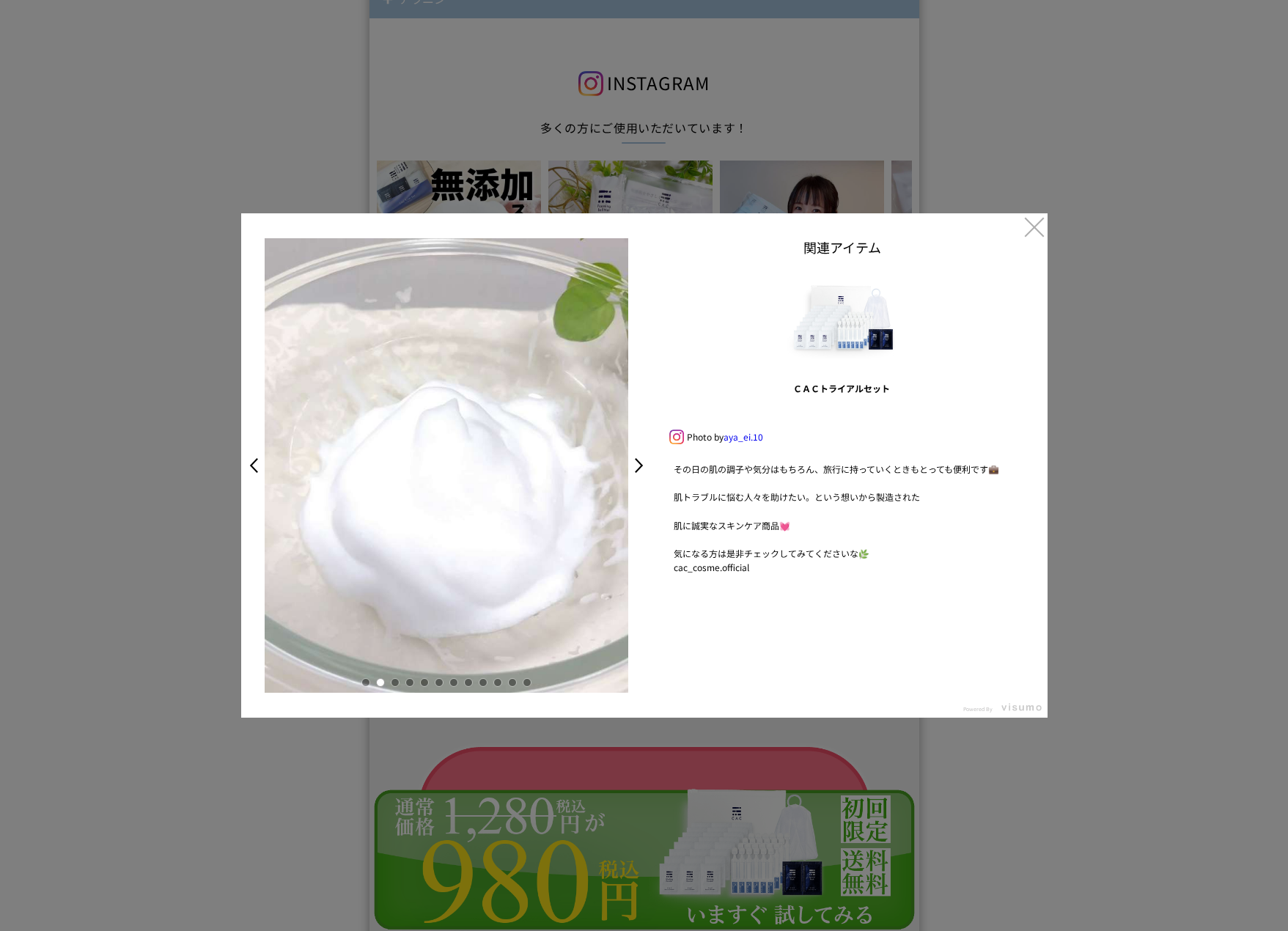 scroll, scrollTop: 913, scrollLeft: 0, axis: vertical 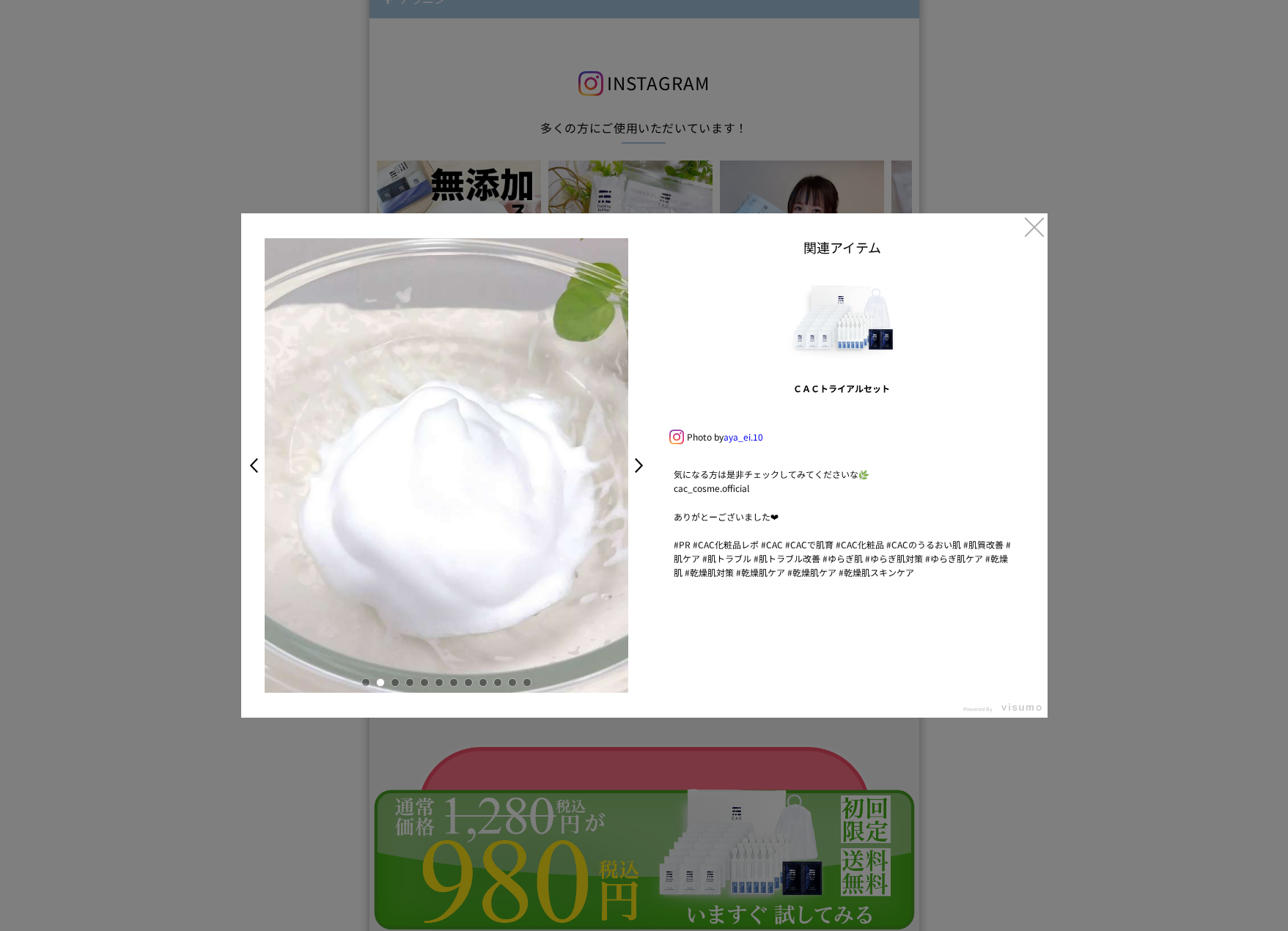 click at bounding box center (395, 682) 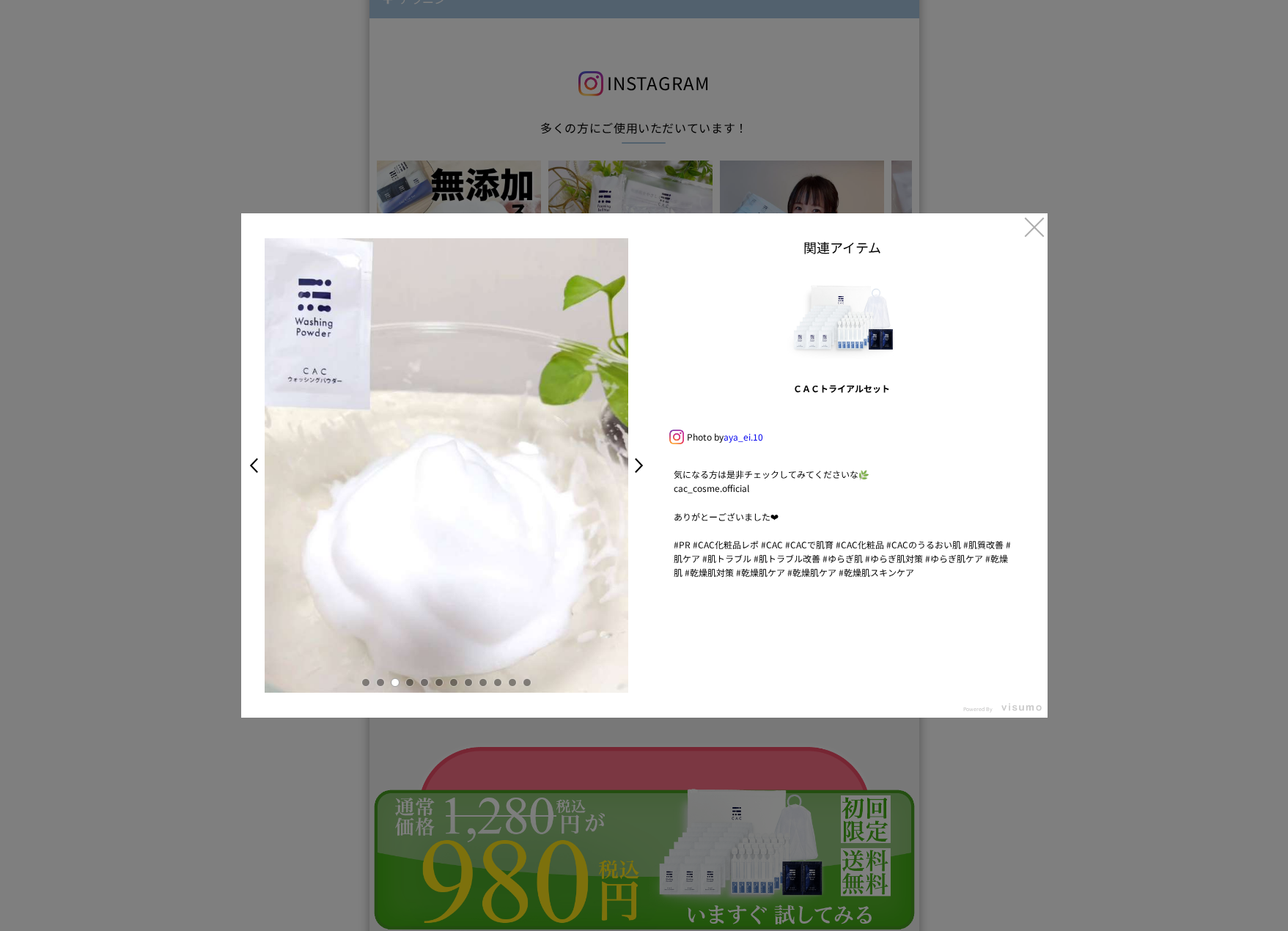 click at bounding box center [410, 682] 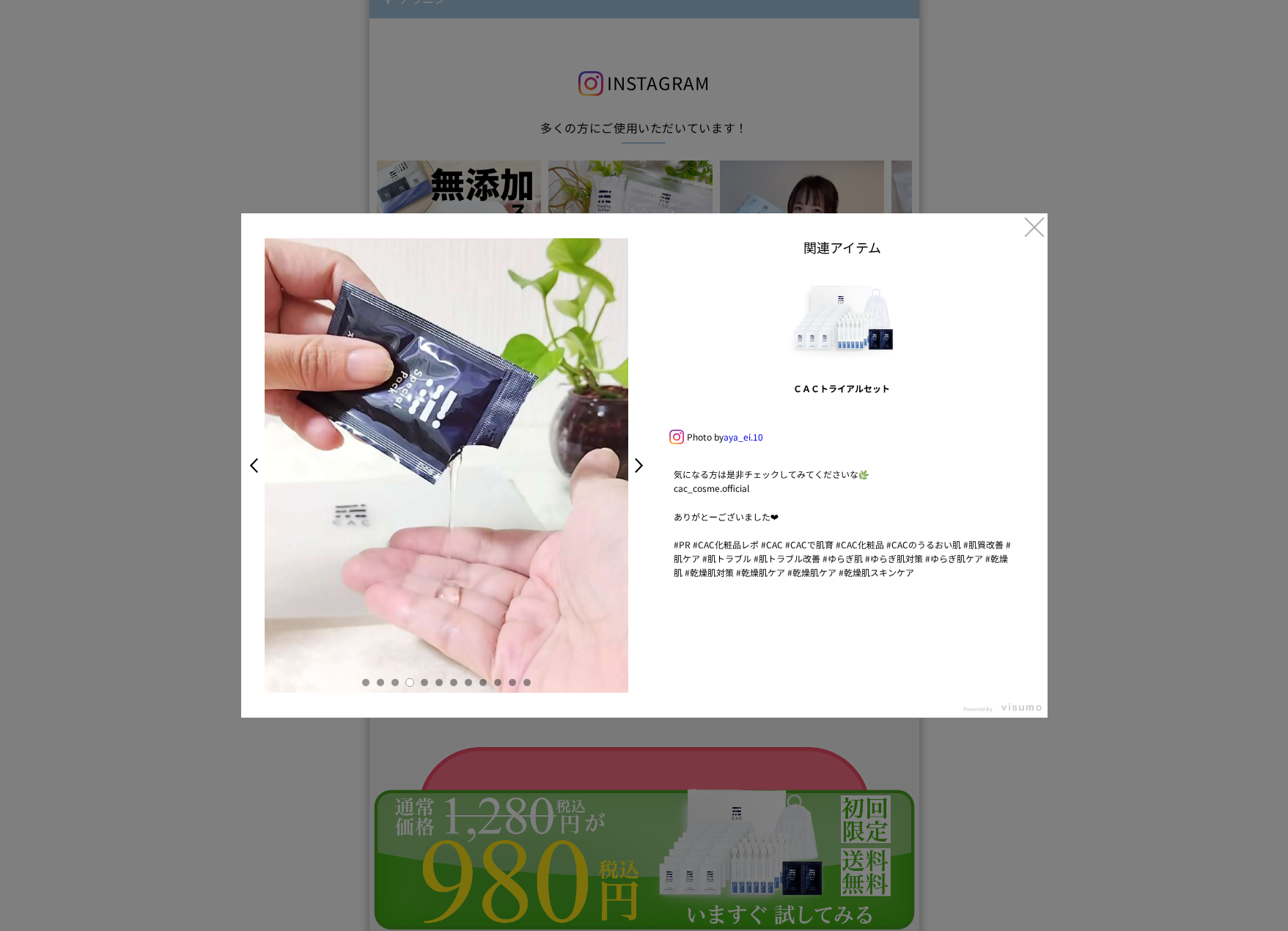 click at bounding box center (424, 682) 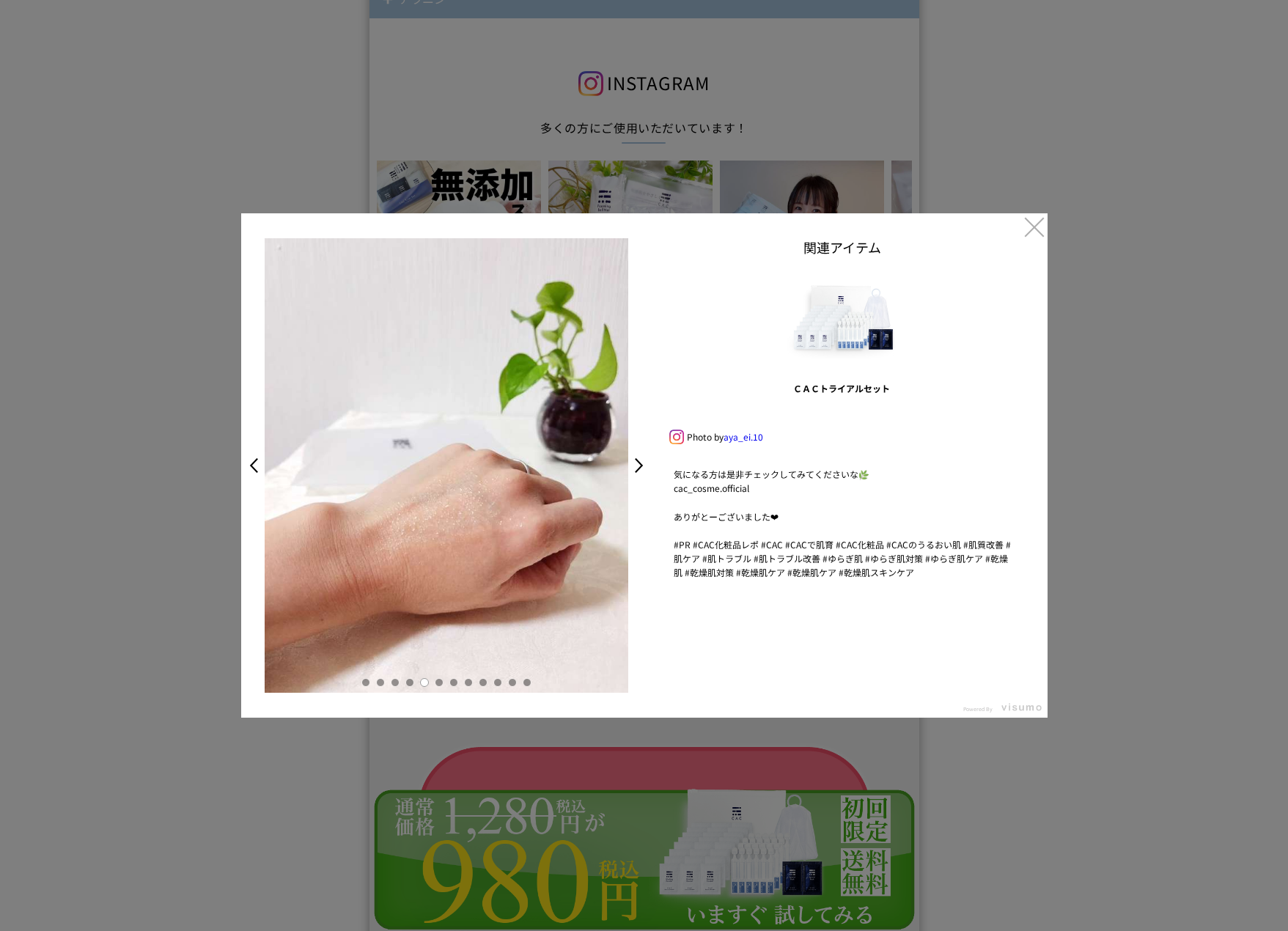 click at bounding box center [439, 682] 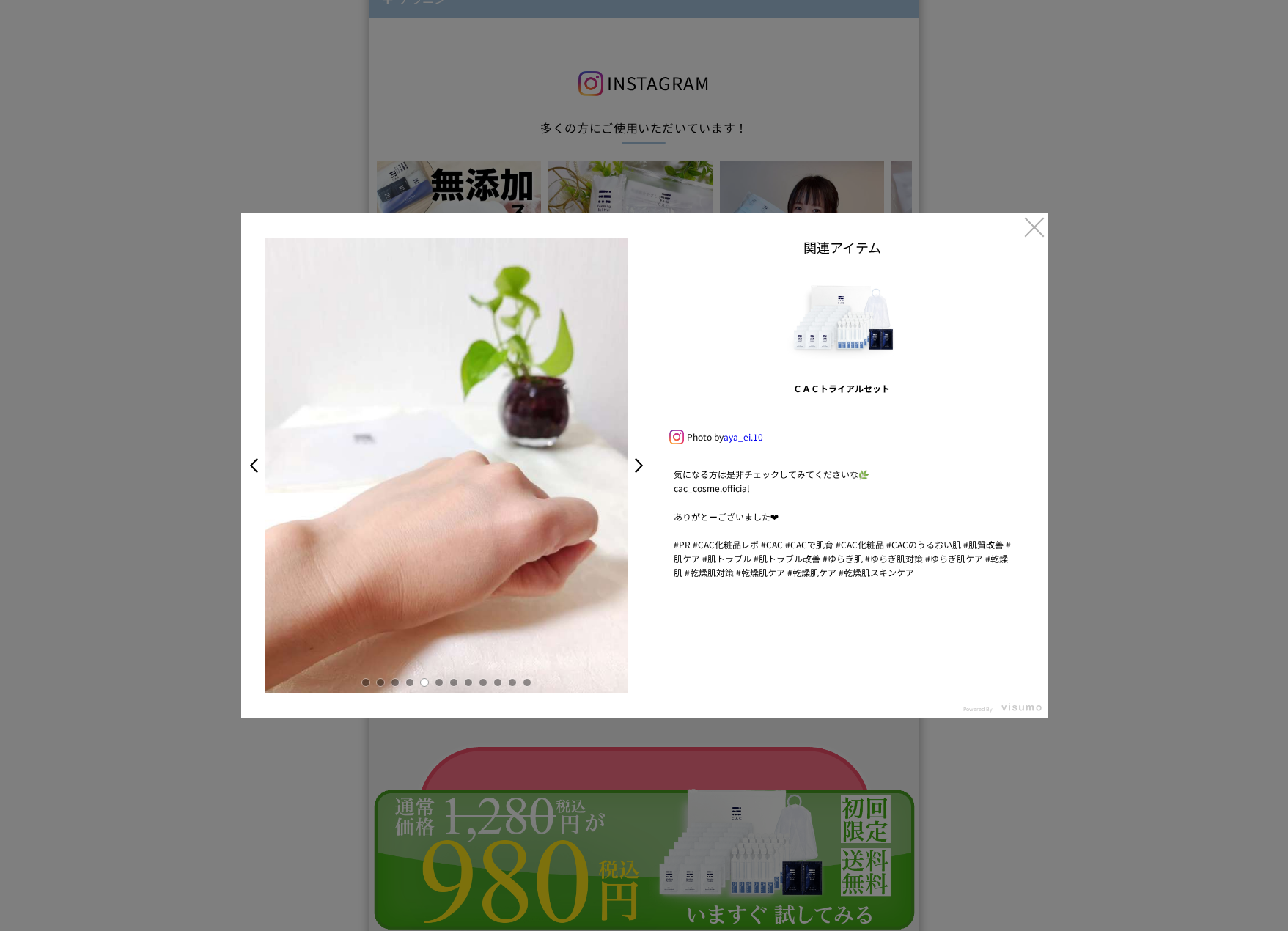 click at bounding box center (446, 682) 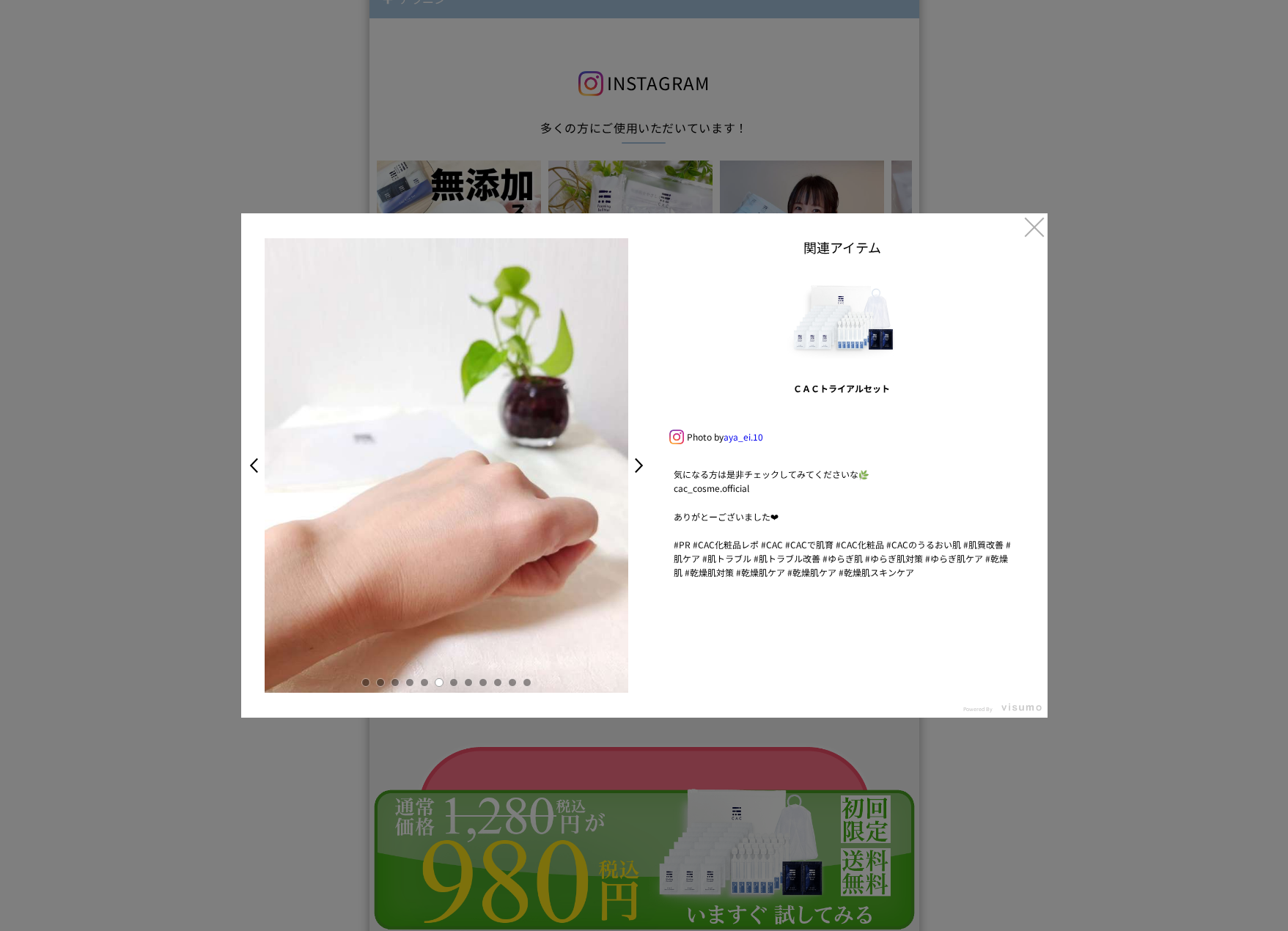 click at bounding box center (454, 682) 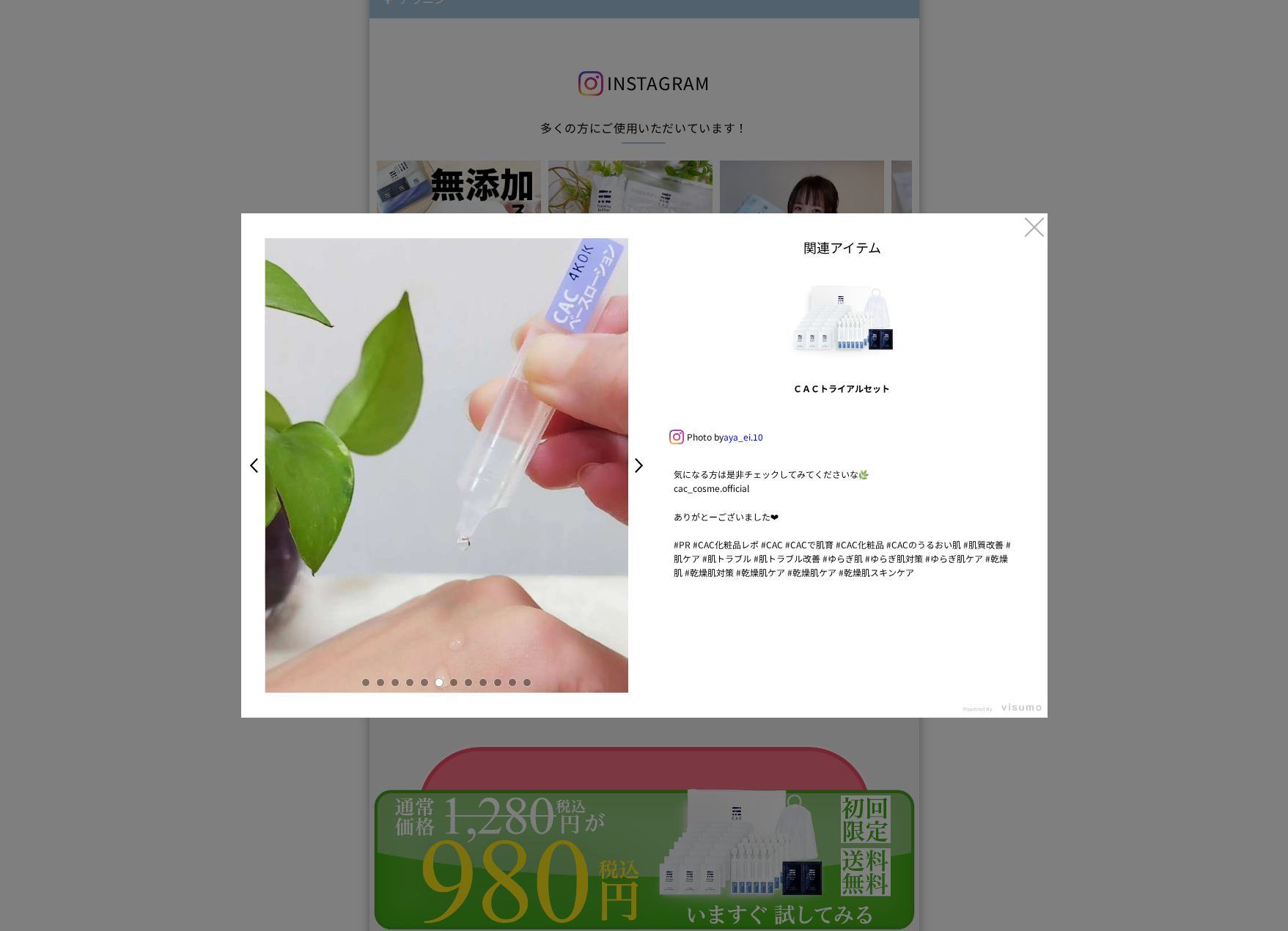 click at bounding box center (468, 682) 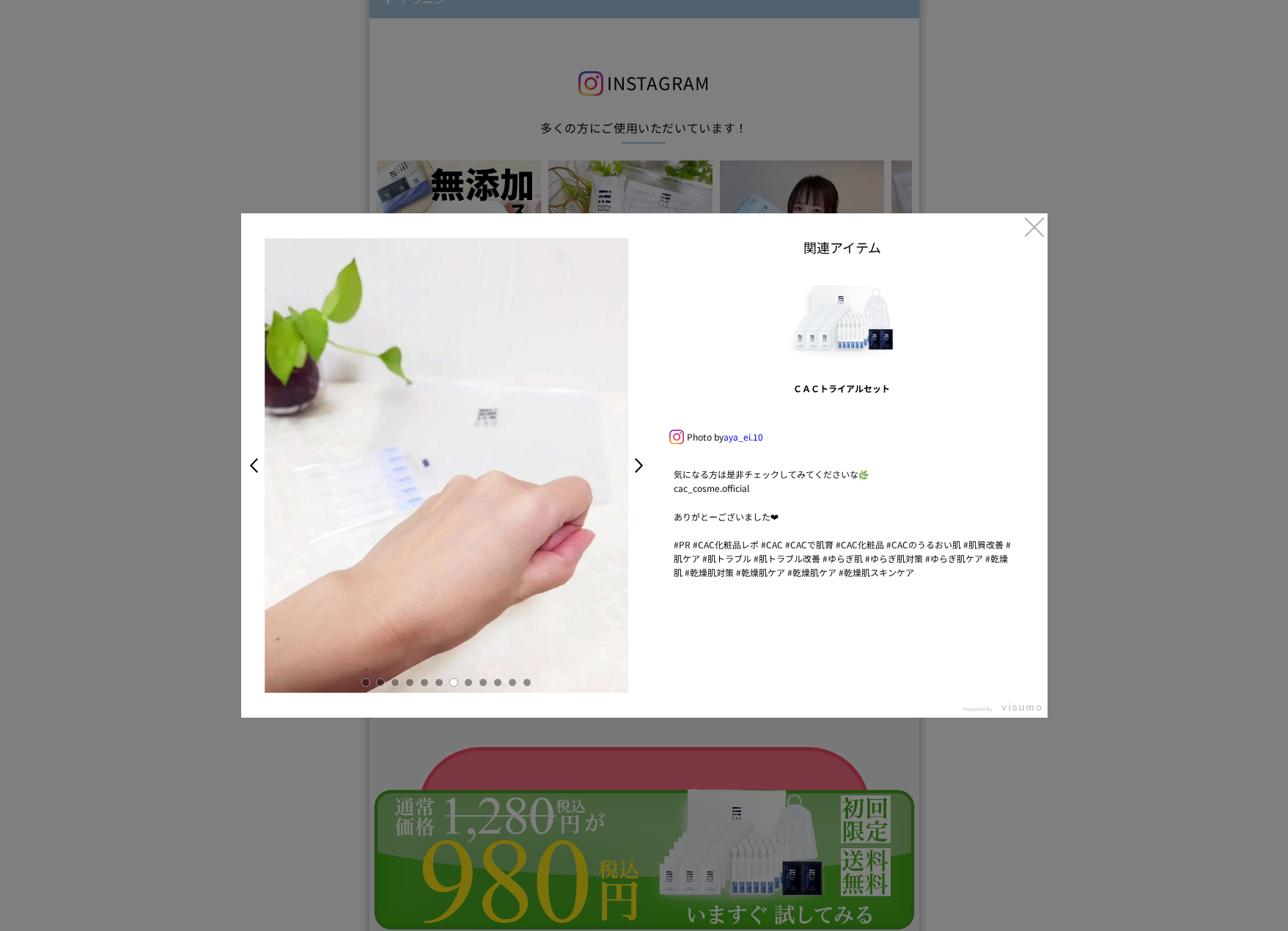 click at bounding box center (483, 682) 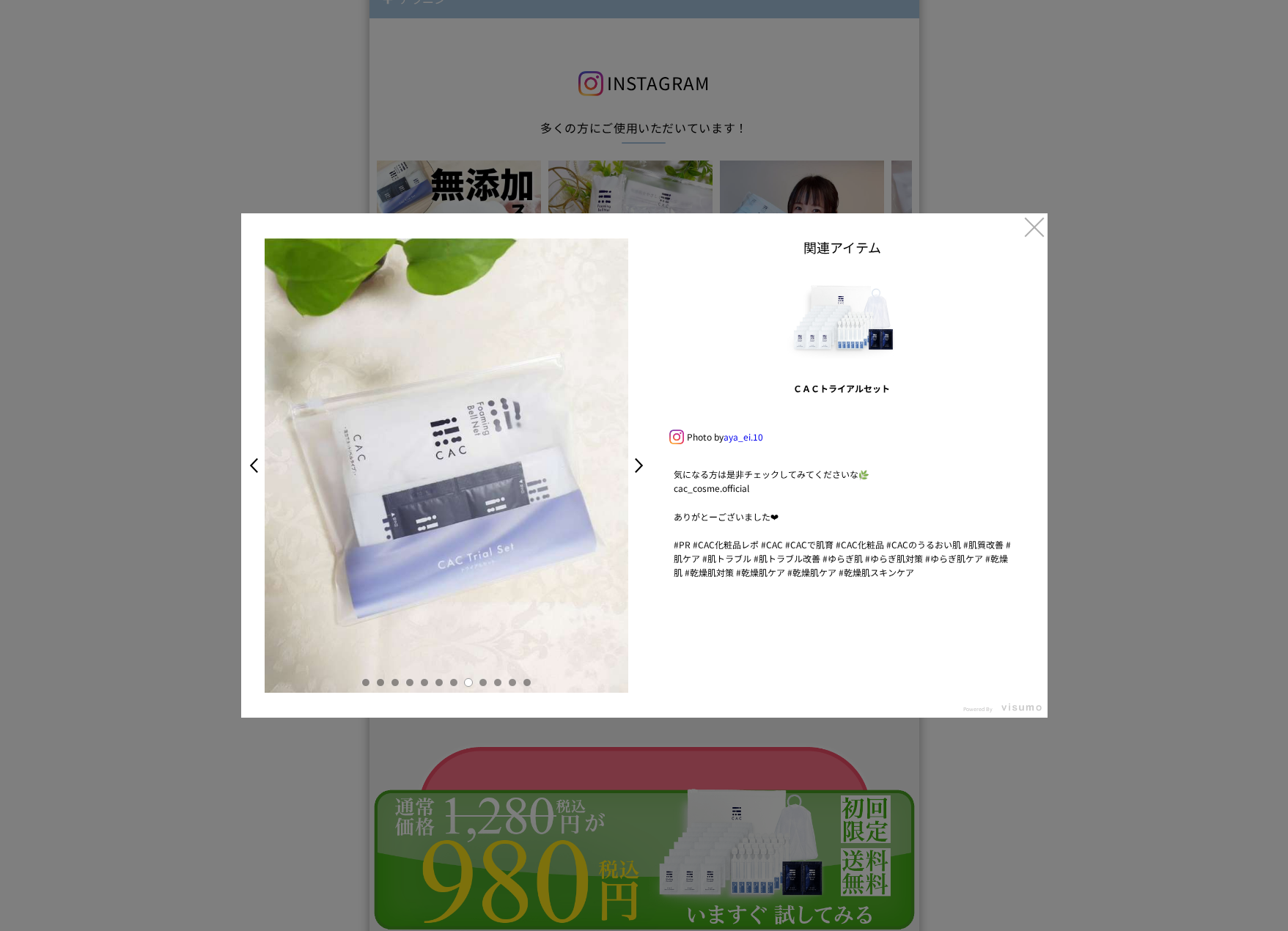 click at bounding box center [498, 682] 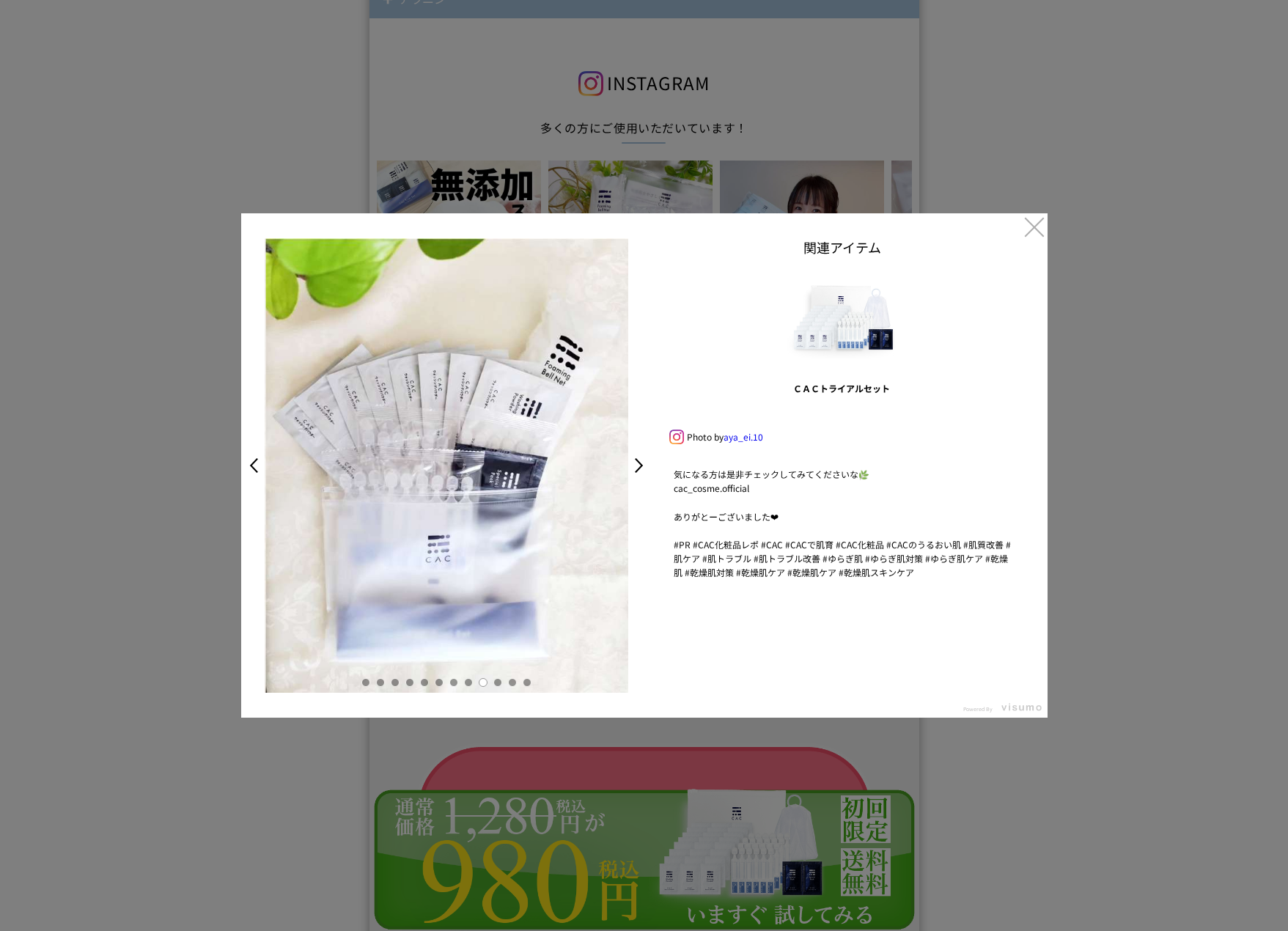 click at bounding box center [512, 682] 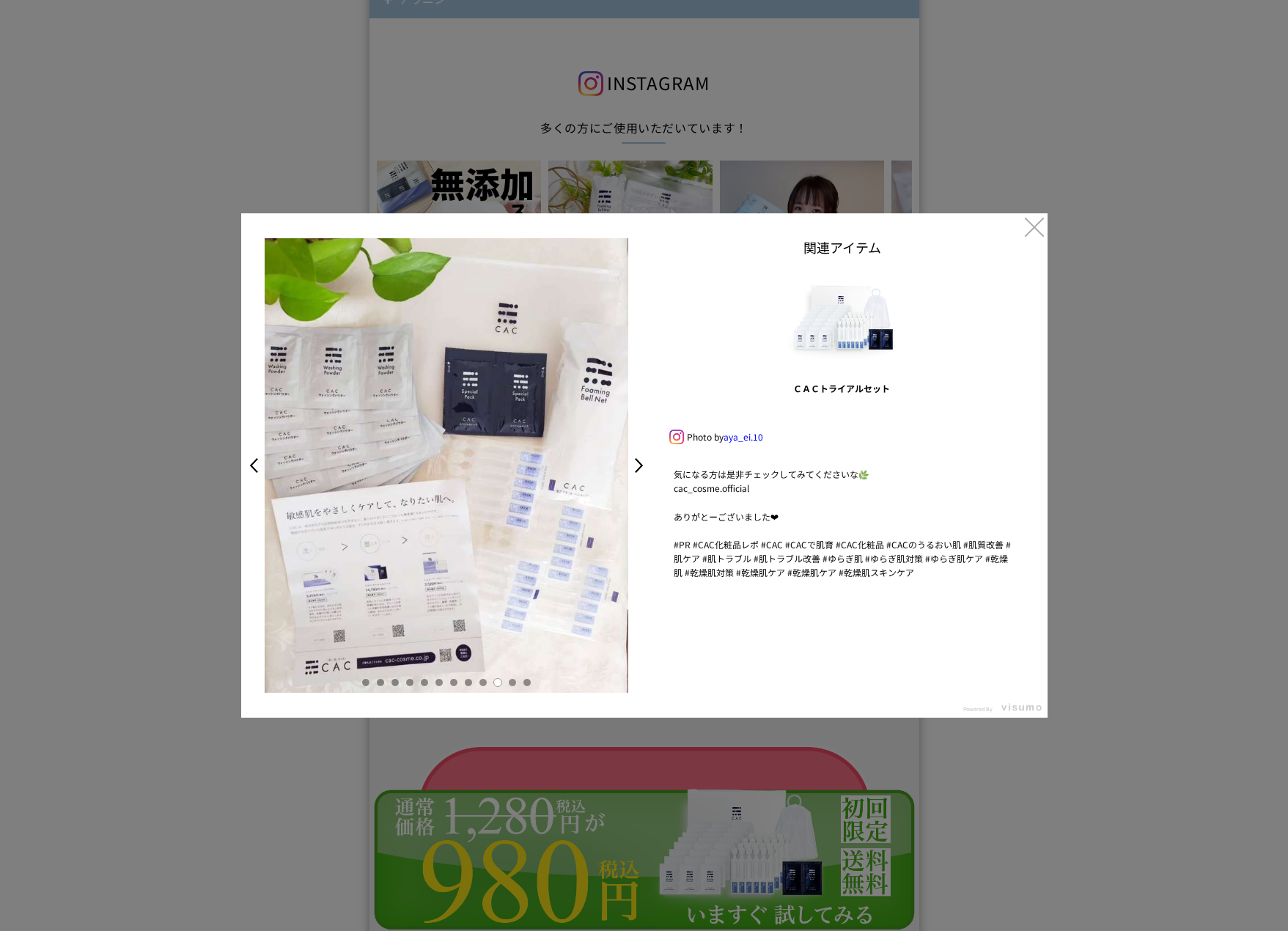 click at bounding box center [527, 682] 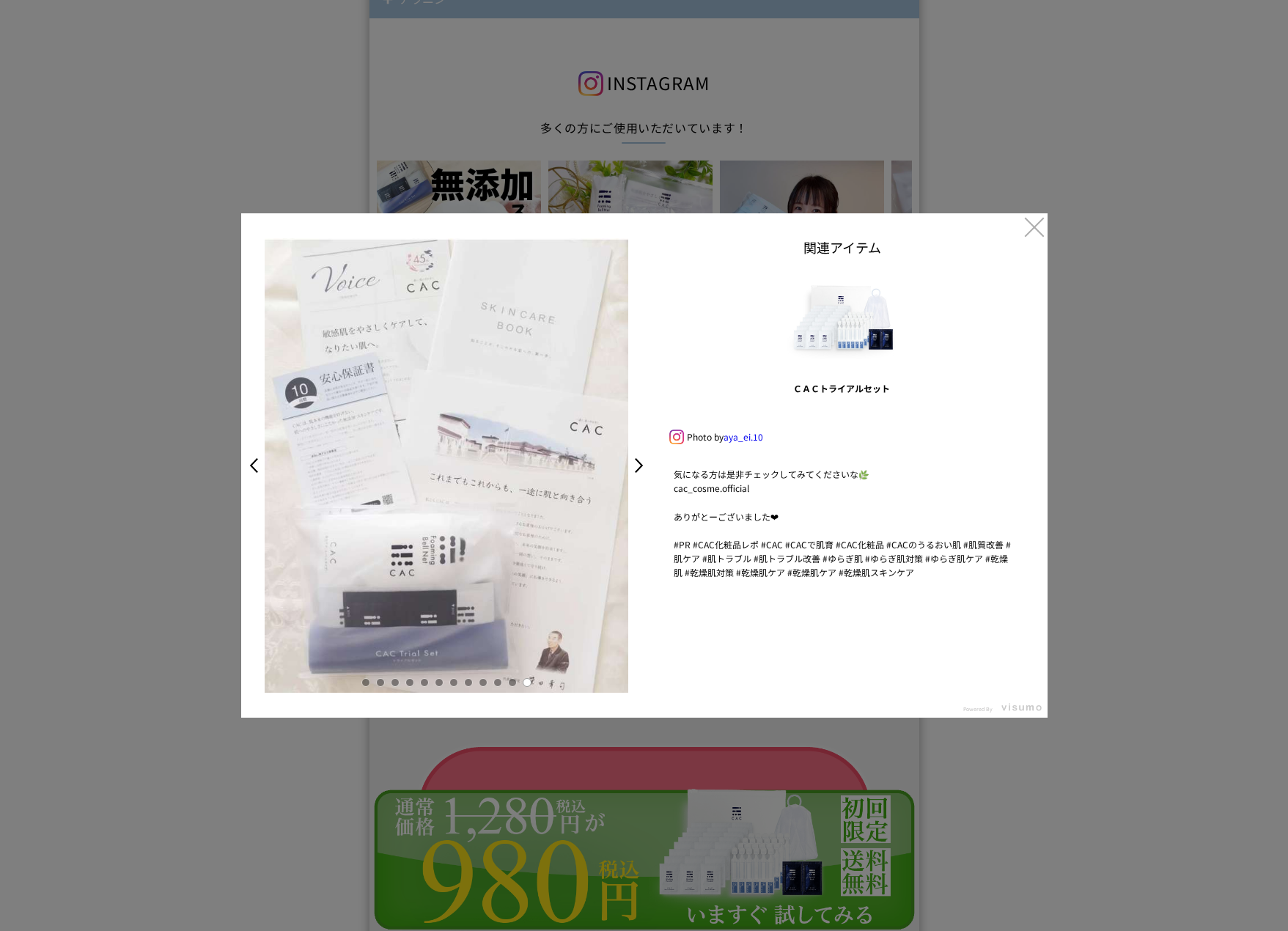 click on ">" at bounding box center (643, 466) 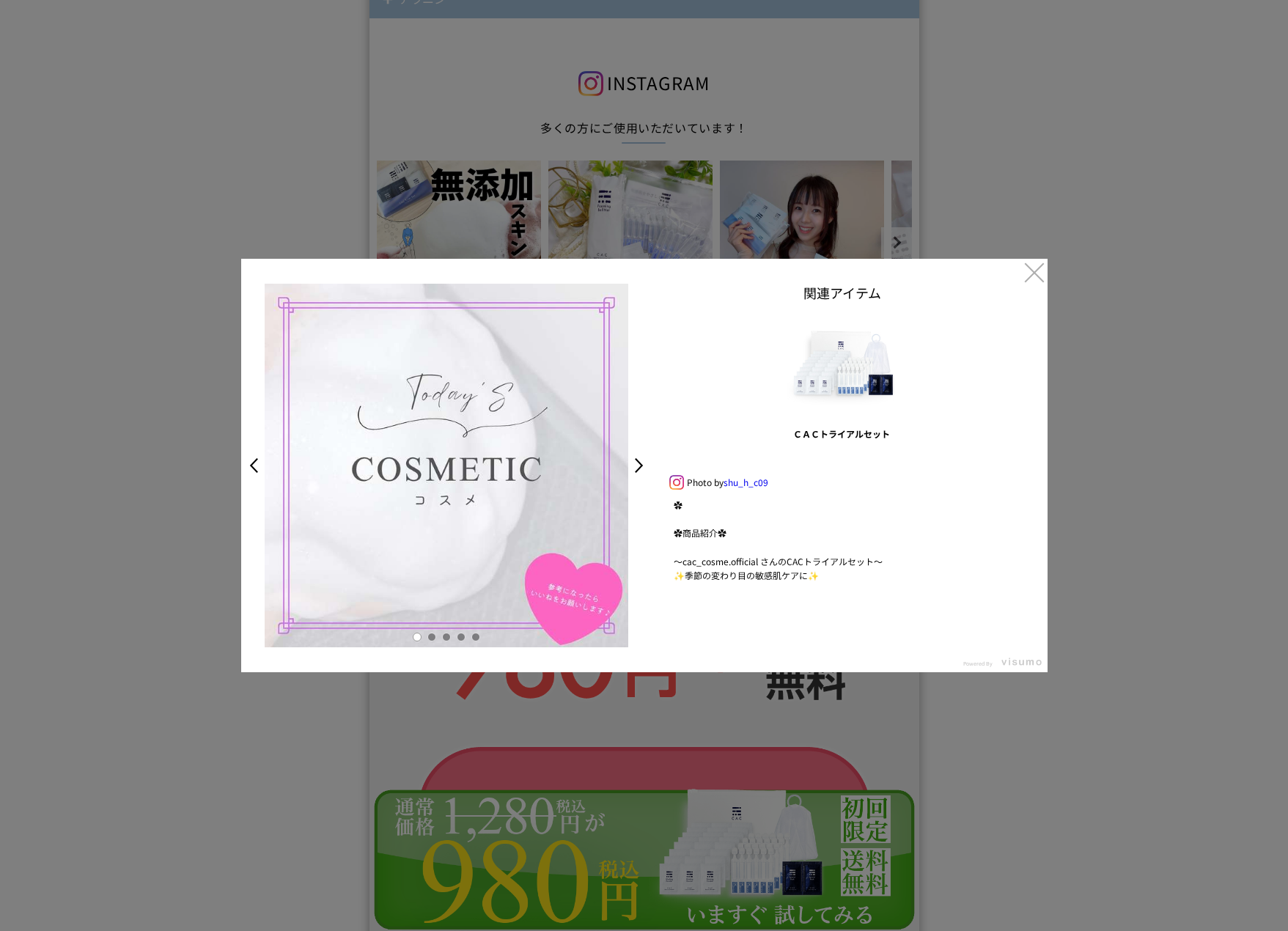 click at bounding box center [432, 637] 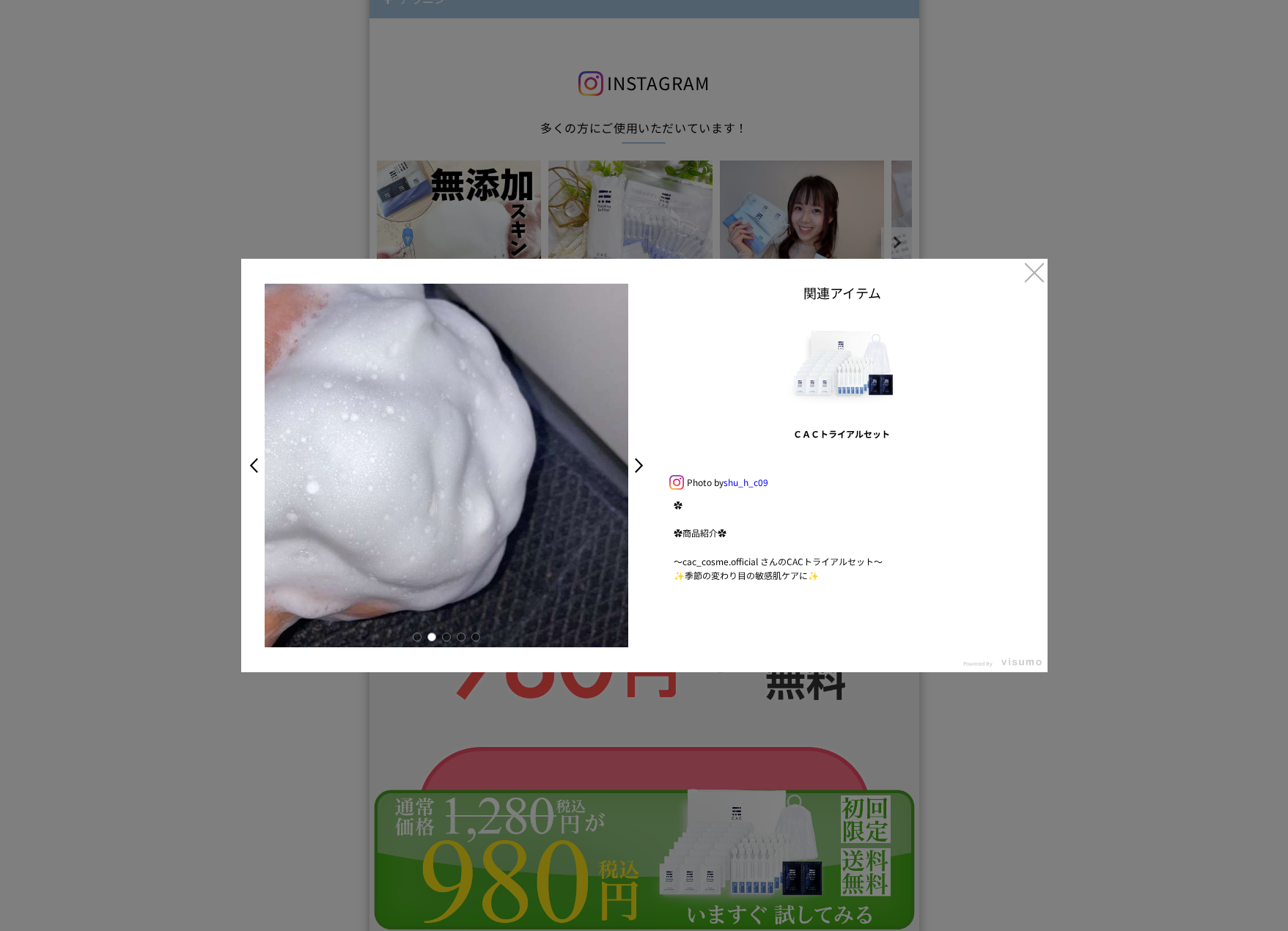 click at bounding box center (446, 637) 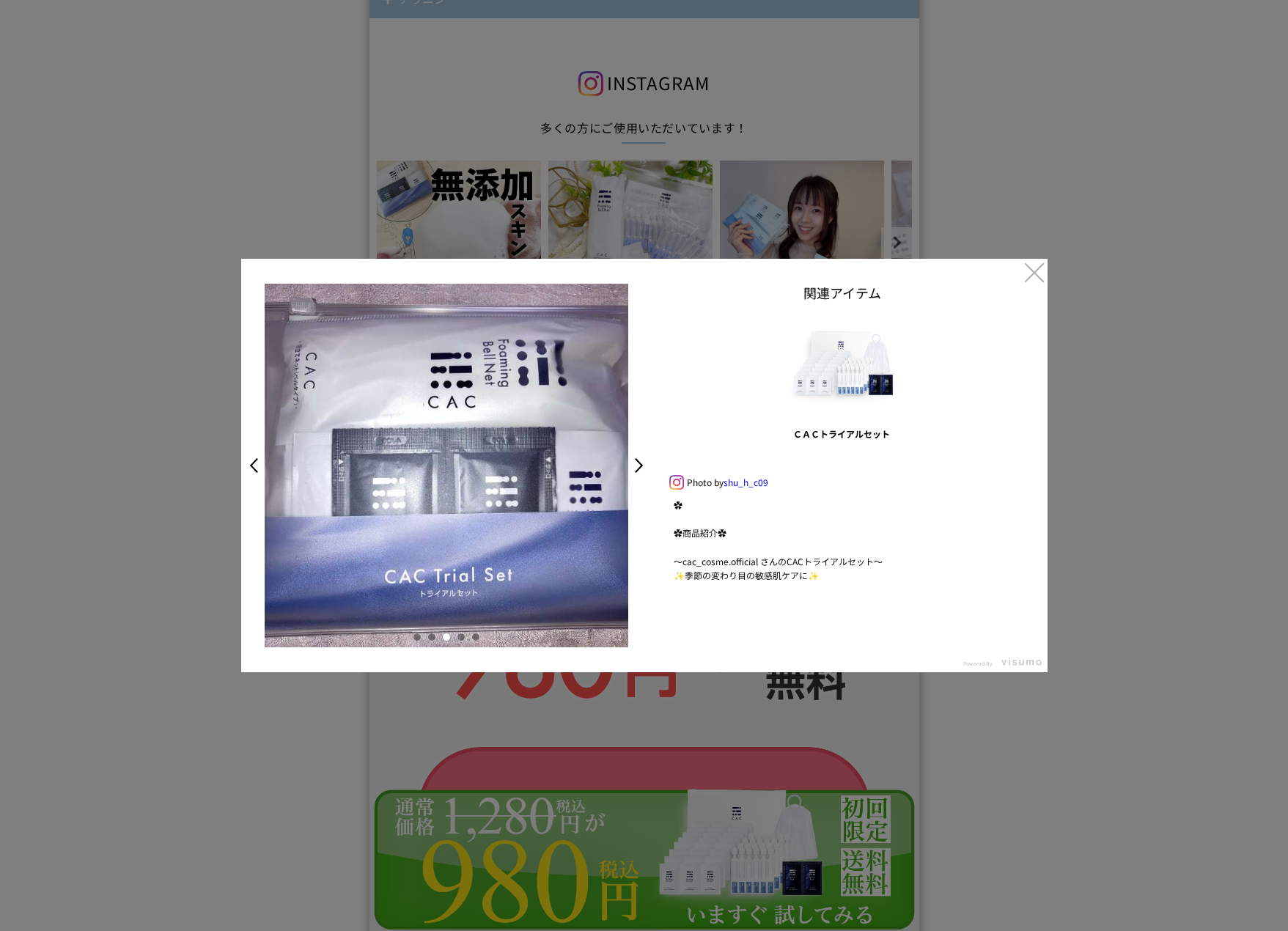 click at bounding box center (461, 637) 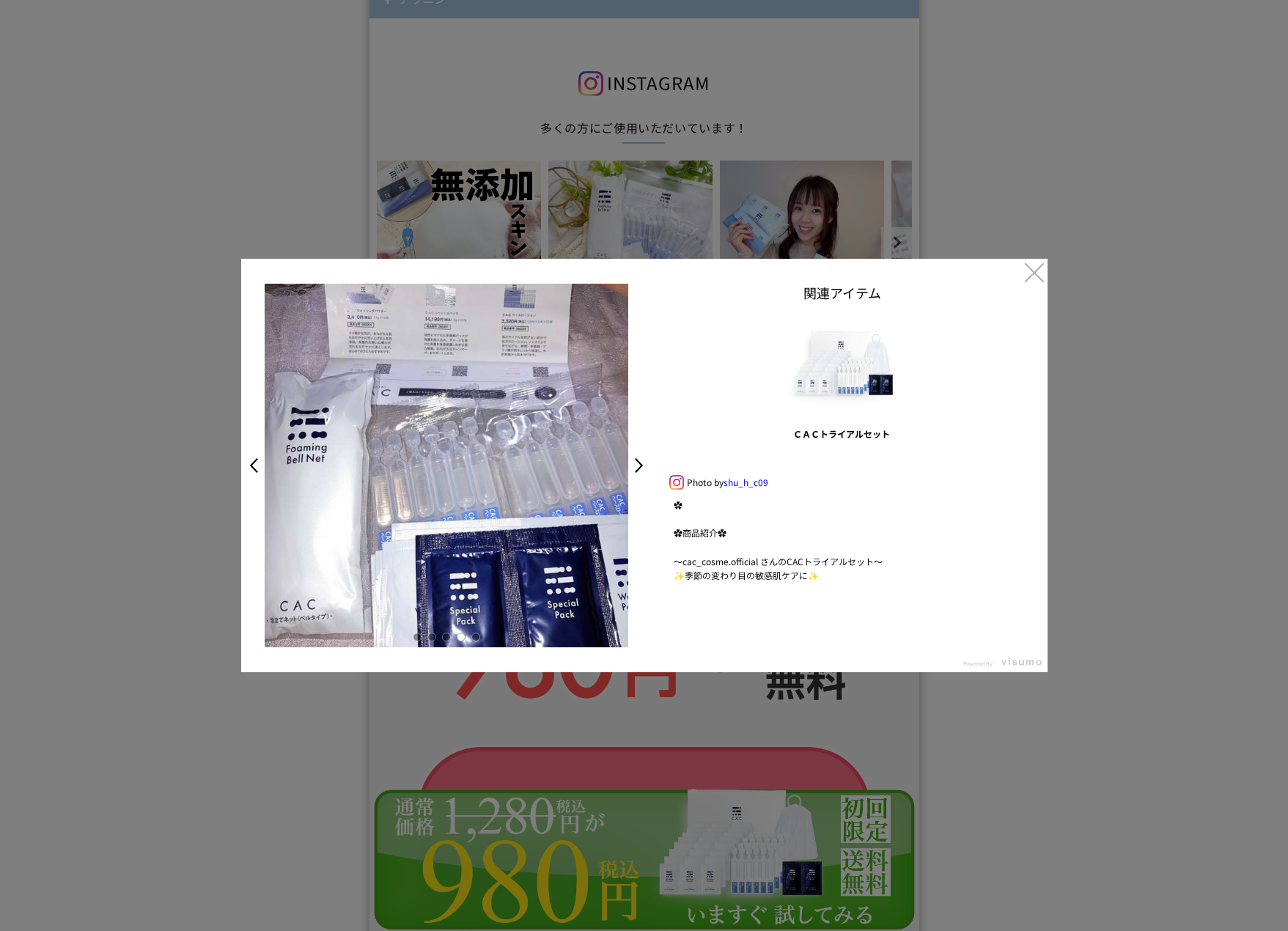 click at bounding box center (476, 637) 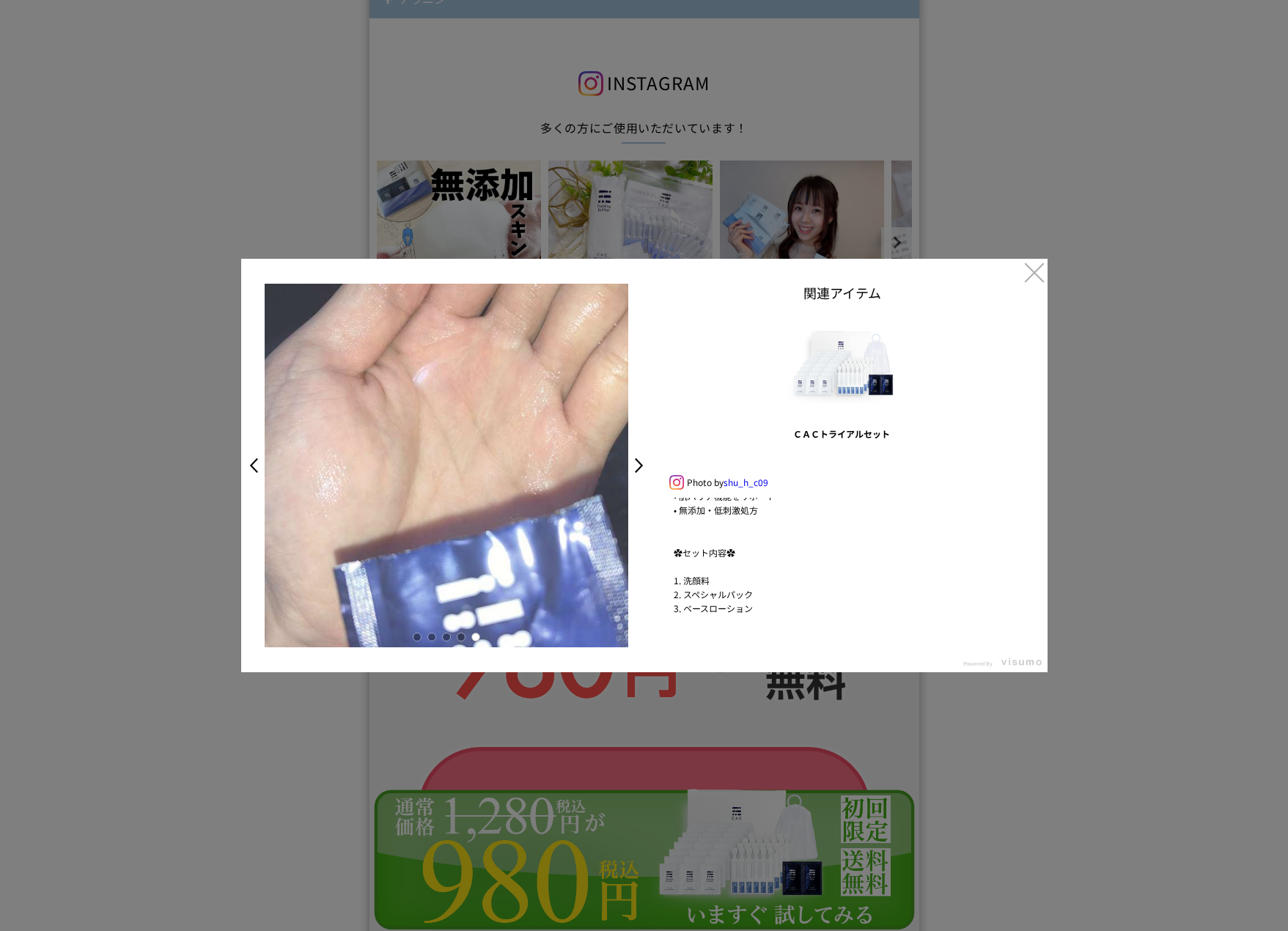 scroll, scrollTop: 440, scrollLeft: 0, axis: vertical 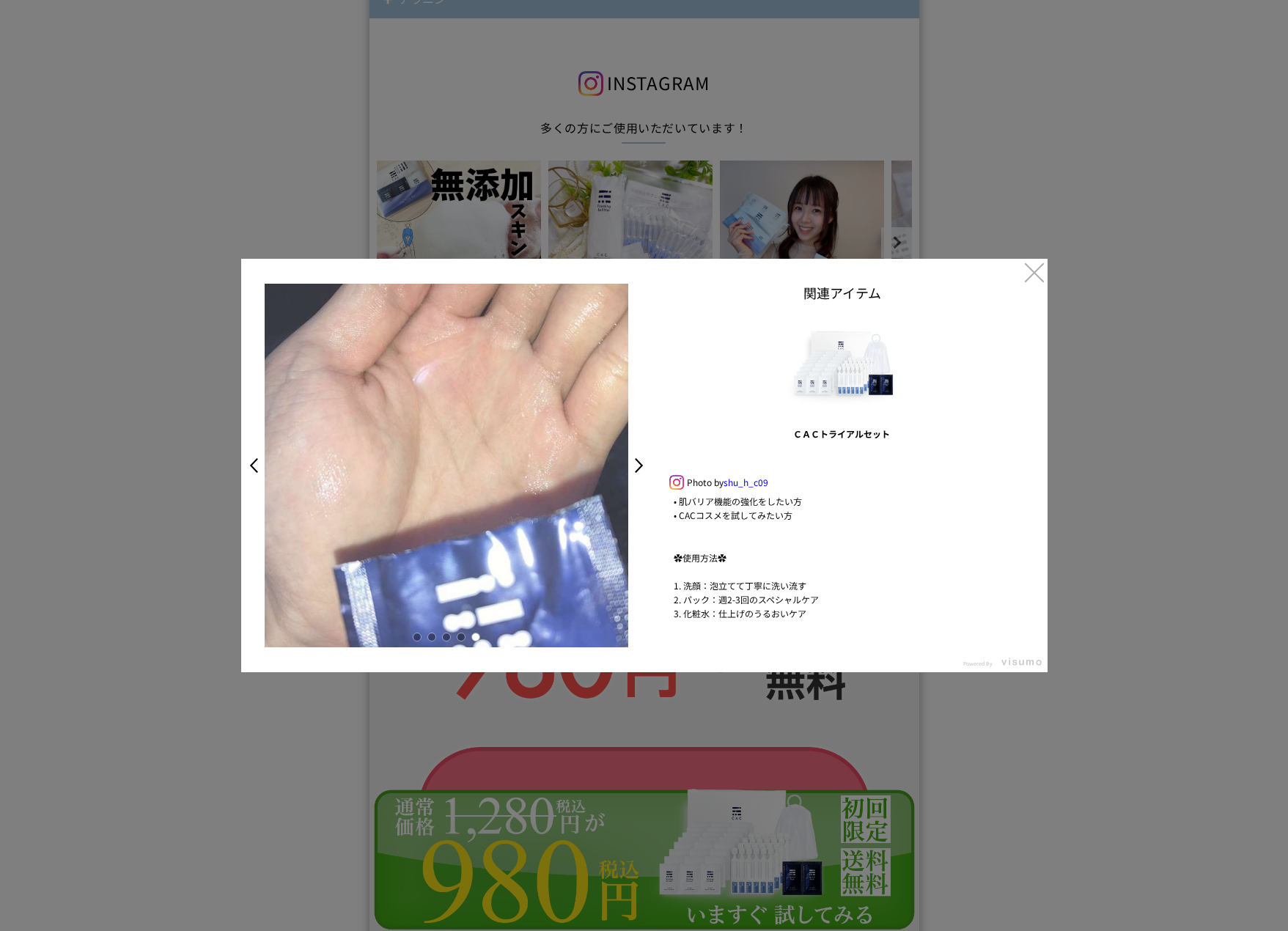 click on ">" at bounding box center (643, 466) 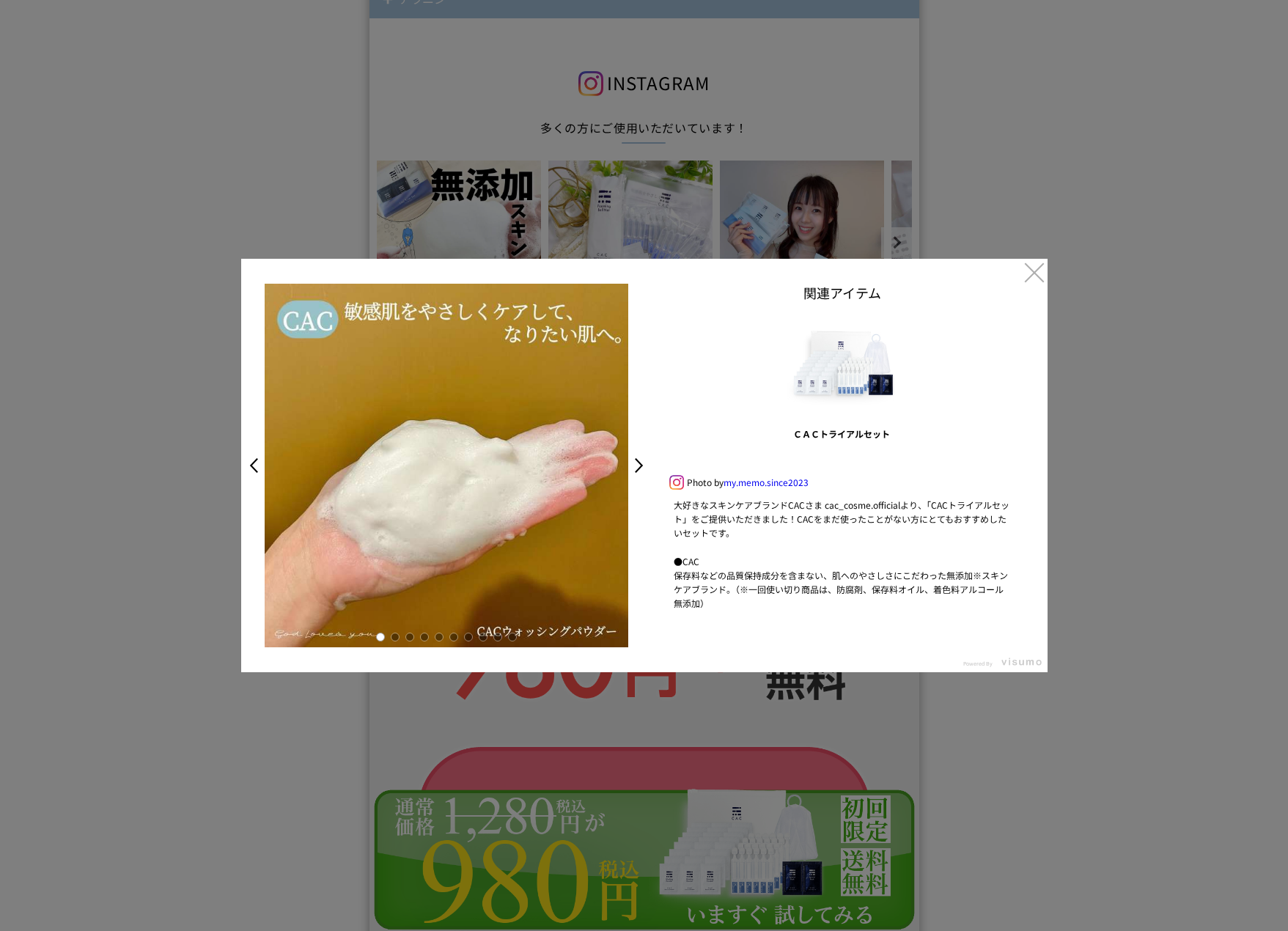 click at bounding box center [395, 637] 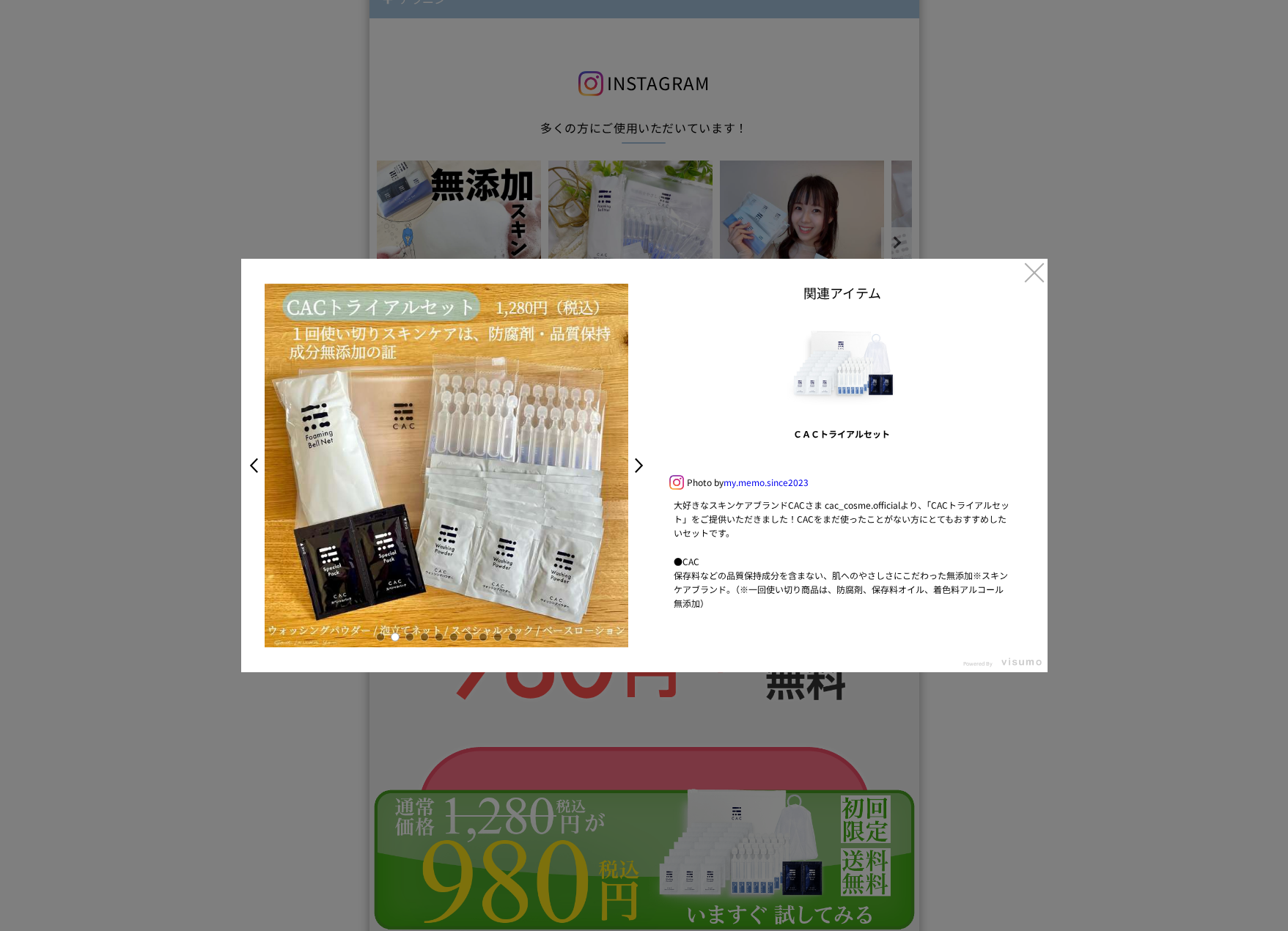 click at bounding box center (410, 637) 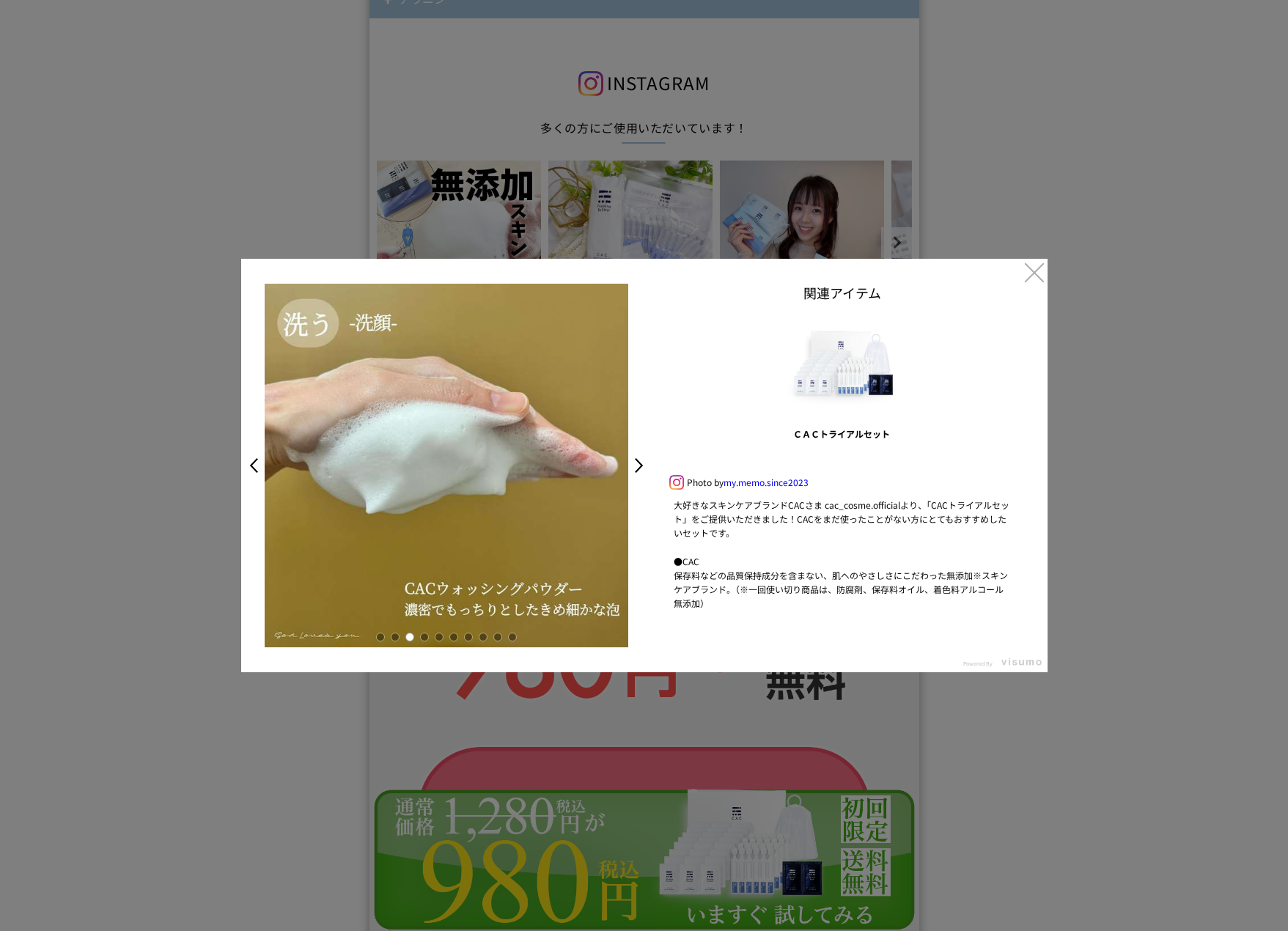 click at bounding box center [424, 637] 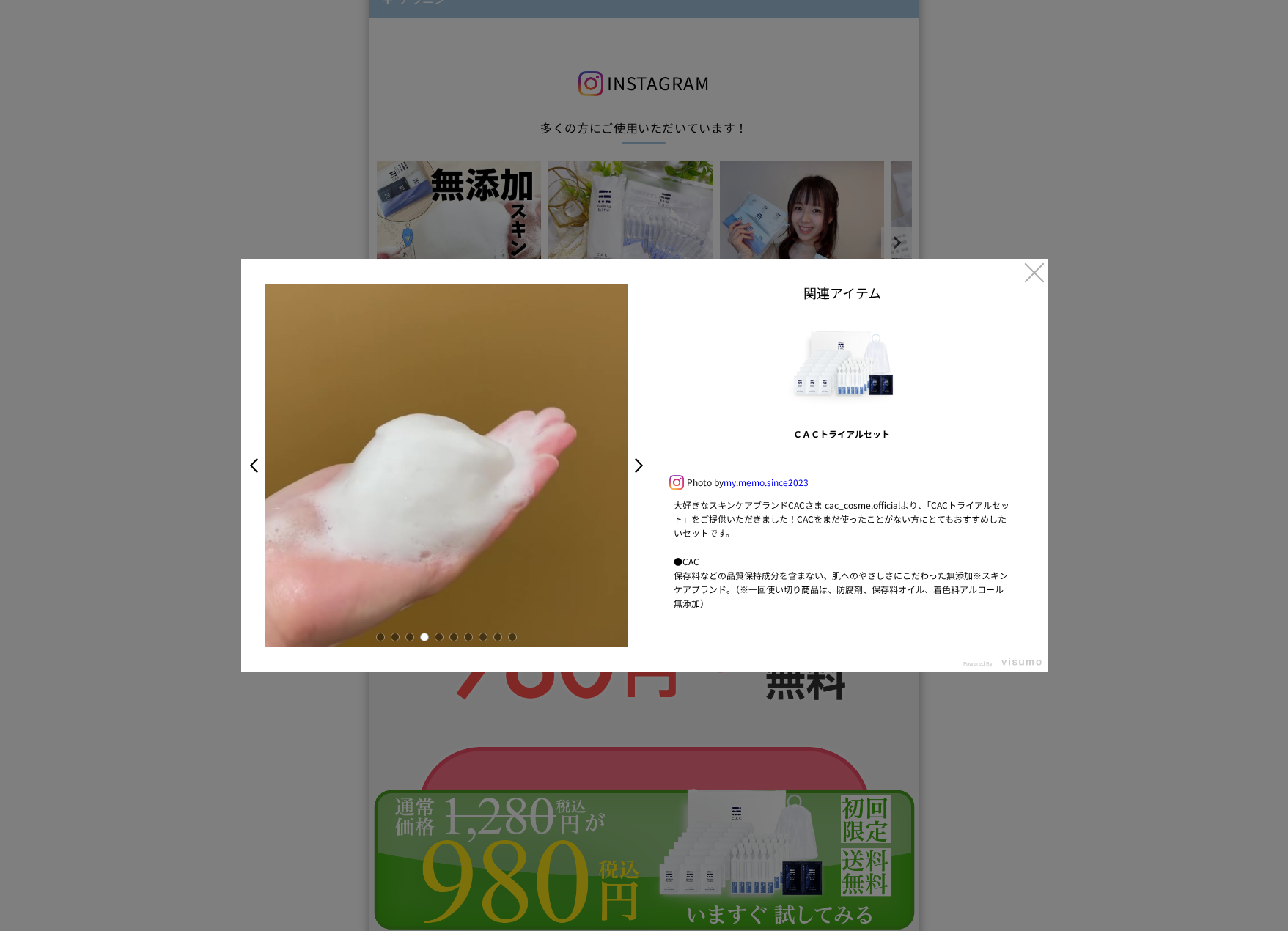 click at bounding box center (439, 637) 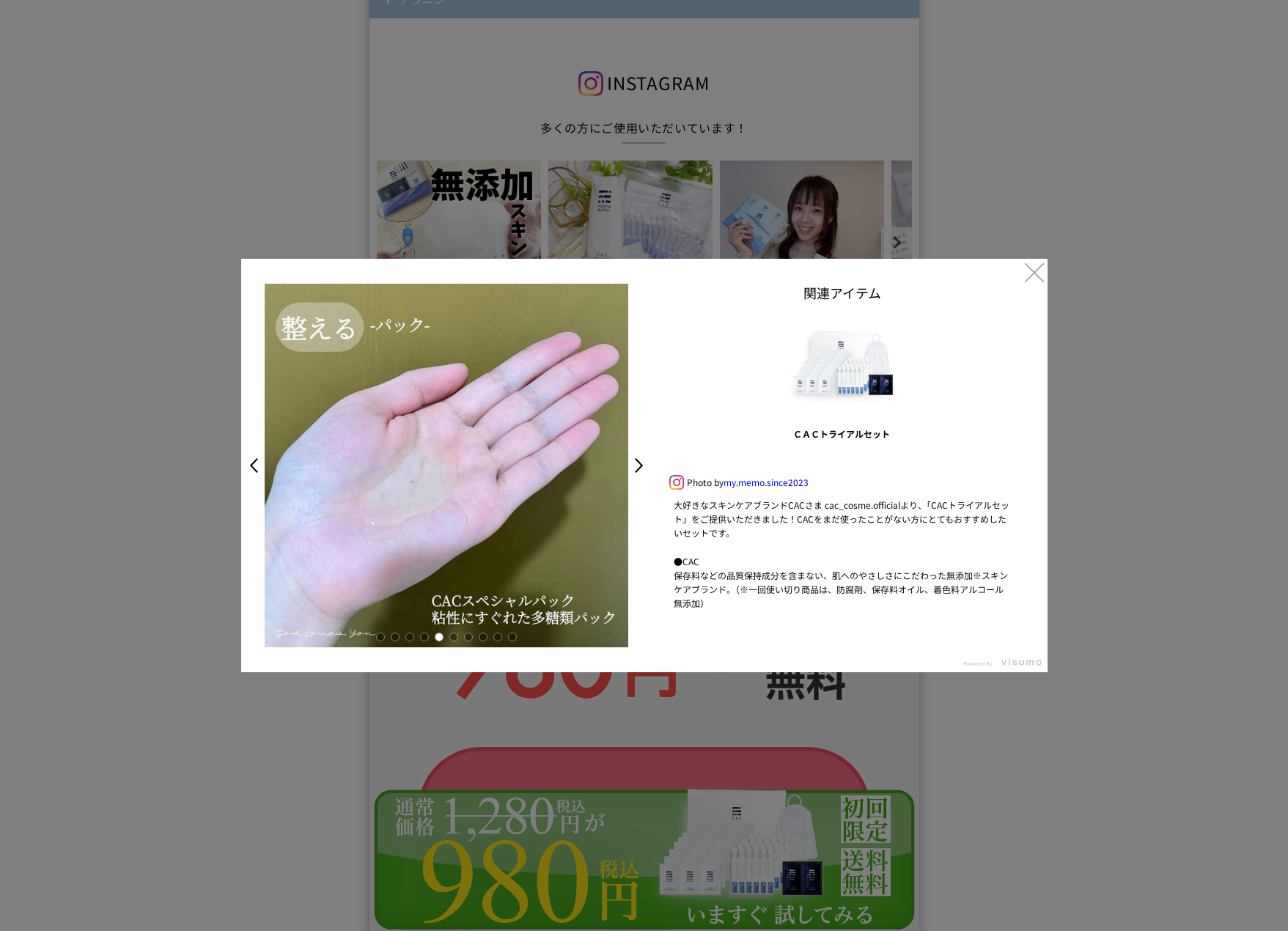 click at bounding box center (454, 637) 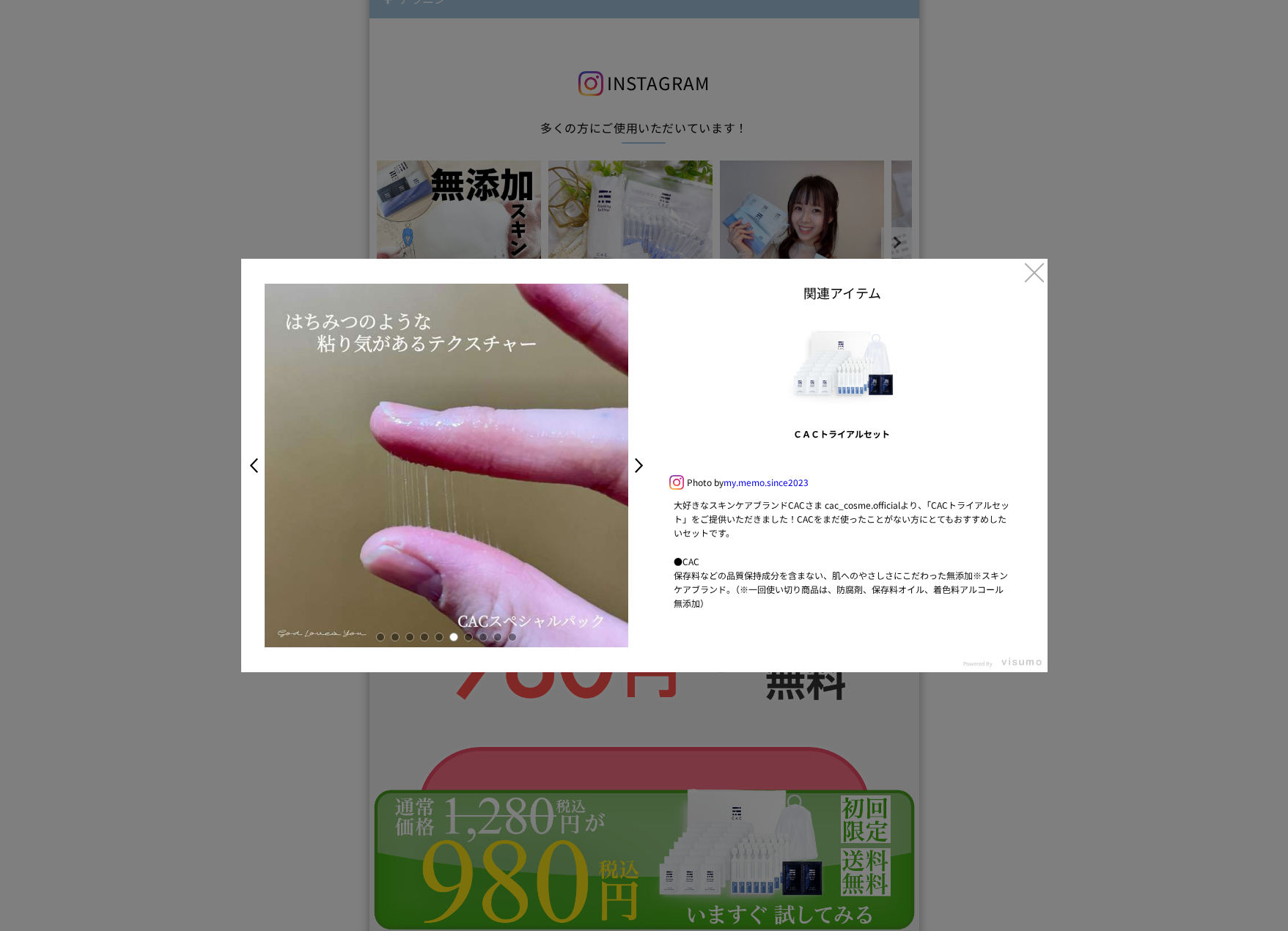 click at bounding box center (468, 637) 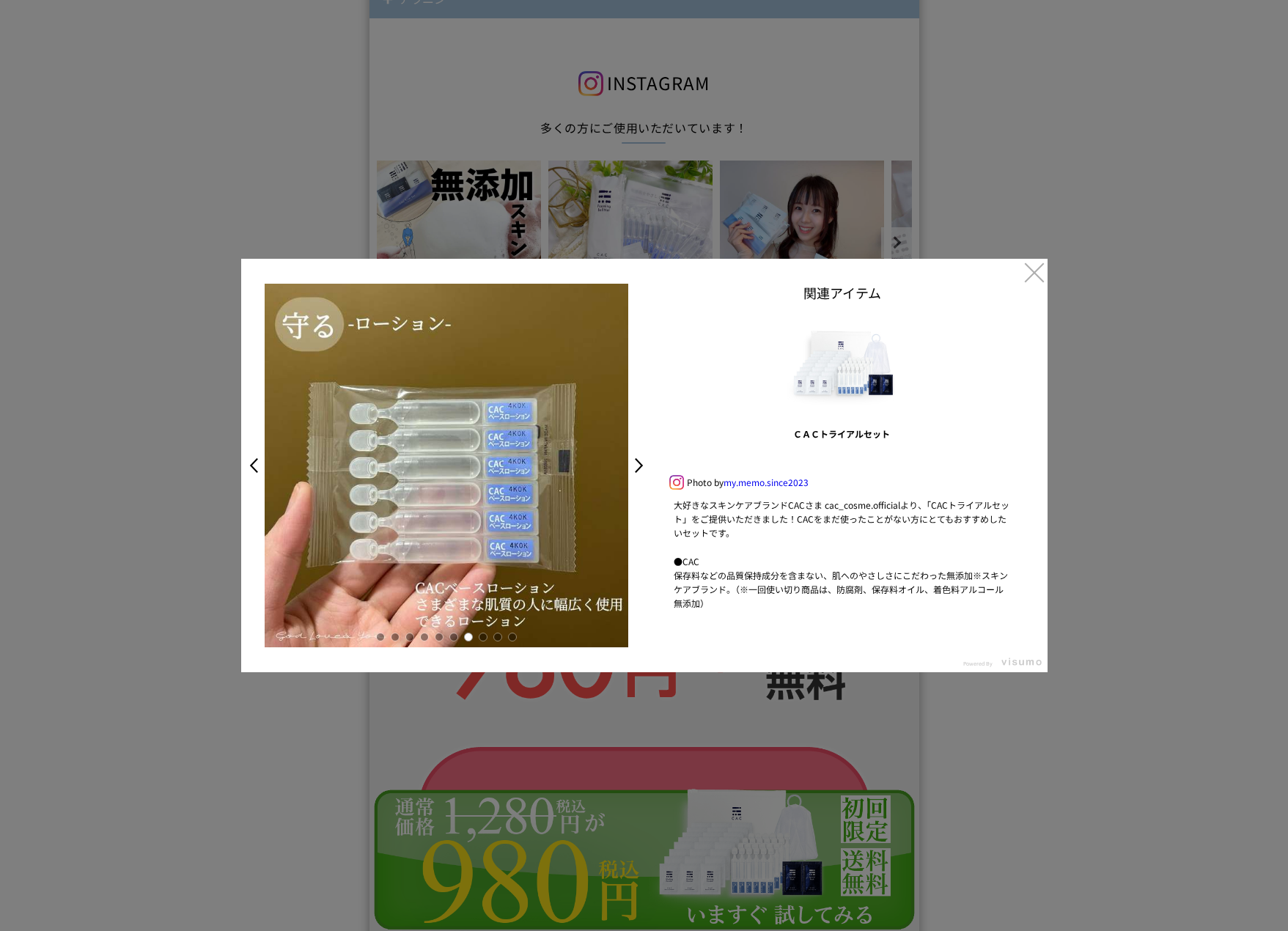 click at bounding box center (446, 637) 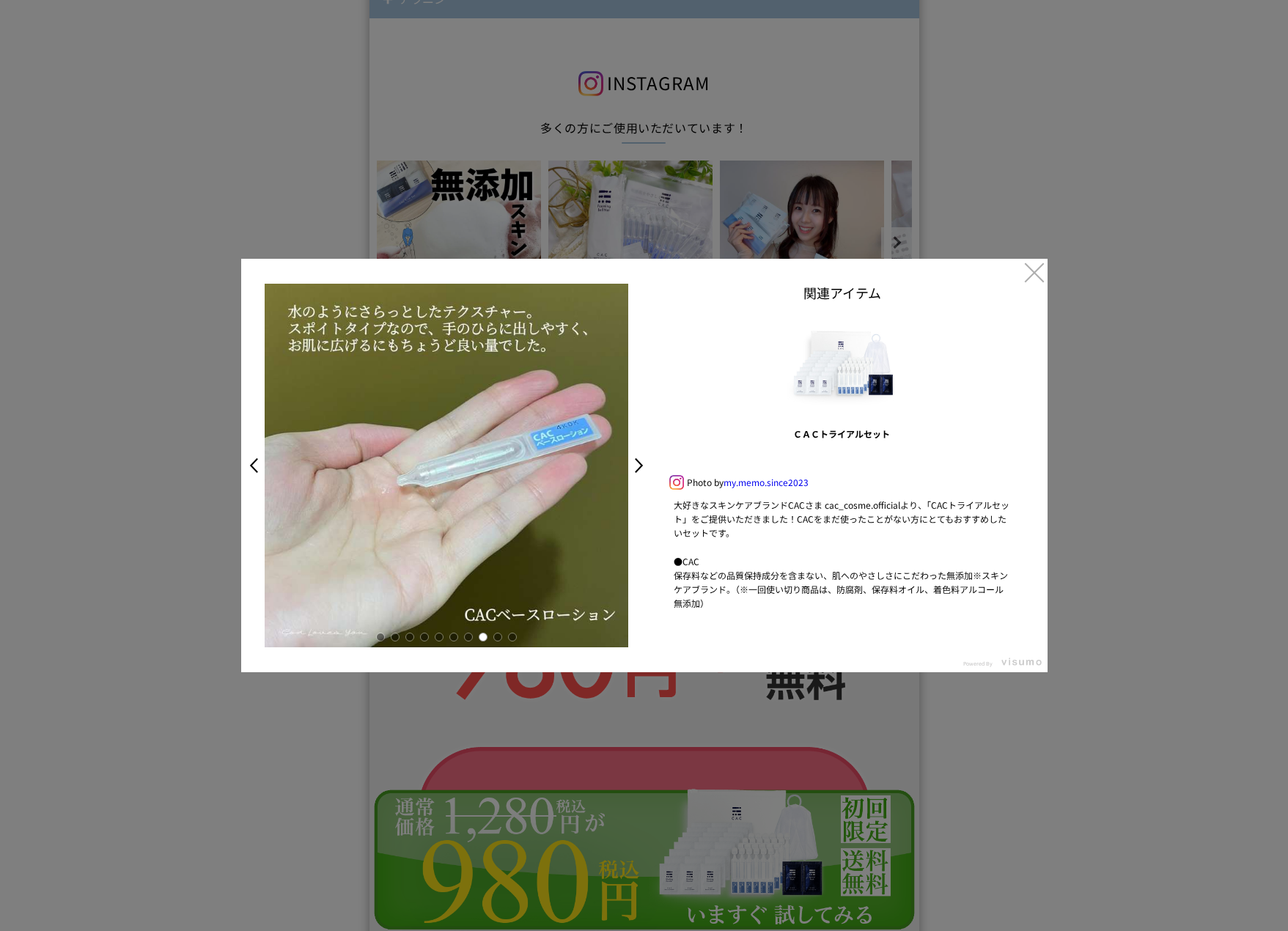 click at bounding box center (498, 637) 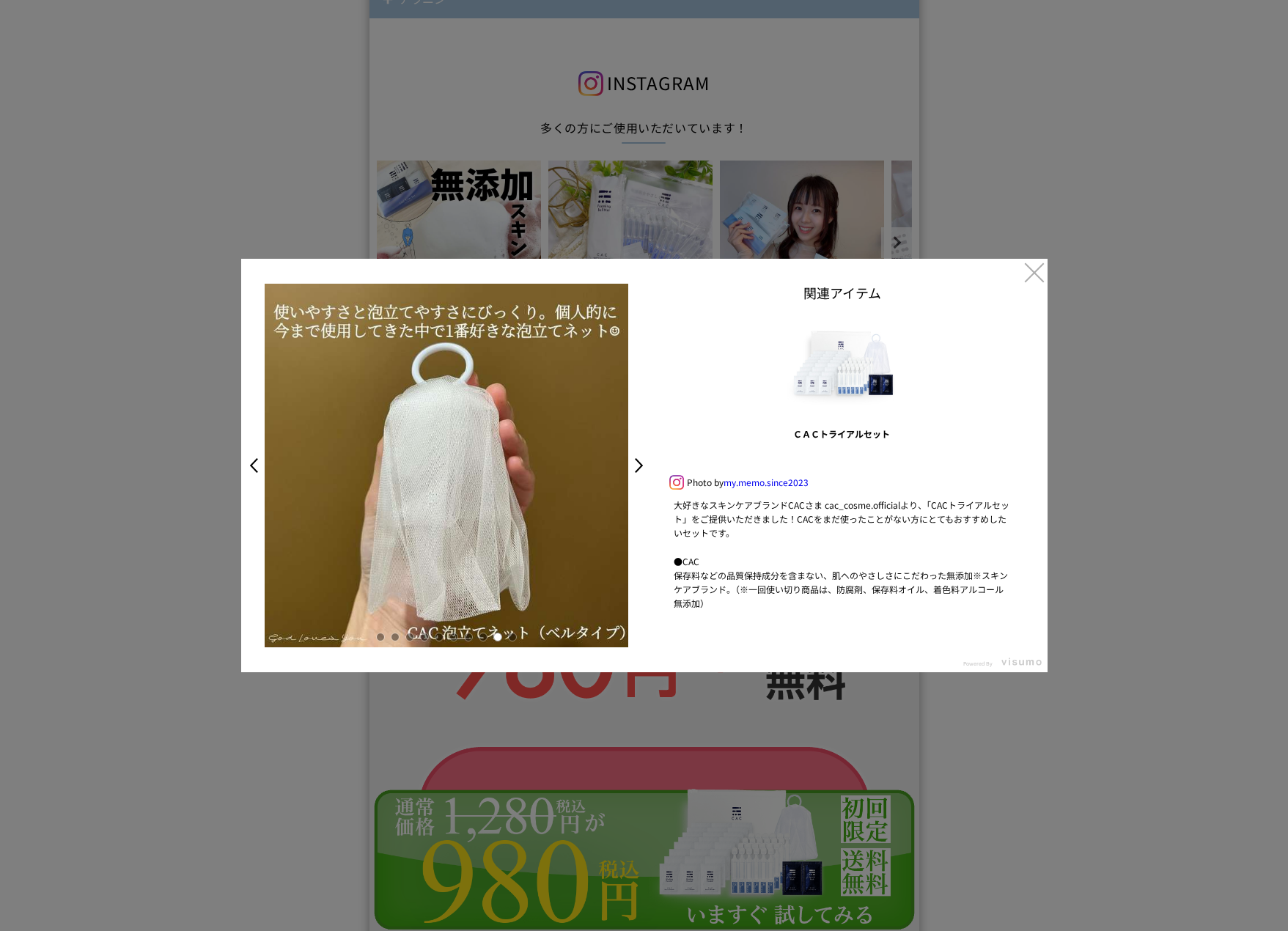 click at bounding box center [512, 637] 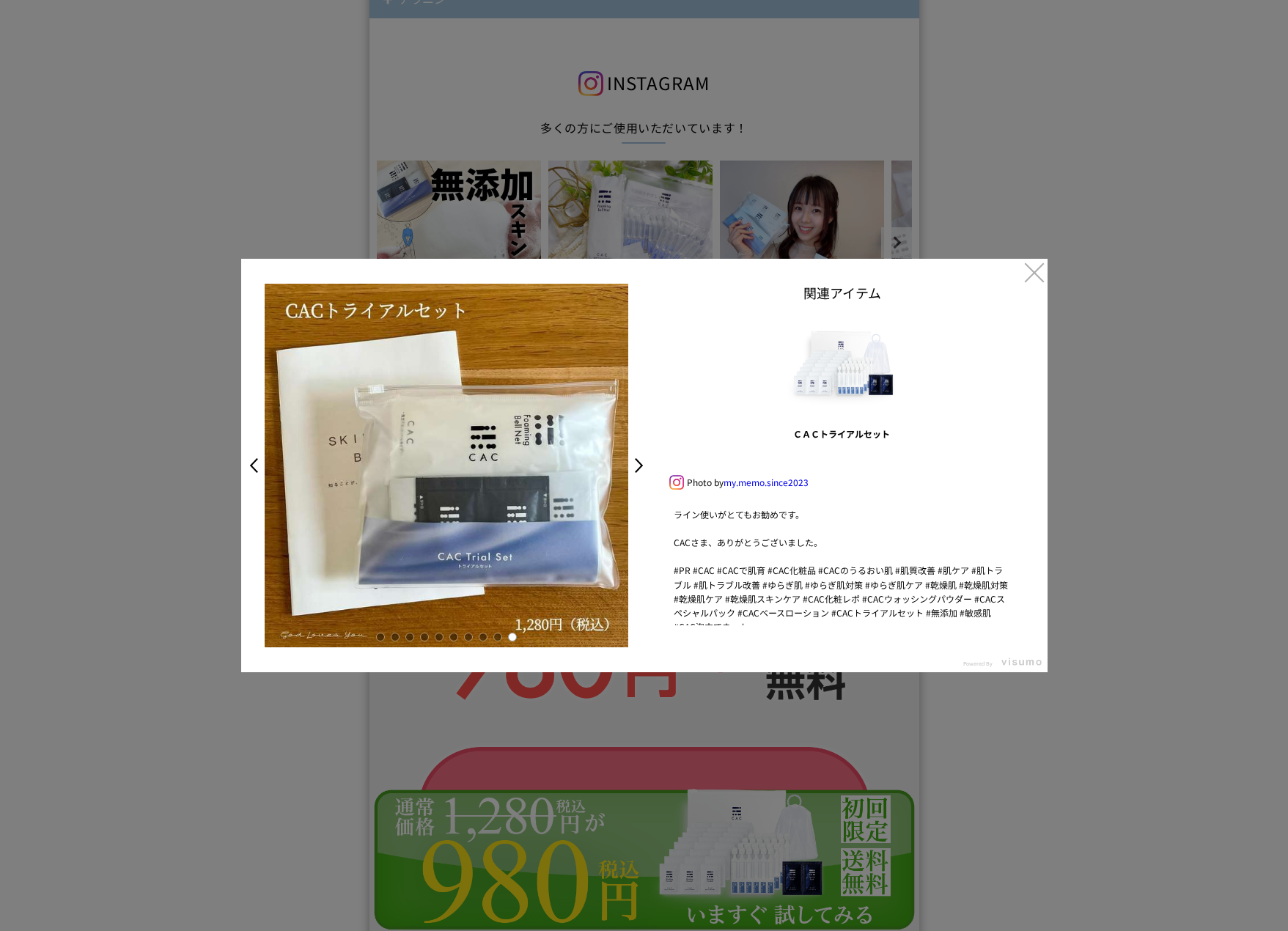 scroll, scrollTop: 505, scrollLeft: 0, axis: vertical 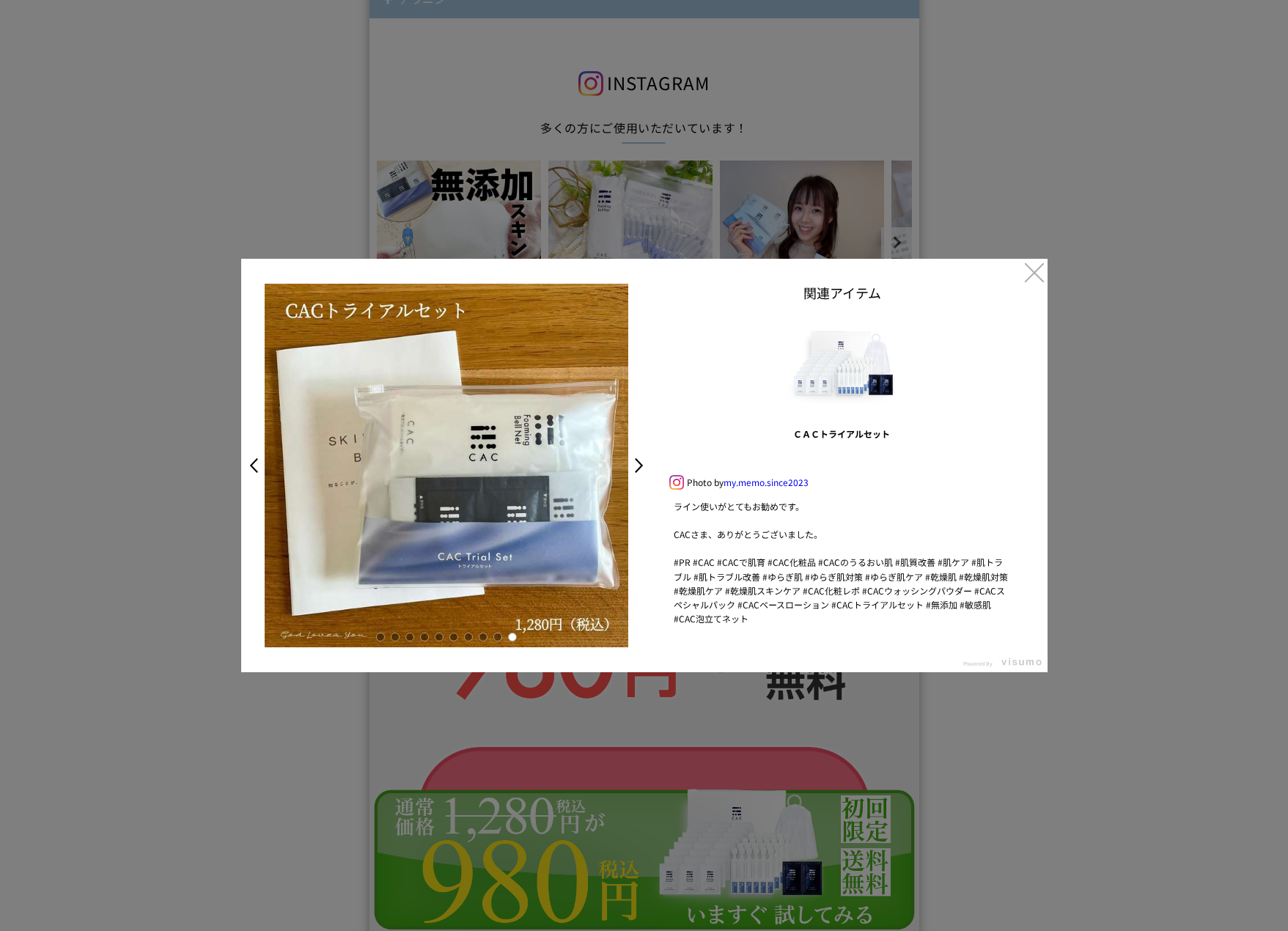 click on ">" at bounding box center [643, 466] 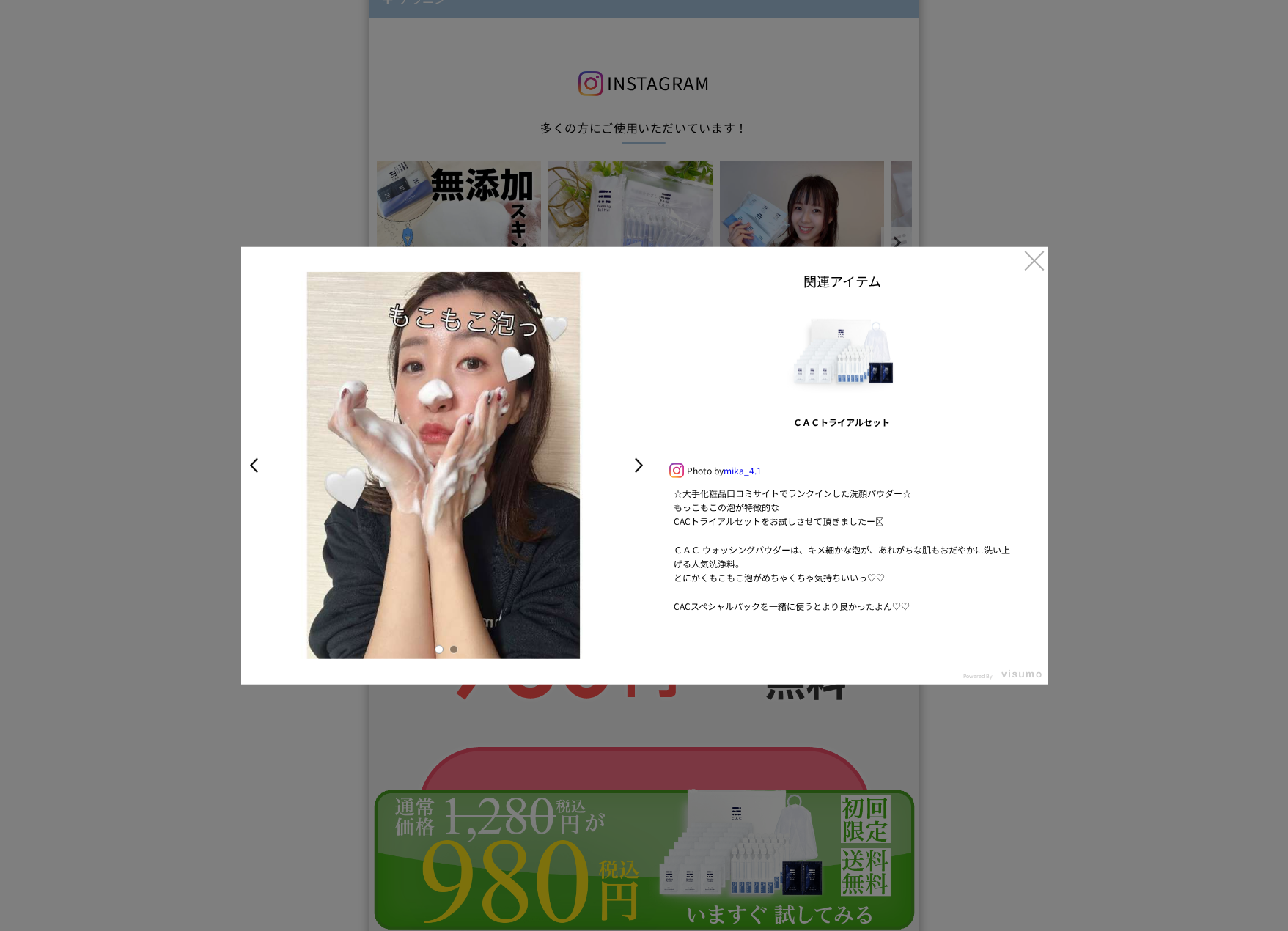 click at bounding box center [454, 649] 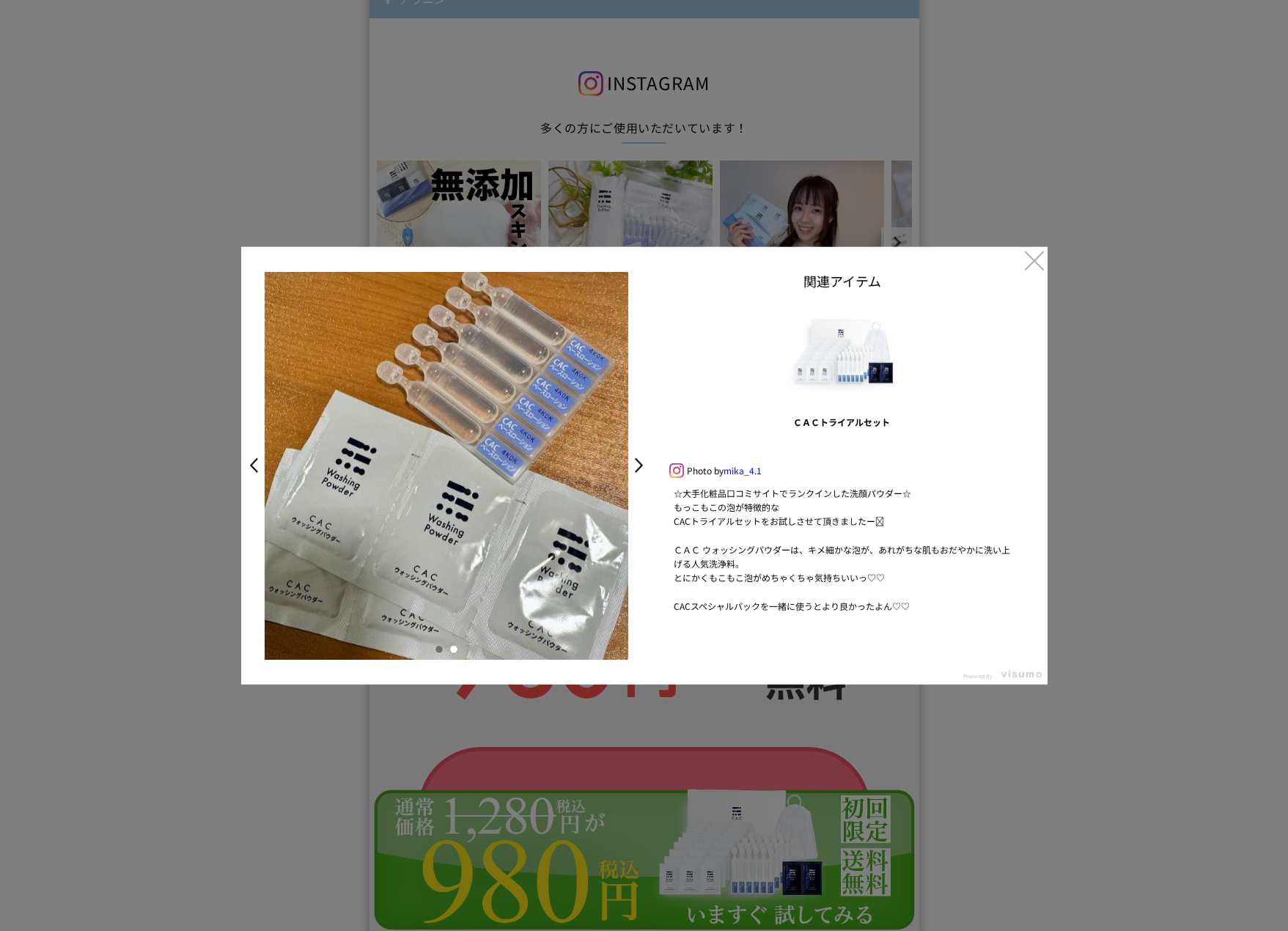 click on ">" at bounding box center (643, 466) 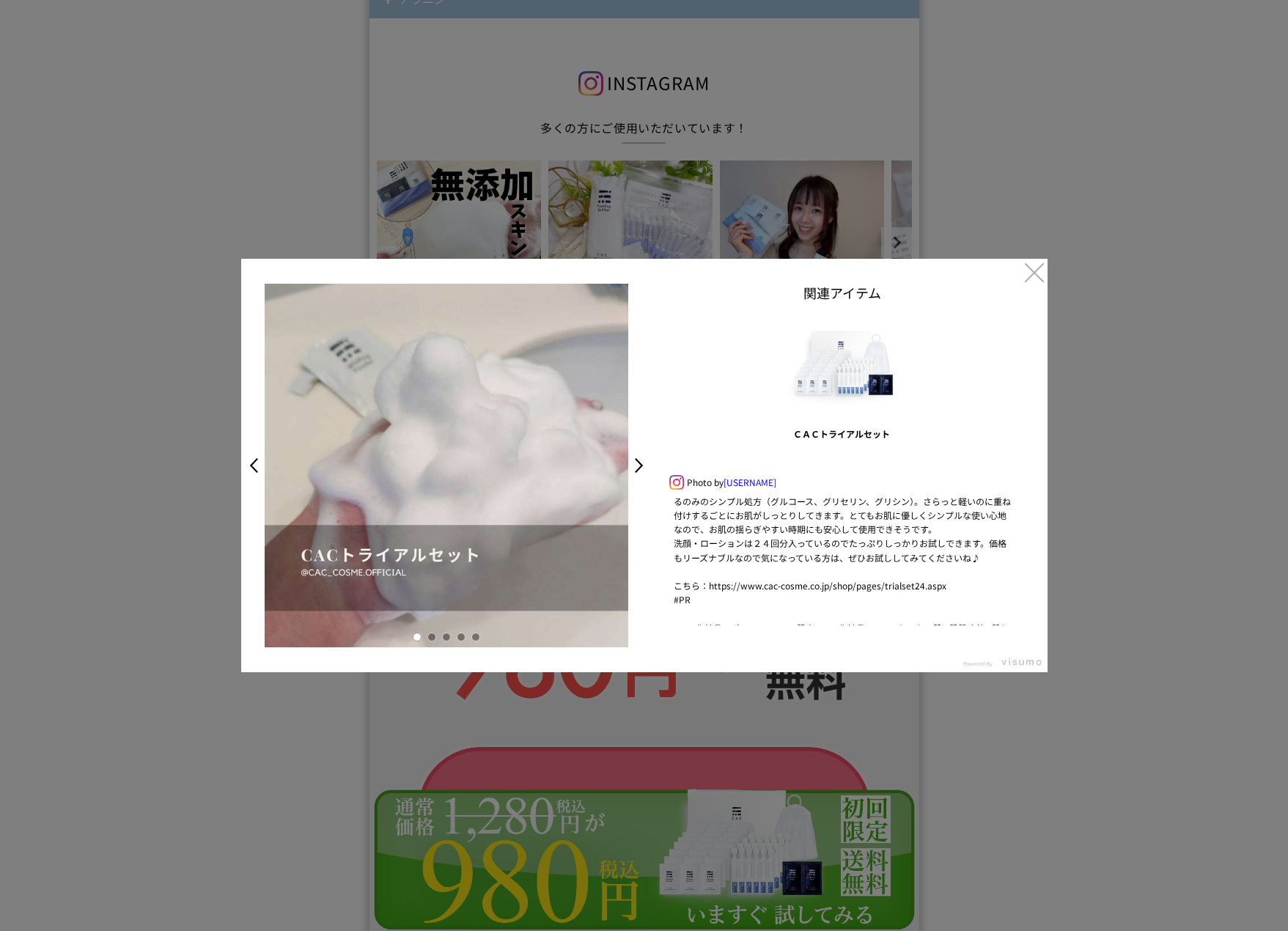scroll, scrollTop: 477, scrollLeft: 0, axis: vertical 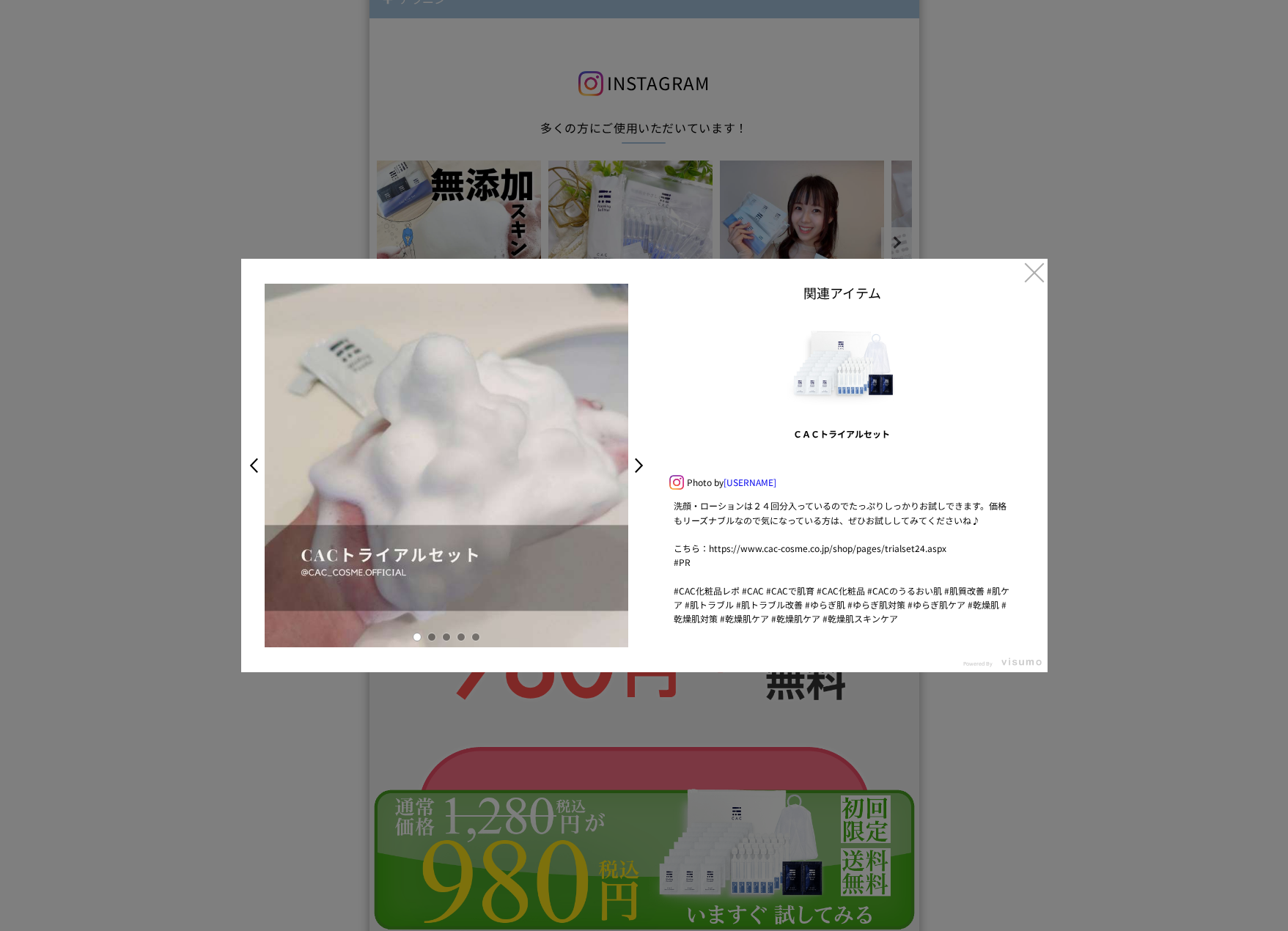 click at bounding box center [432, 637] 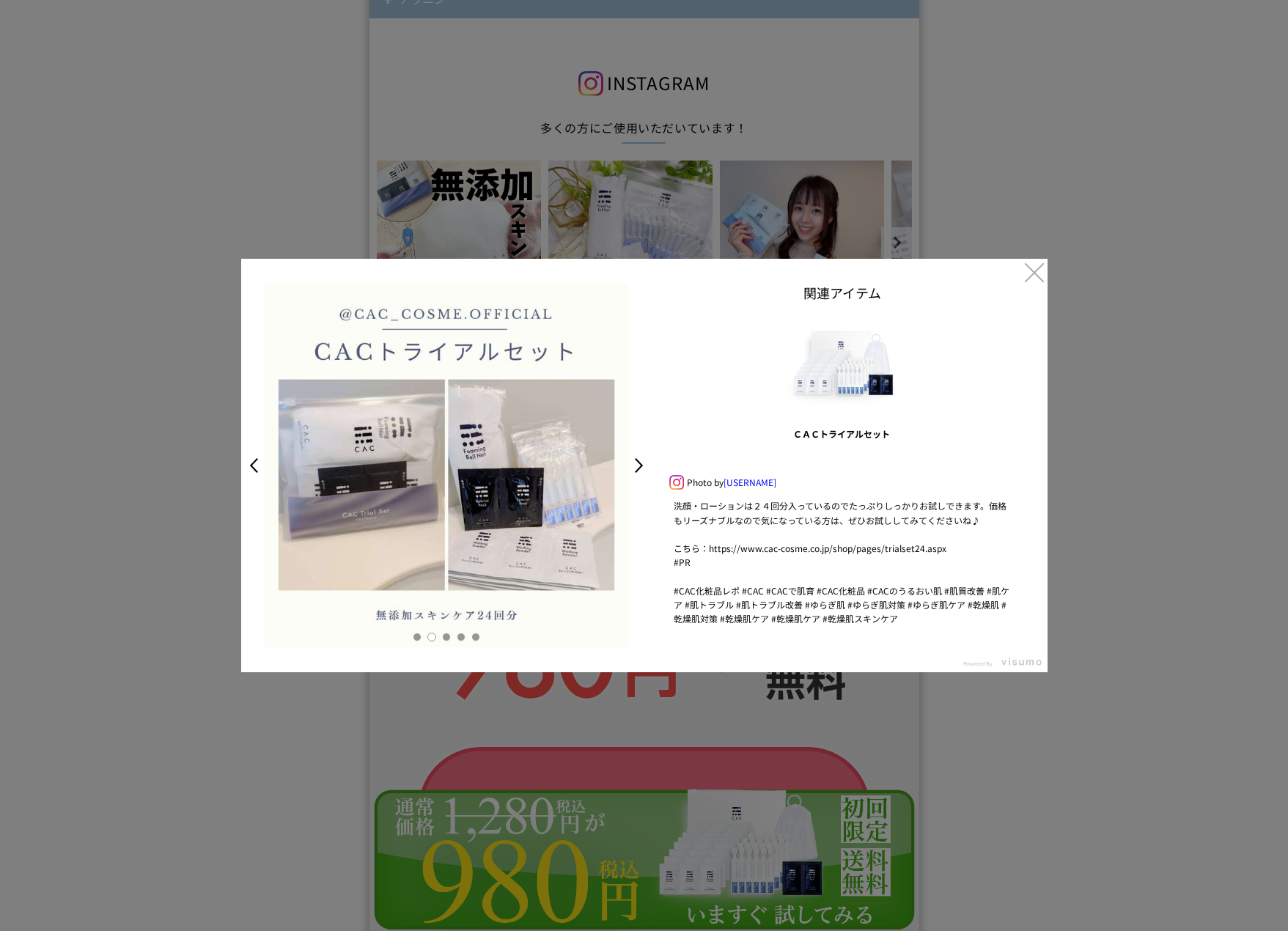 click at bounding box center (446, 637) 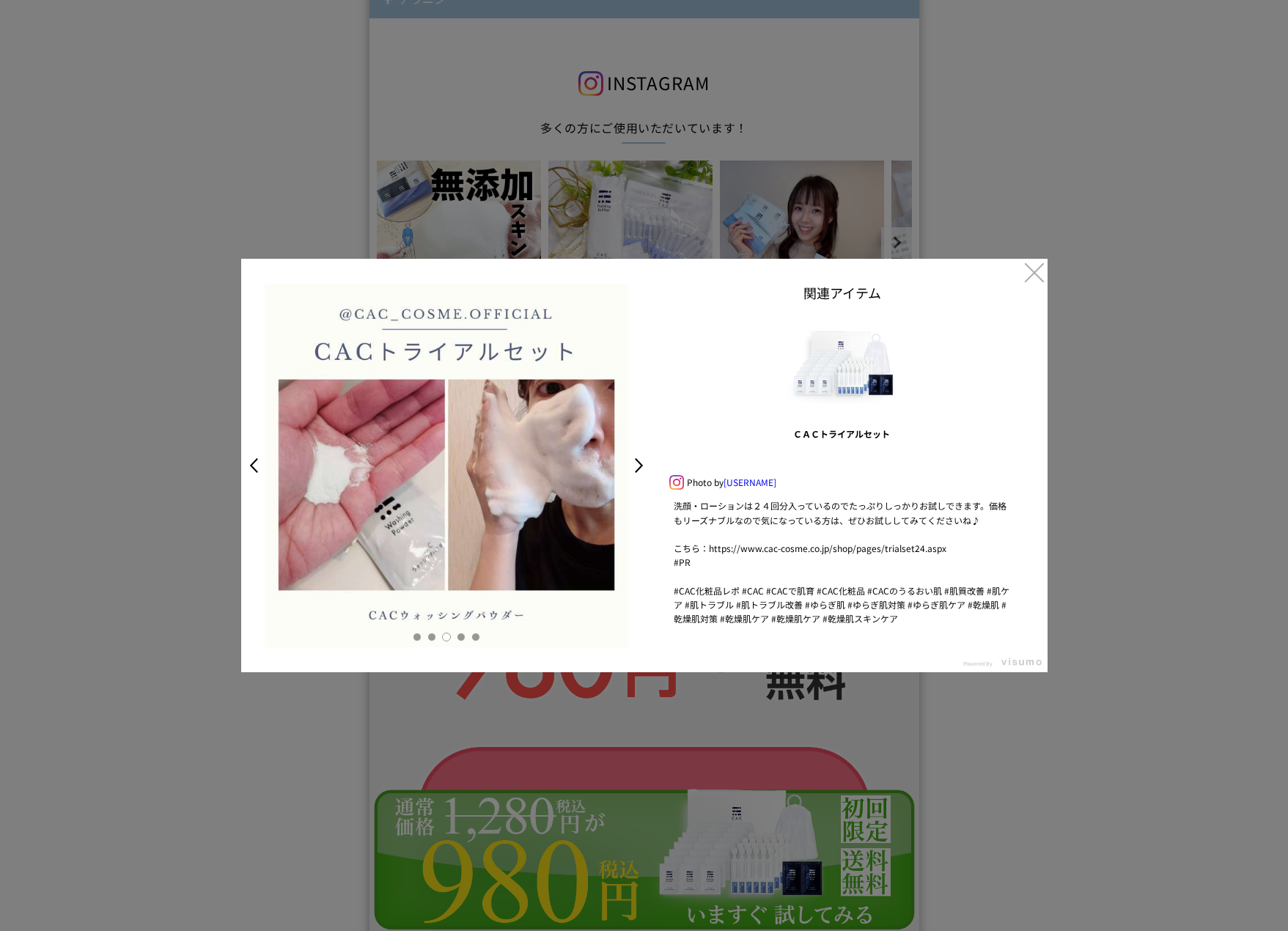click at bounding box center [461, 637] 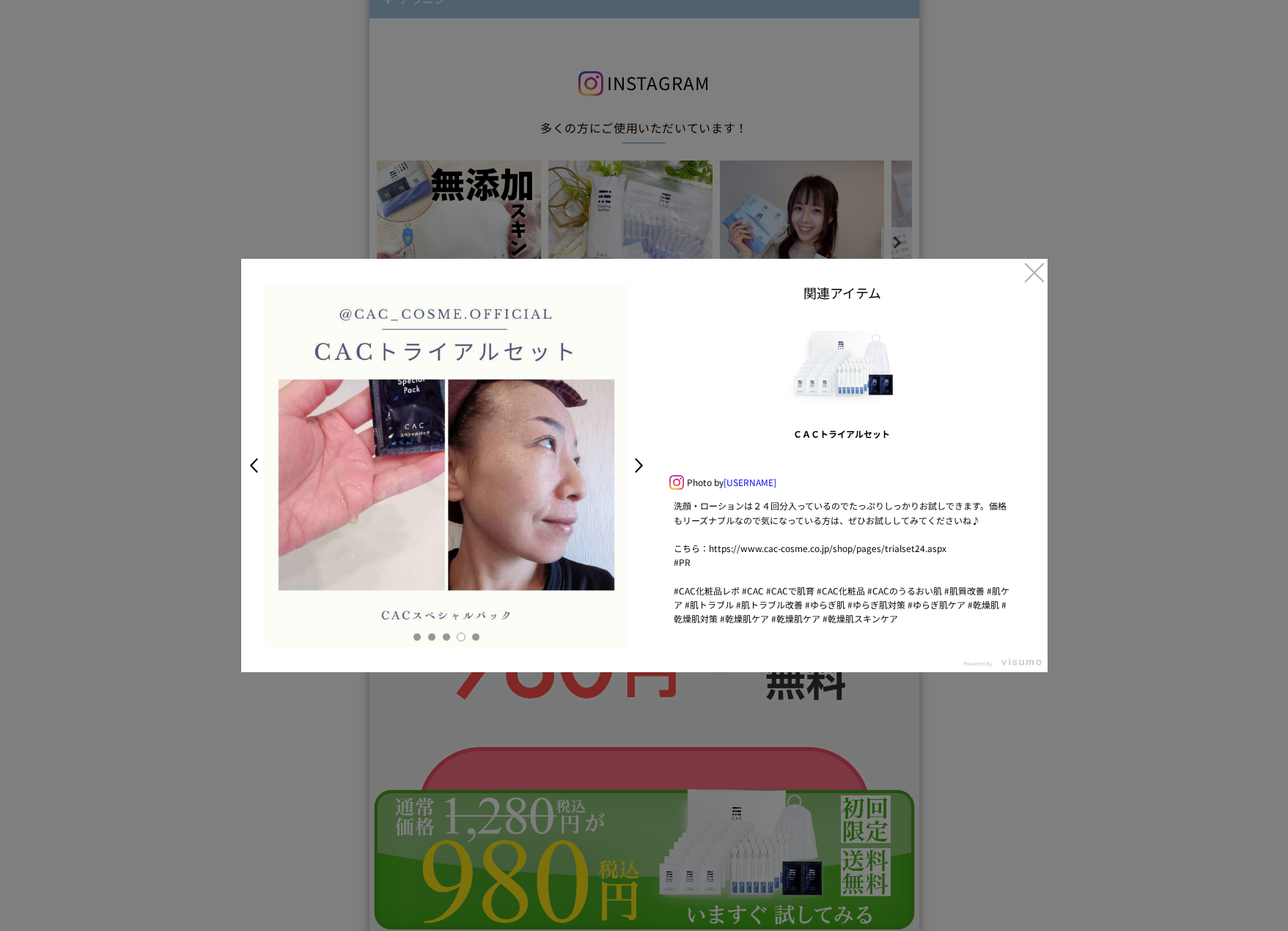 click at bounding box center [476, 637] 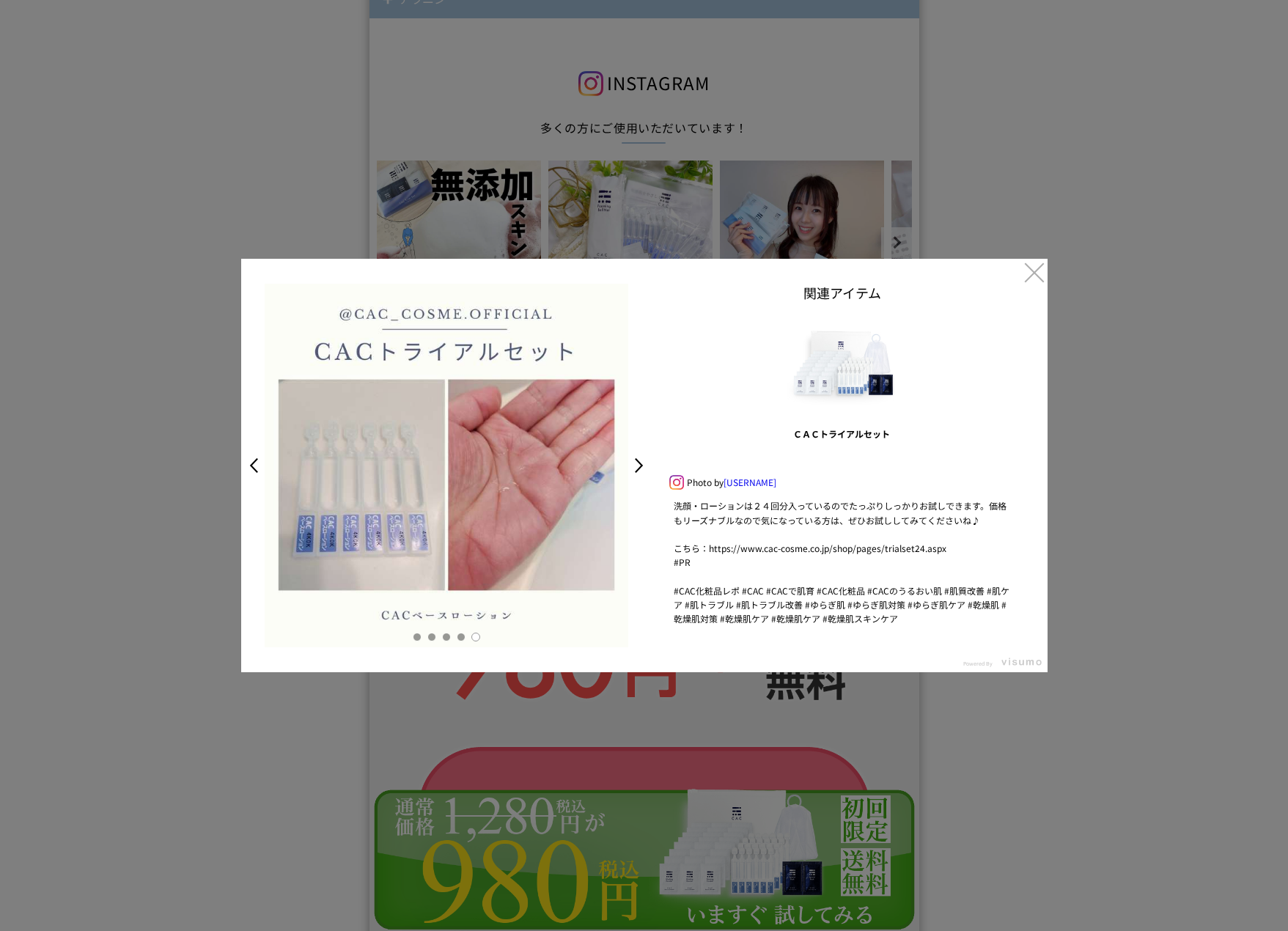click on ">" at bounding box center [643, 466] 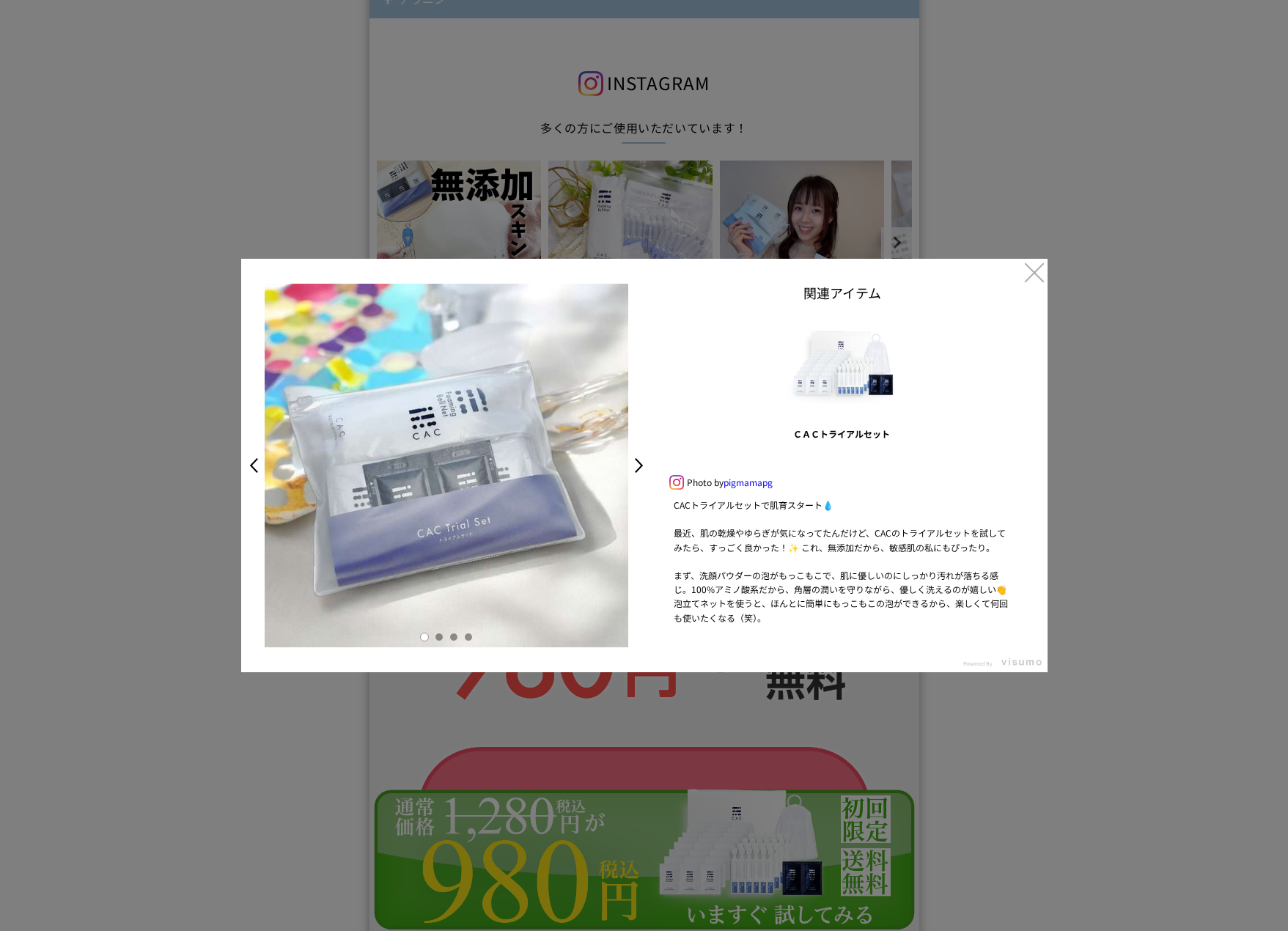 click at bounding box center [439, 637] 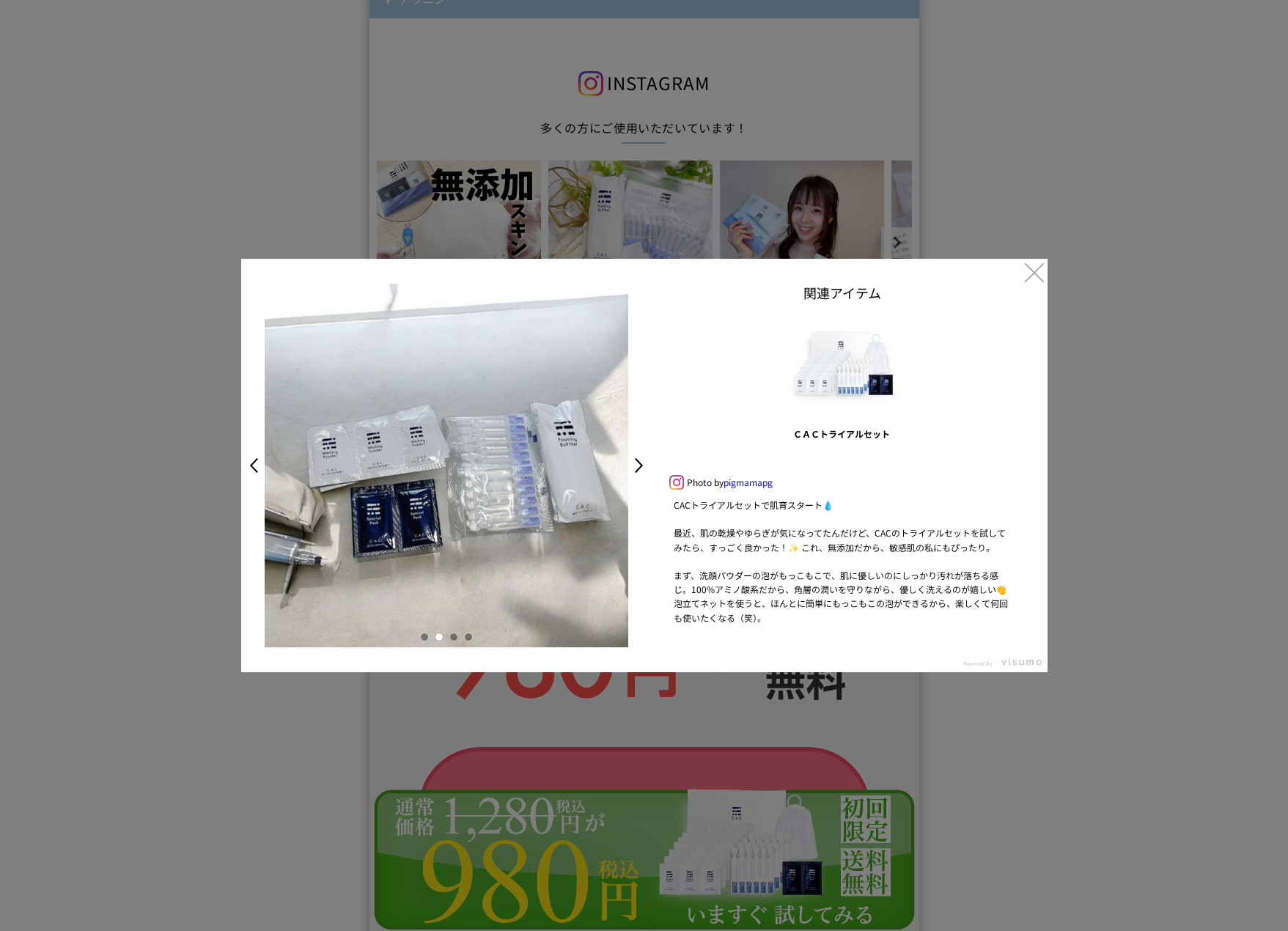 click at bounding box center (454, 637) 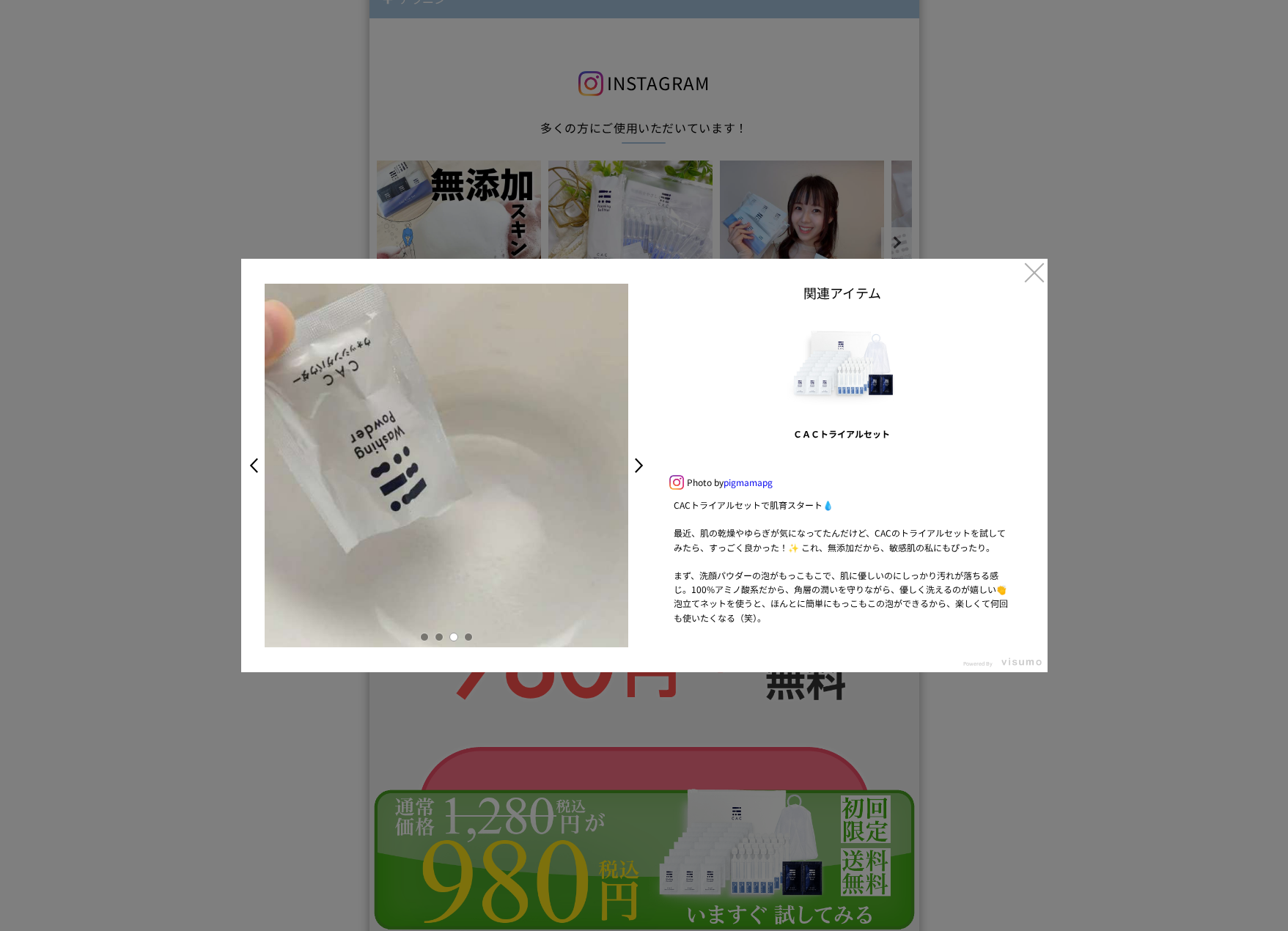 click at bounding box center (468, 637) 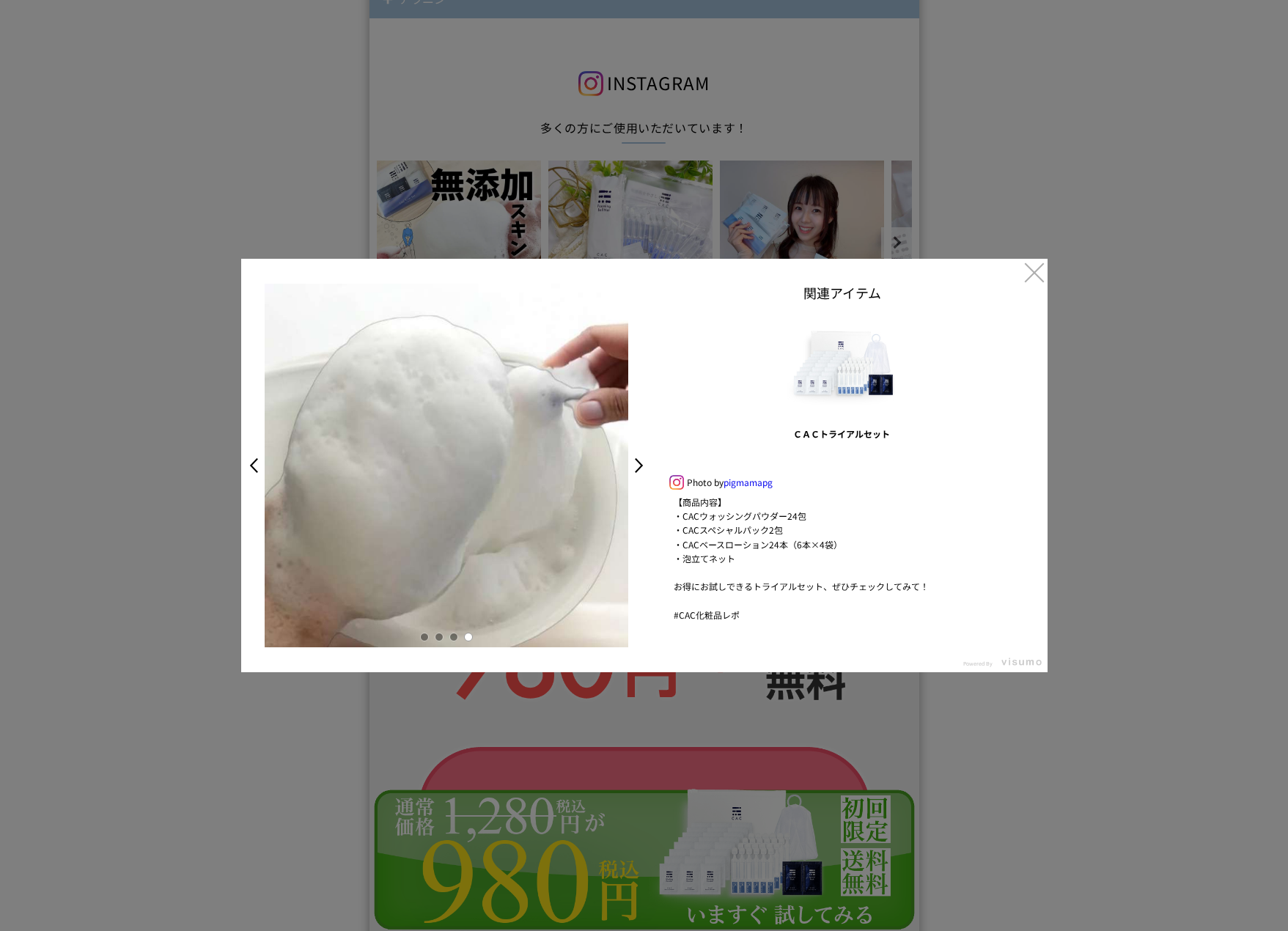 scroll, scrollTop: 440, scrollLeft: 0, axis: vertical 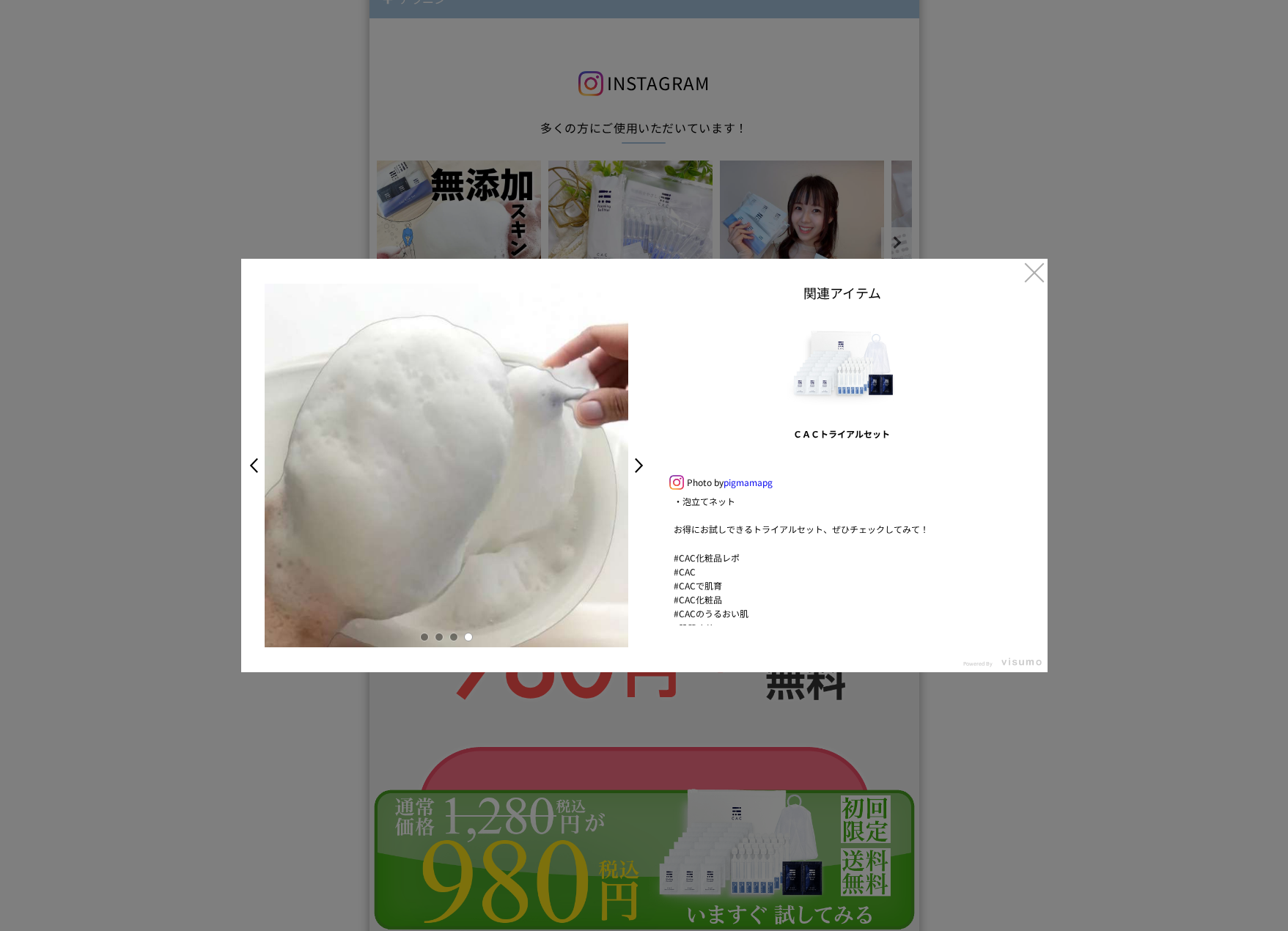 click on ">" at bounding box center (643, 466) 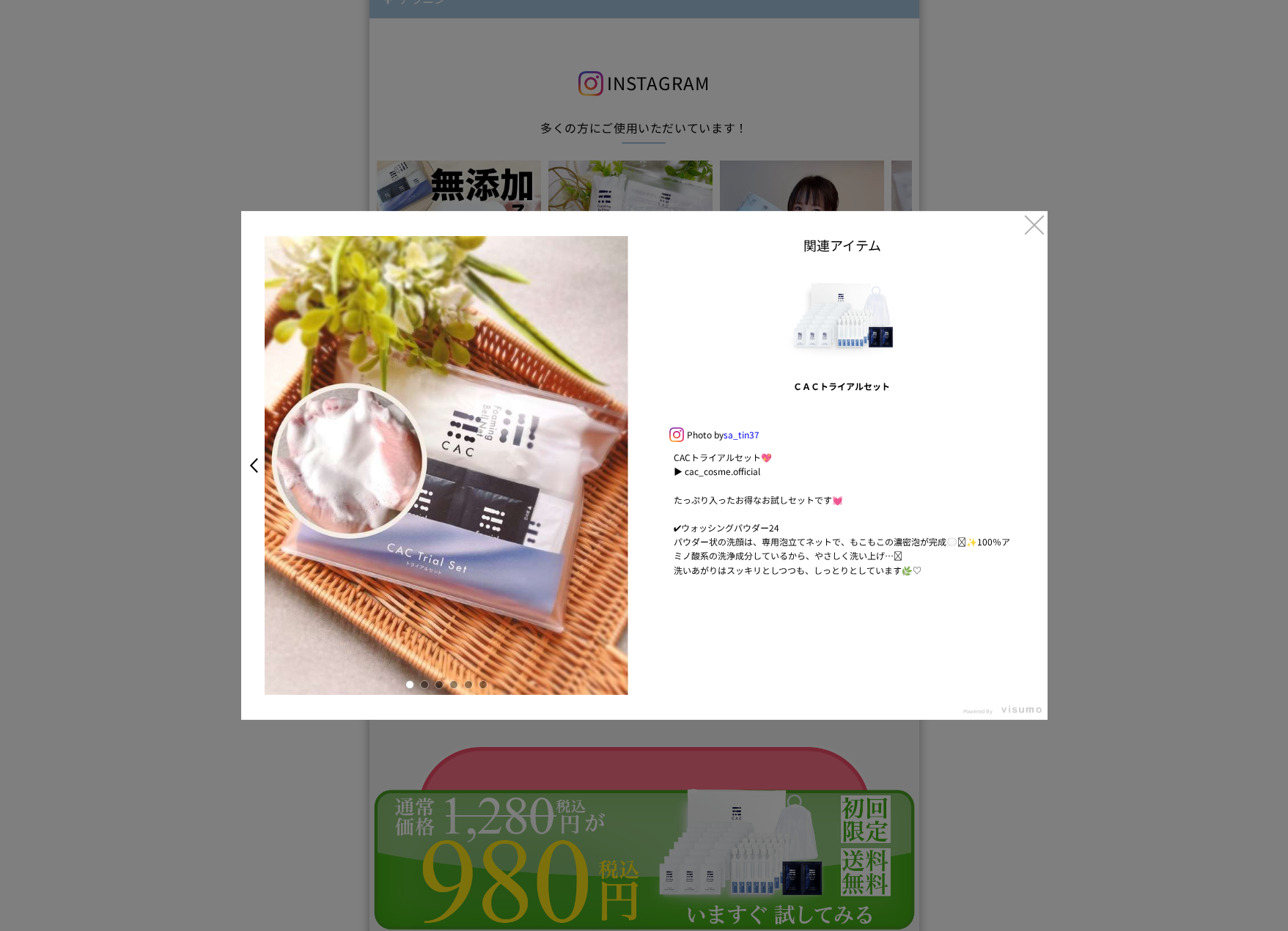click at bounding box center (424, 685) 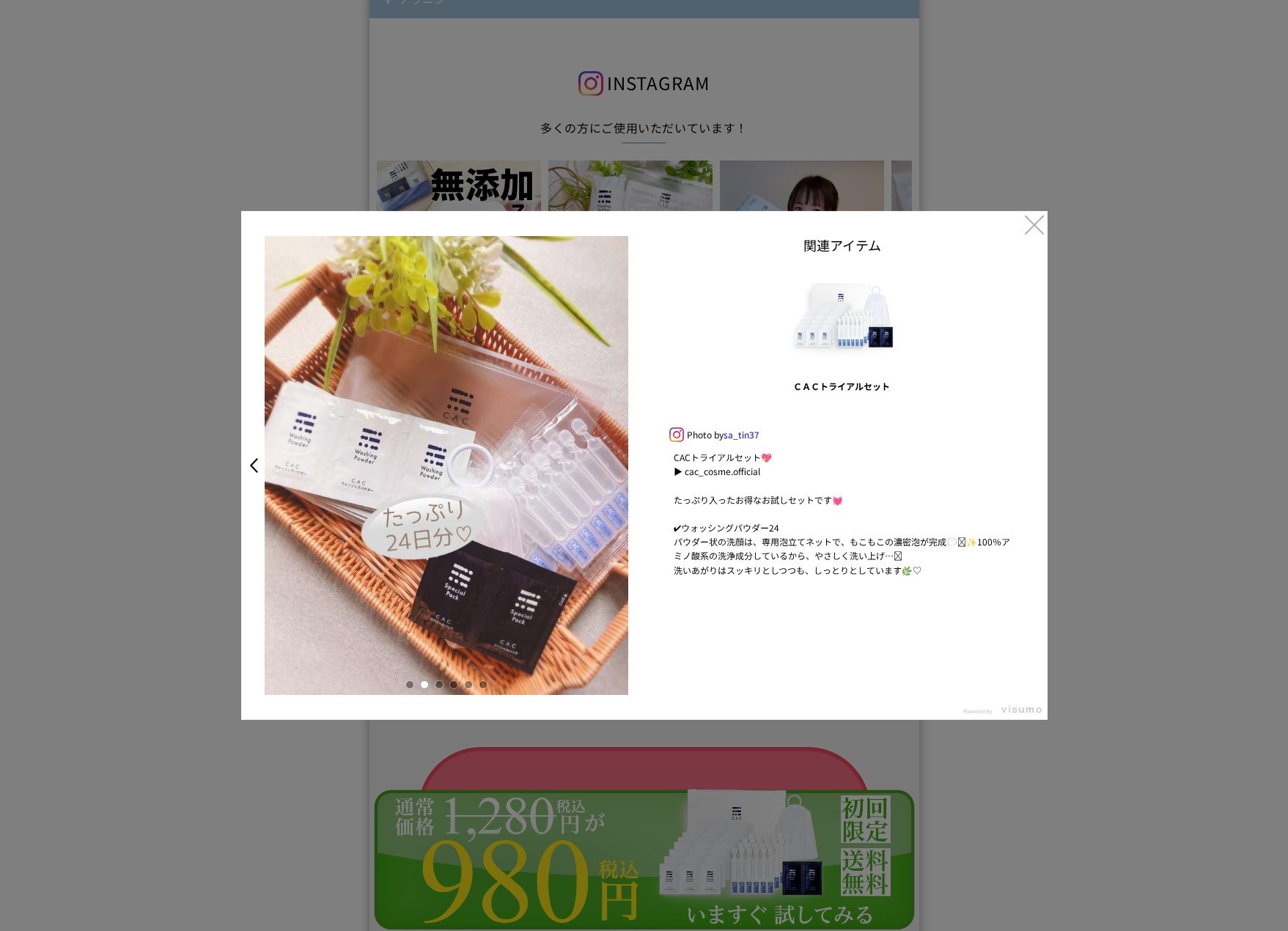 click at bounding box center (439, 685) 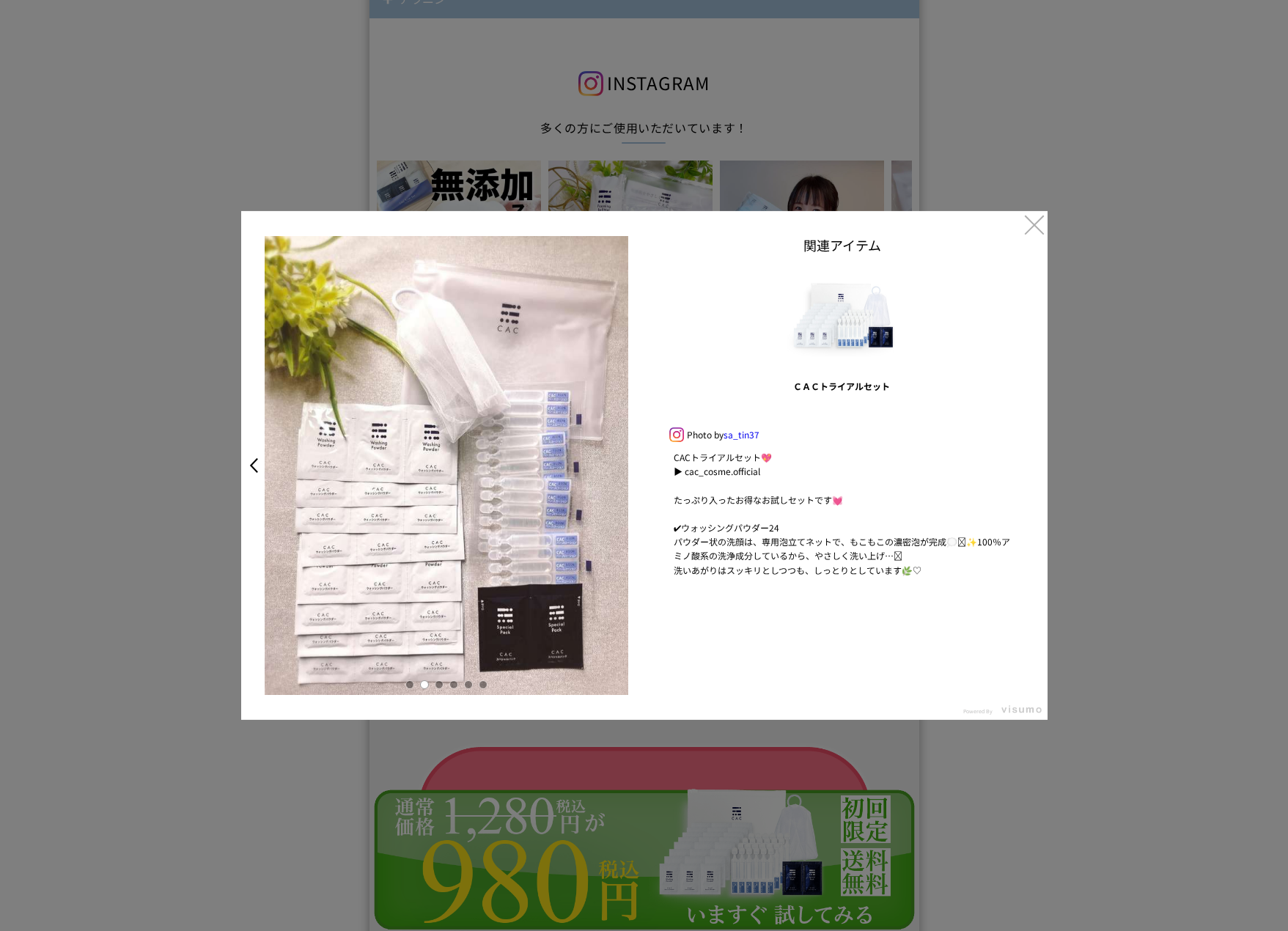 click at bounding box center (454, 685) 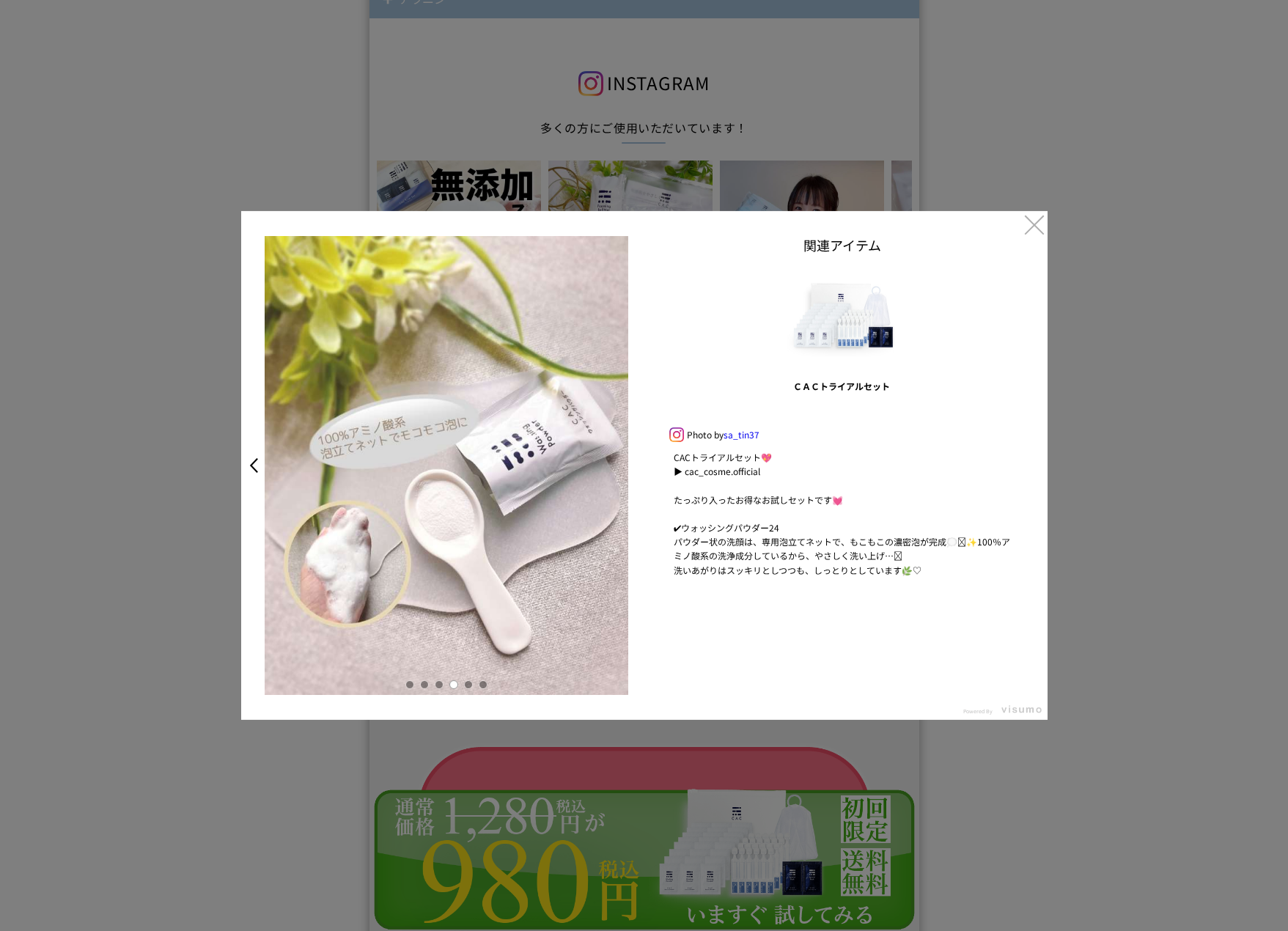 click at bounding box center [439, 685] 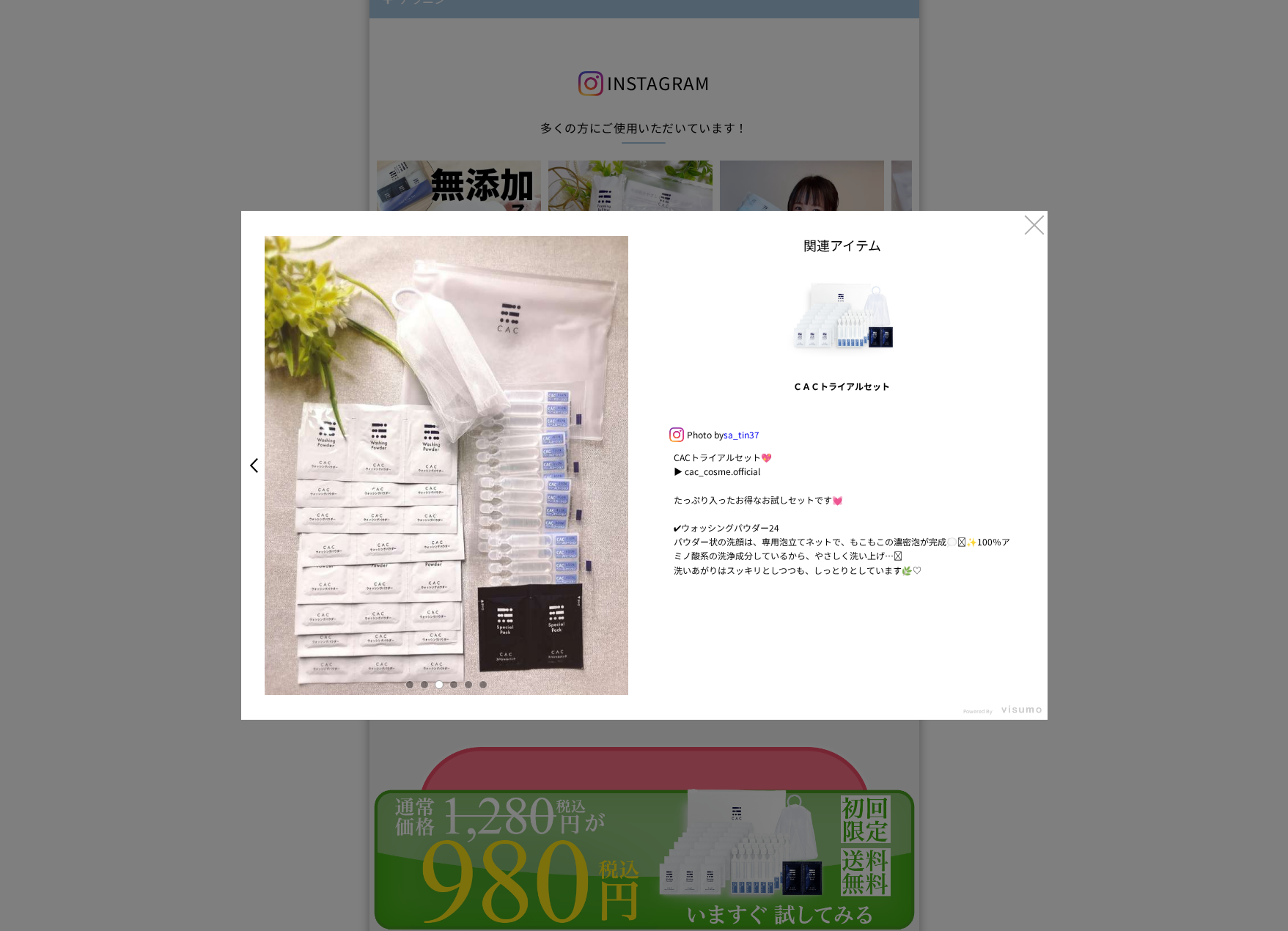 click at bounding box center (454, 685) 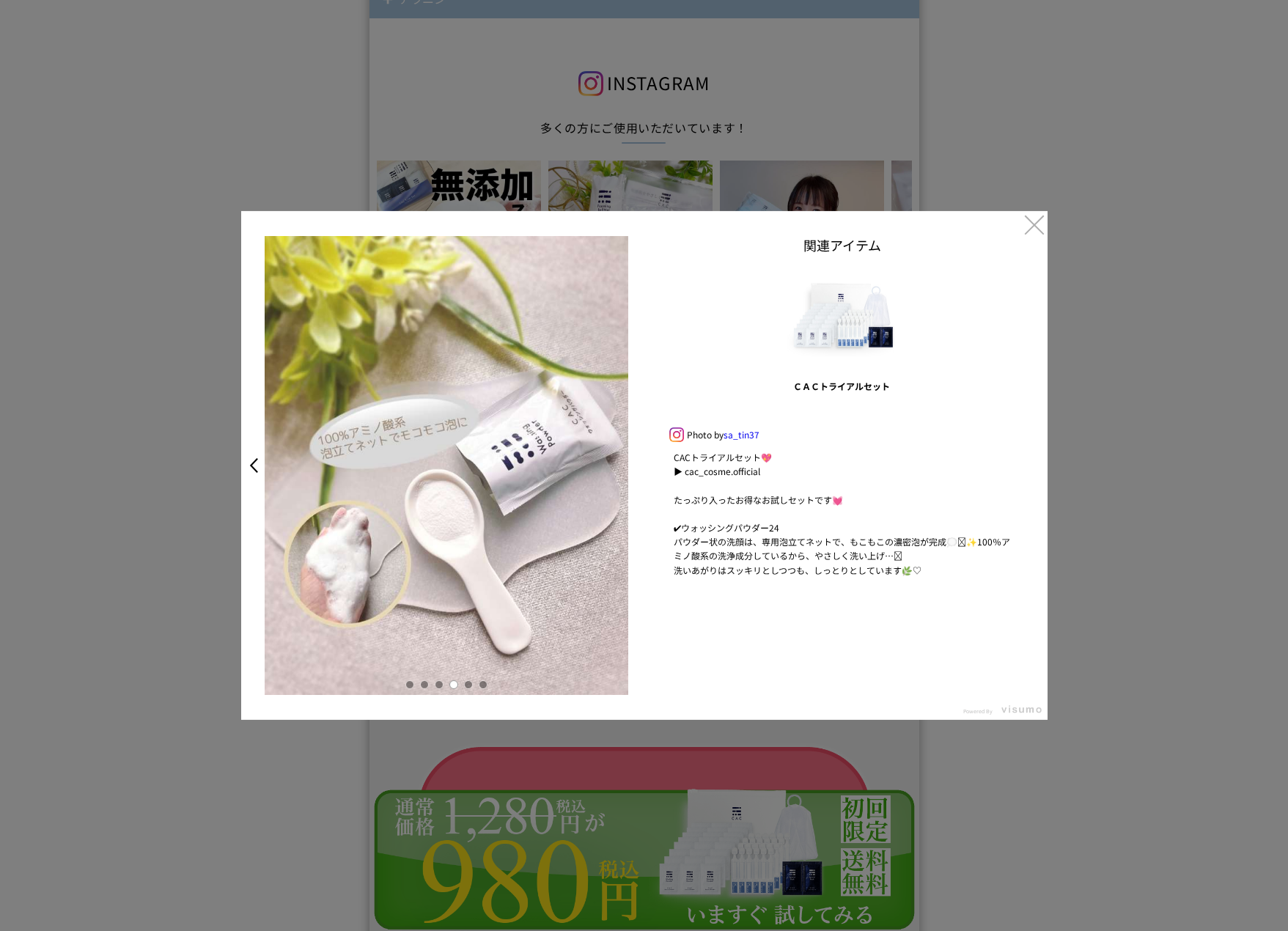 click at bounding box center [468, 685] 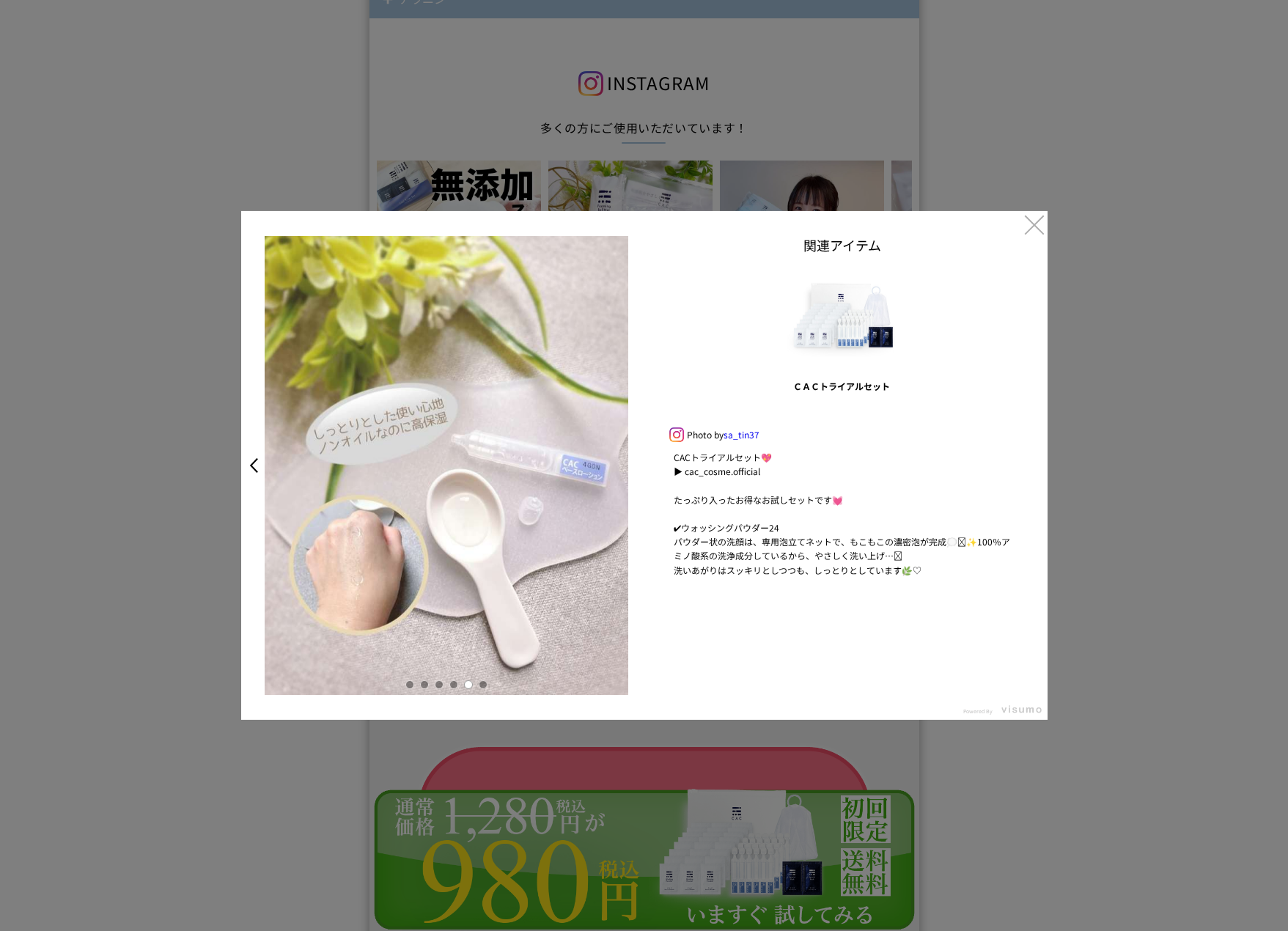 click at bounding box center [483, 685] 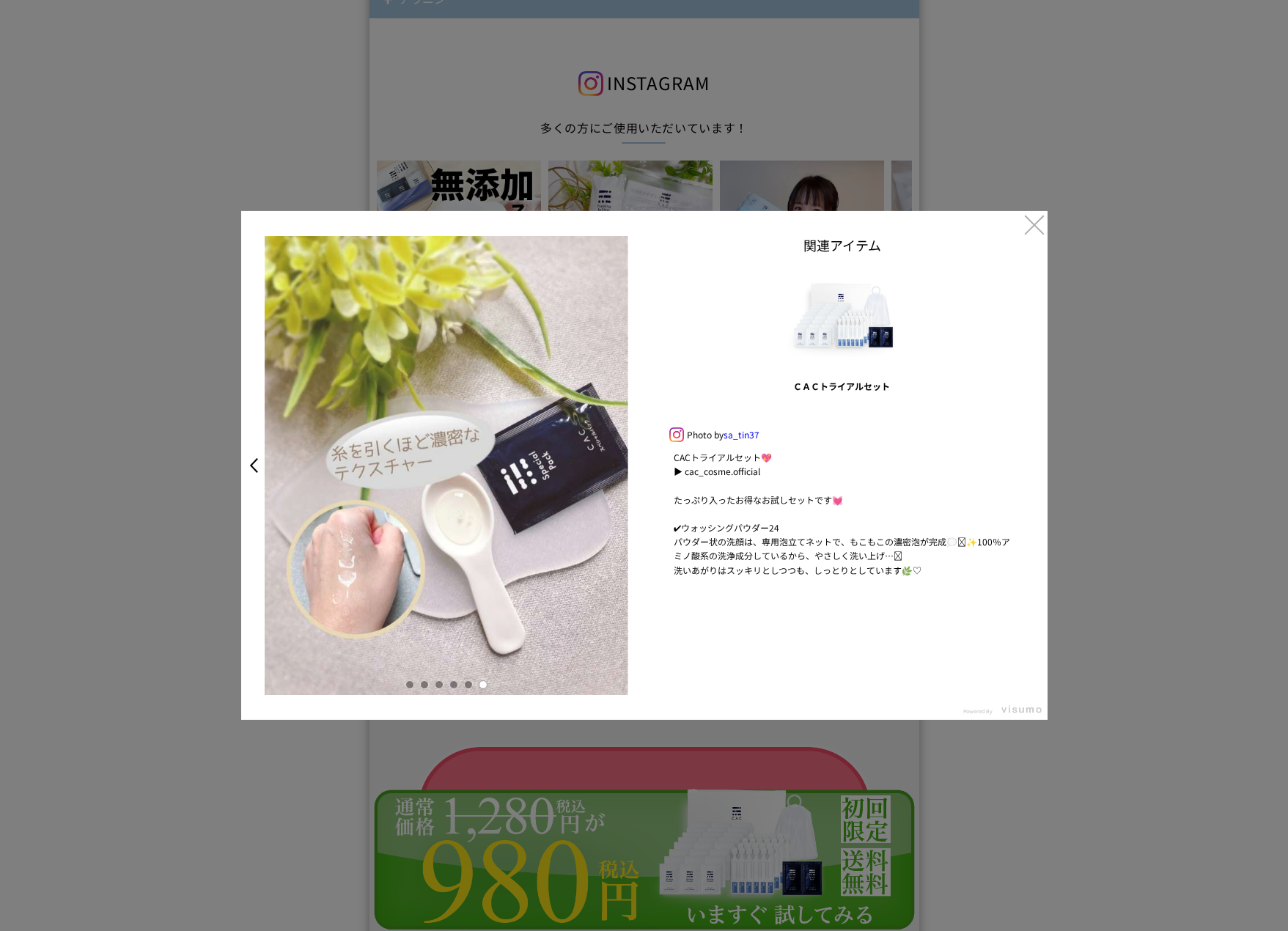click on "<" at bounding box center [250, 466] 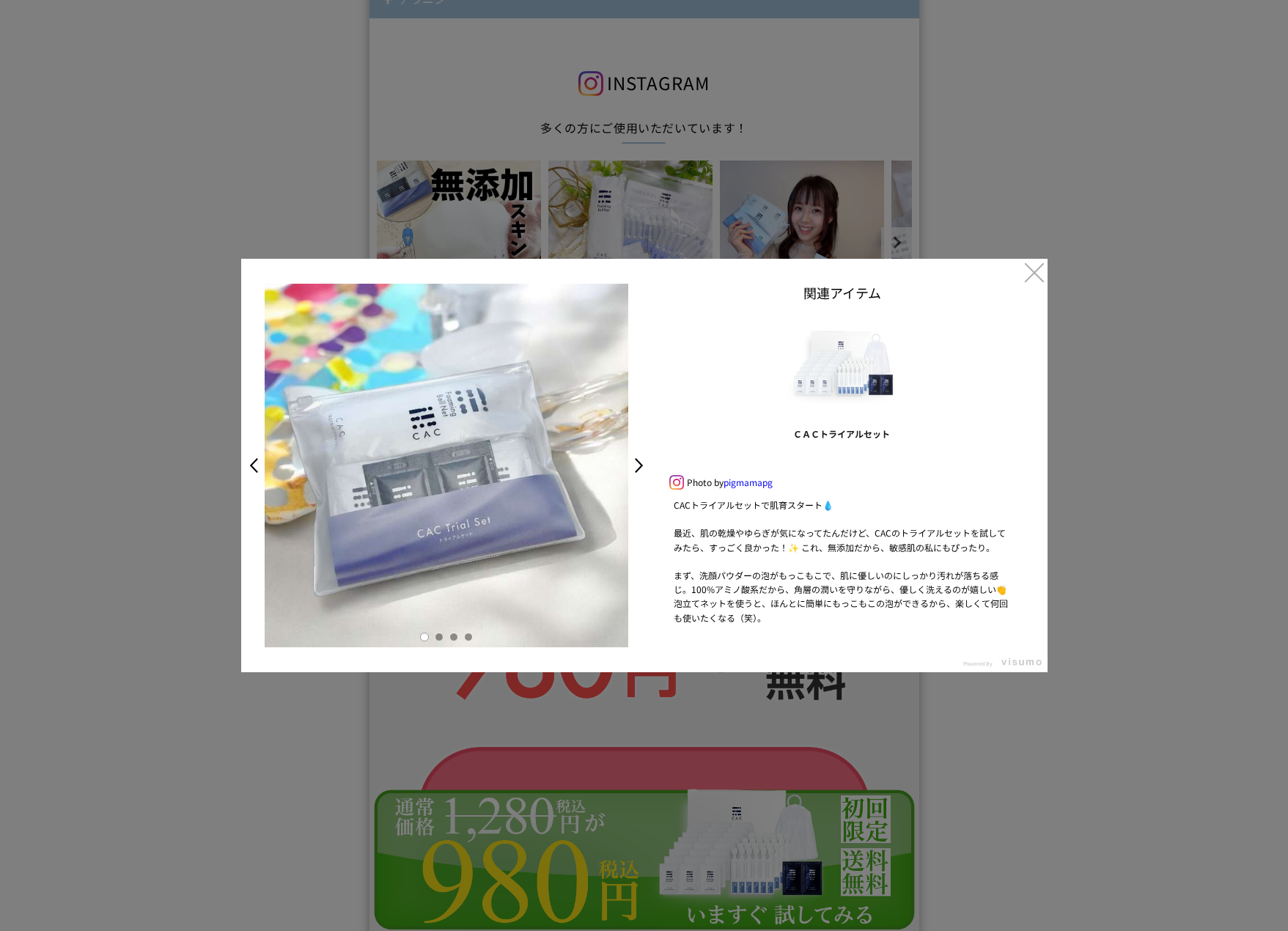 click on "<" at bounding box center (250, 466) 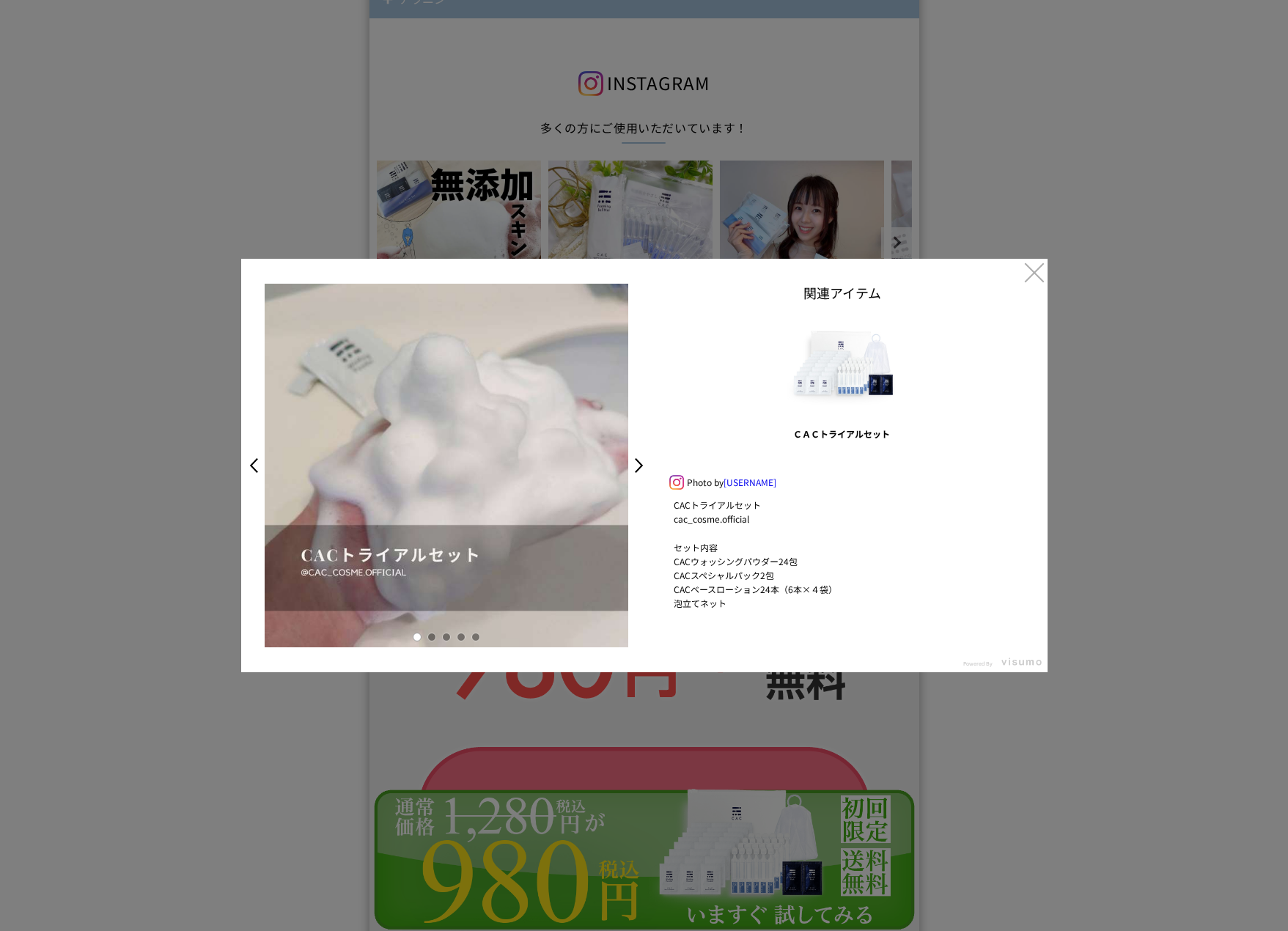 click at bounding box center (446, 637) 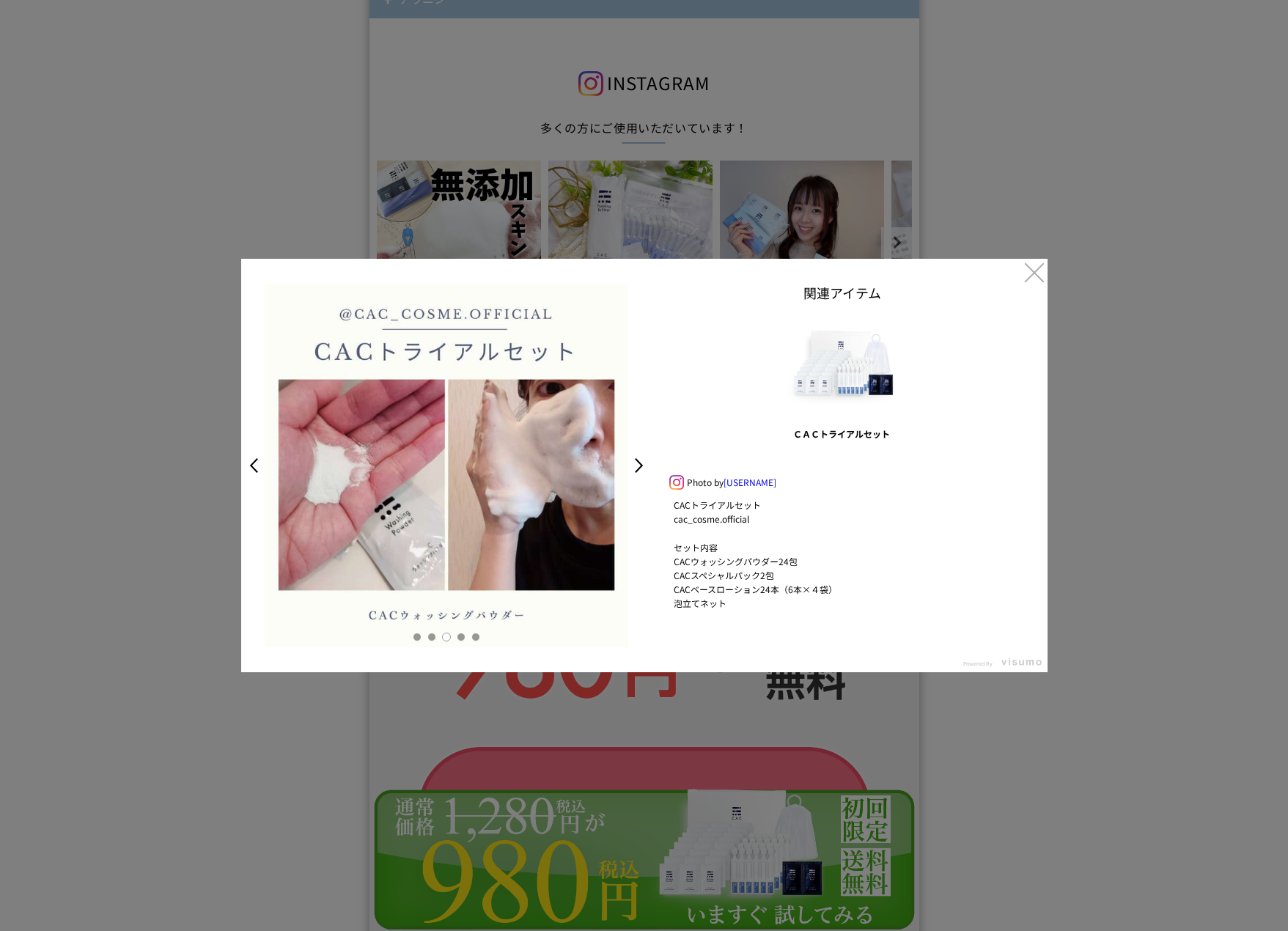 click at bounding box center (446, 466) 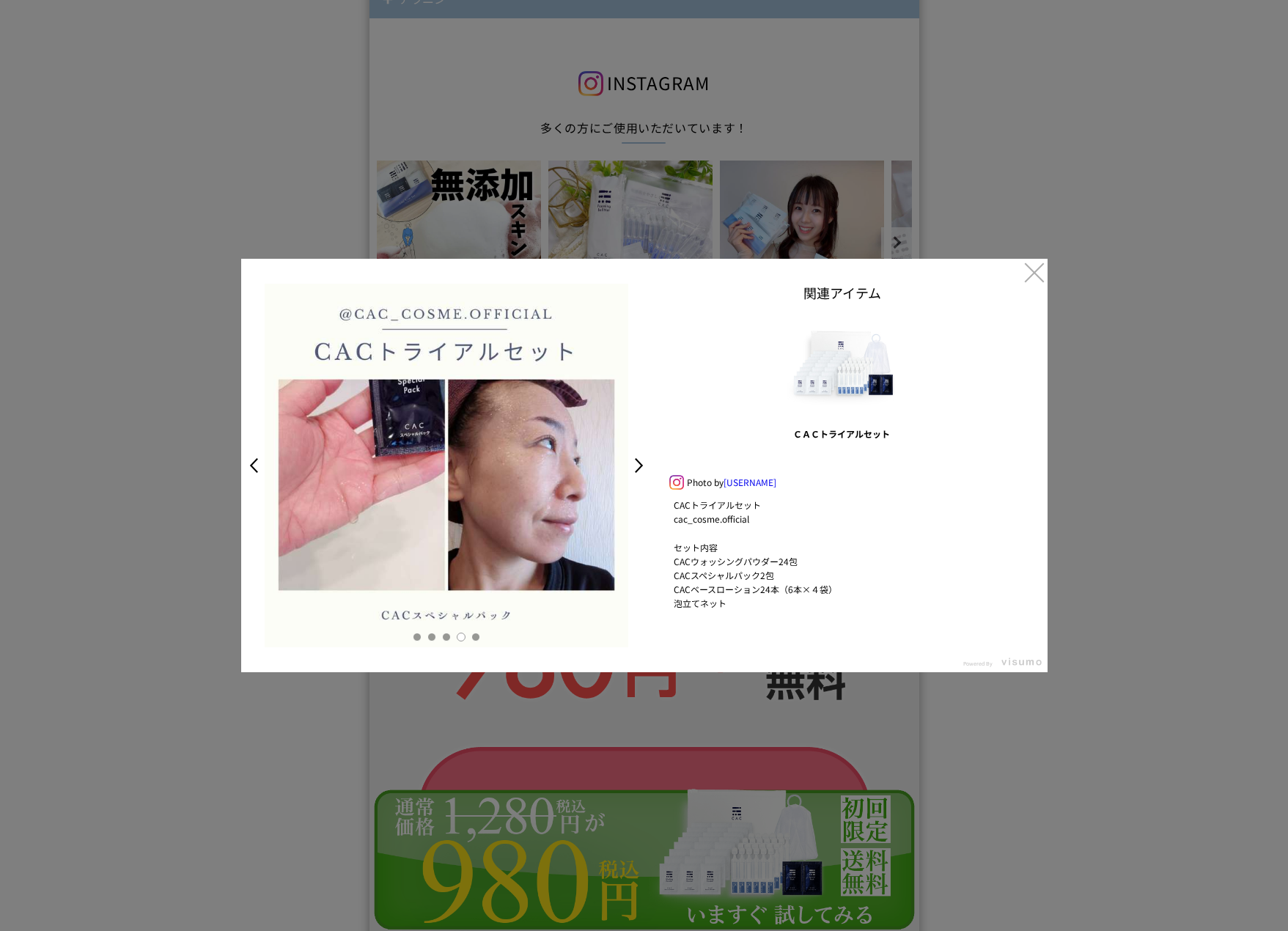 click on "<
>" at bounding box center [446, 466] 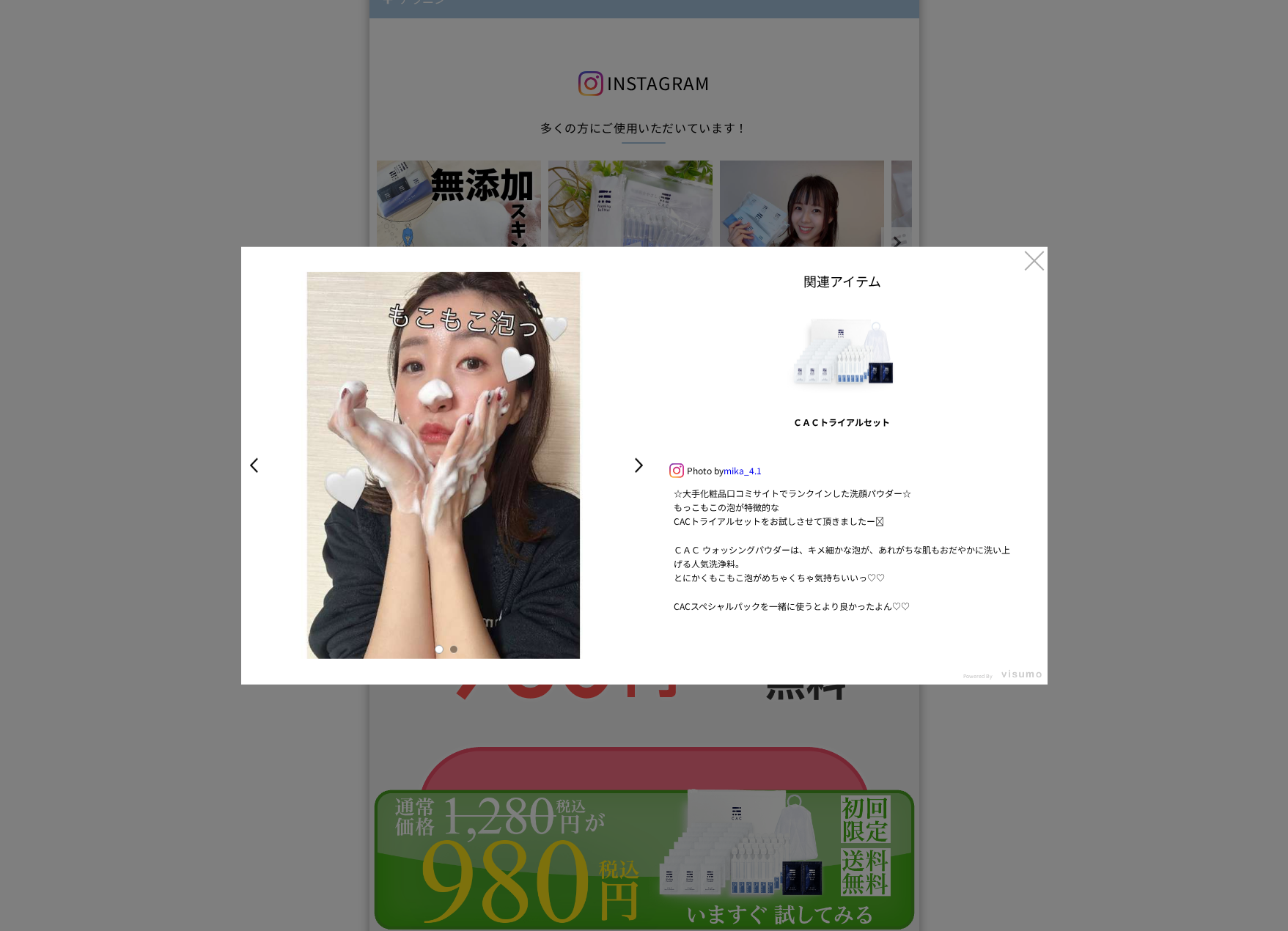 click on "<" at bounding box center [250, 466] 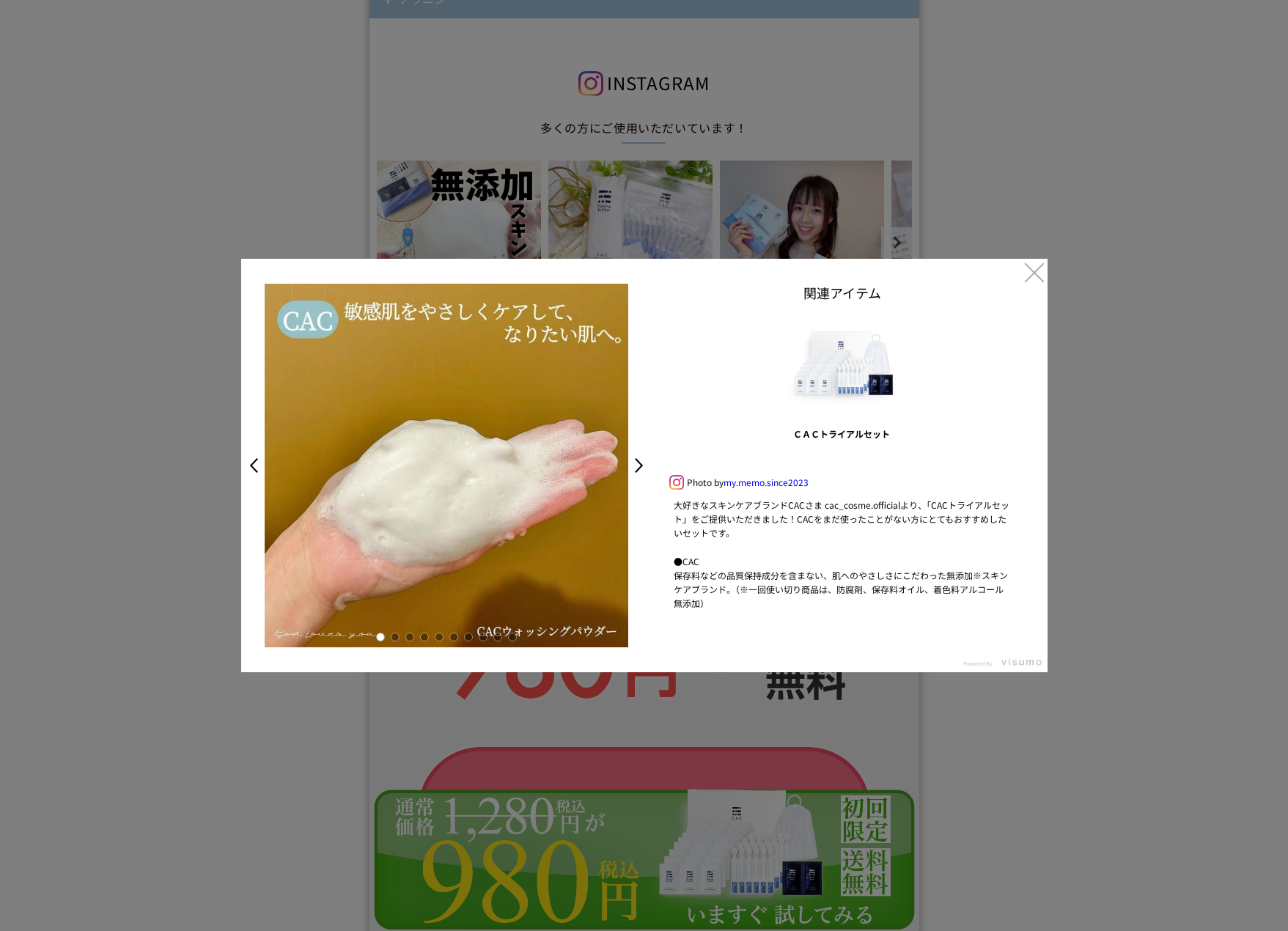 click at bounding box center (410, 637) 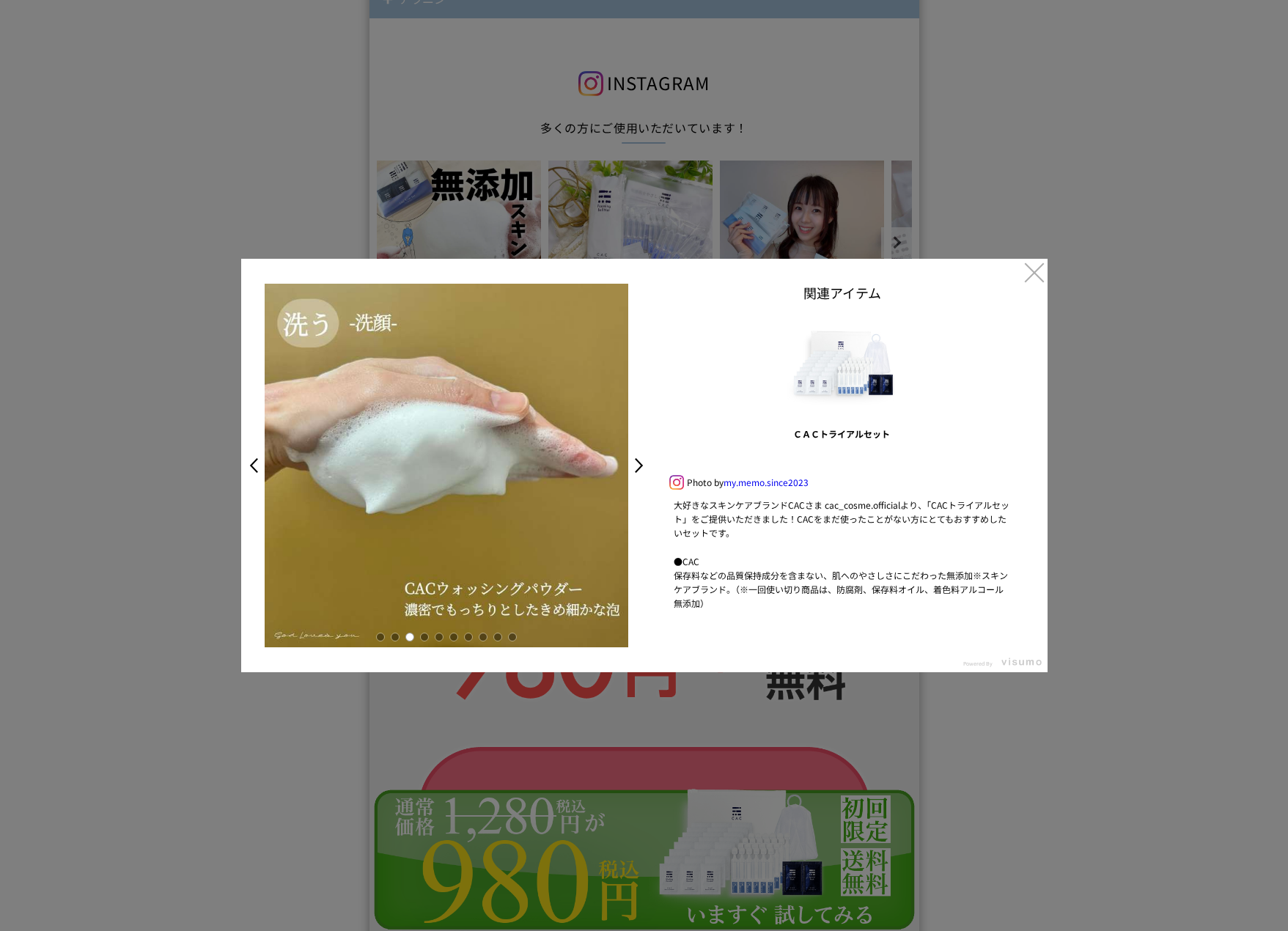 click at bounding box center (424, 637) 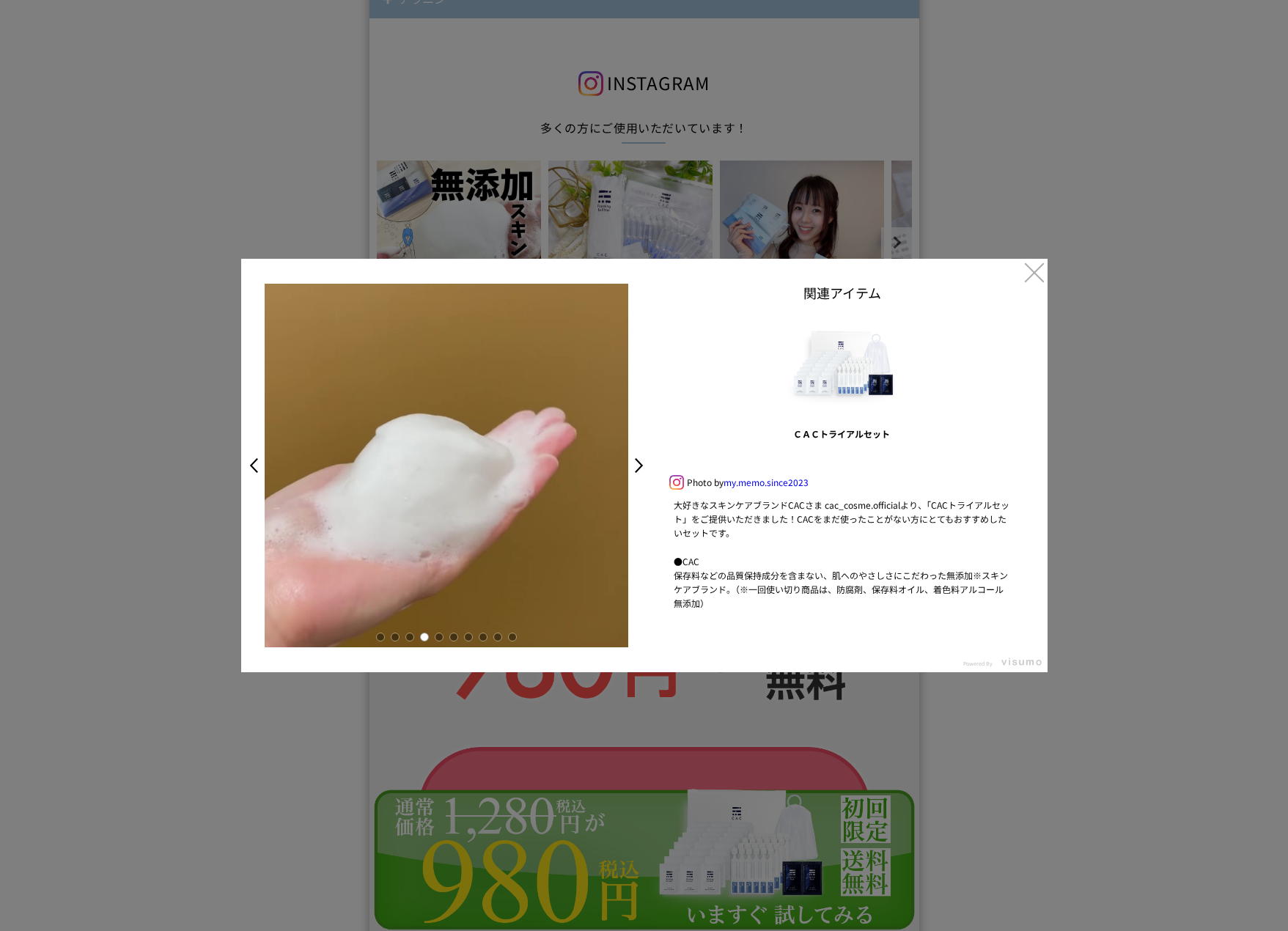 click at bounding box center [439, 637] 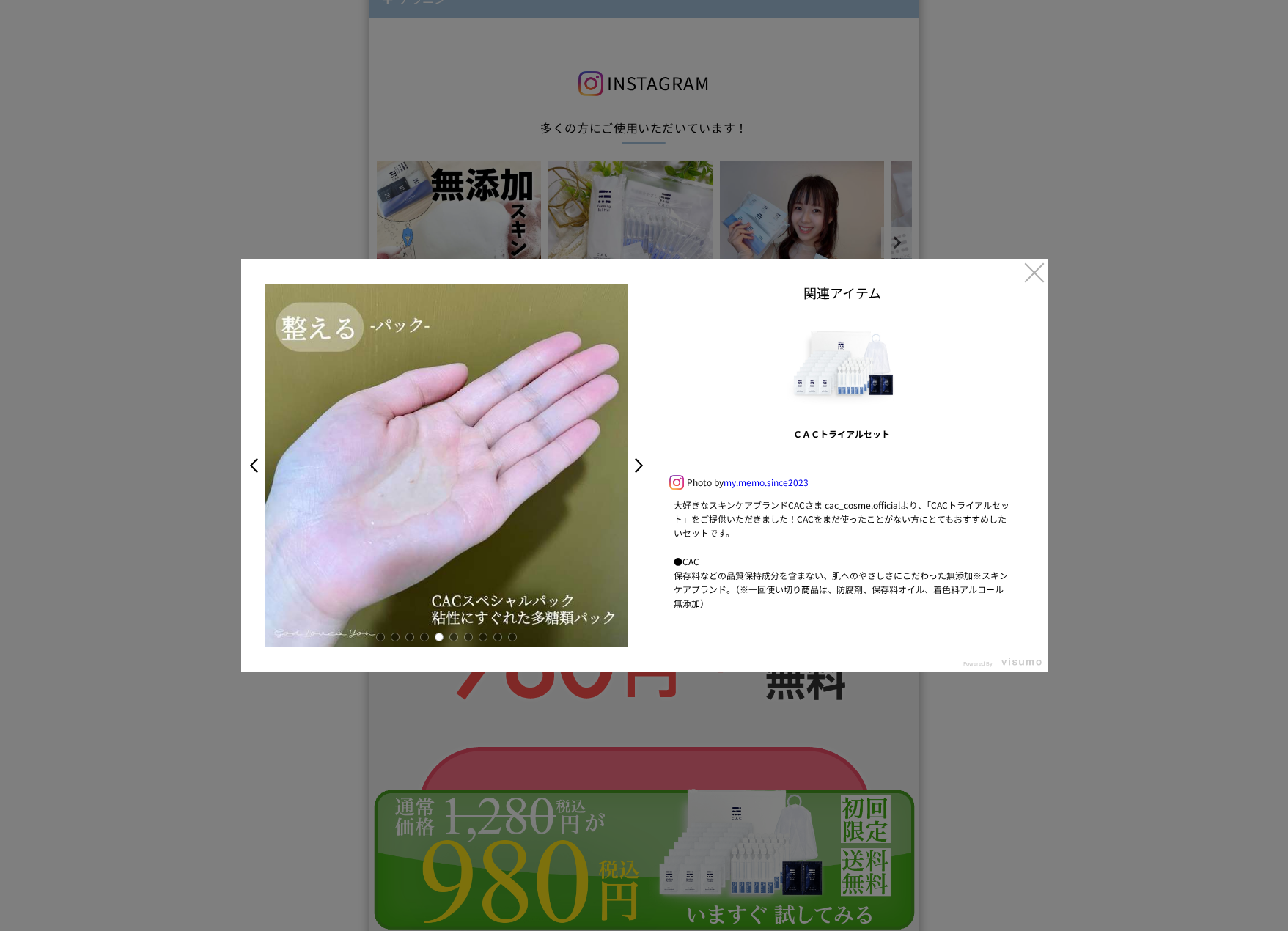 click at bounding box center [454, 637] 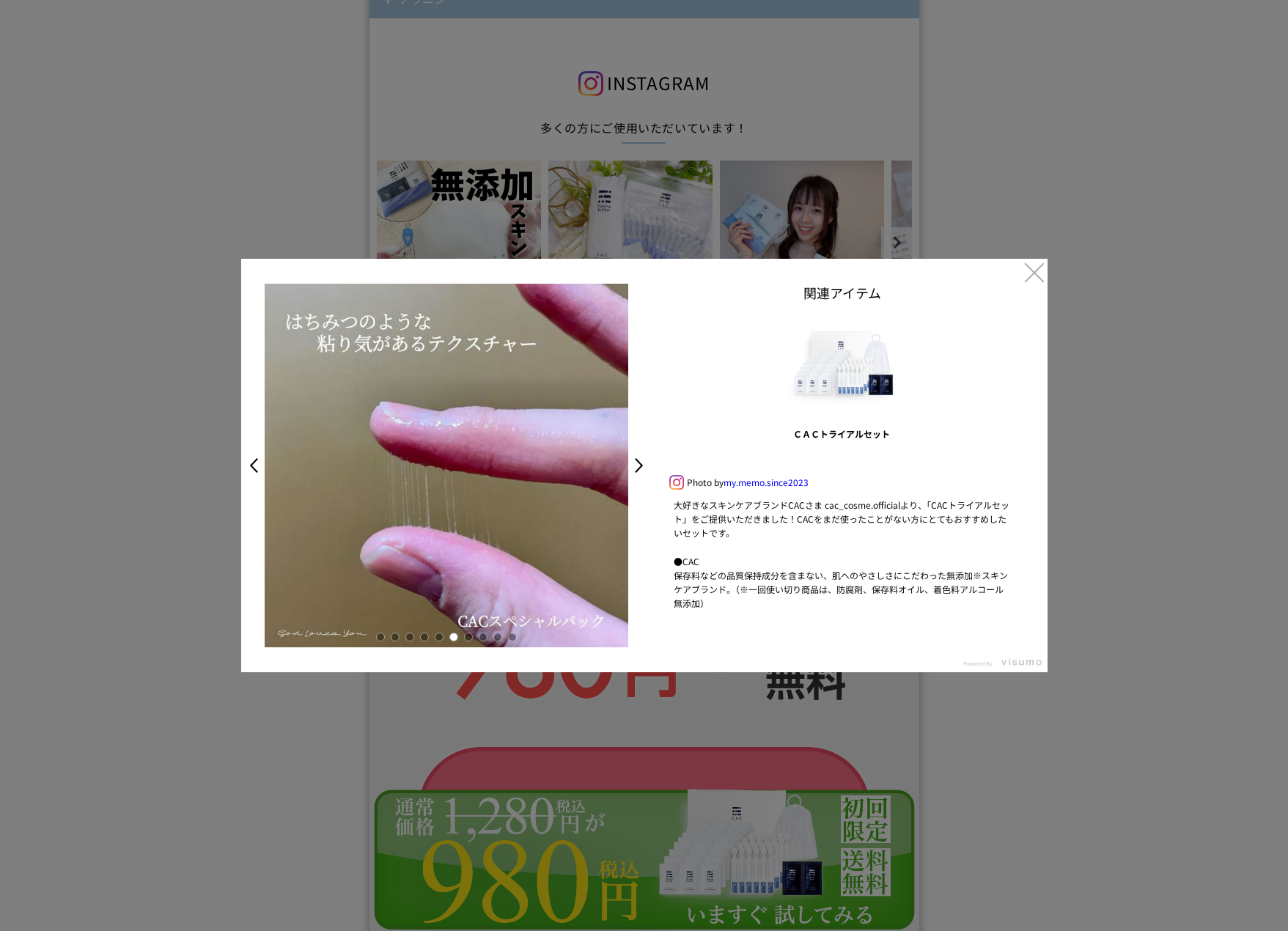 click at bounding box center (468, 637) 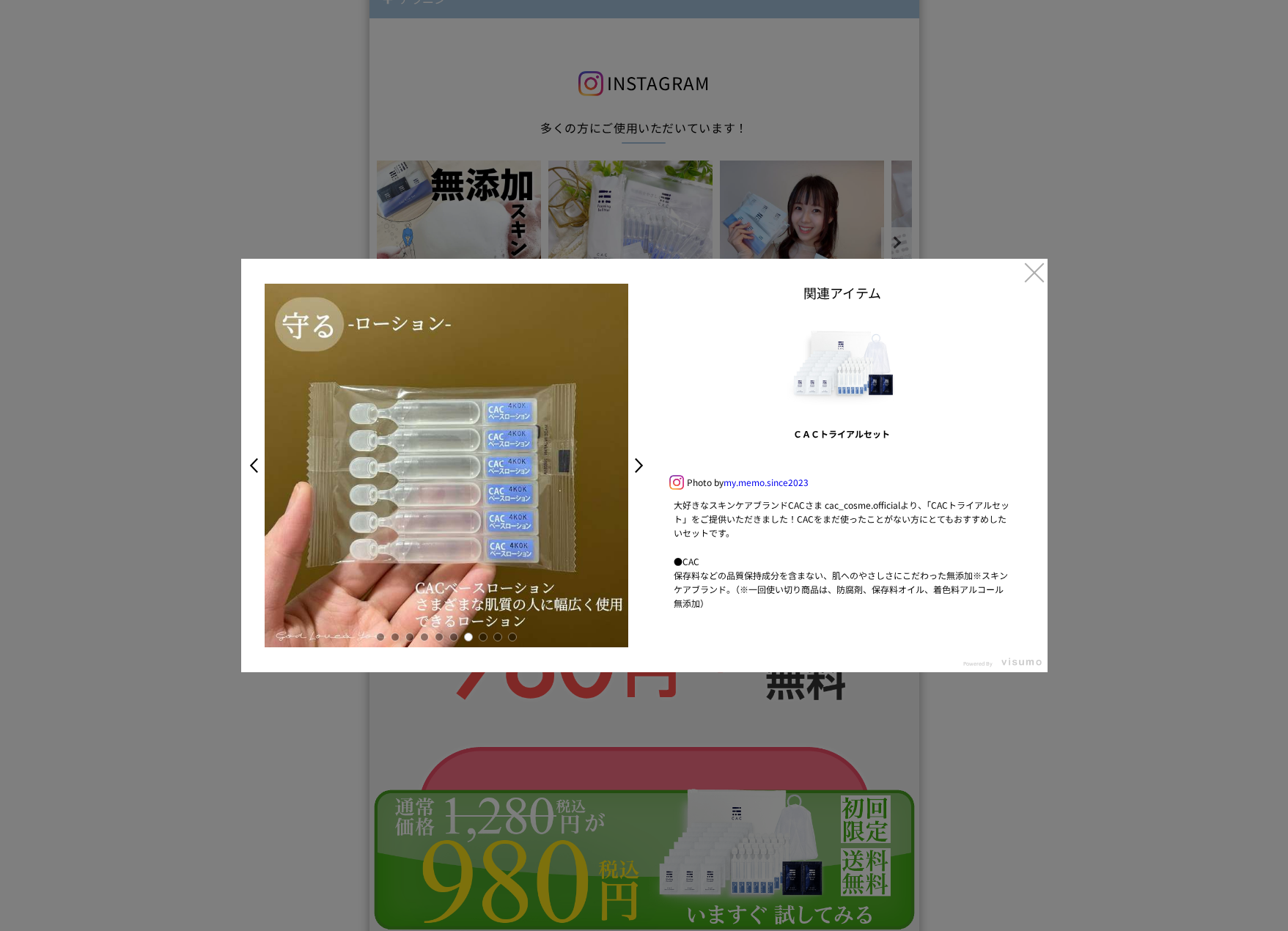 click on "my.memo.since2023" at bounding box center [766, 482] 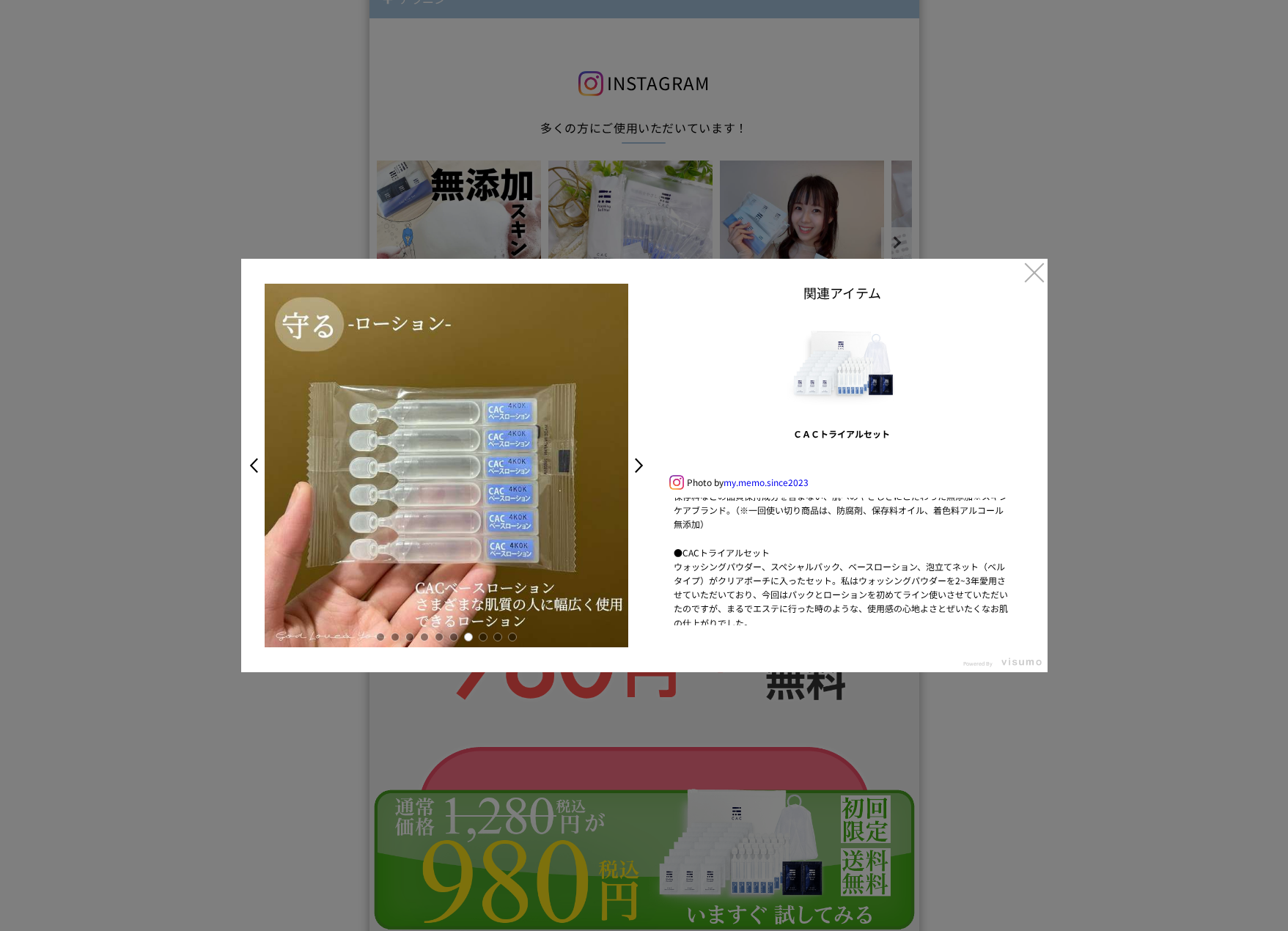 scroll, scrollTop: 0, scrollLeft: 0, axis: both 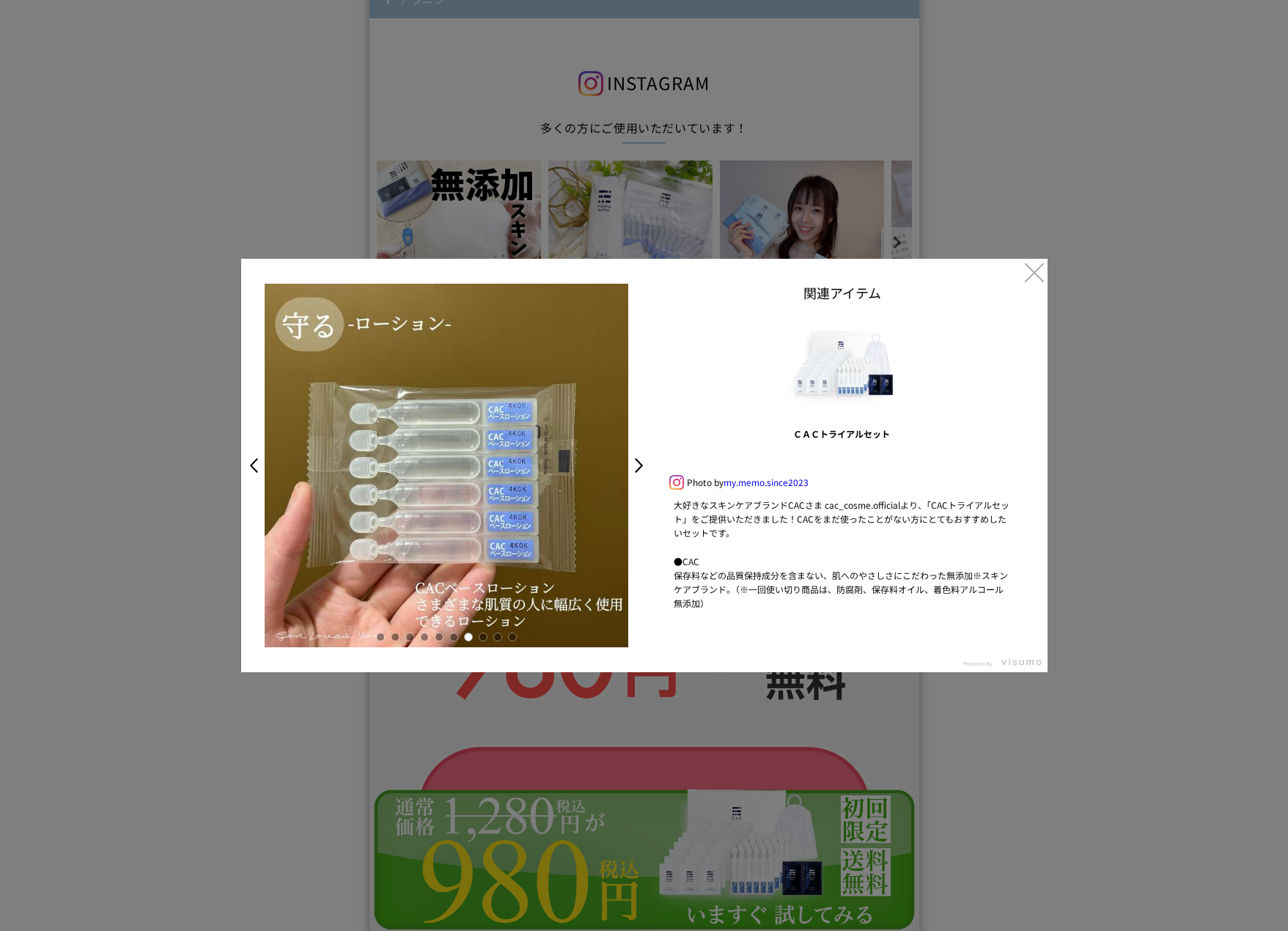 click on "×" at bounding box center (1034, 272) 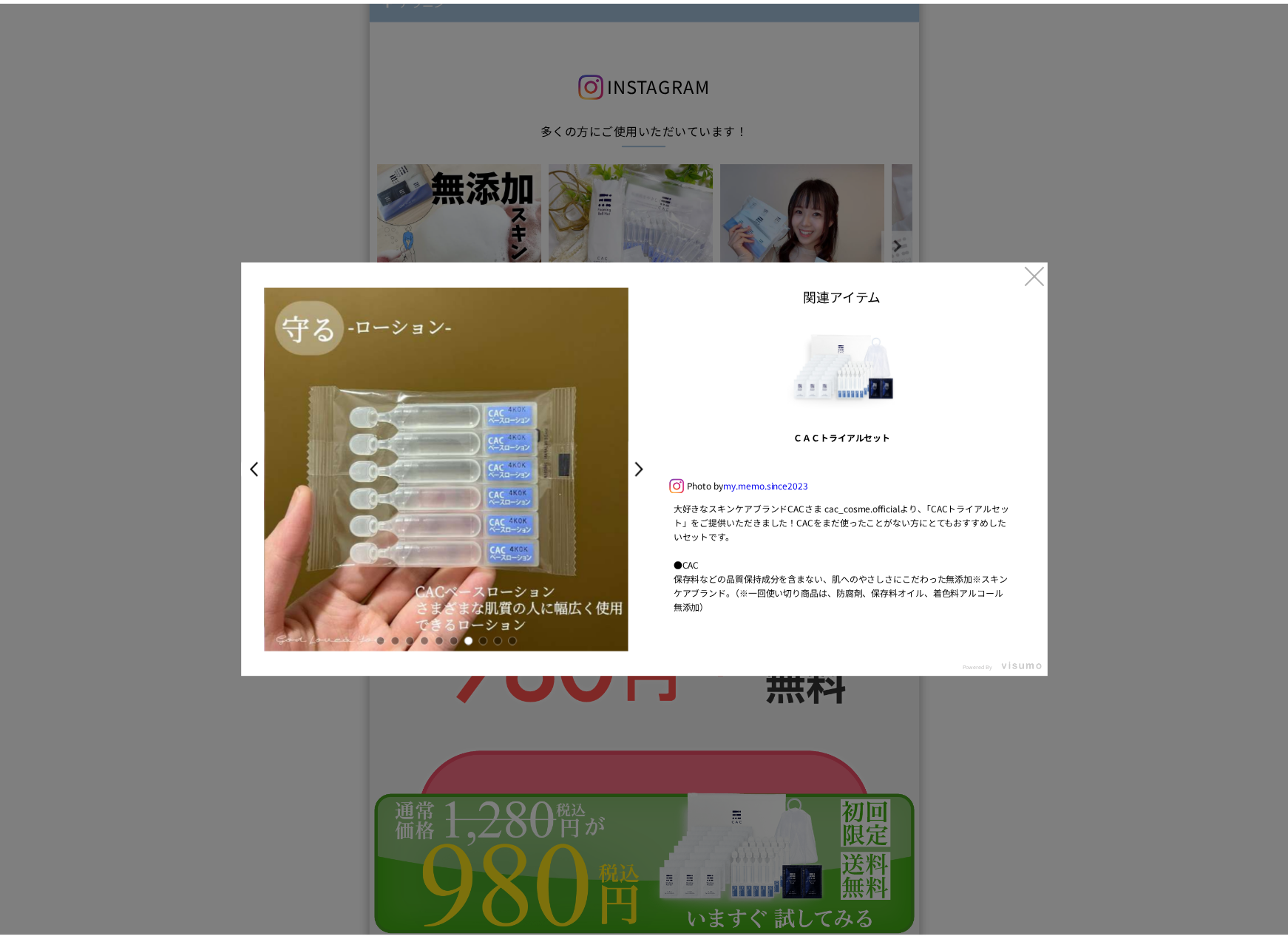 scroll, scrollTop: 13207, scrollLeft: 0, axis: vertical 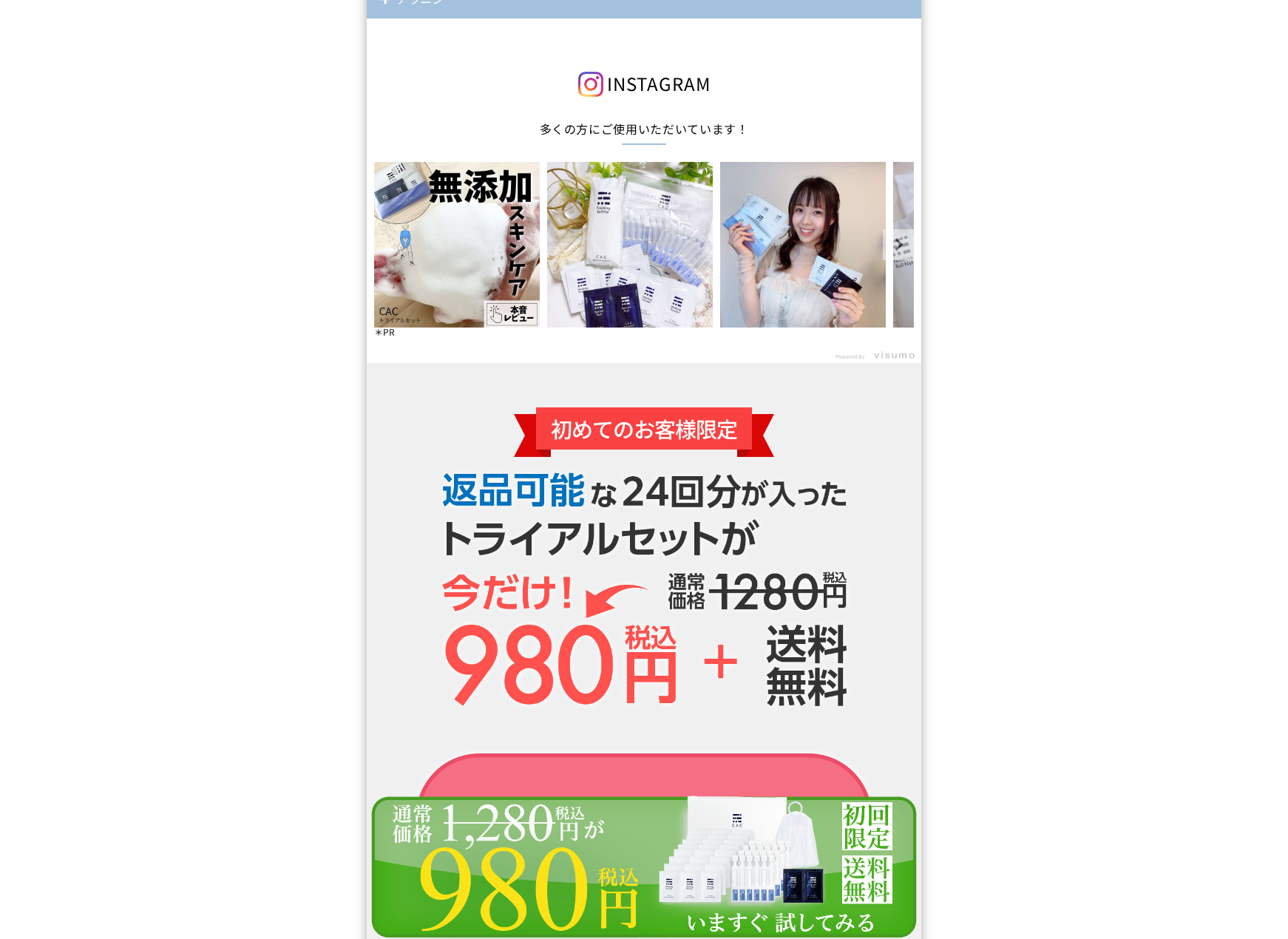 click on "Next" at bounding box center (898, 245) 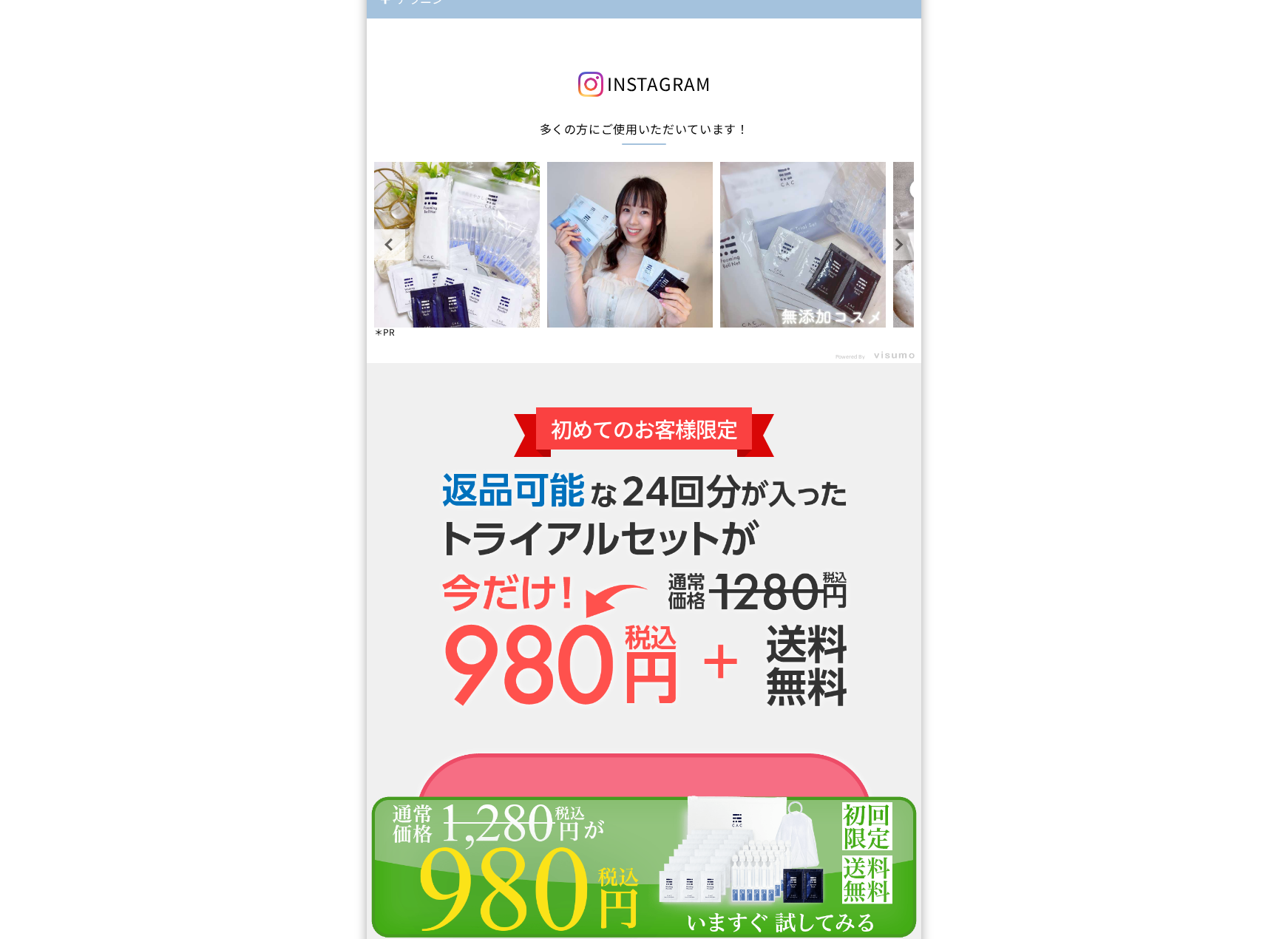 click on "Next" at bounding box center (898, 245) 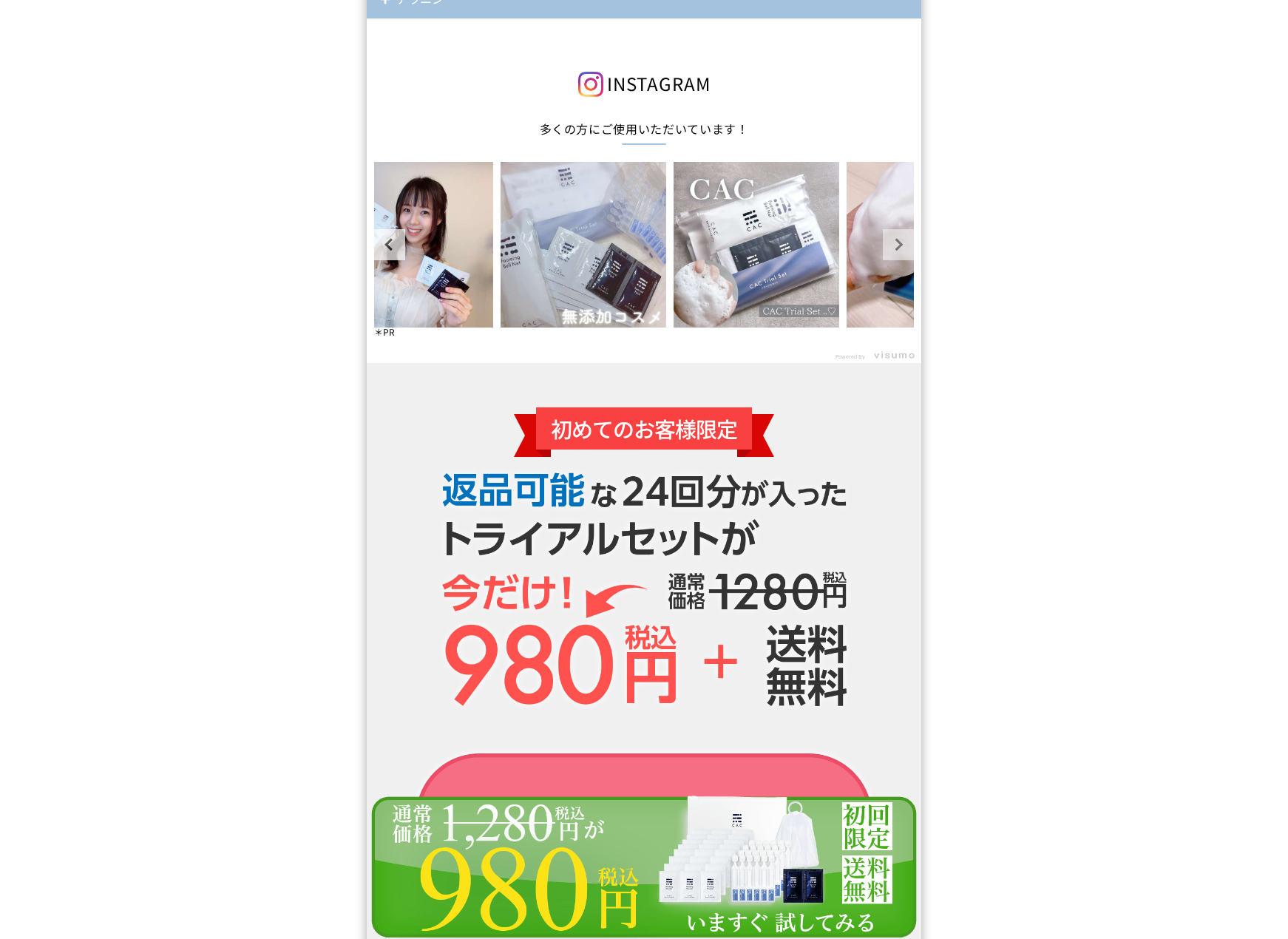 click on "Next" at bounding box center (898, 245) 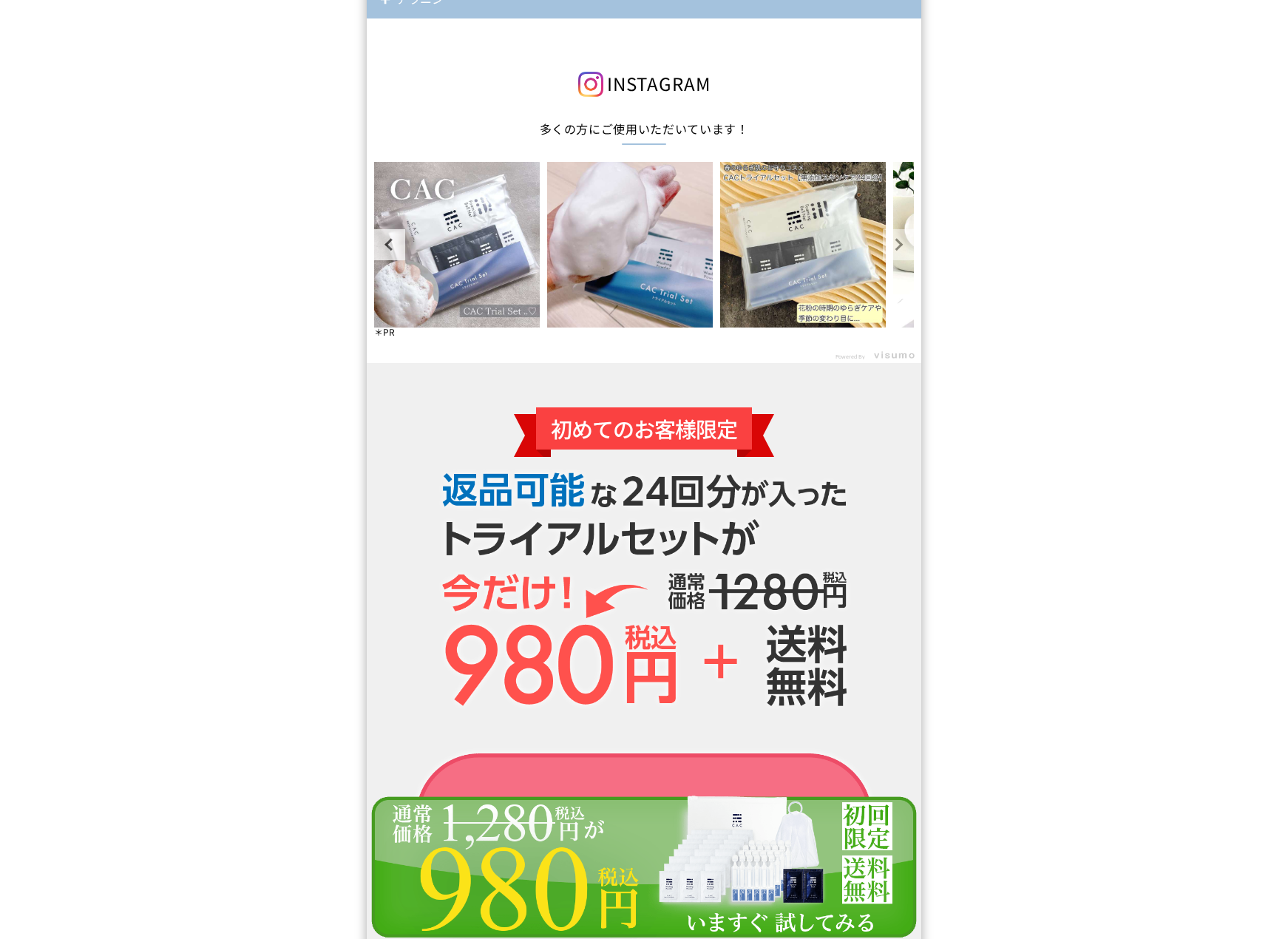 click on "Next" at bounding box center [898, 245] 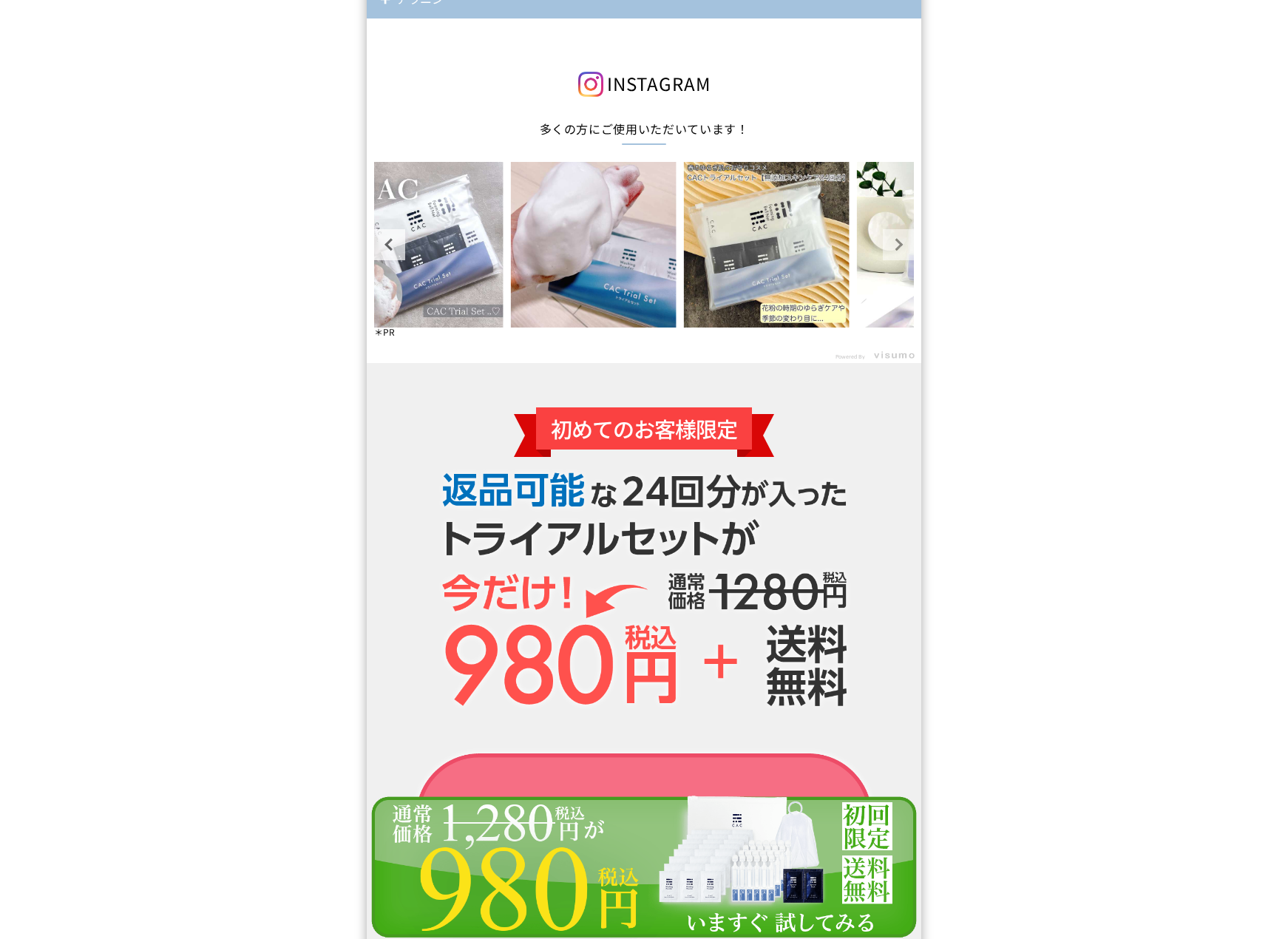 click on "Next" at bounding box center (898, 245) 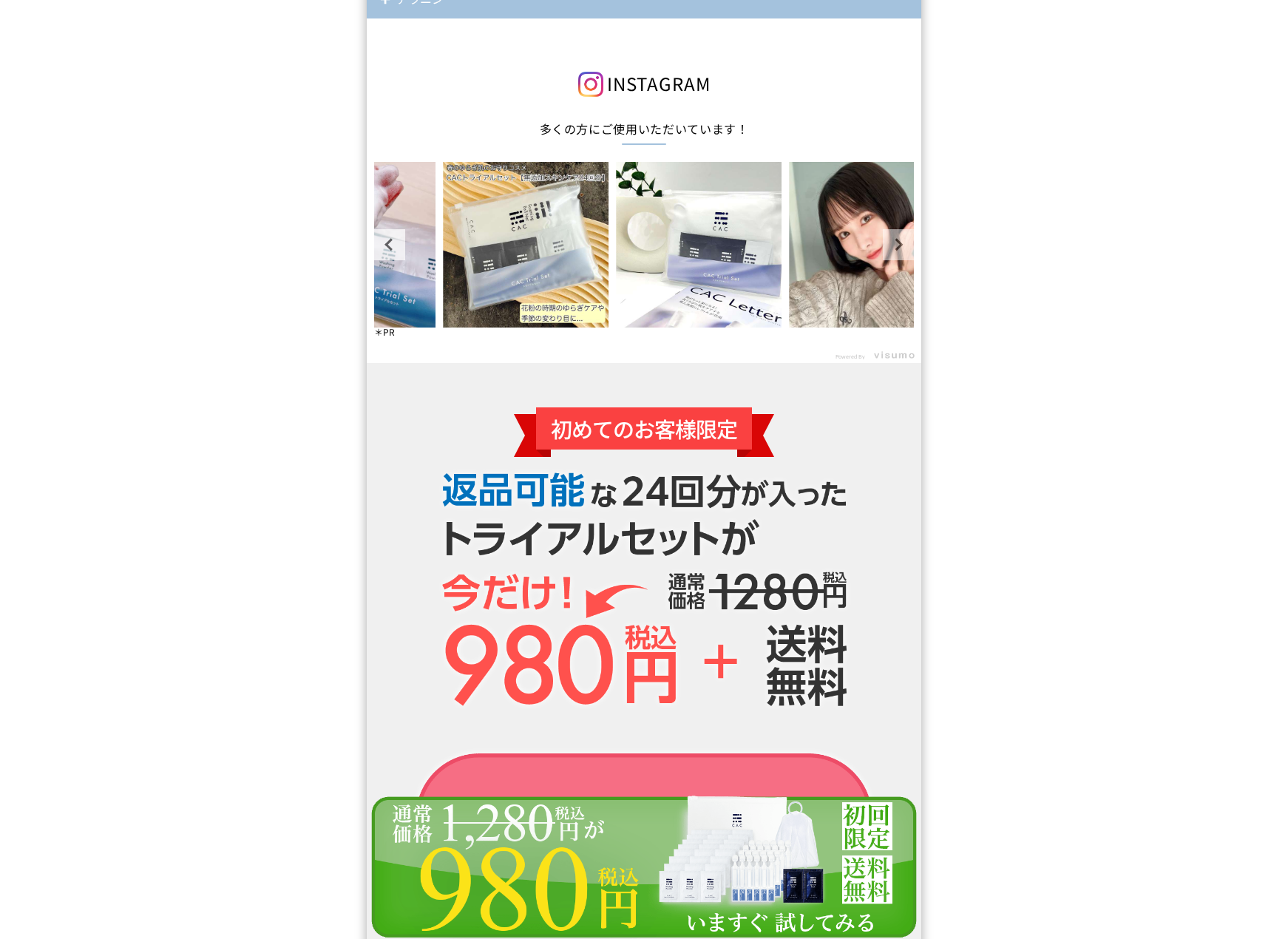 click on "Next" at bounding box center [898, 245] 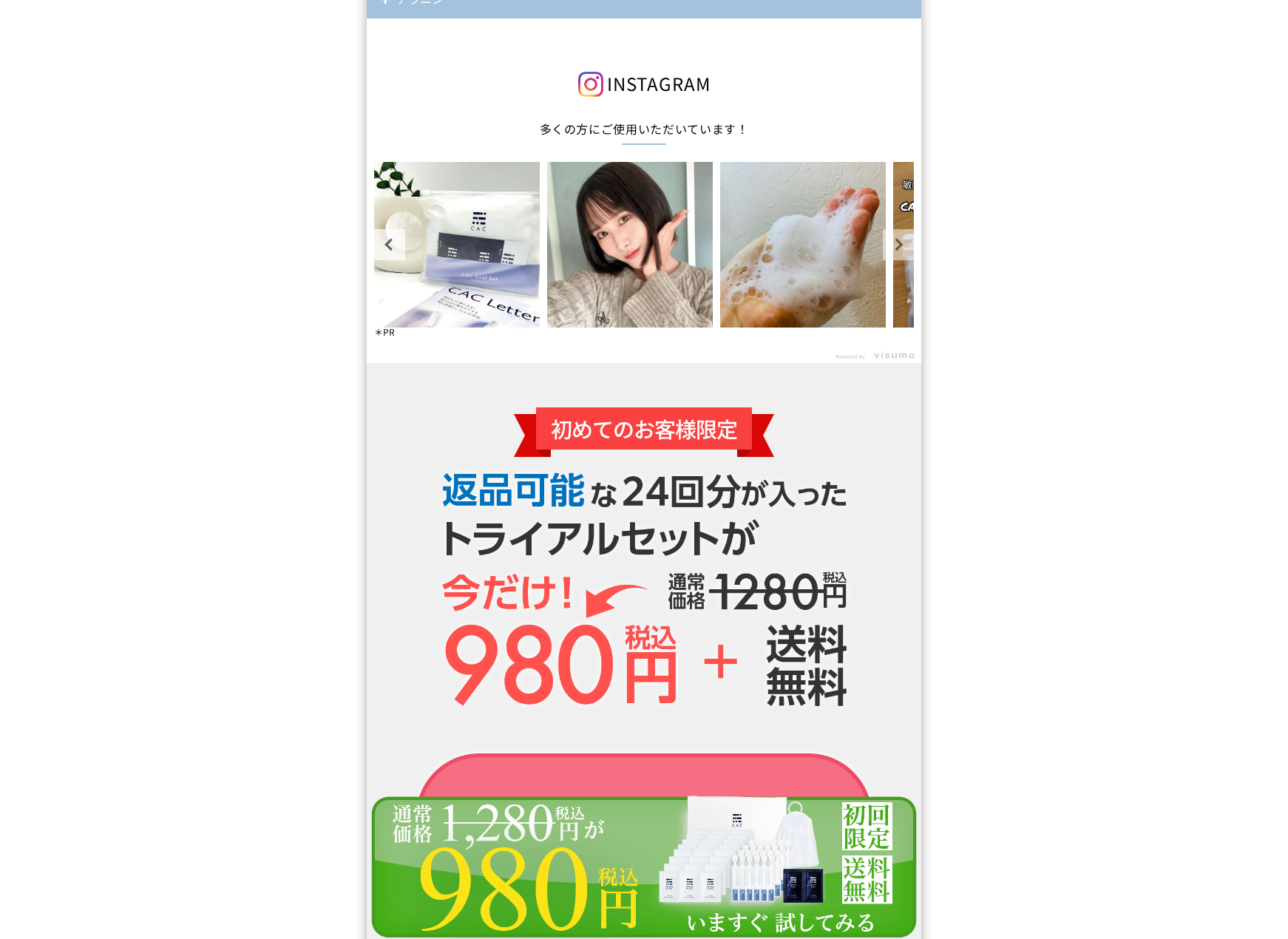 click on "Next" at bounding box center (898, 245) 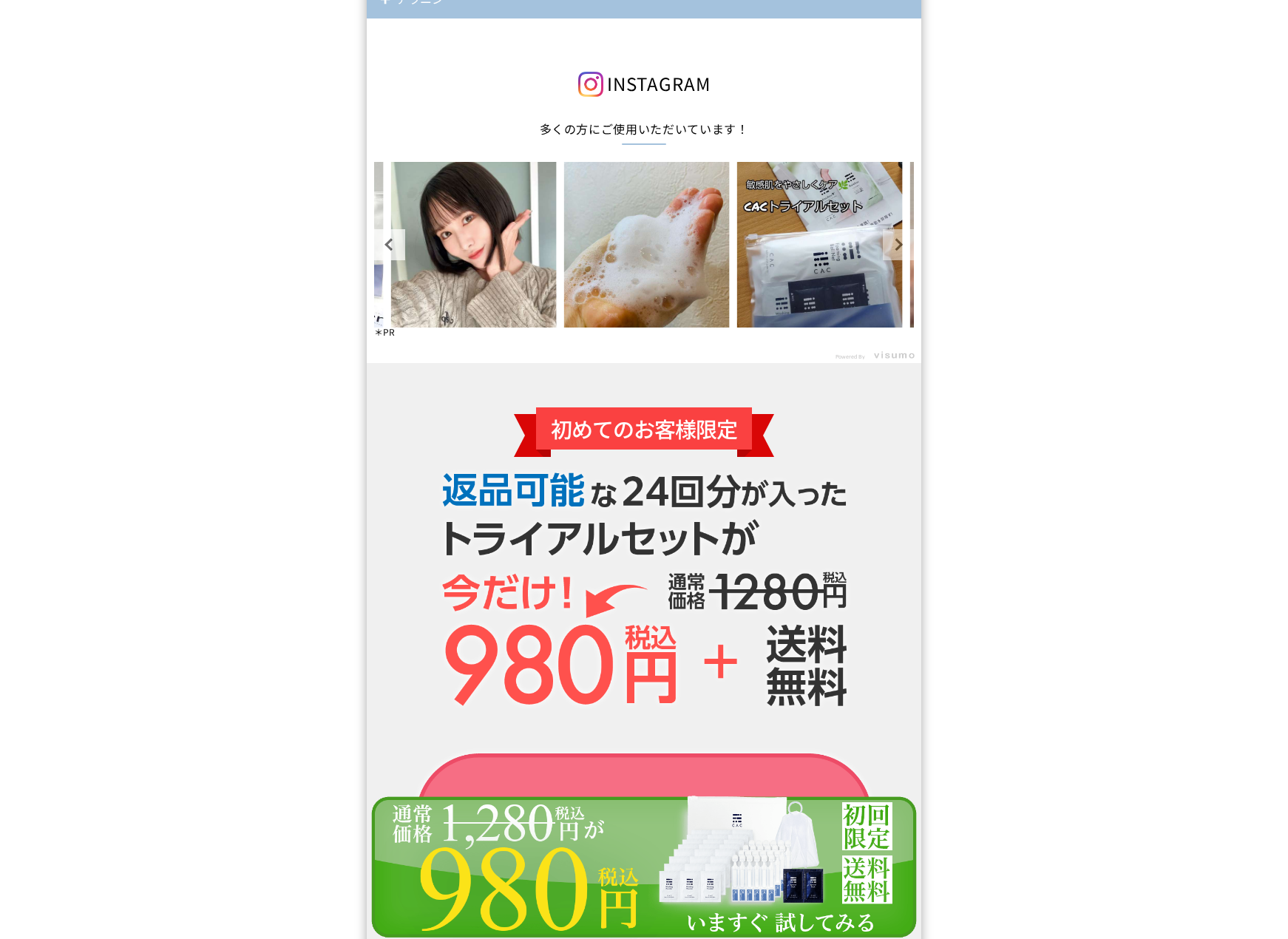 click on "Next" at bounding box center [898, 245] 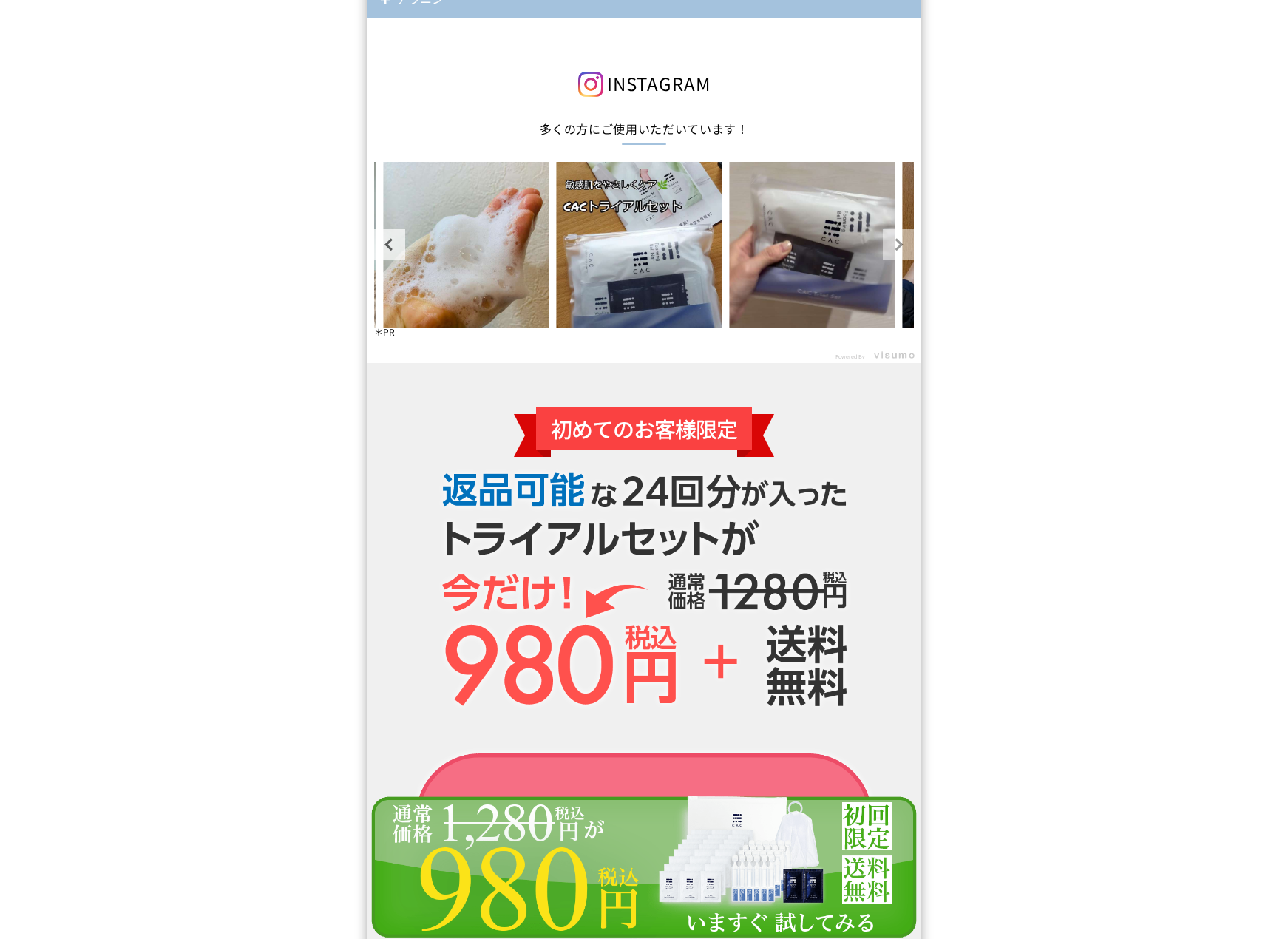 click on "Next" at bounding box center [898, 245] 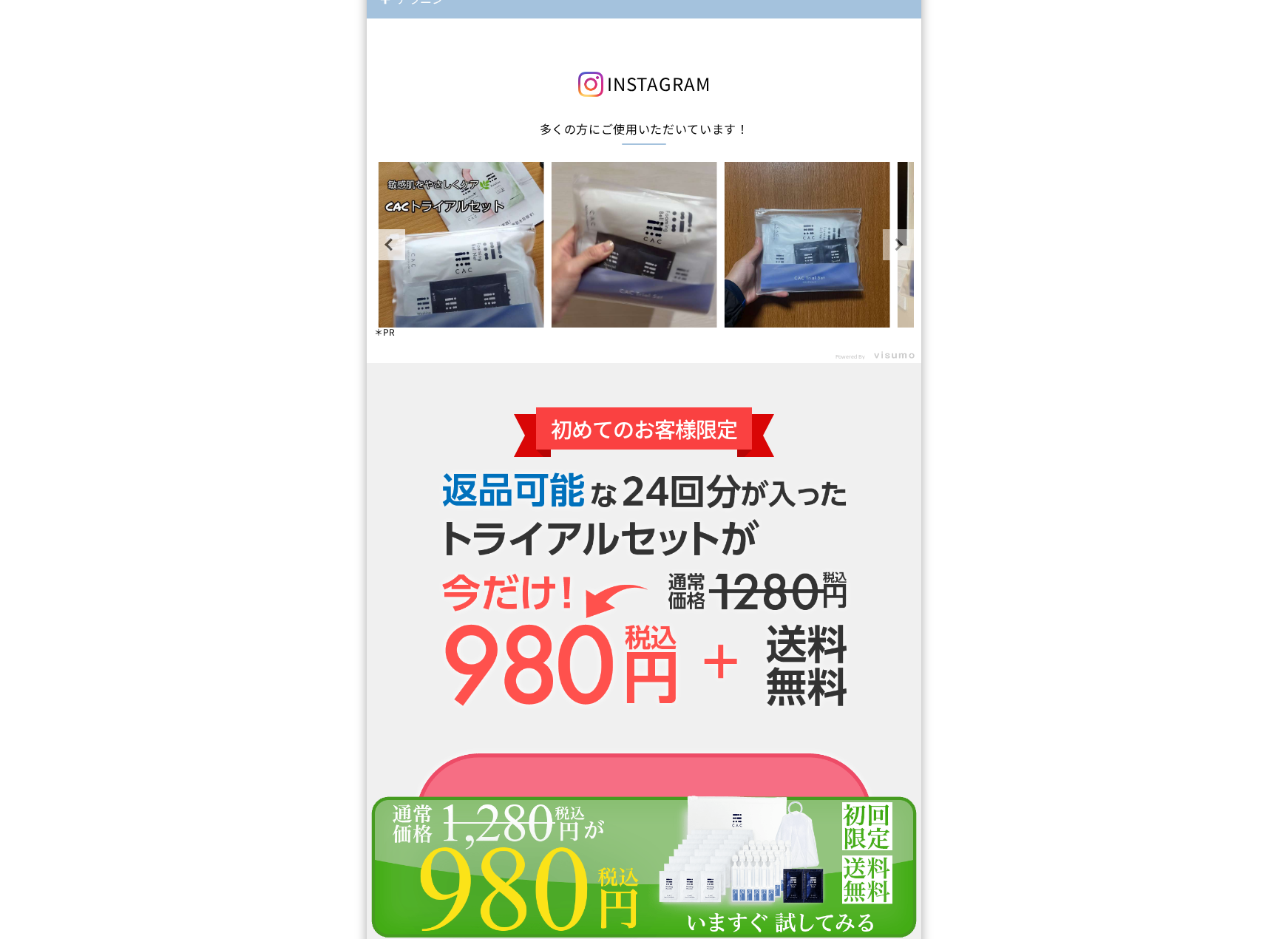 click on "Next" at bounding box center (898, 245) 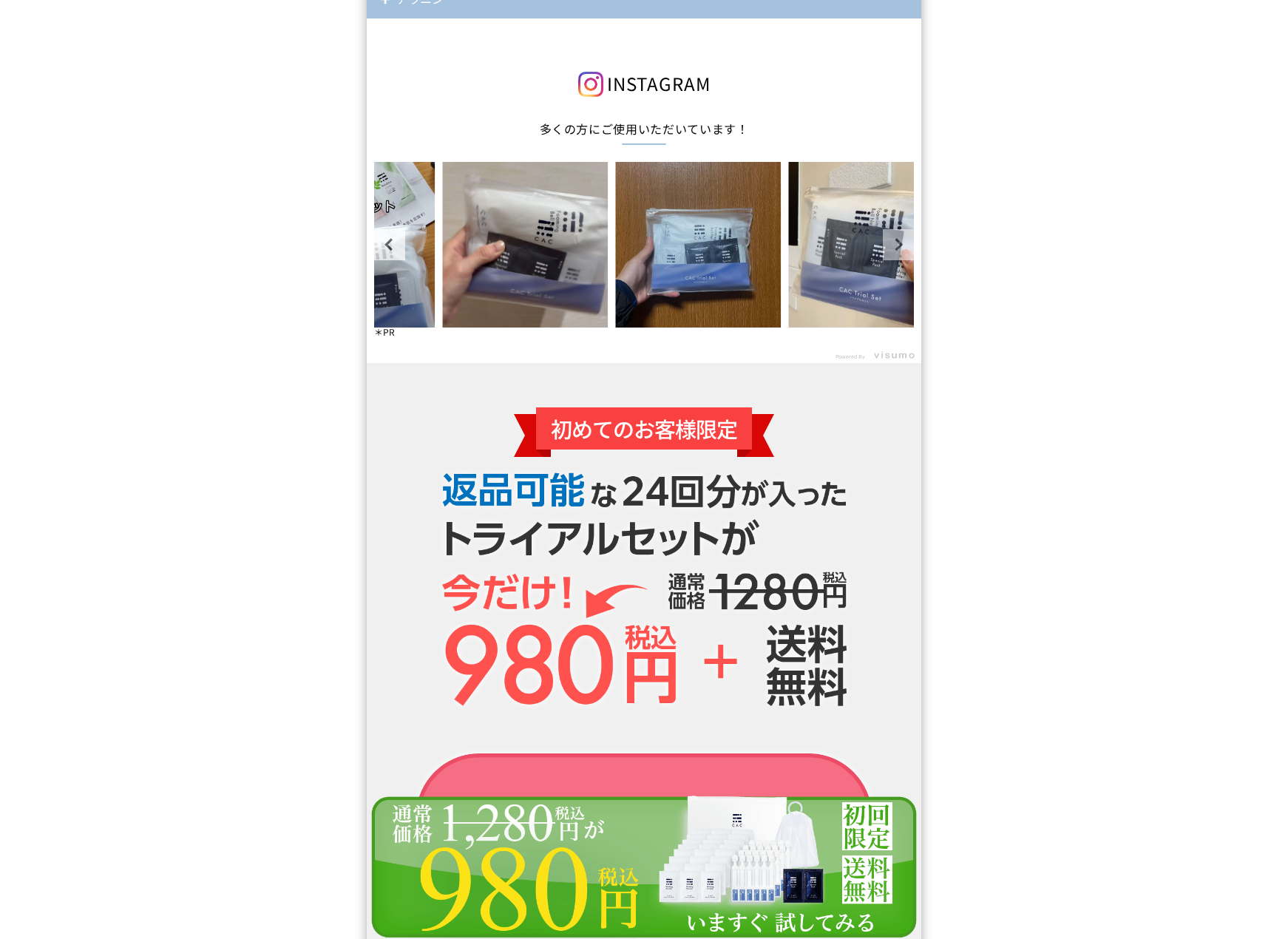 click on "Next" at bounding box center (898, 245) 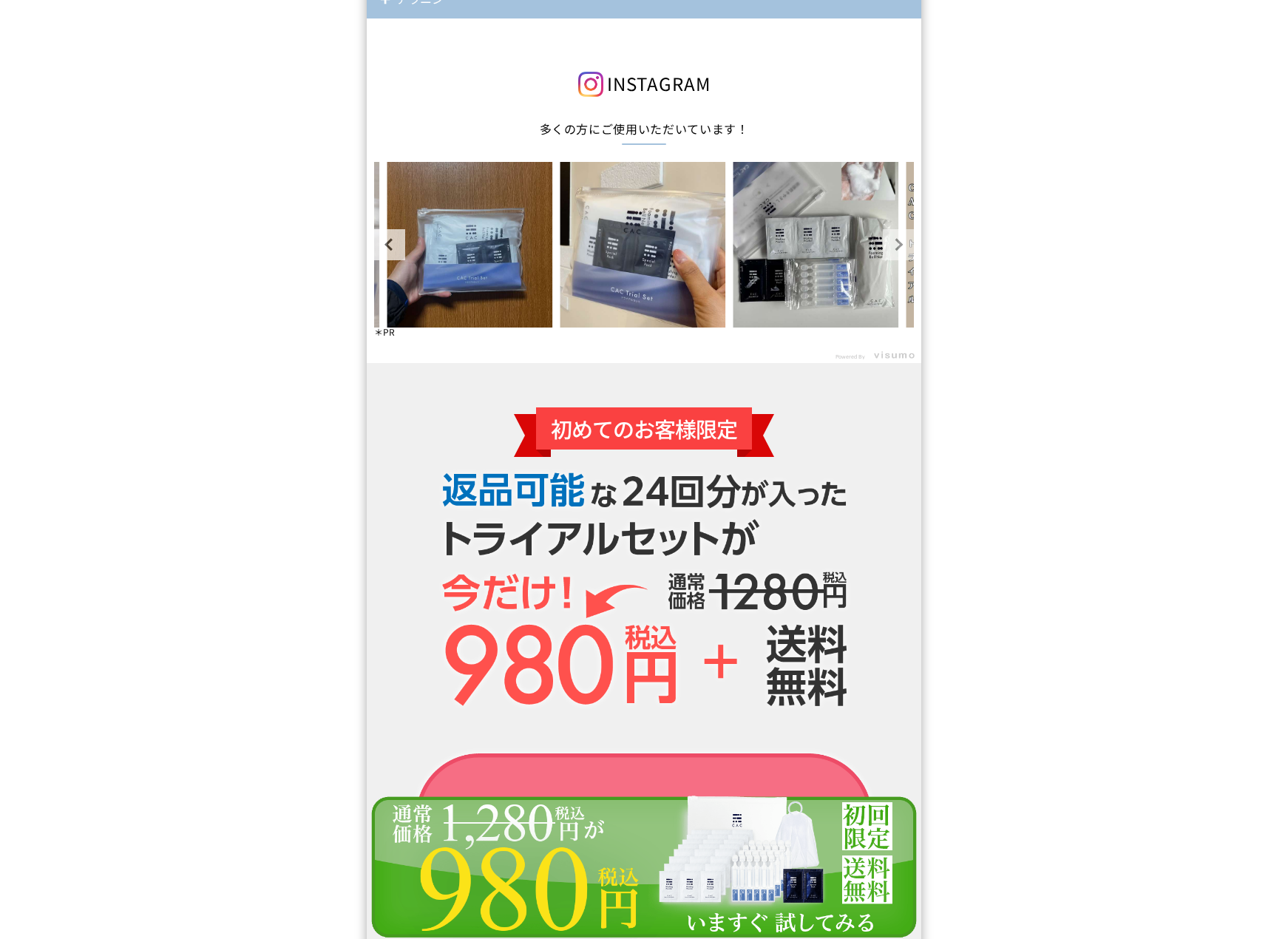 click on "Next" at bounding box center (898, 245) 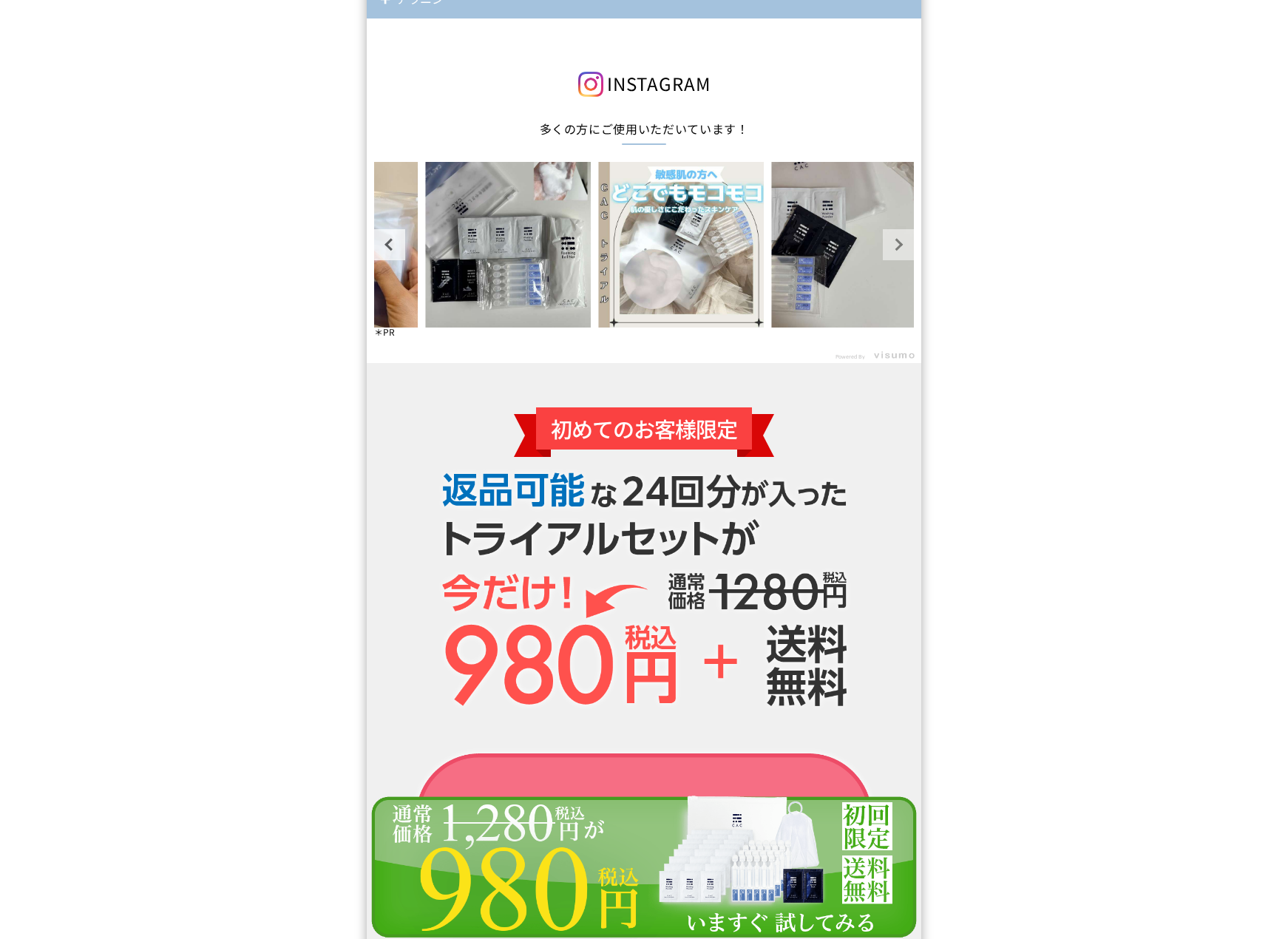 click on "Next" at bounding box center [898, 245] 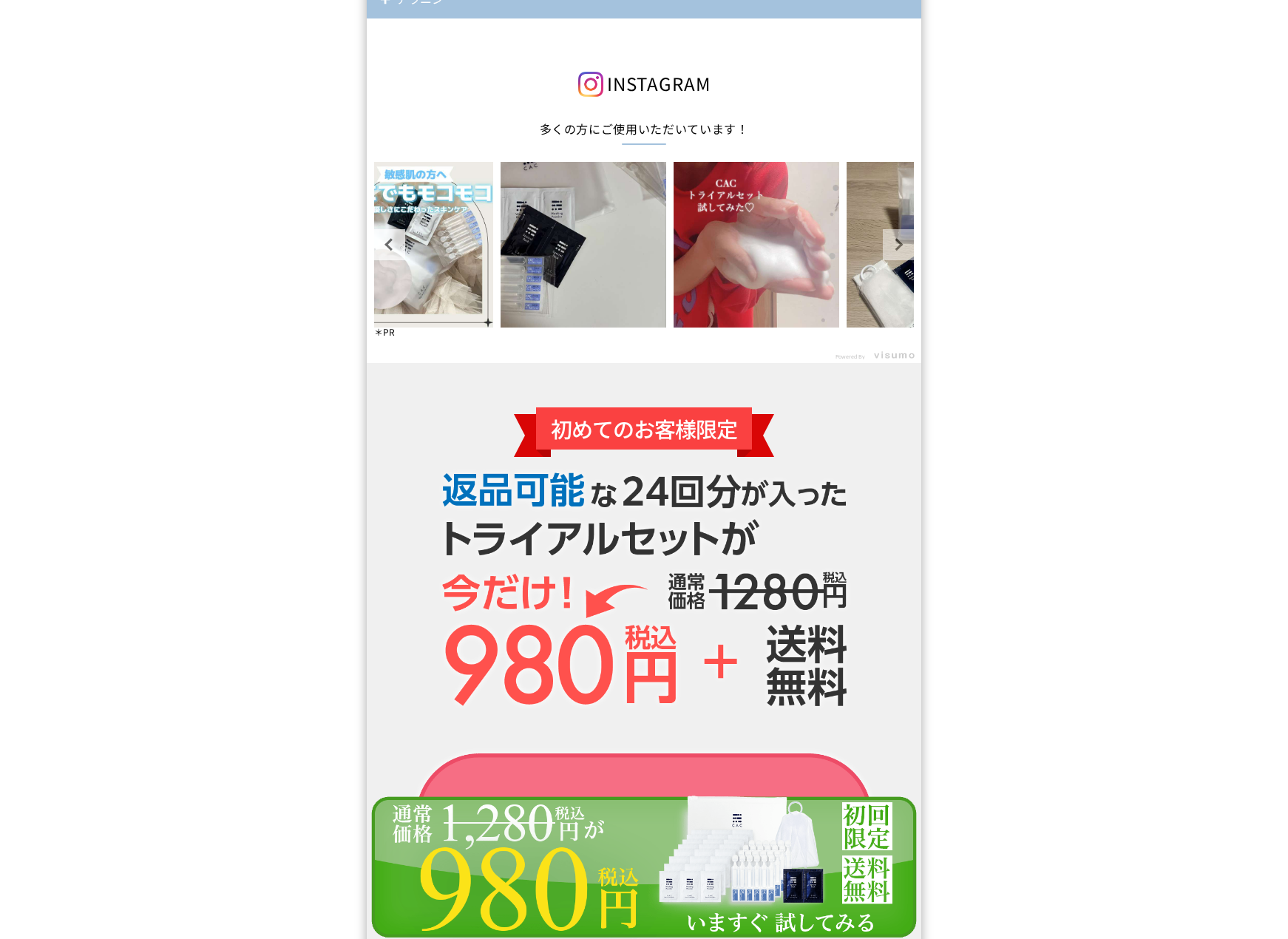 click on "Next" at bounding box center (898, 245) 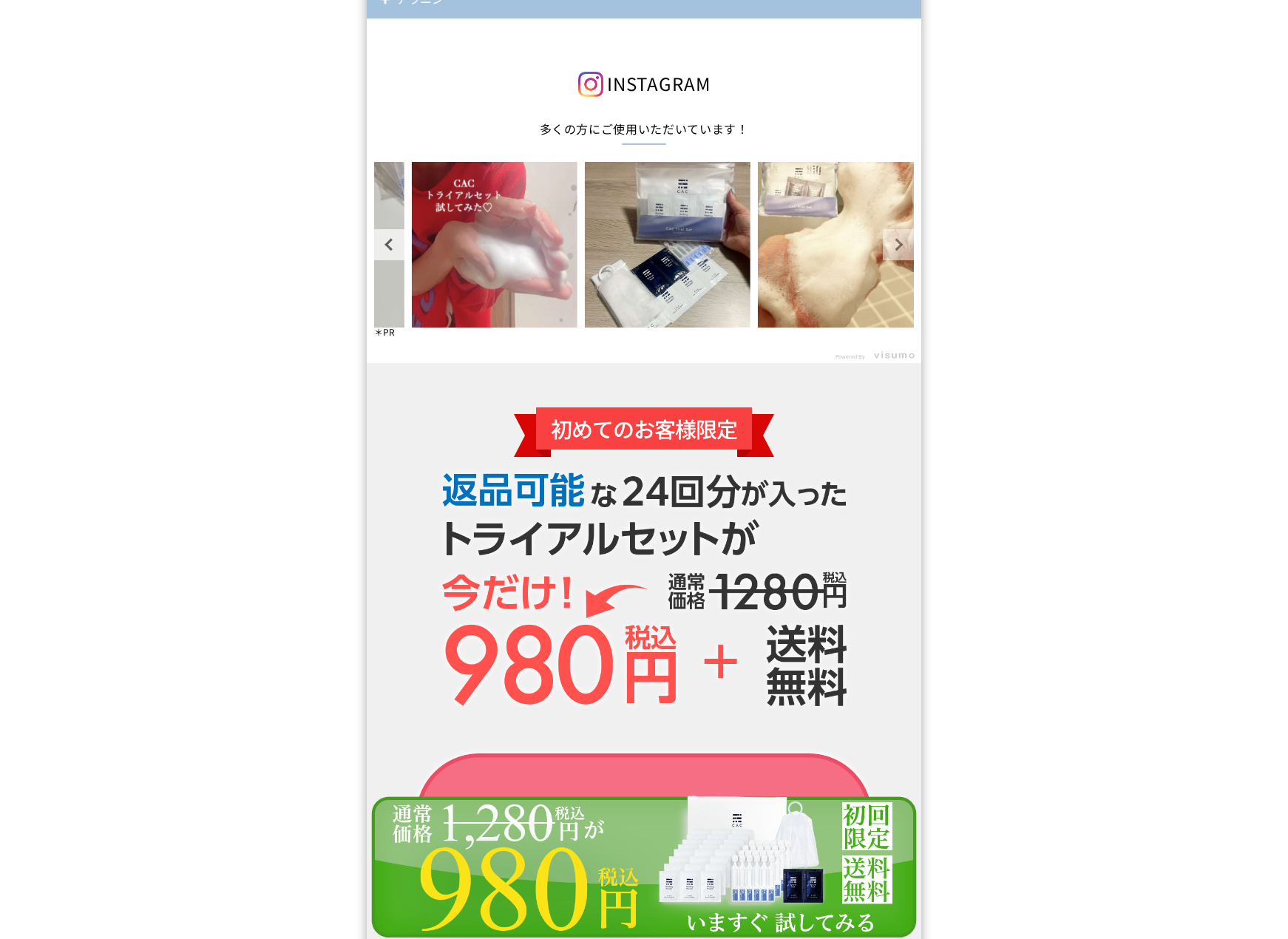 click on "Next" at bounding box center [898, 245] 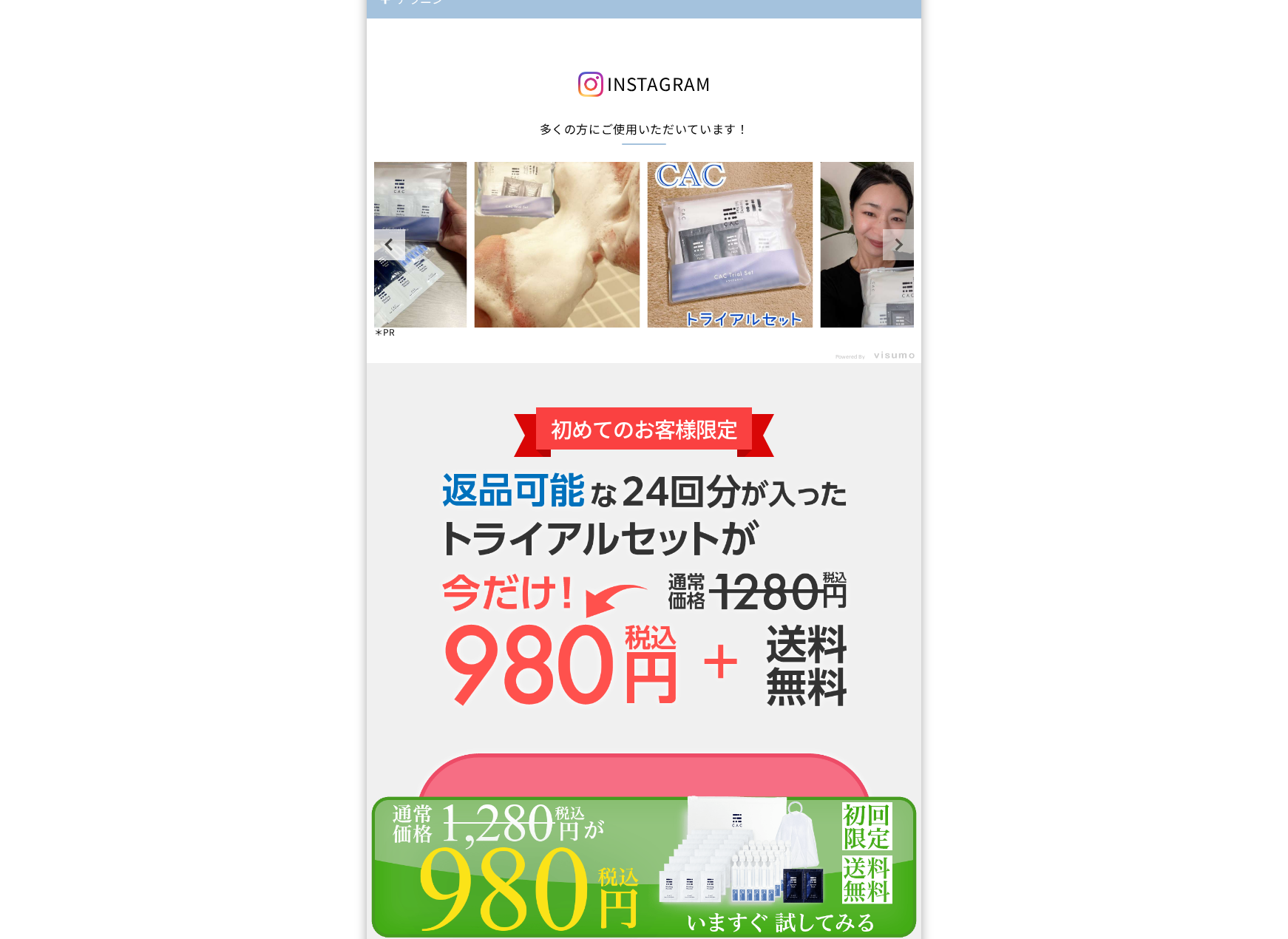 click on "Next" at bounding box center (898, 245) 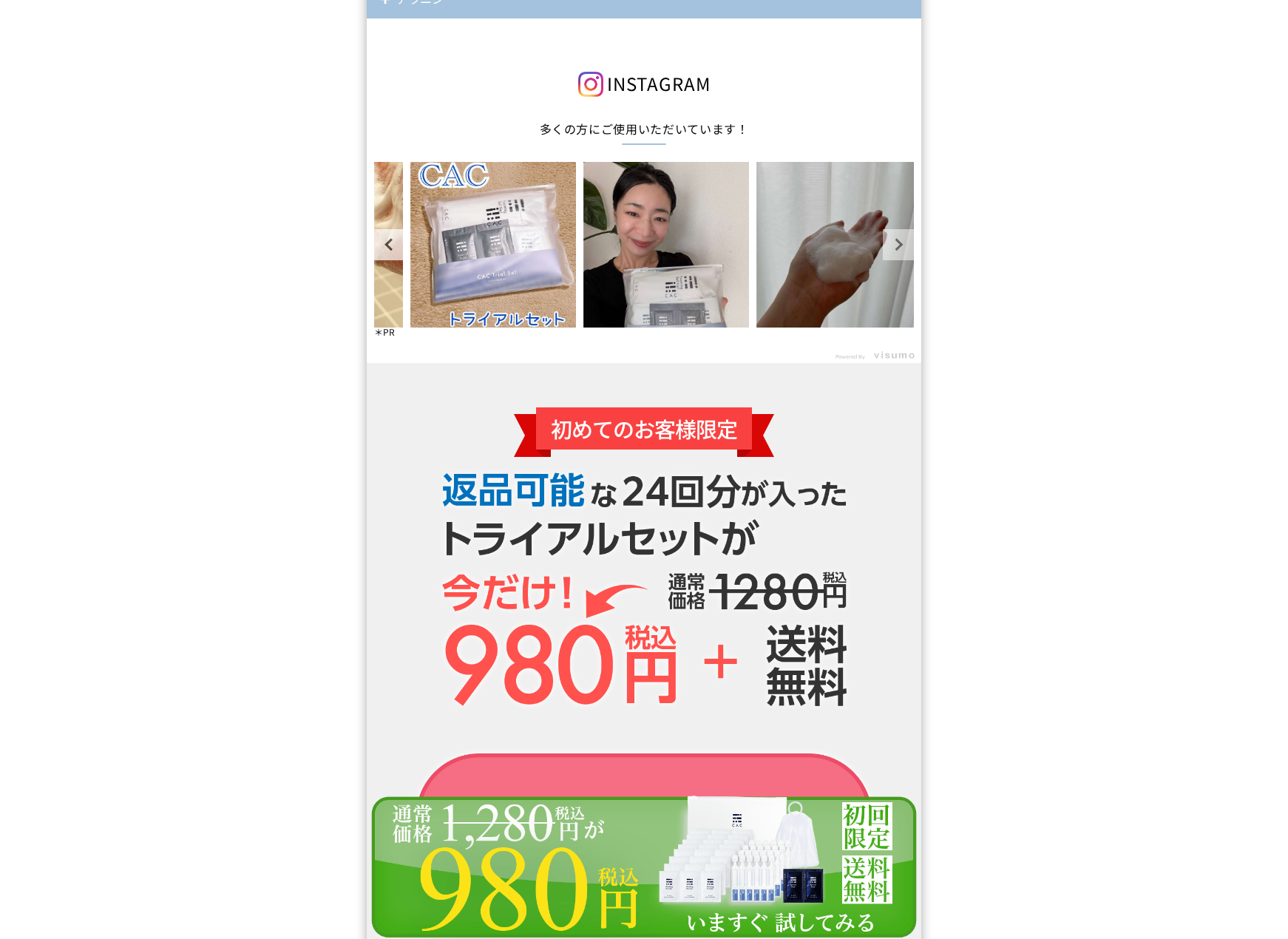 click on "Next" at bounding box center (898, 245) 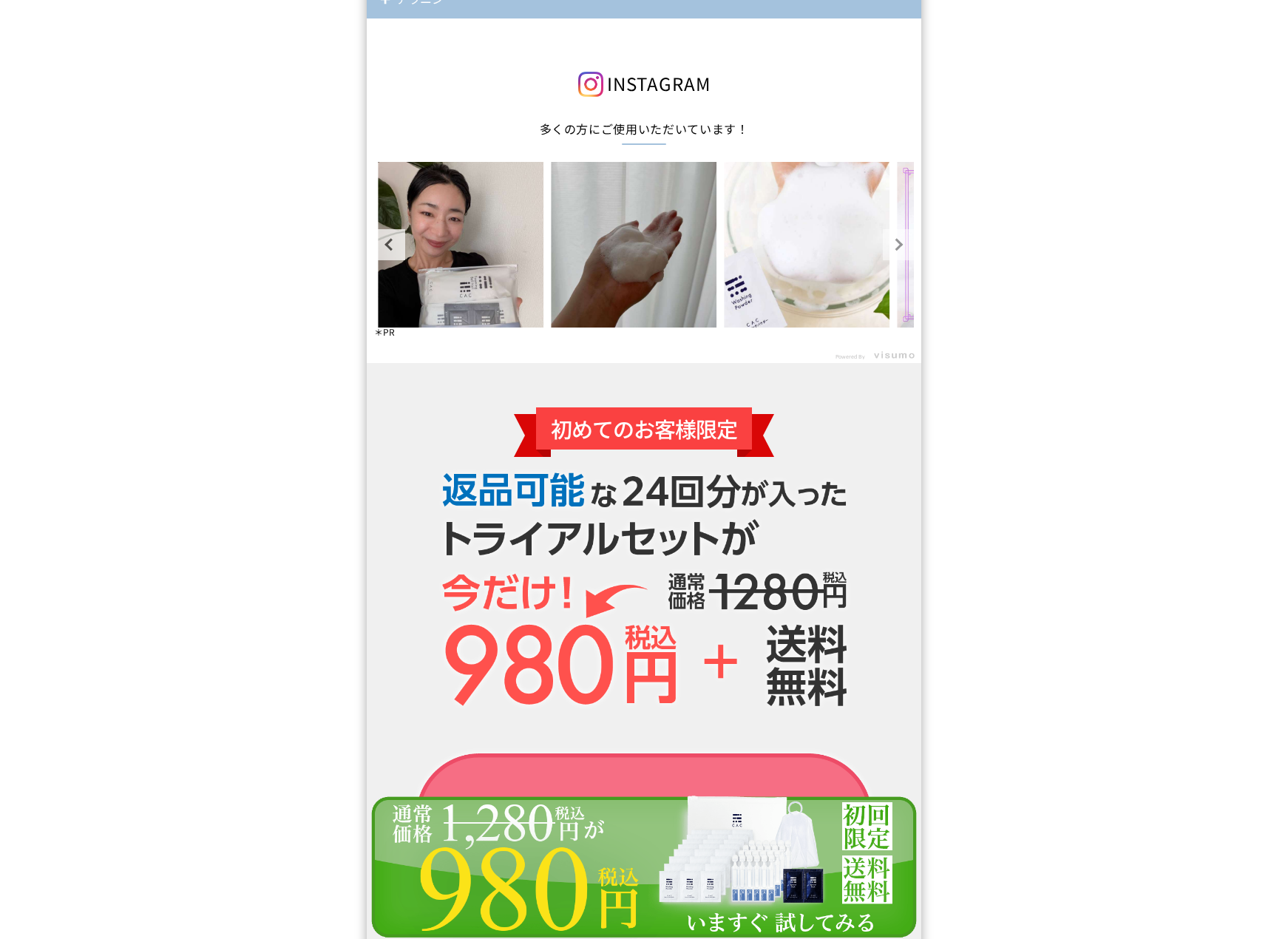 click on "Next" at bounding box center [898, 245] 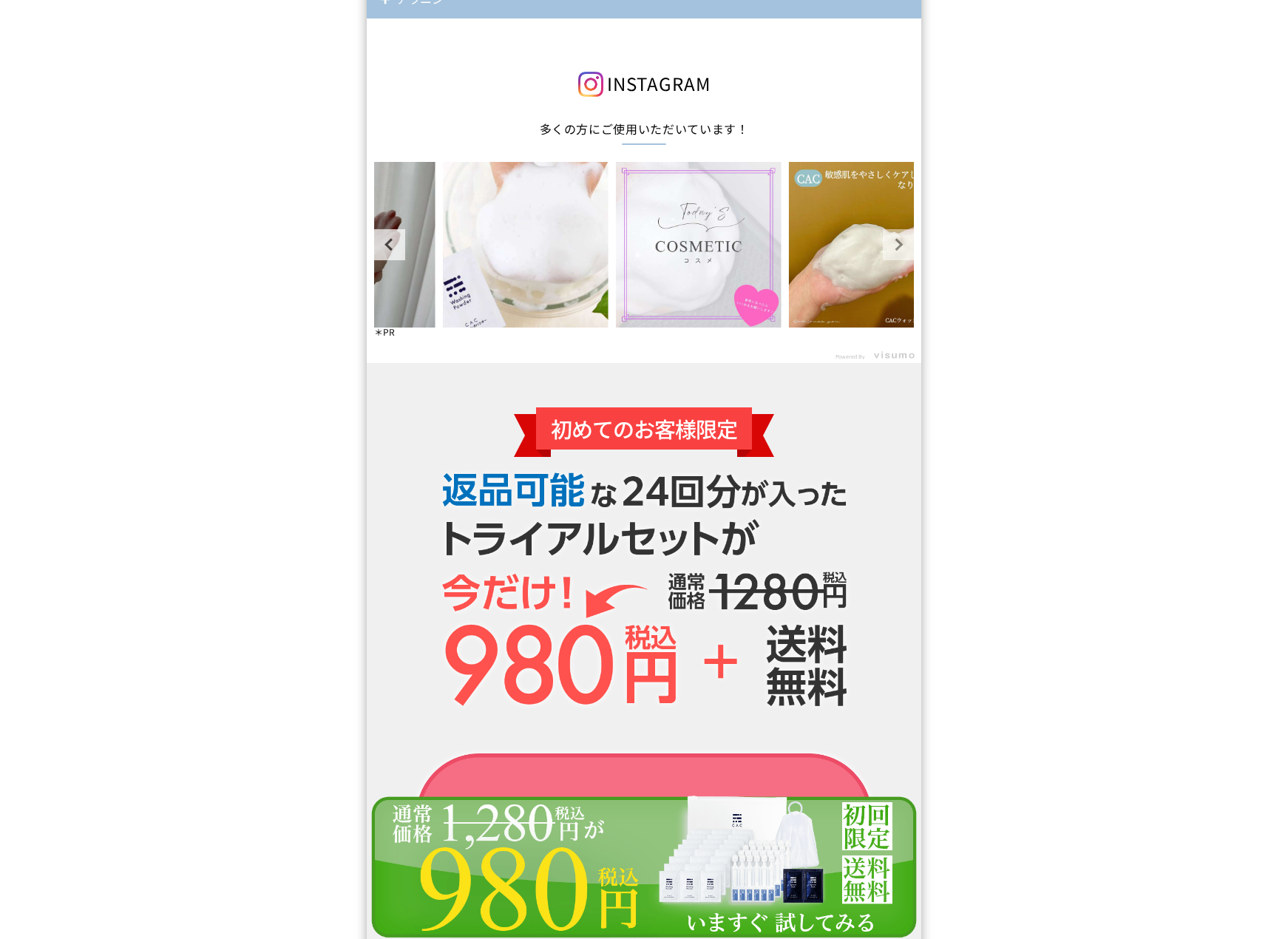 click on "Next" at bounding box center (898, 245) 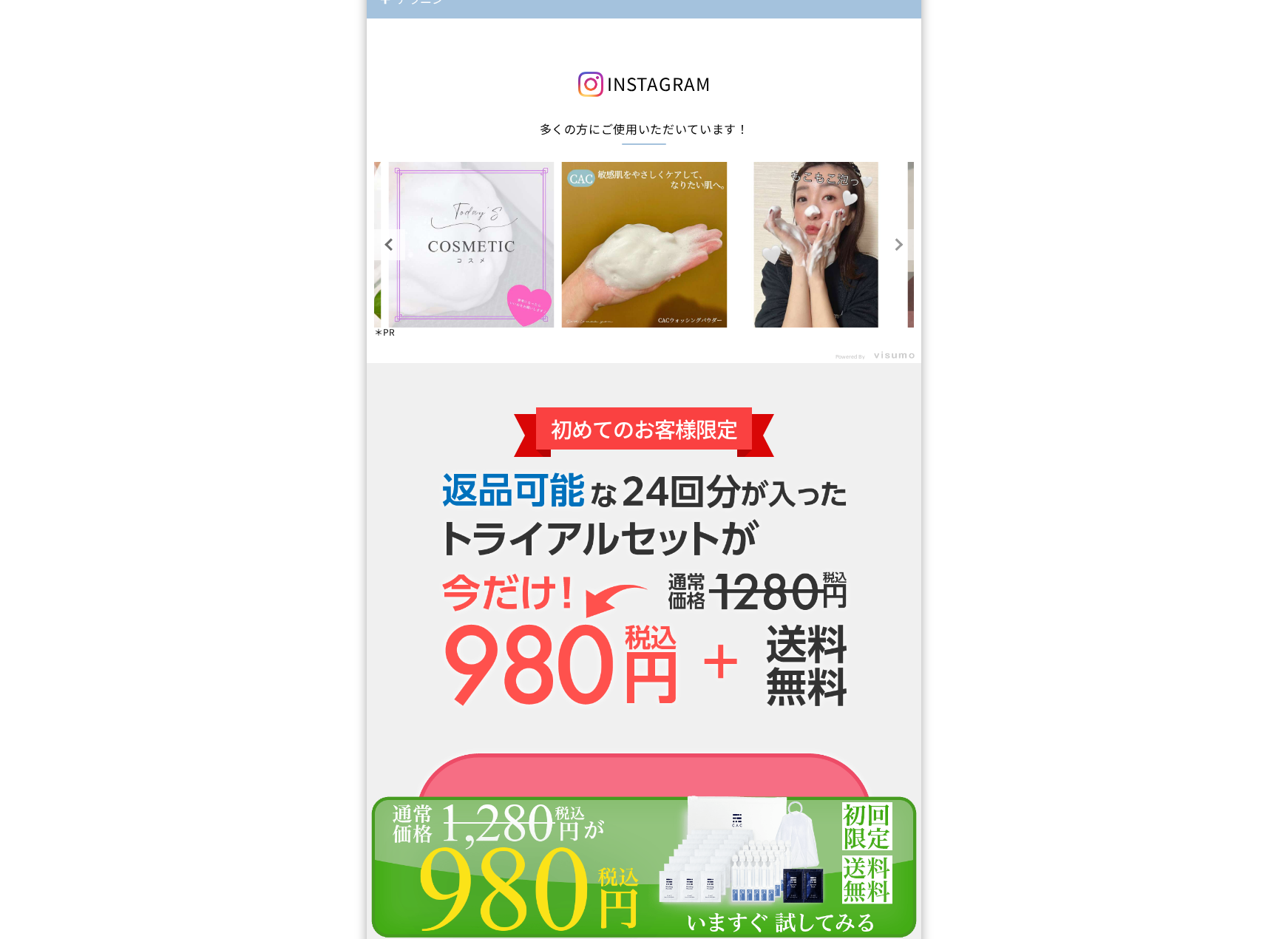 click on "Next" at bounding box center (898, 245) 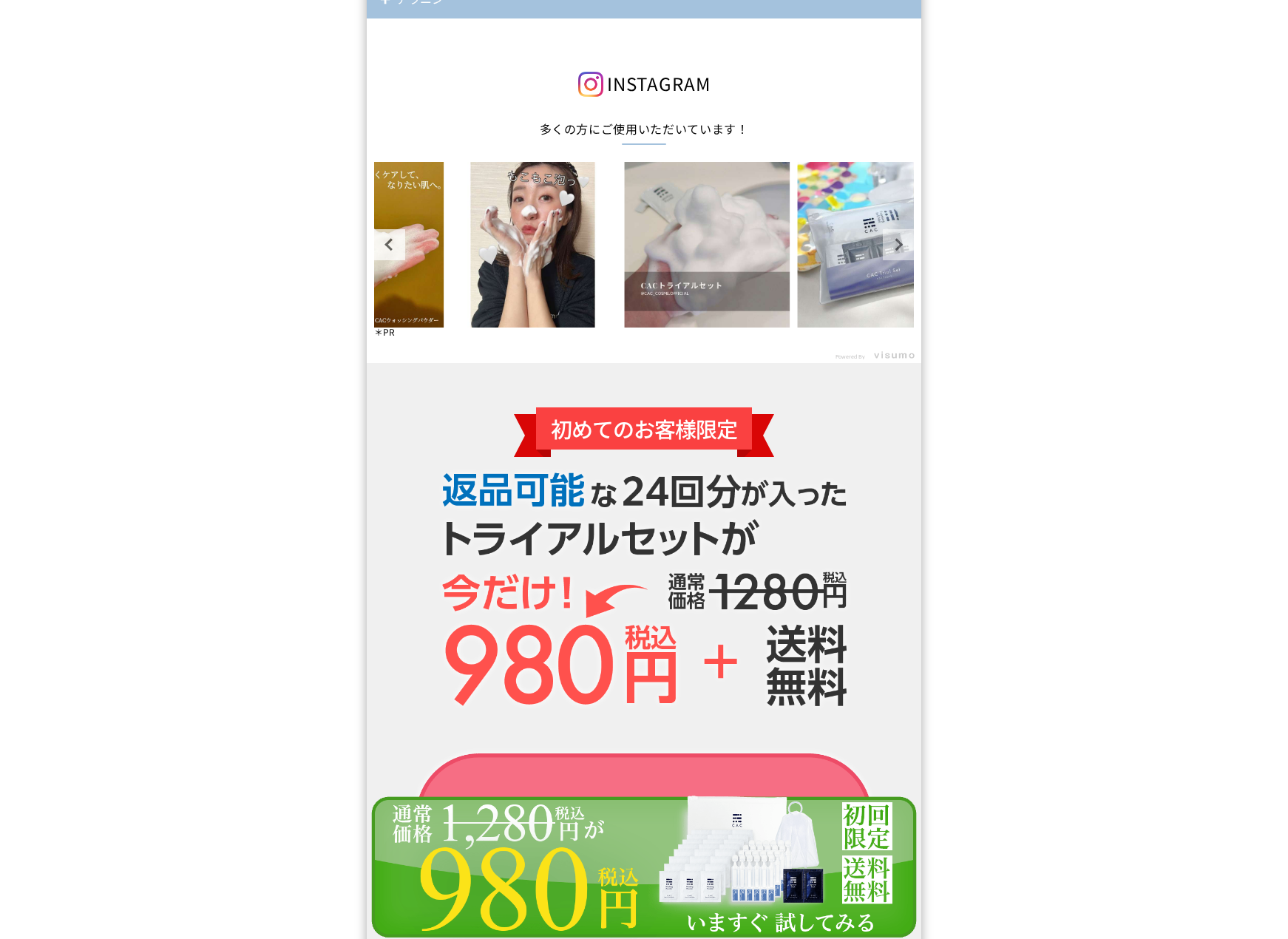 click on "Next" at bounding box center [898, 245] 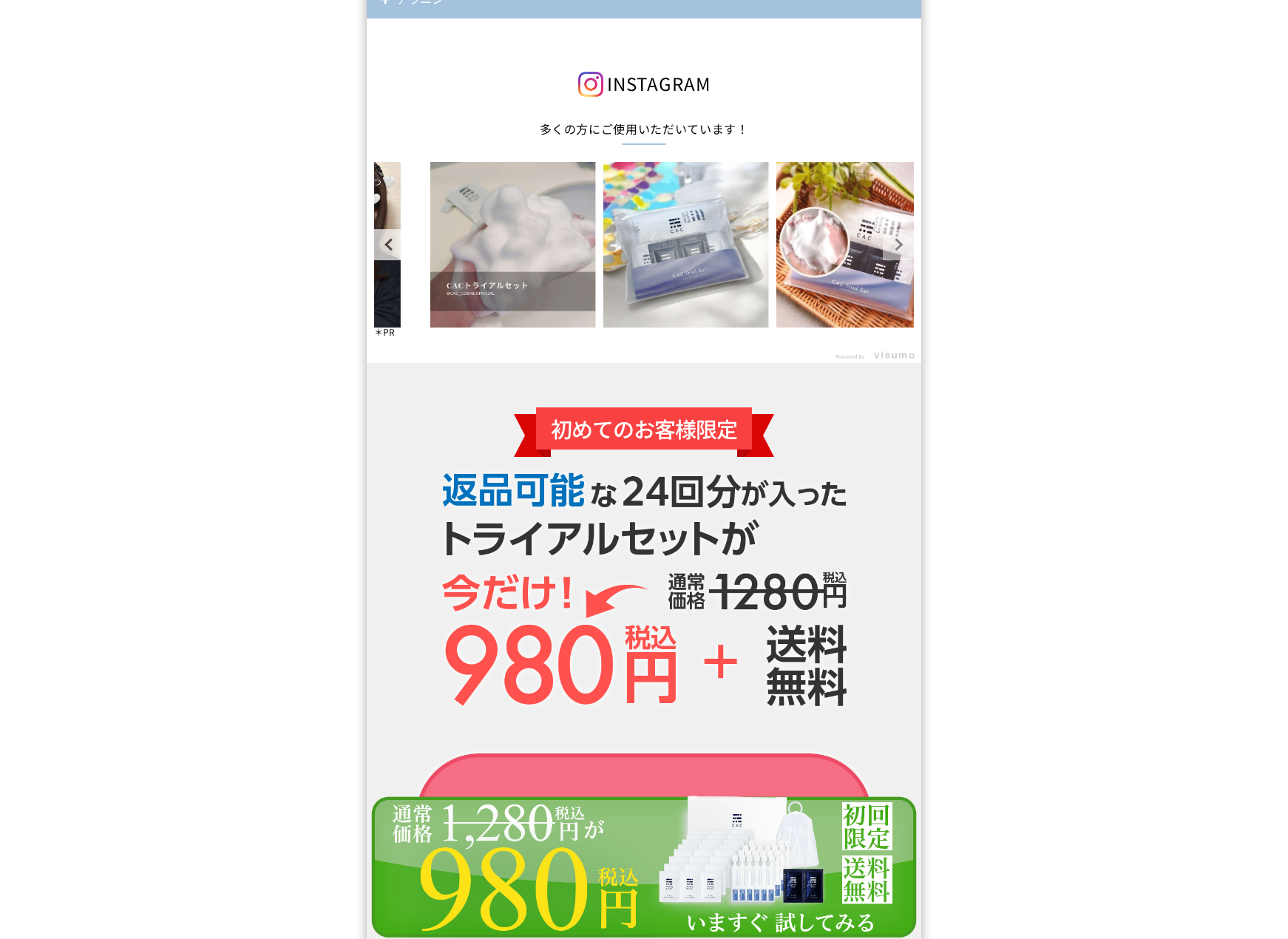 click on "Next" at bounding box center (898, 245) 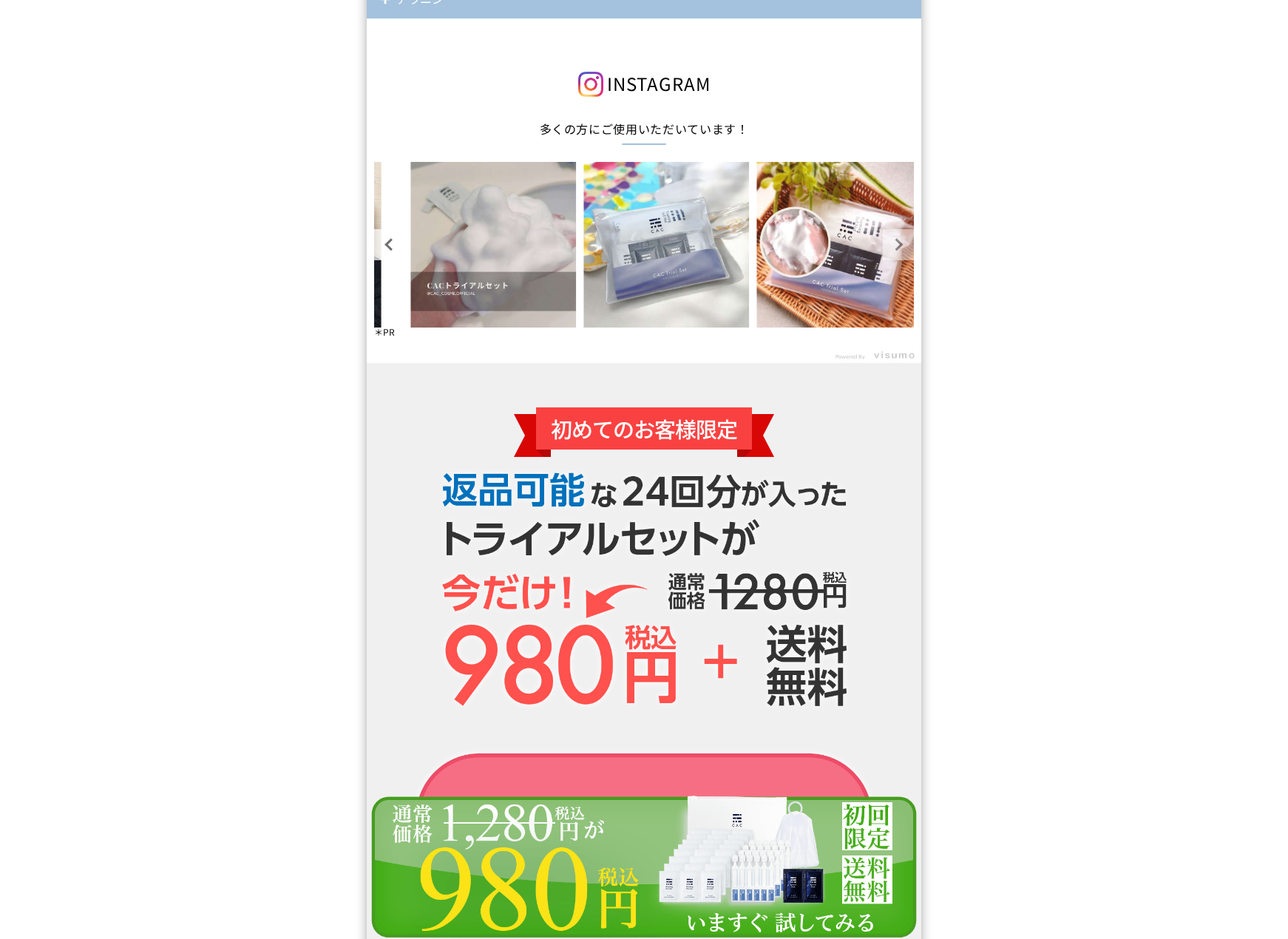 click on "Next" at bounding box center [898, 245] 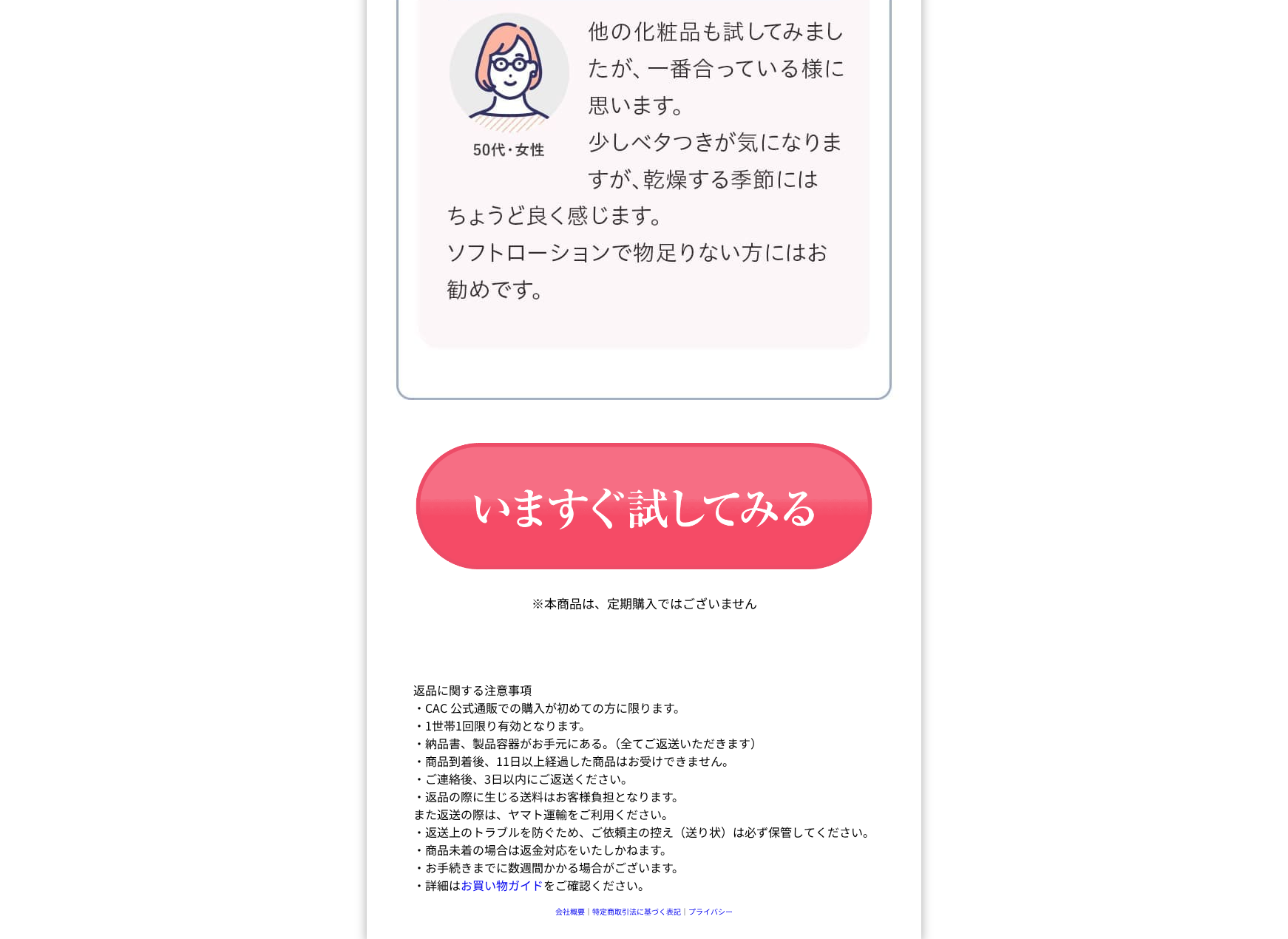 scroll, scrollTop: 24778, scrollLeft: 0, axis: vertical 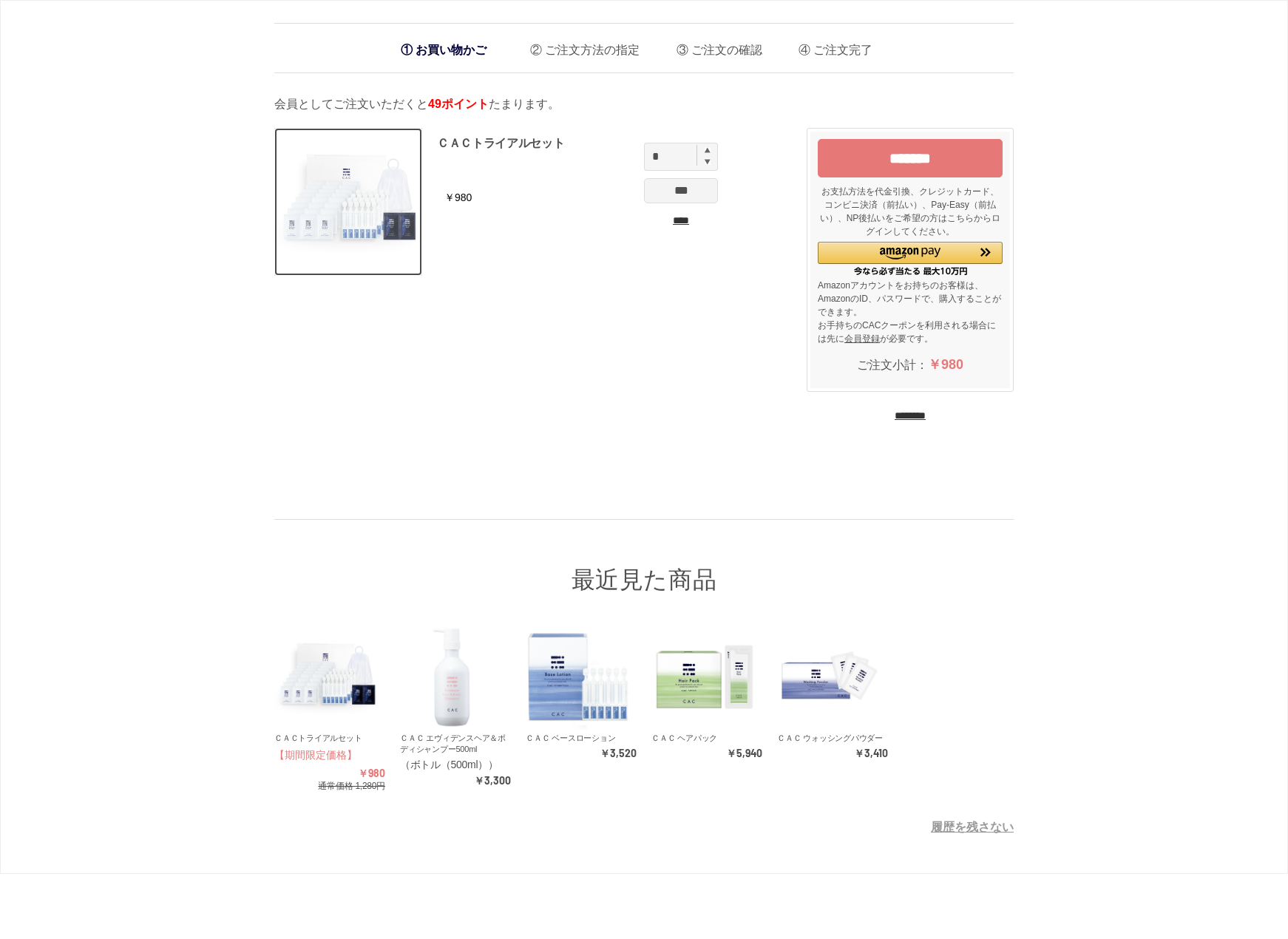 click at bounding box center (348, 202) 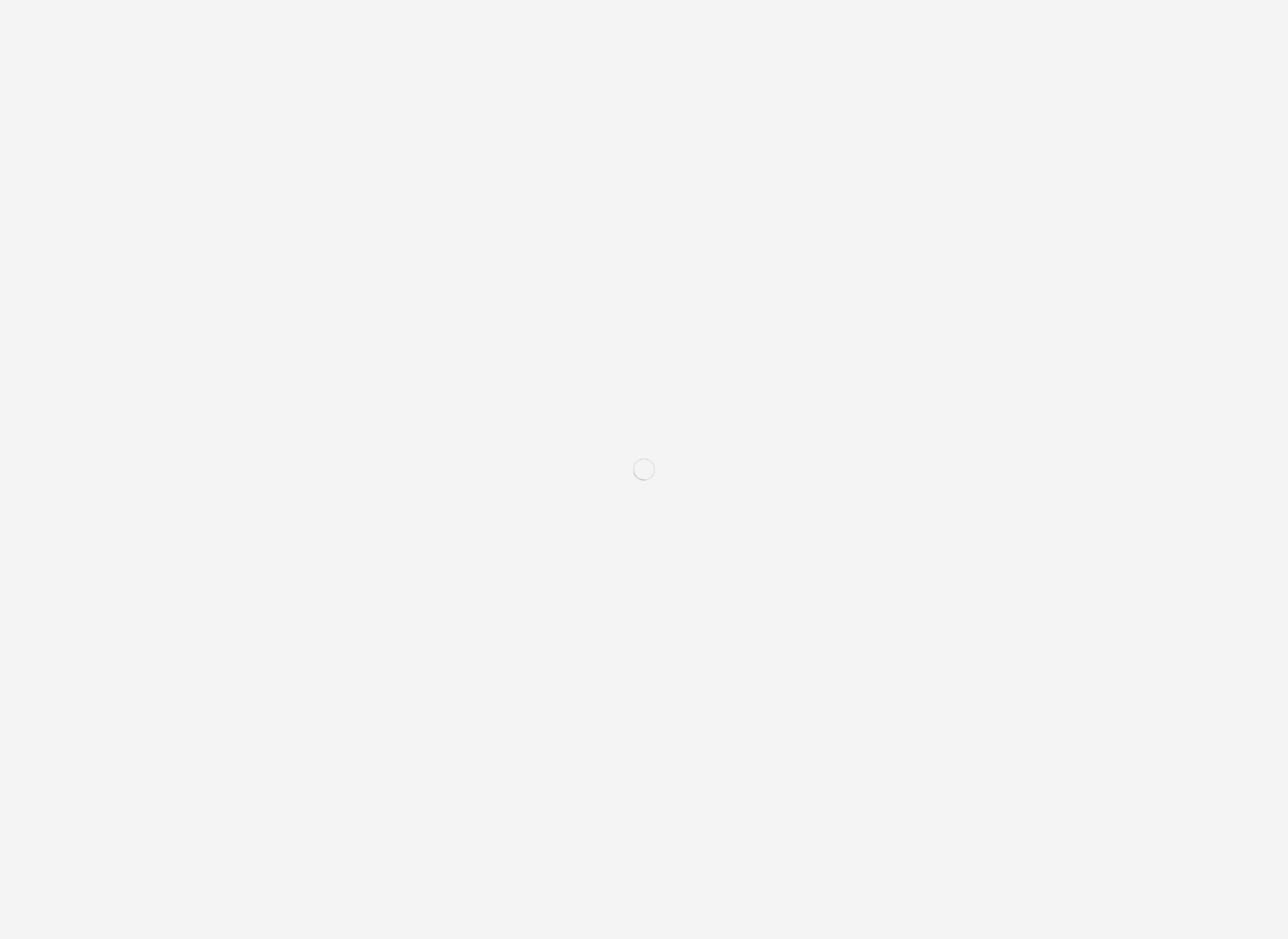 scroll, scrollTop: 0, scrollLeft: 0, axis: both 